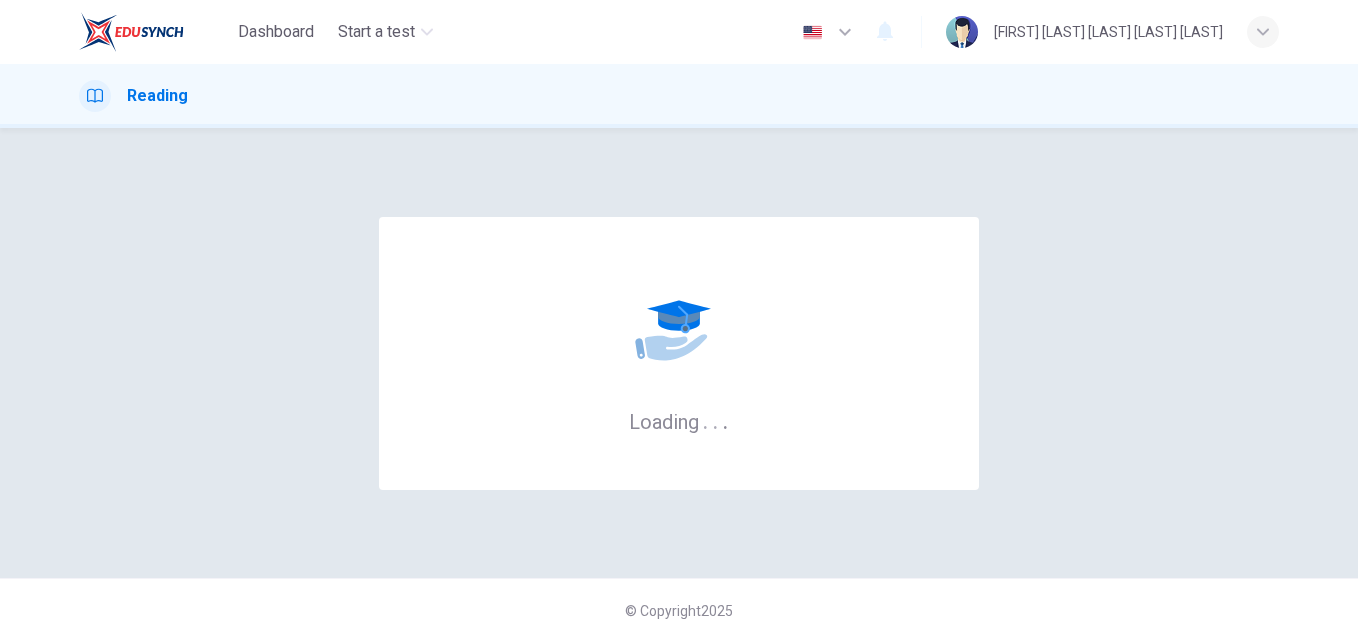 scroll, scrollTop: 0, scrollLeft: 0, axis: both 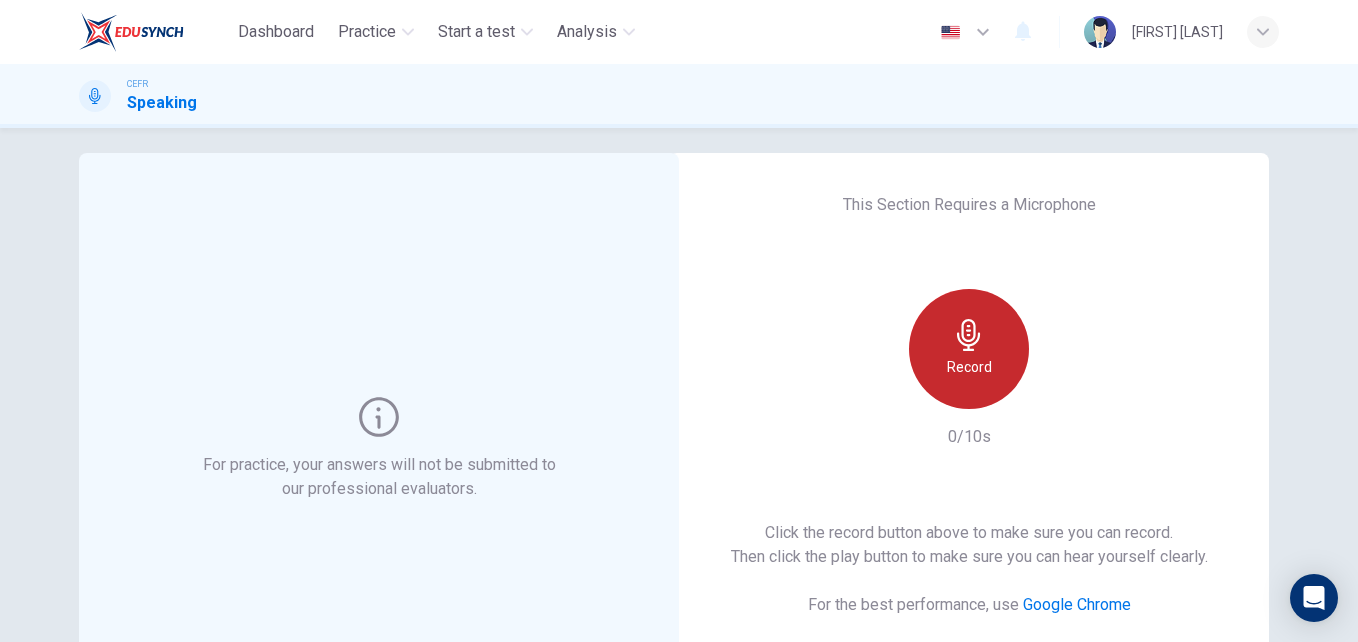 click on "Record" at bounding box center [969, 367] 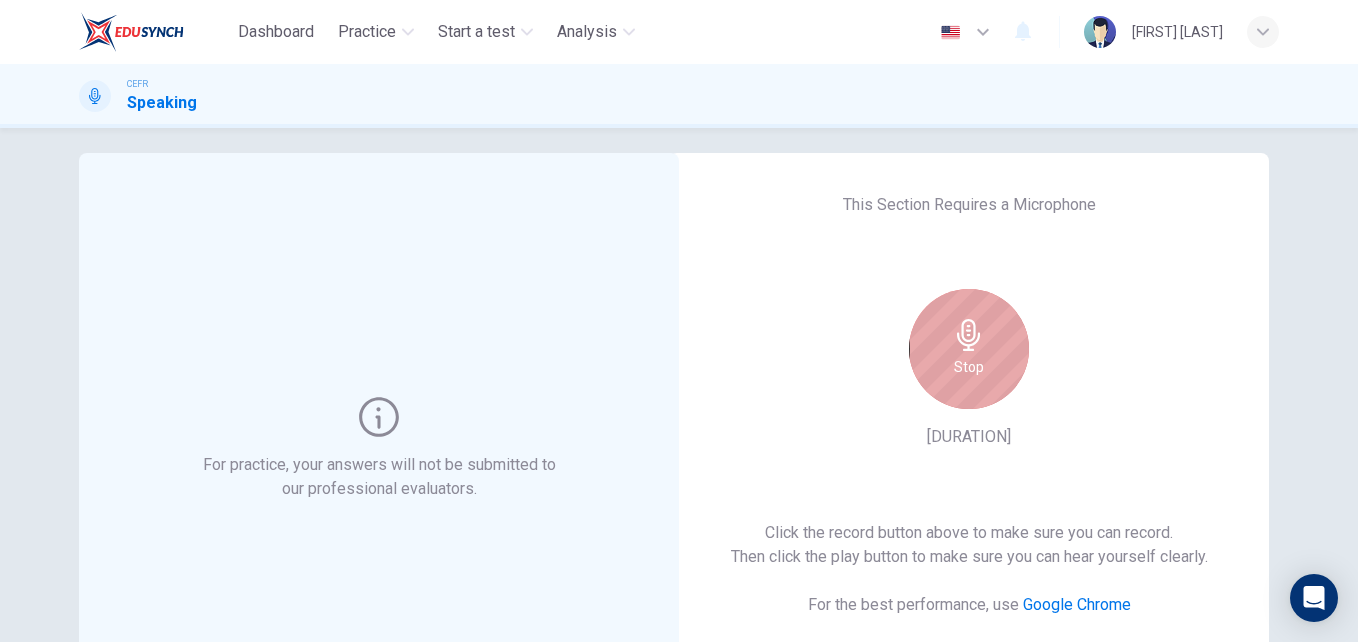 click on "Stop" at bounding box center (969, 367) 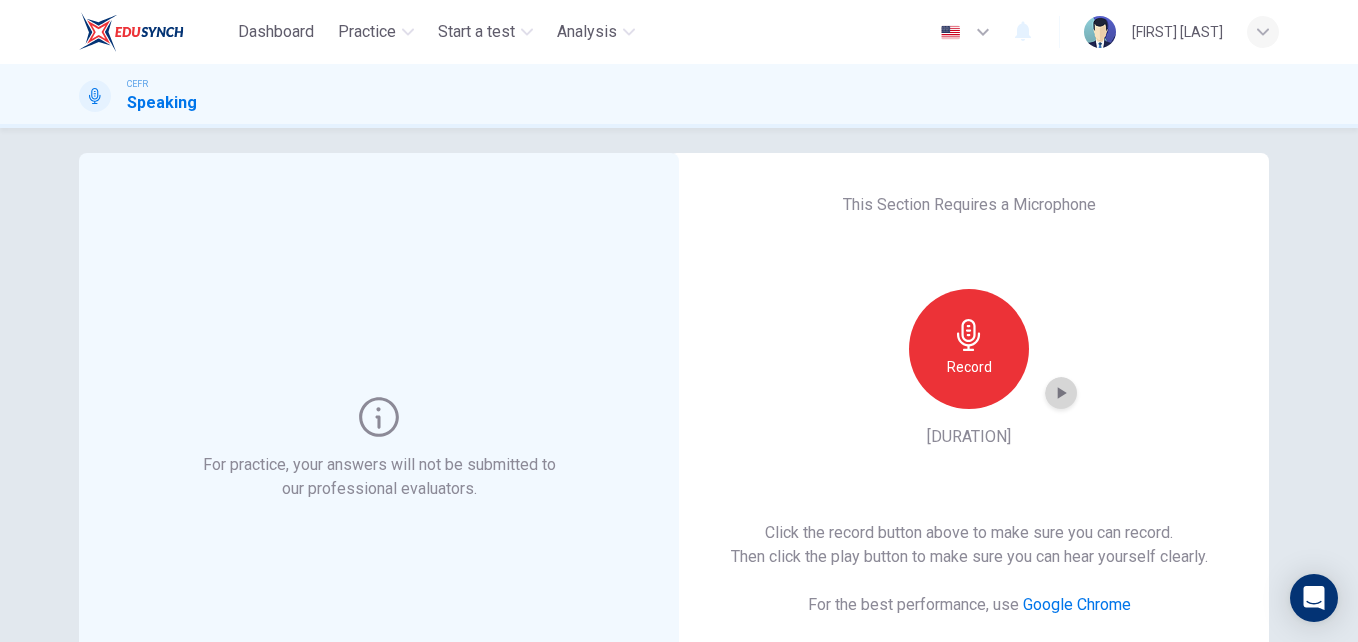 click at bounding box center (1062, 393) 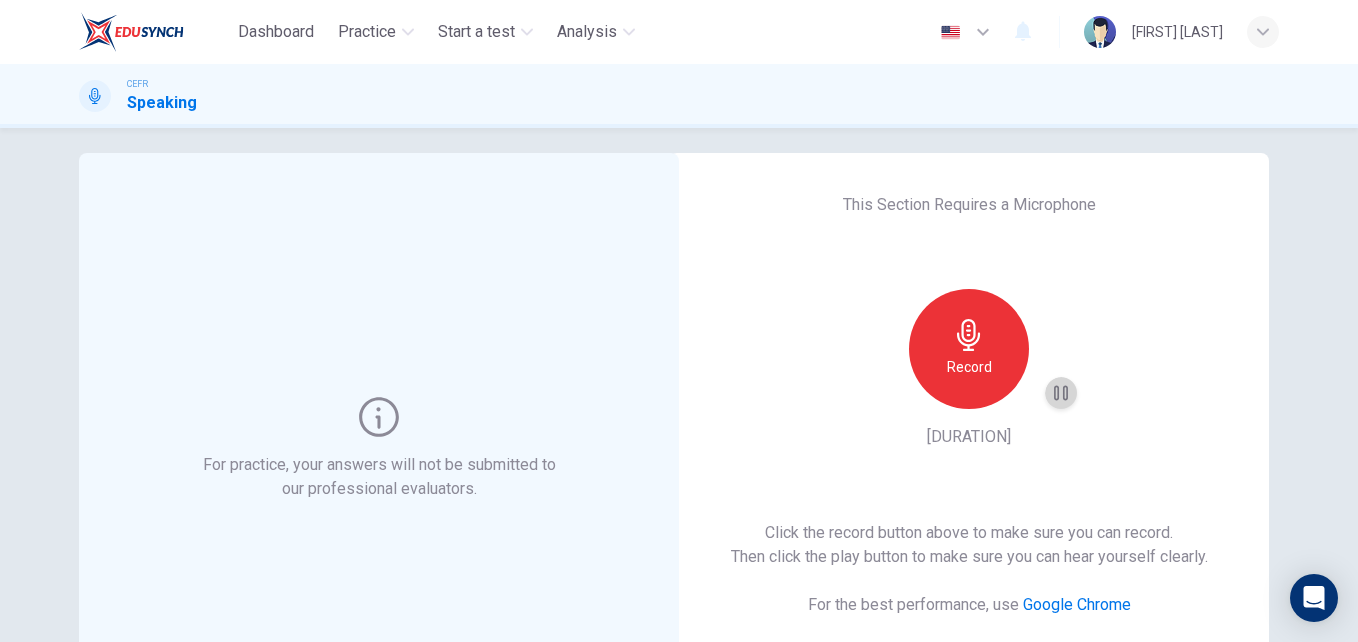 click at bounding box center (1061, 393) 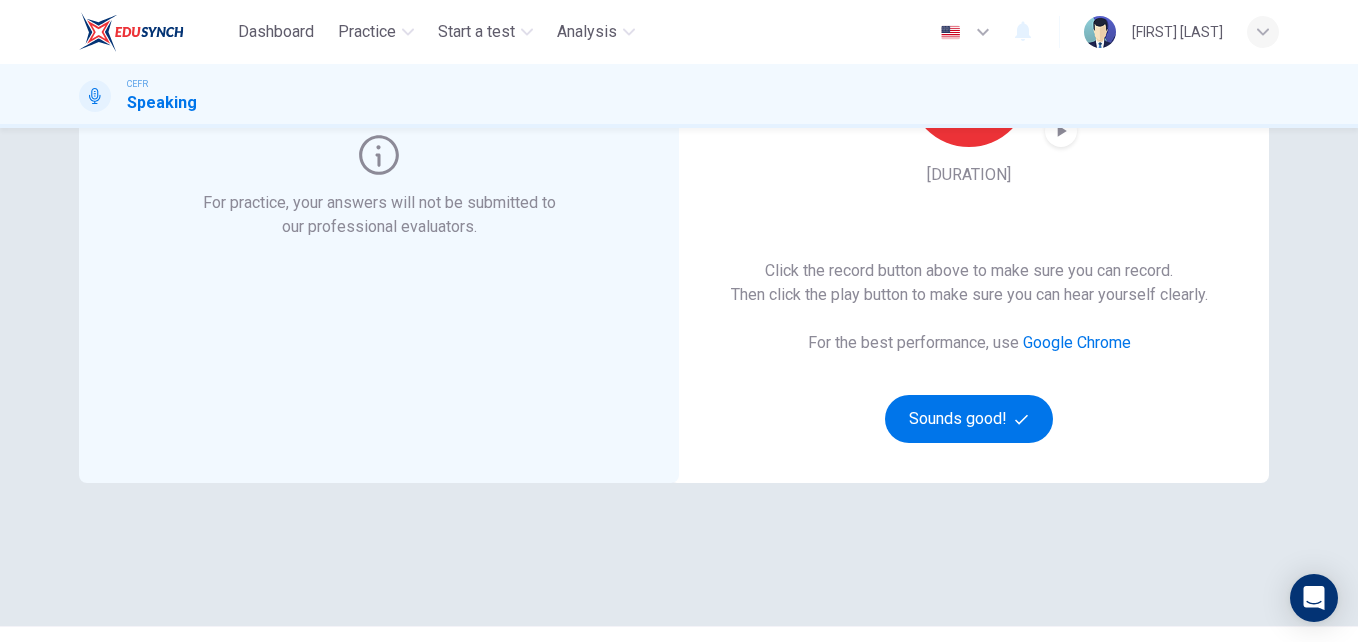 scroll, scrollTop: 284, scrollLeft: 0, axis: vertical 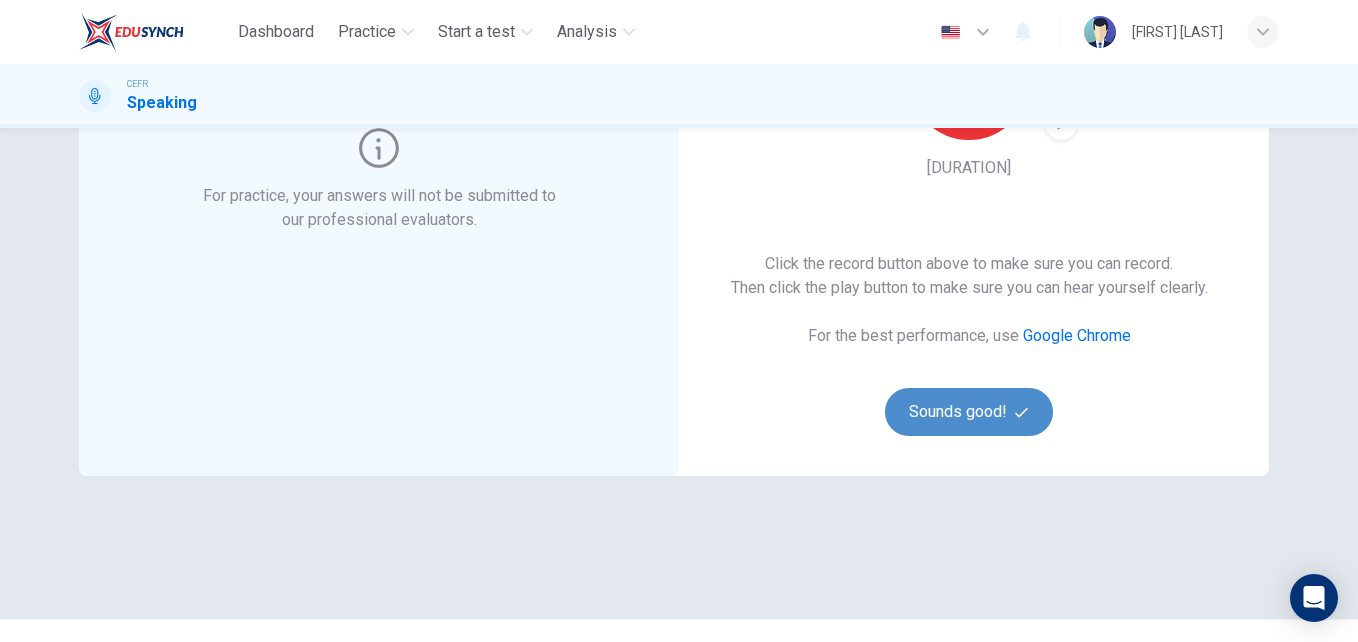 click on "Sounds good!" at bounding box center (969, 412) 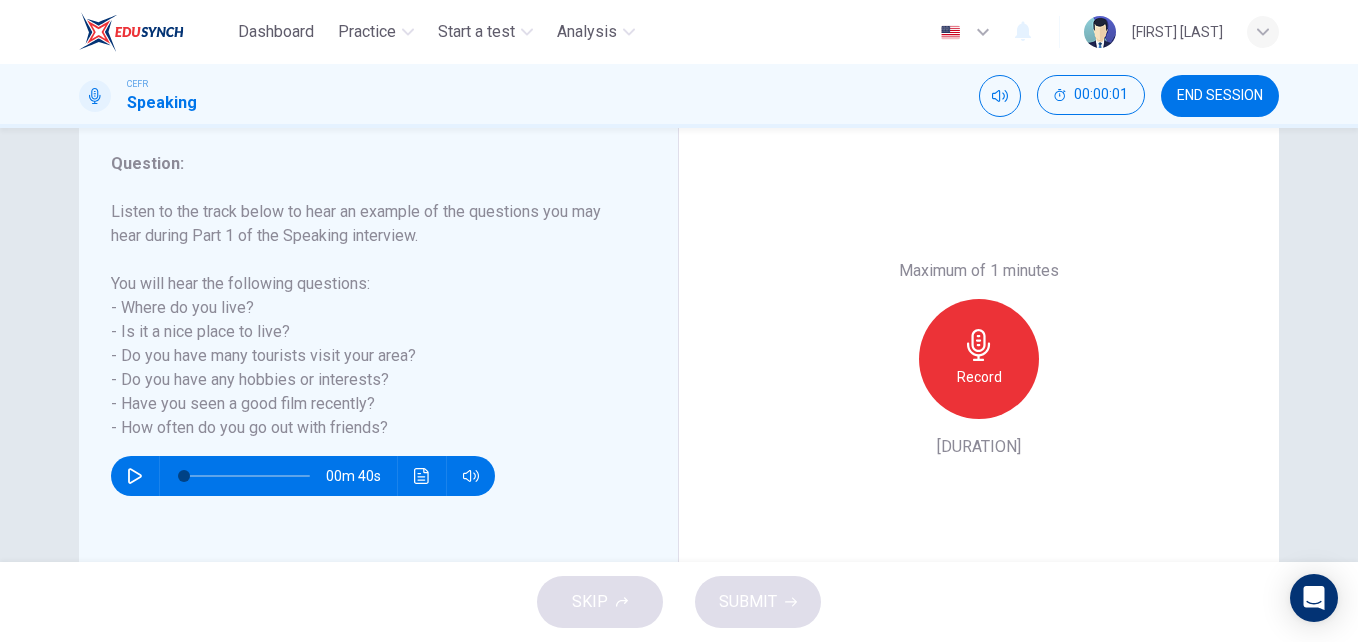 scroll, scrollTop: 256, scrollLeft: 0, axis: vertical 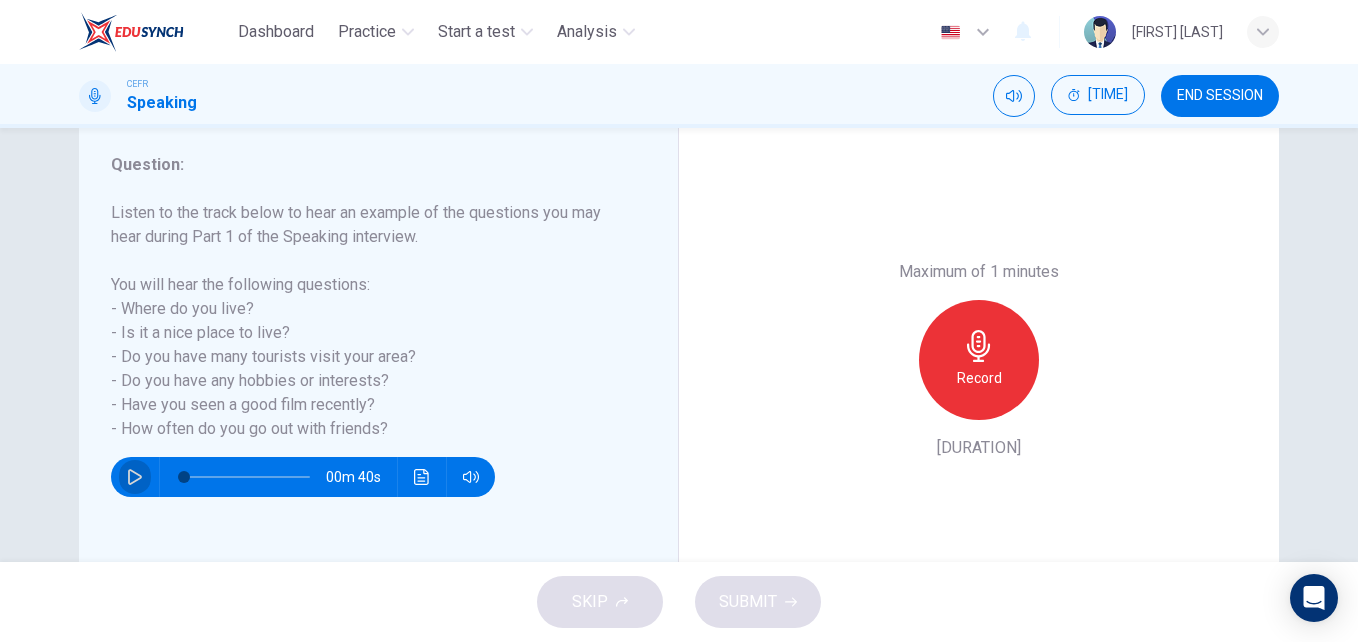 click at bounding box center [135, 477] 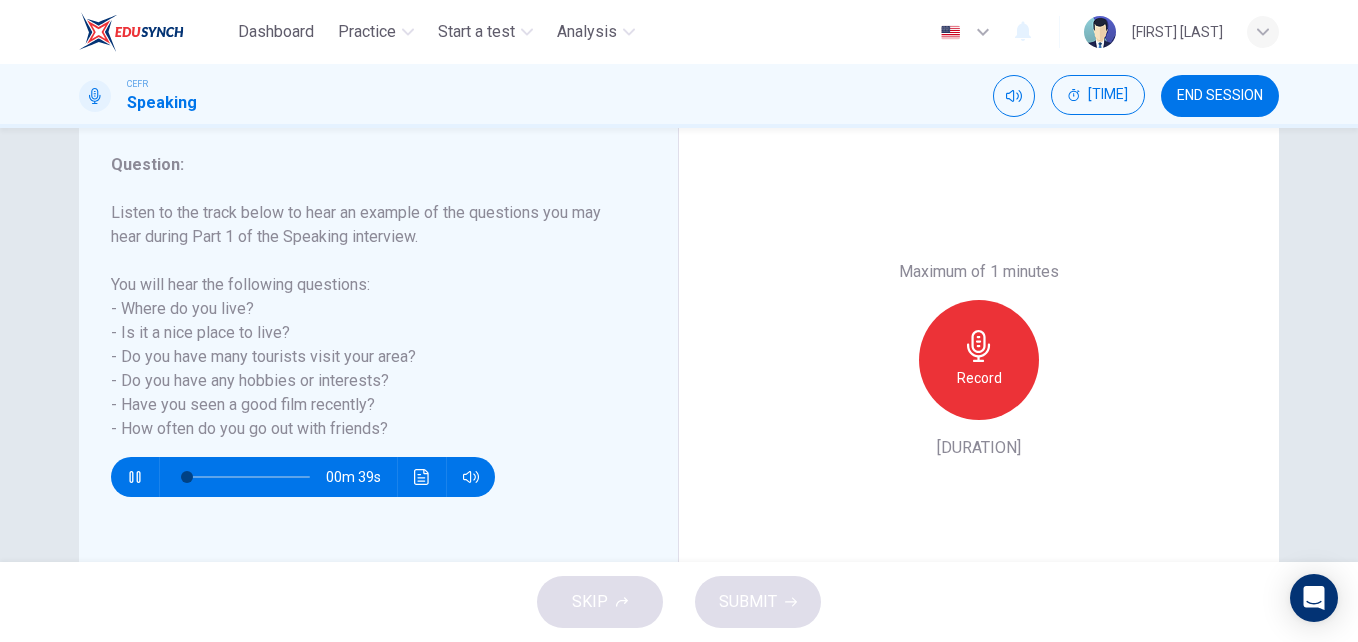type 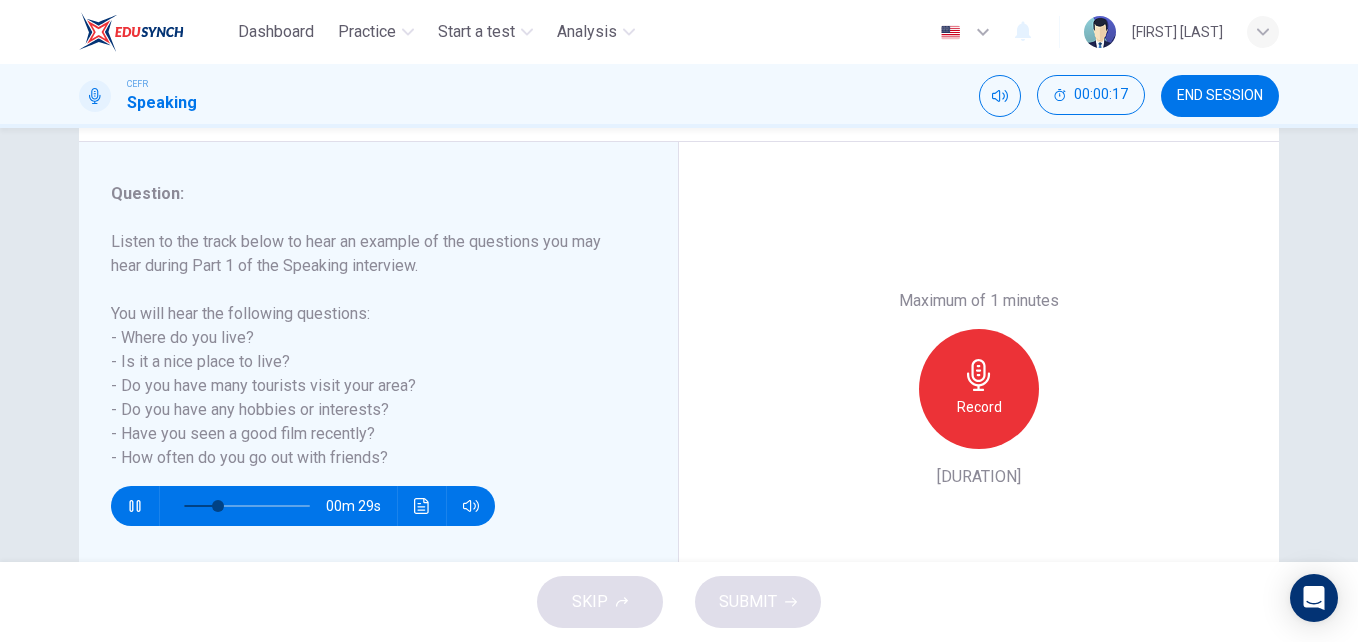 scroll, scrollTop: 223, scrollLeft: 0, axis: vertical 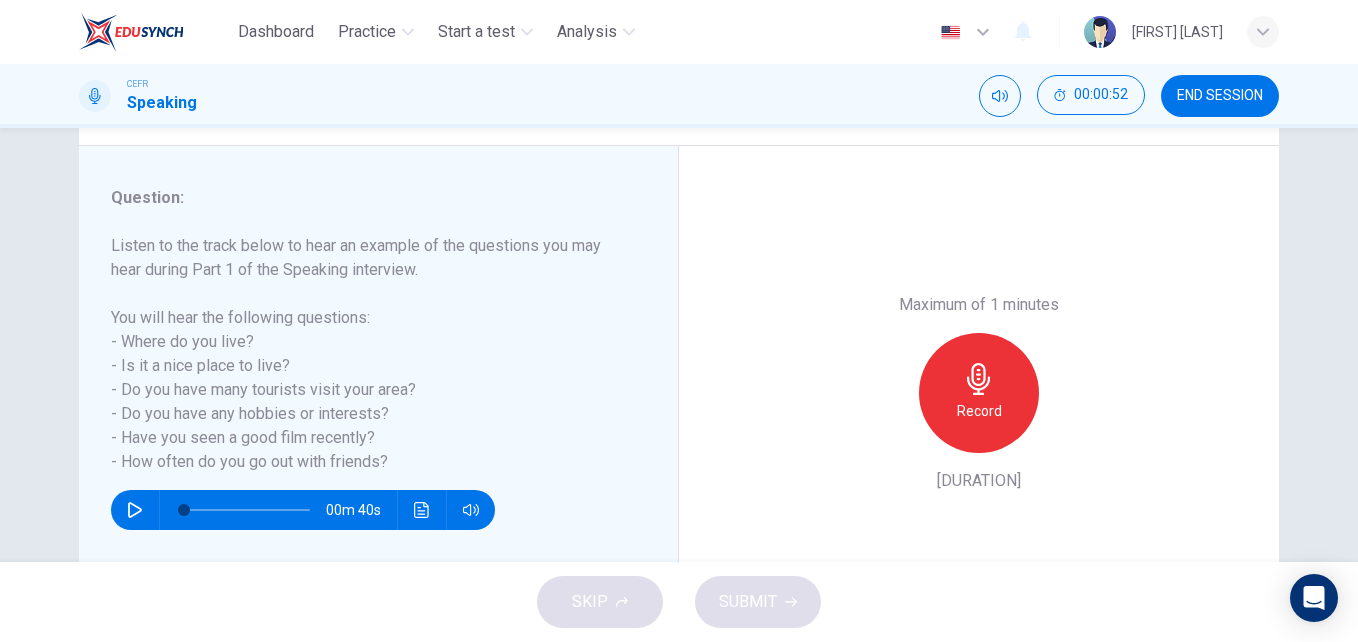 click on "Record" at bounding box center (979, 393) 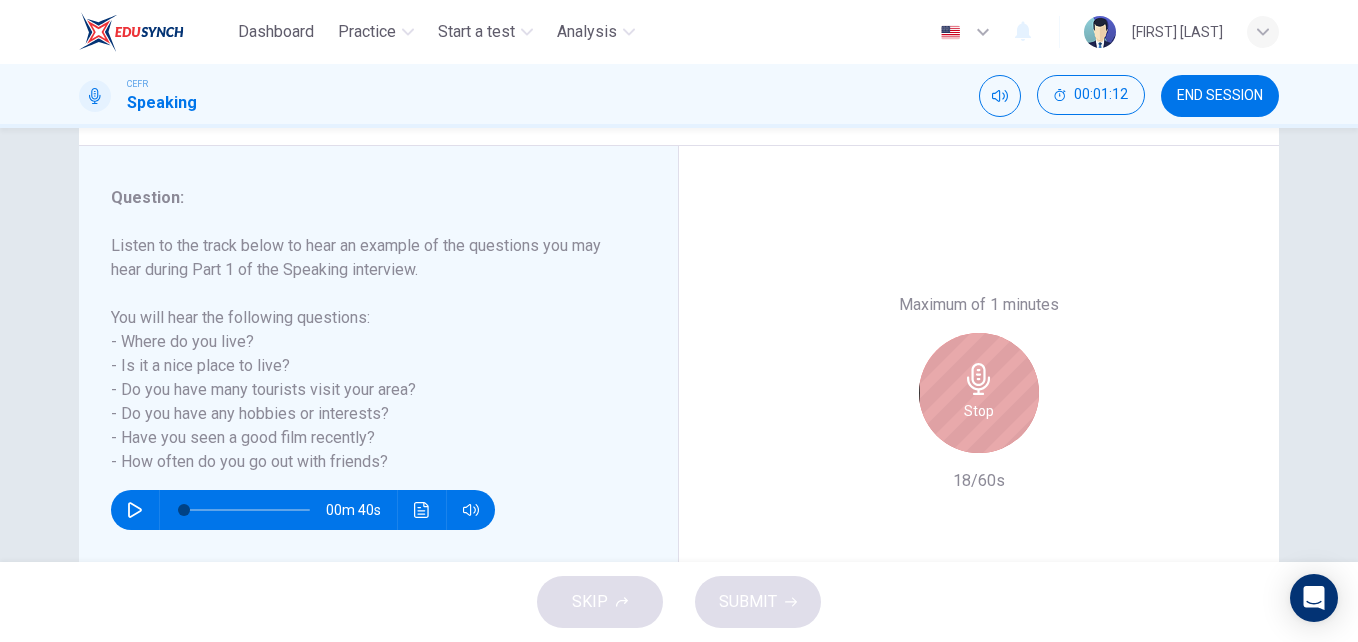 click on "Stop" at bounding box center [979, 393] 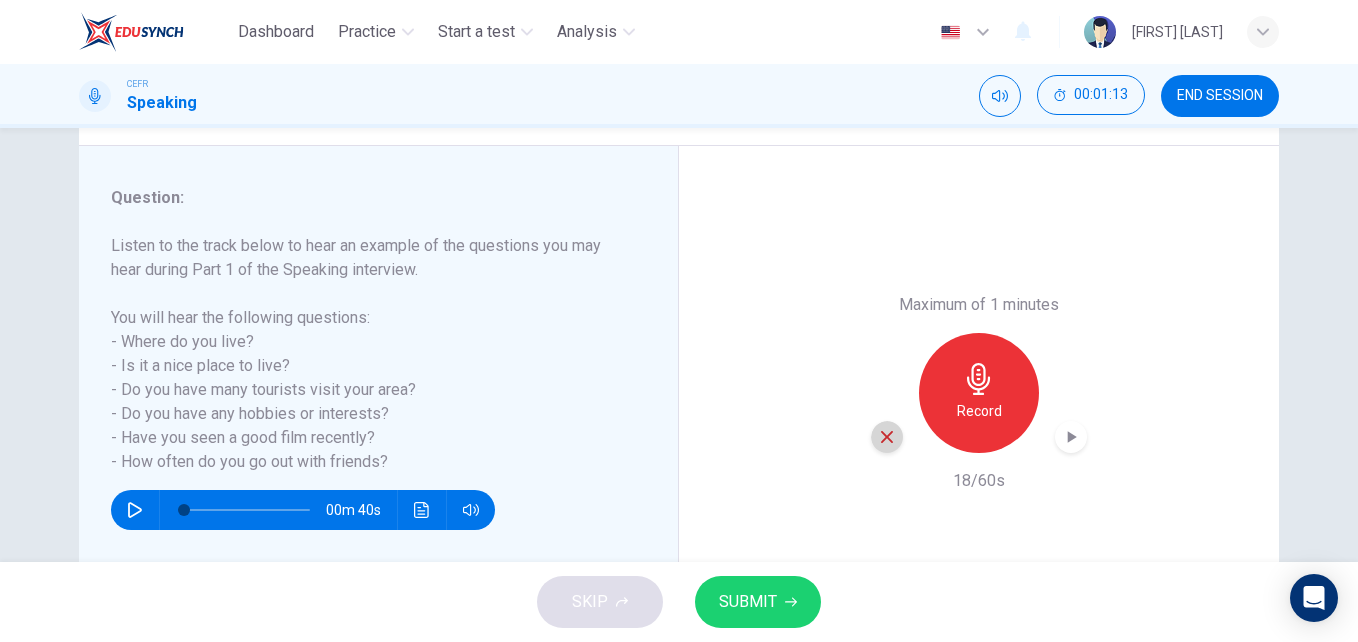 click at bounding box center [887, 437] 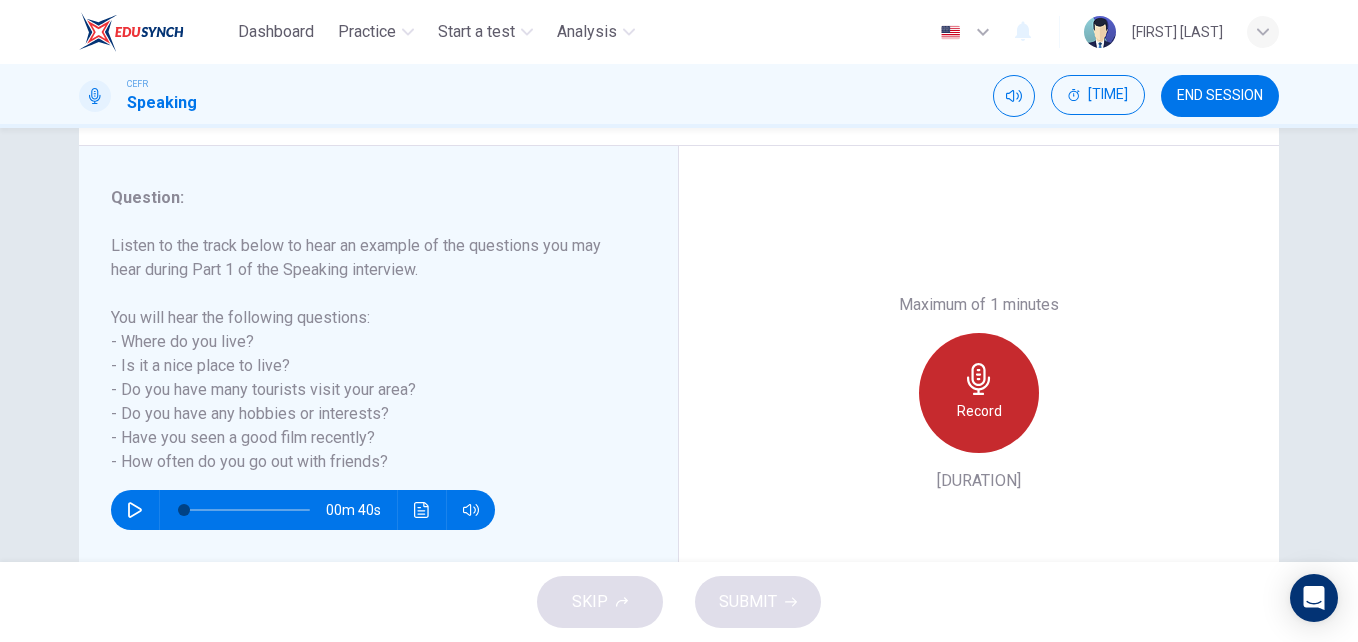 click on "Record" at bounding box center [979, 393] 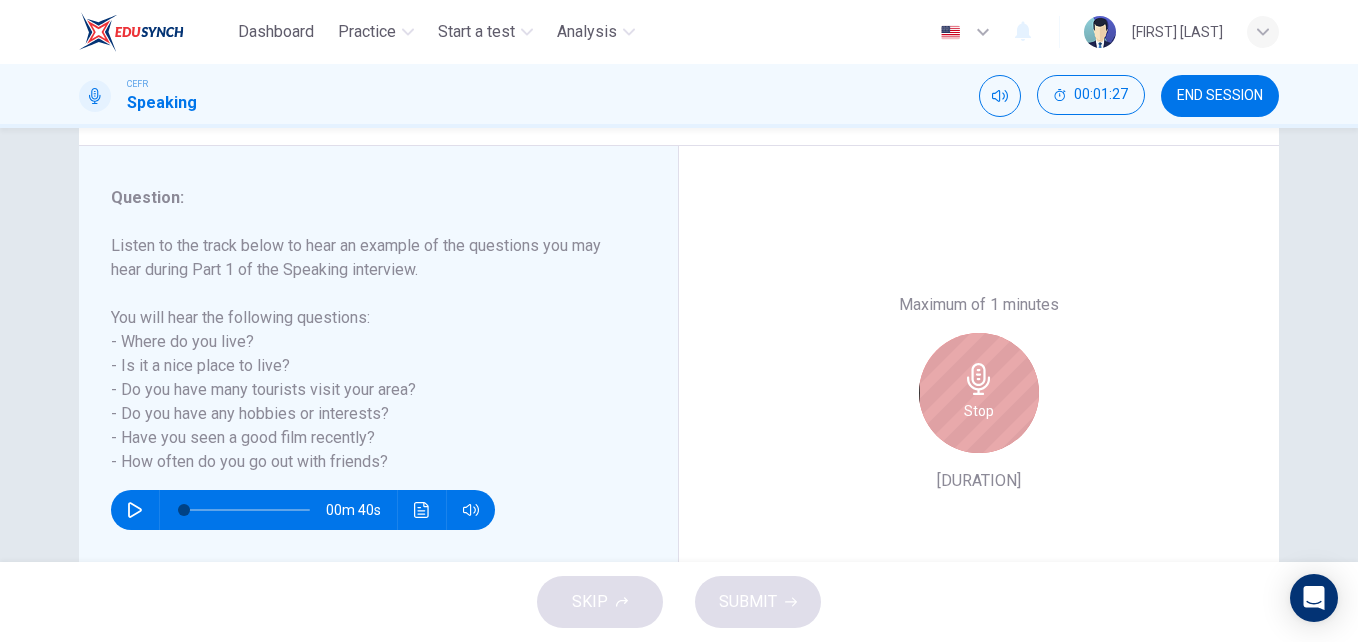 click on "Stop" at bounding box center [979, 393] 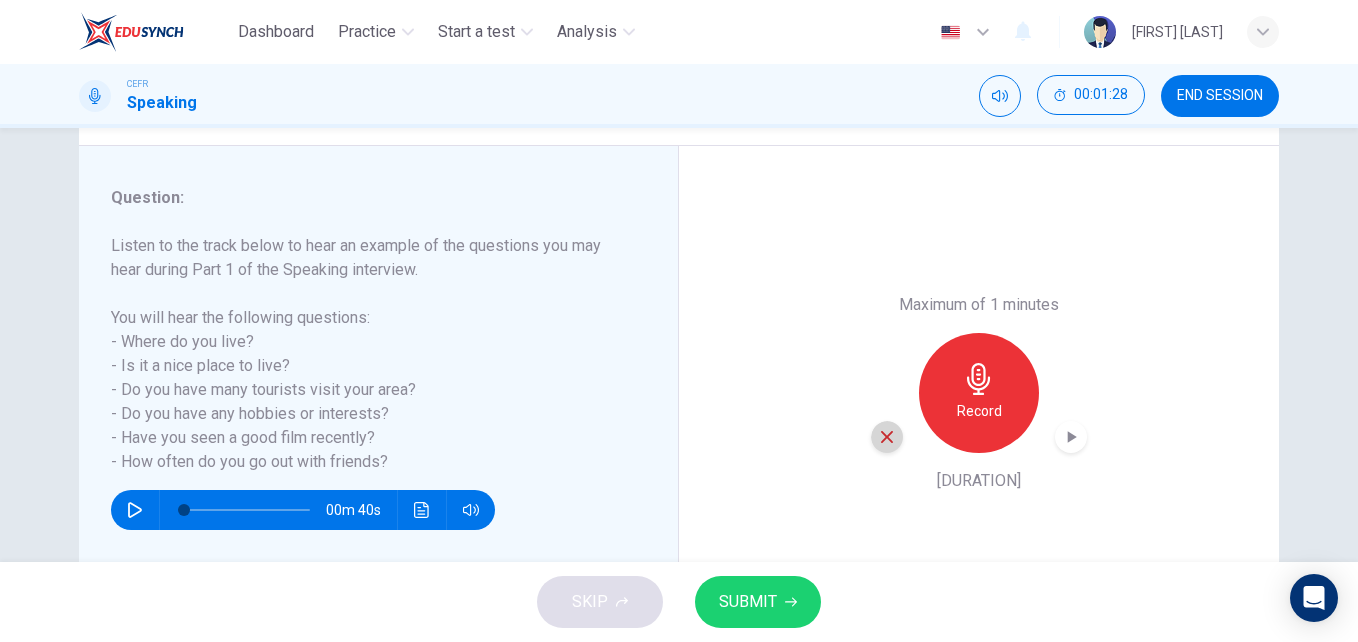 click at bounding box center [887, 437] 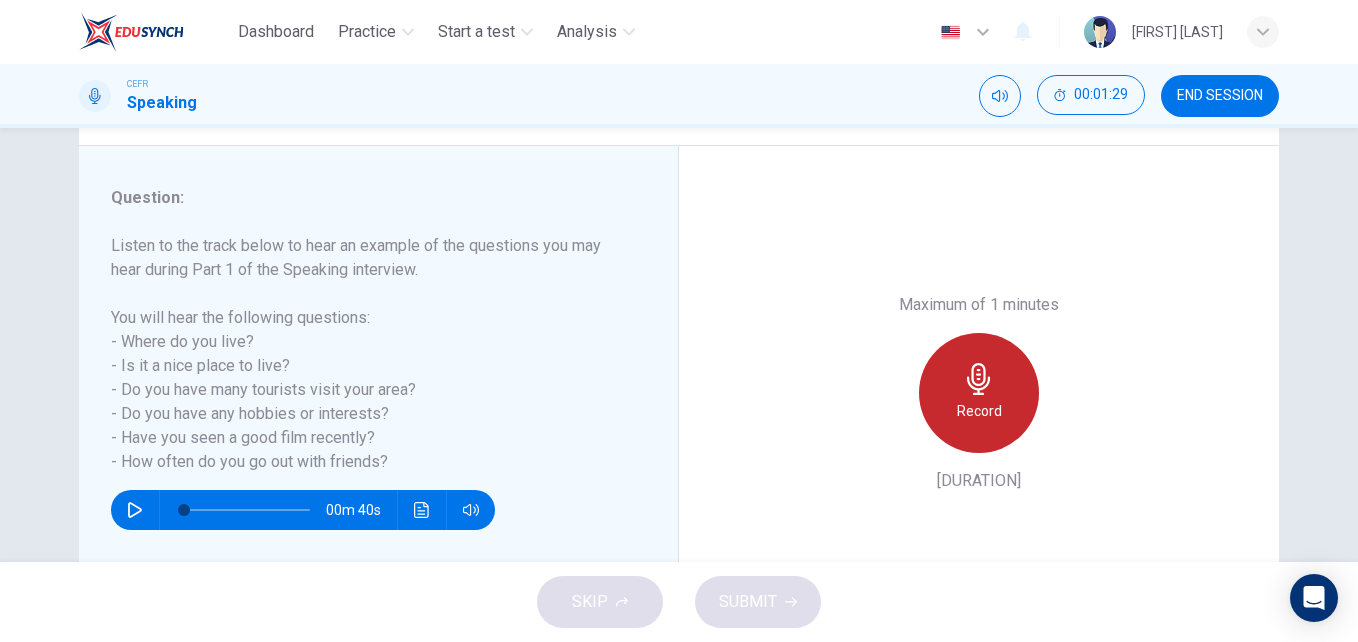 click on "Record" at bounding box center (979, 393) 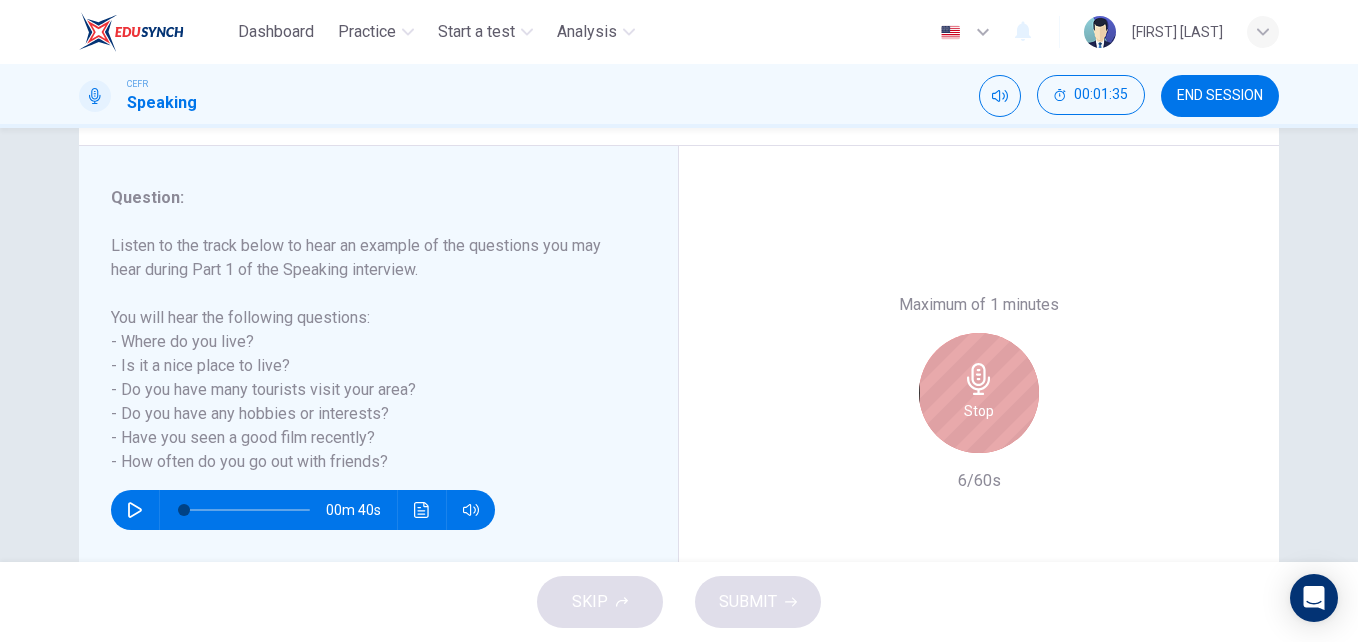click on "Stop" at bounding box center (979, 393) 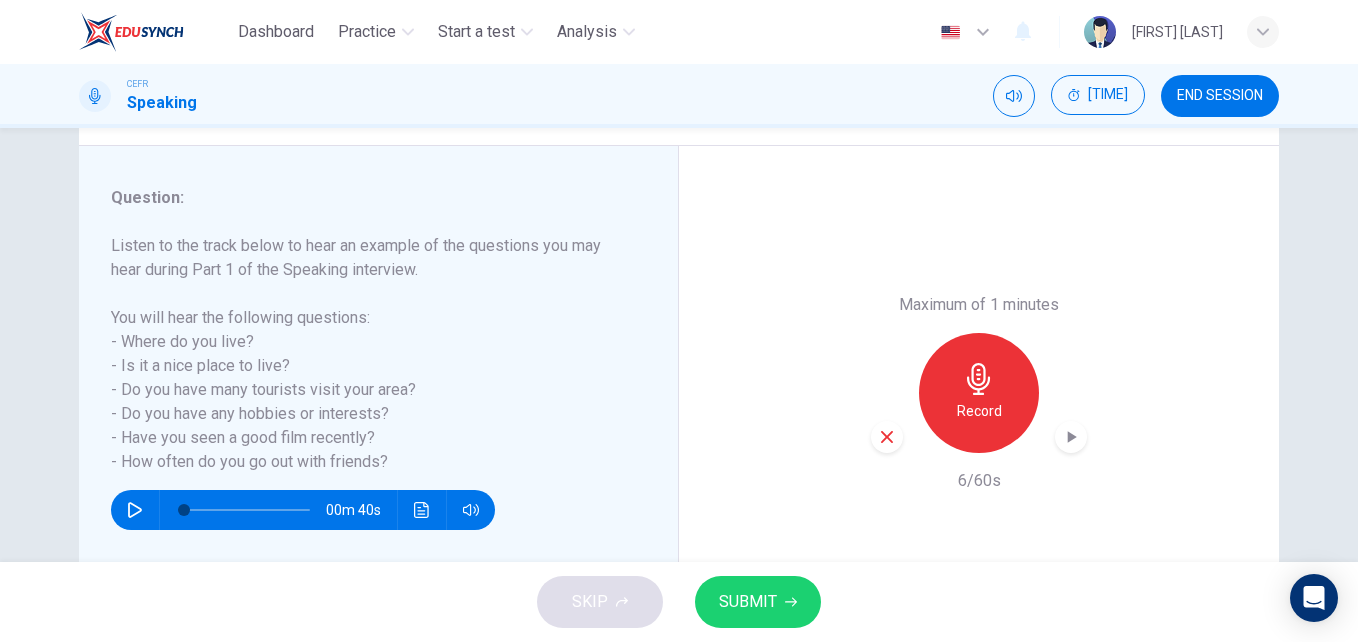 click at bounding box center (887, 437) 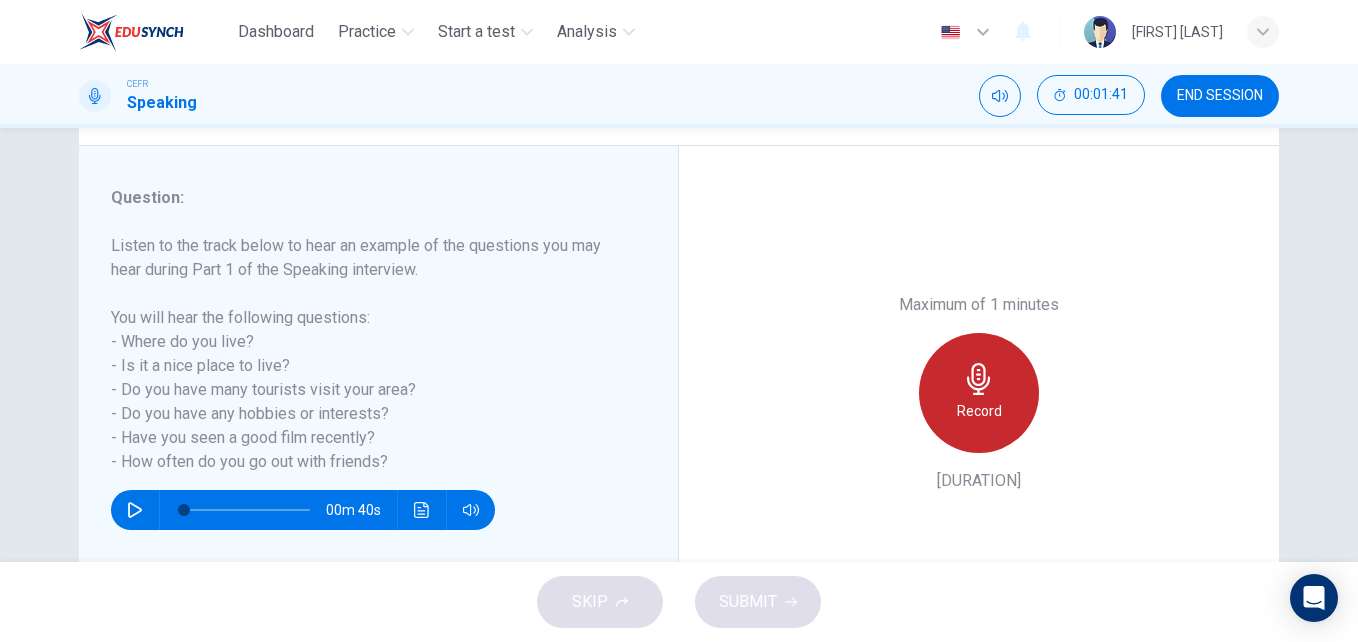 click on "Record" at bounding box center [979, 411] 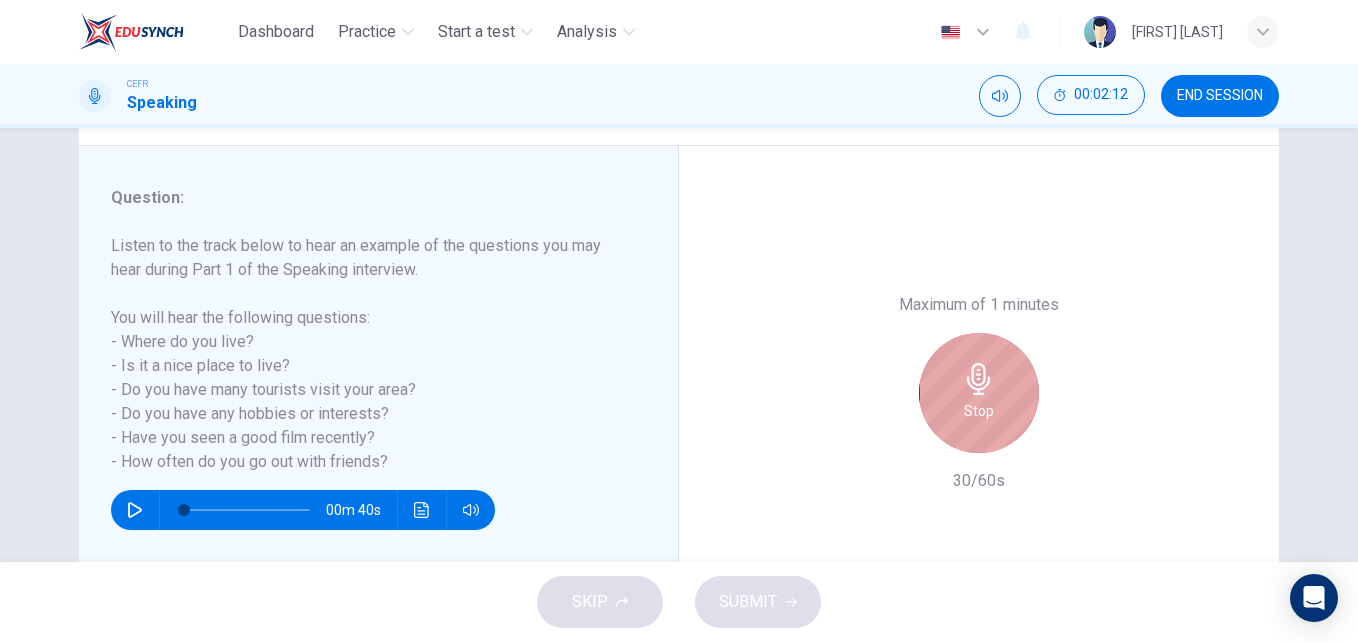 click on "Stop" at bounding box center (979, 411) 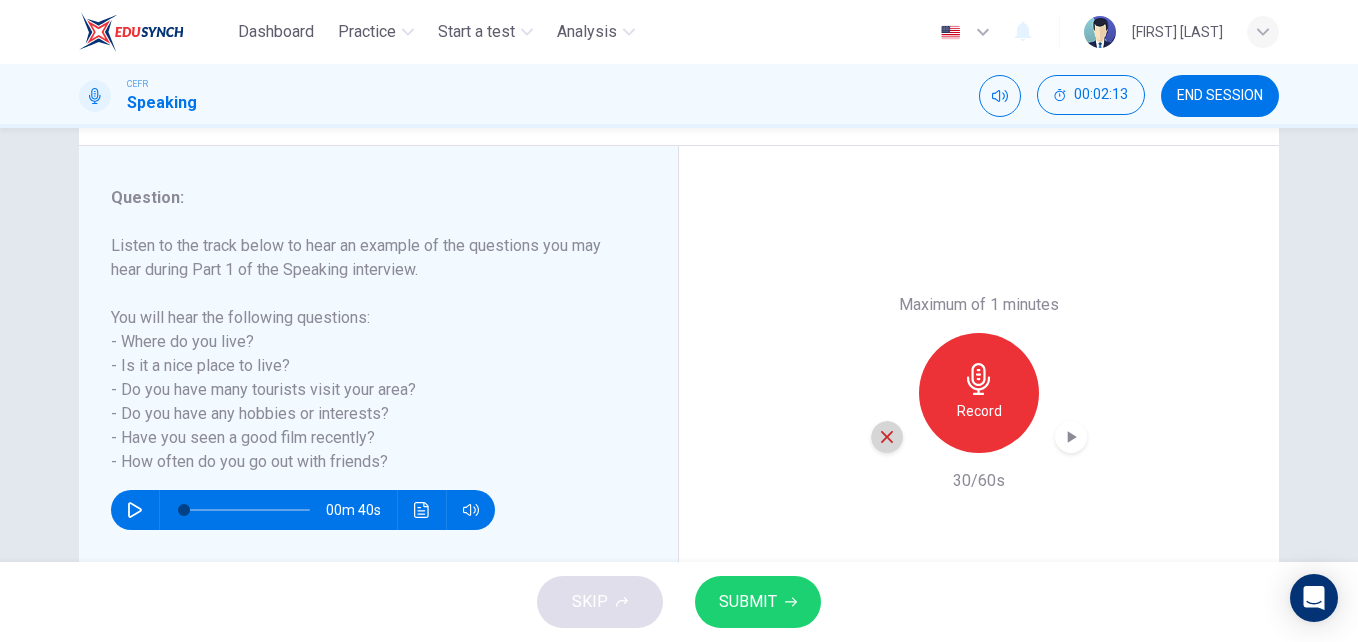 click at bounding box center (887, 437) 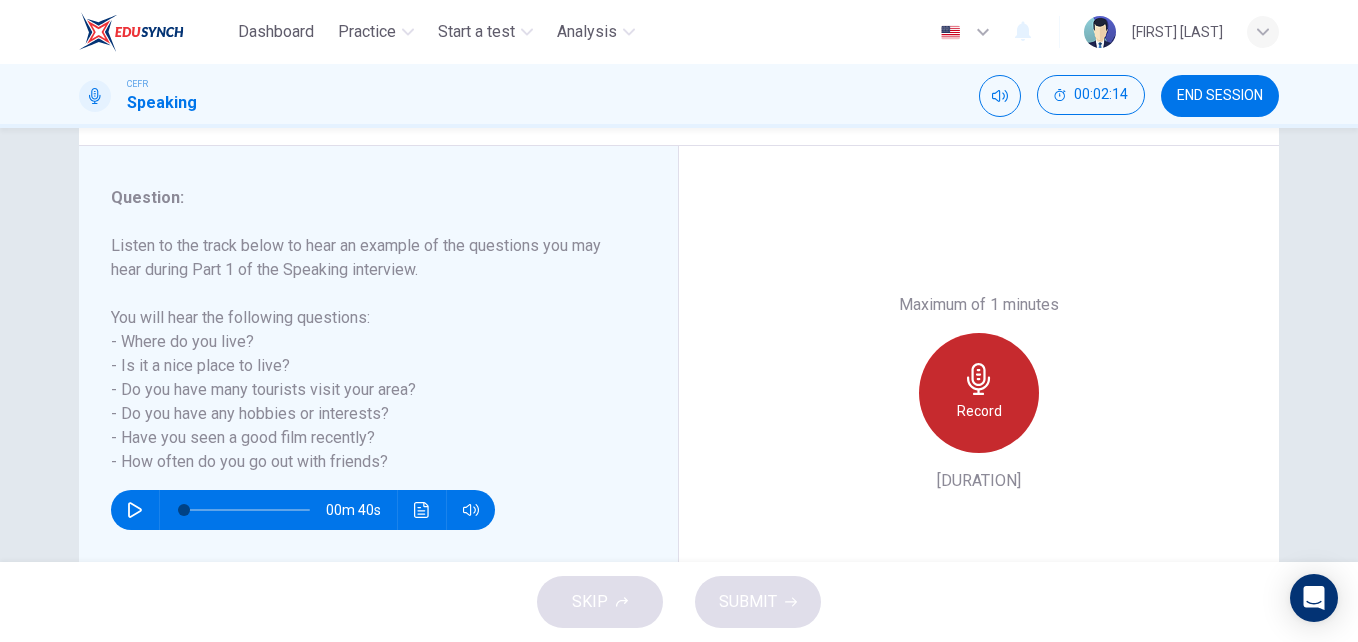 click at bounding box center (978, 379) 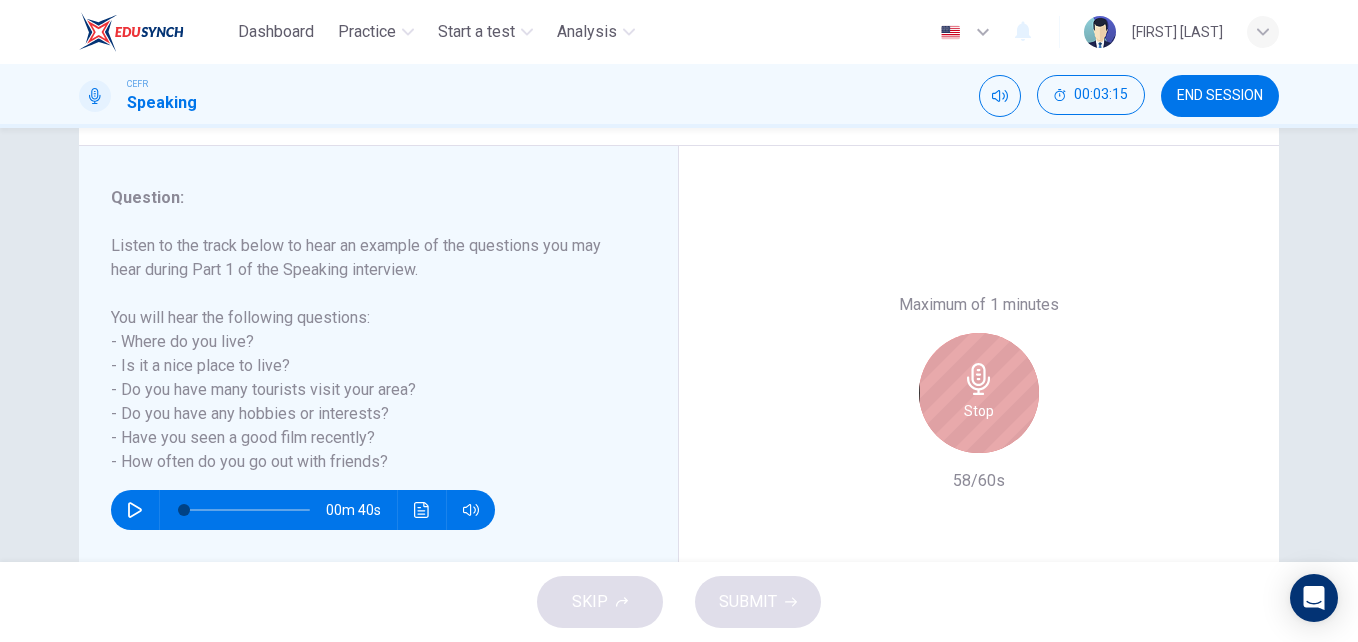 click at bounding box center [978, 379] 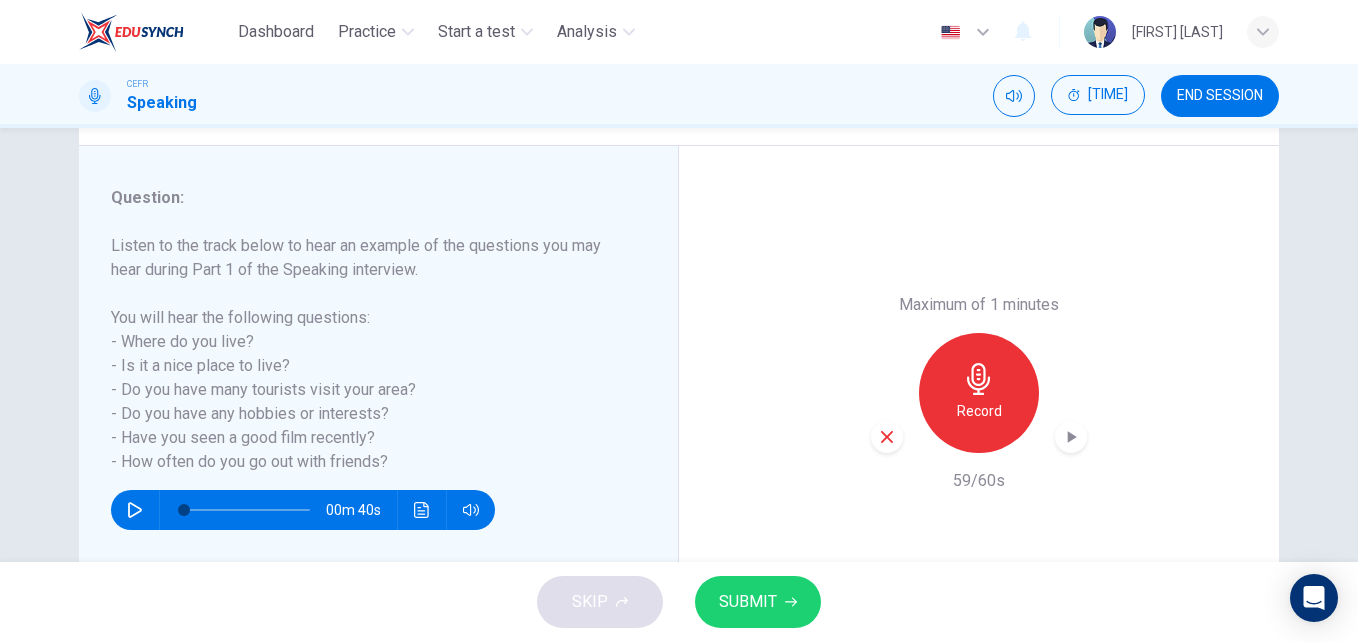 click at bounding box center (887, 437) 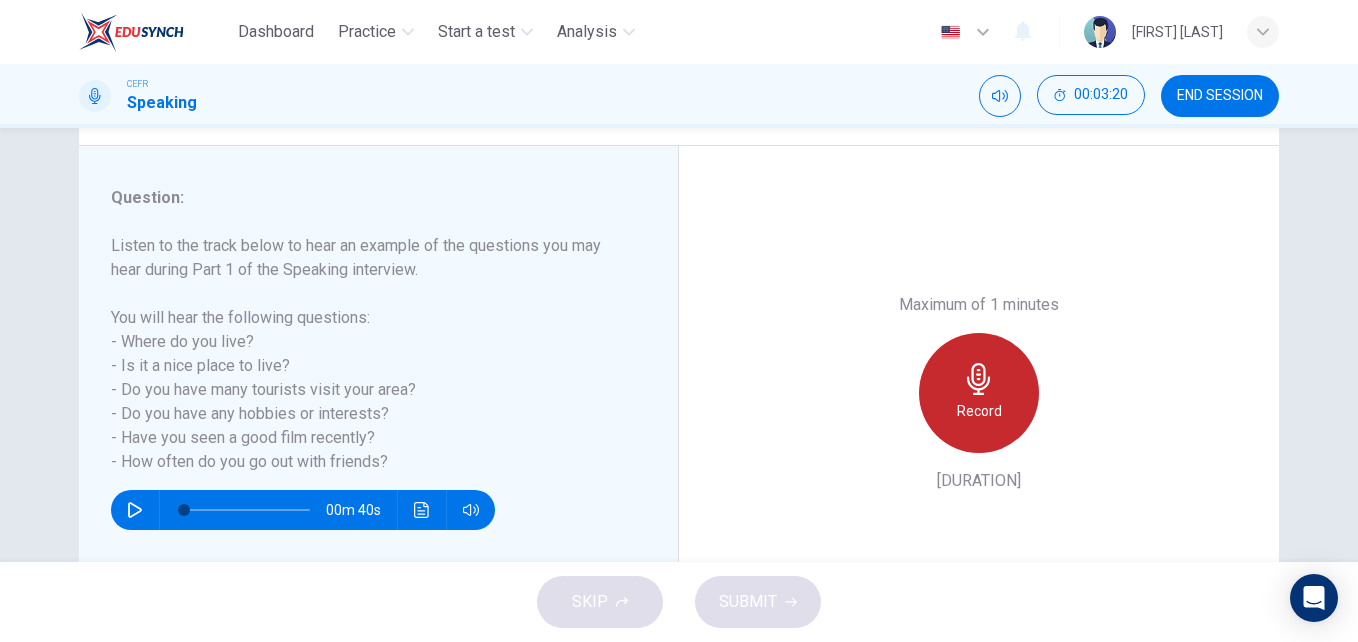 click on "Record" at bounding box center (979, 393) 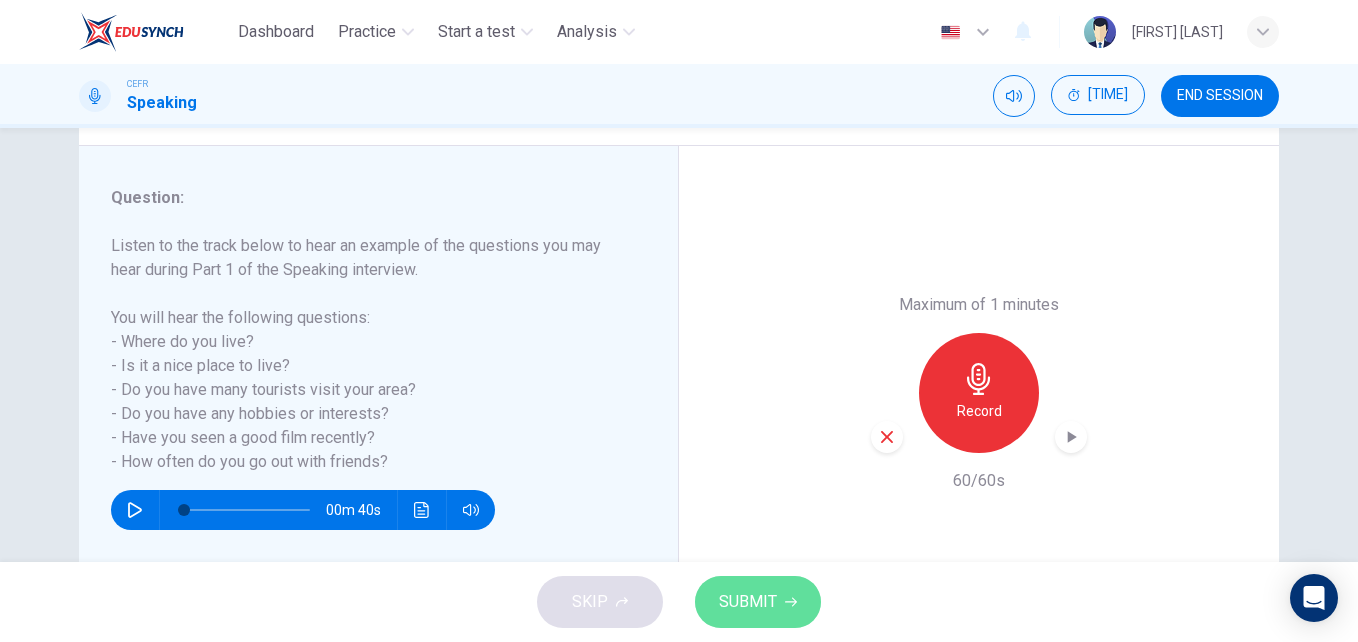 click on "SUBMIT" at bounding box center (748, 602) 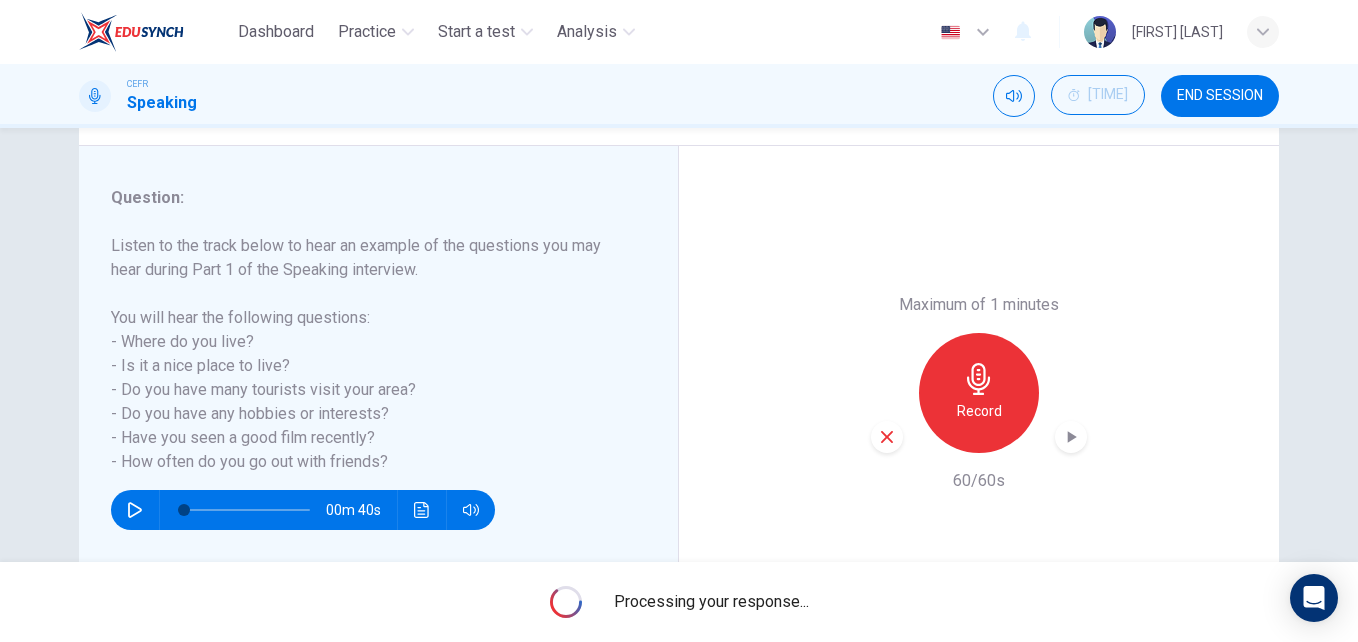 scroll, scrollTop: 341, scrollLeft: 0, axis: vertical 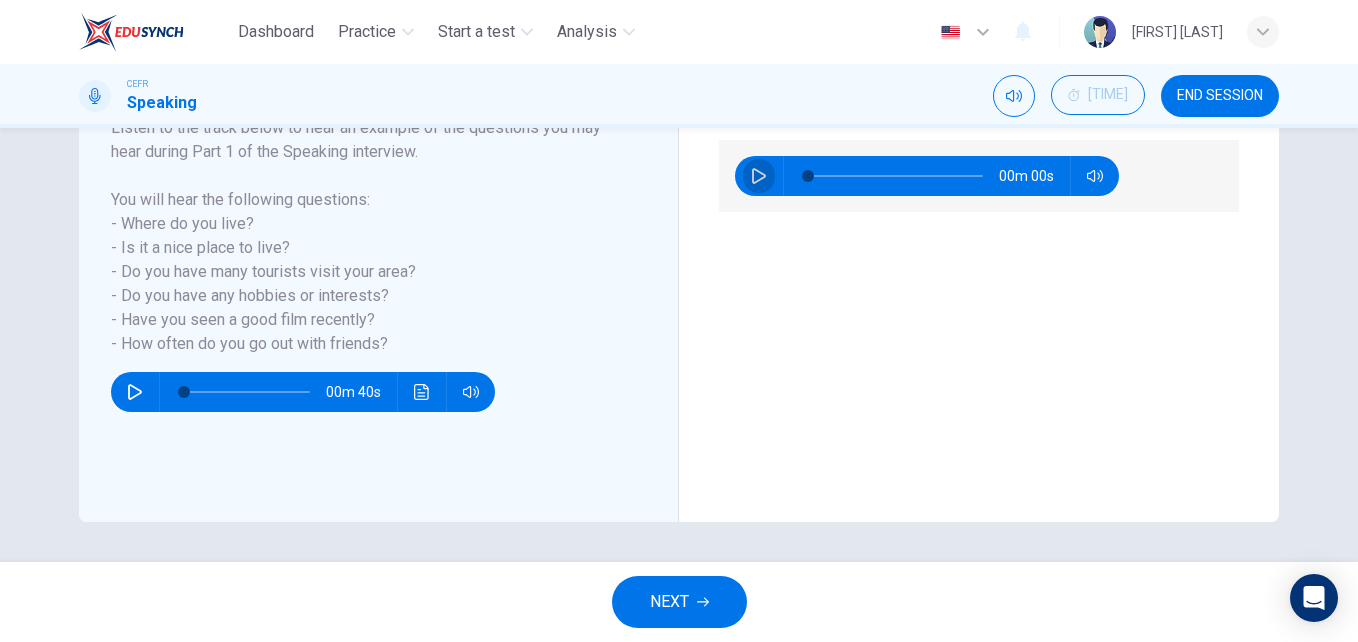 click at bounding box center [759, 176] 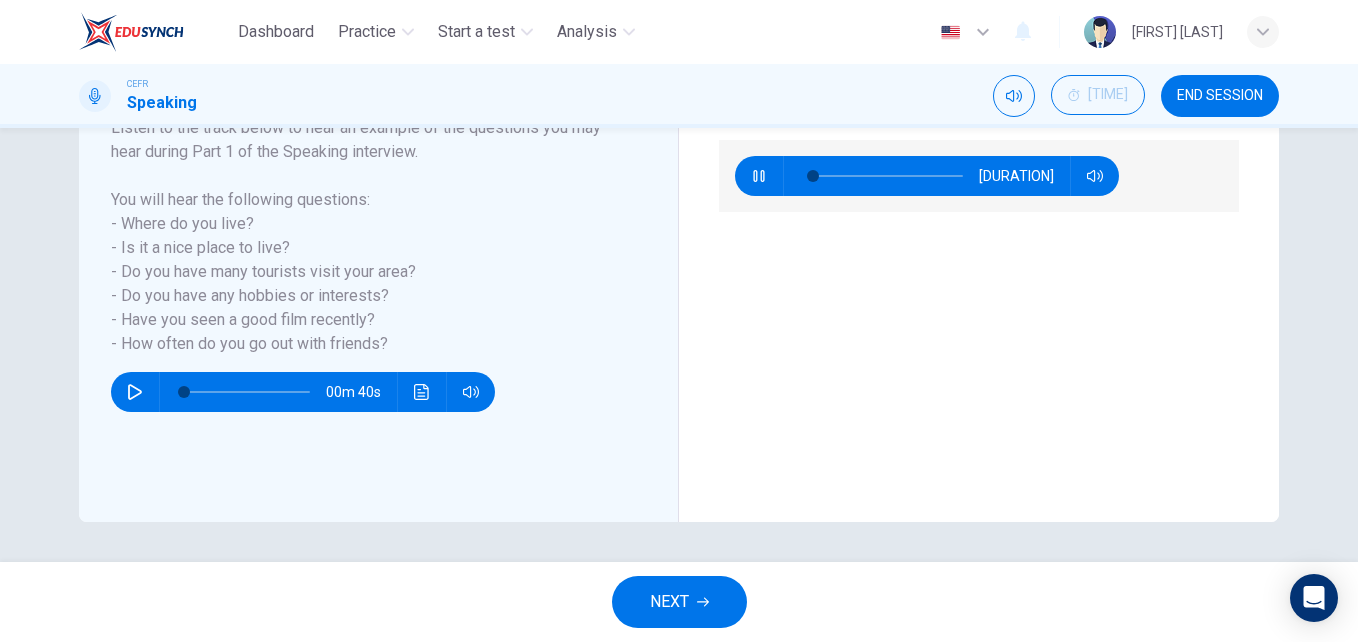 type 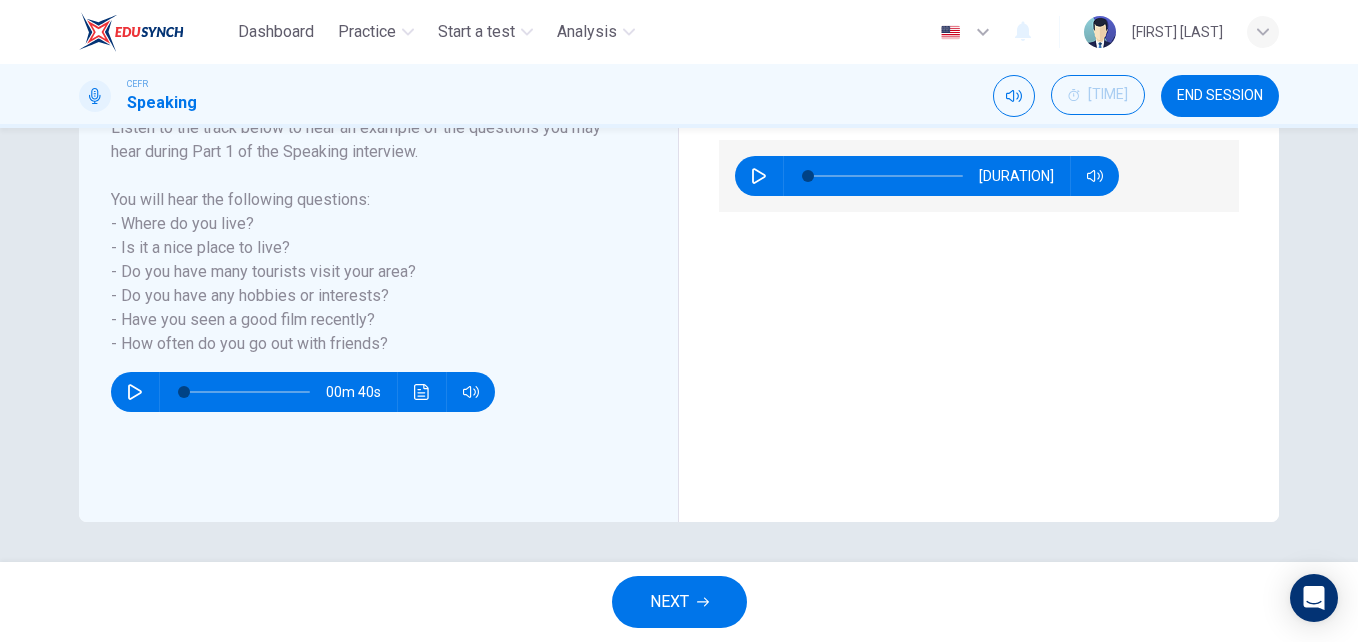click on "NEXT" at bounding box center (679, 602) 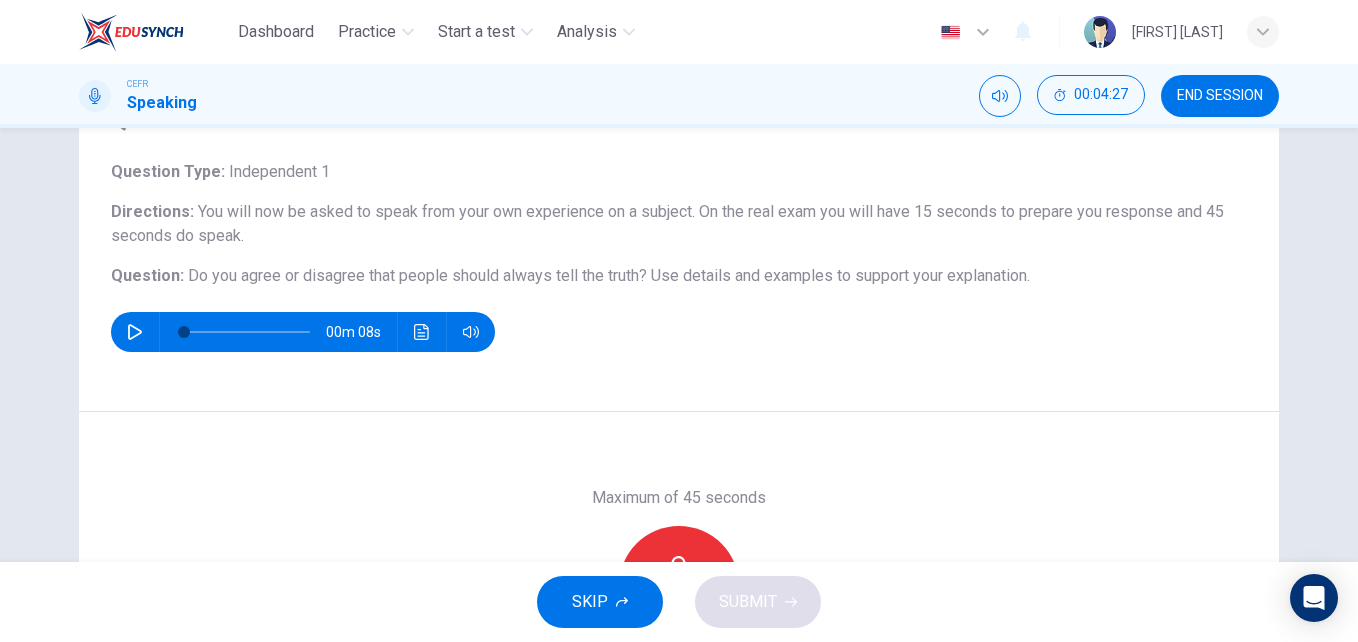scroll, scrollTop: 65, scrollLeft: 0, axis: vertical 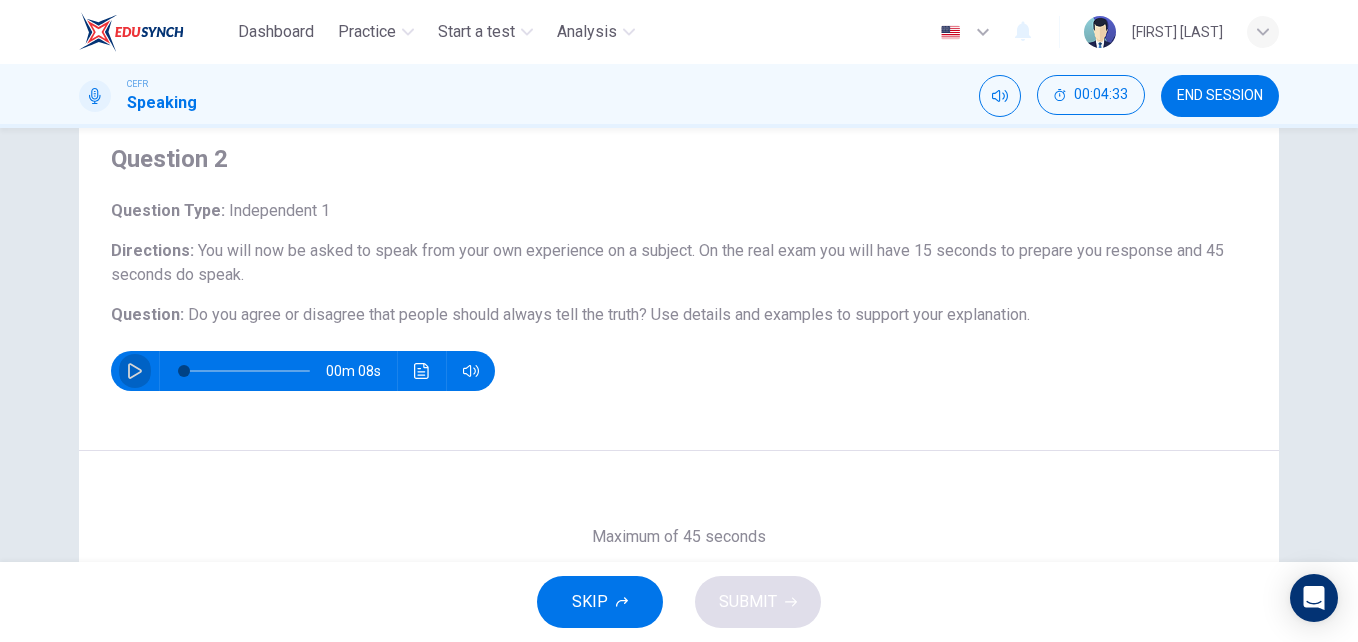 click at bounding box center [135, 371] 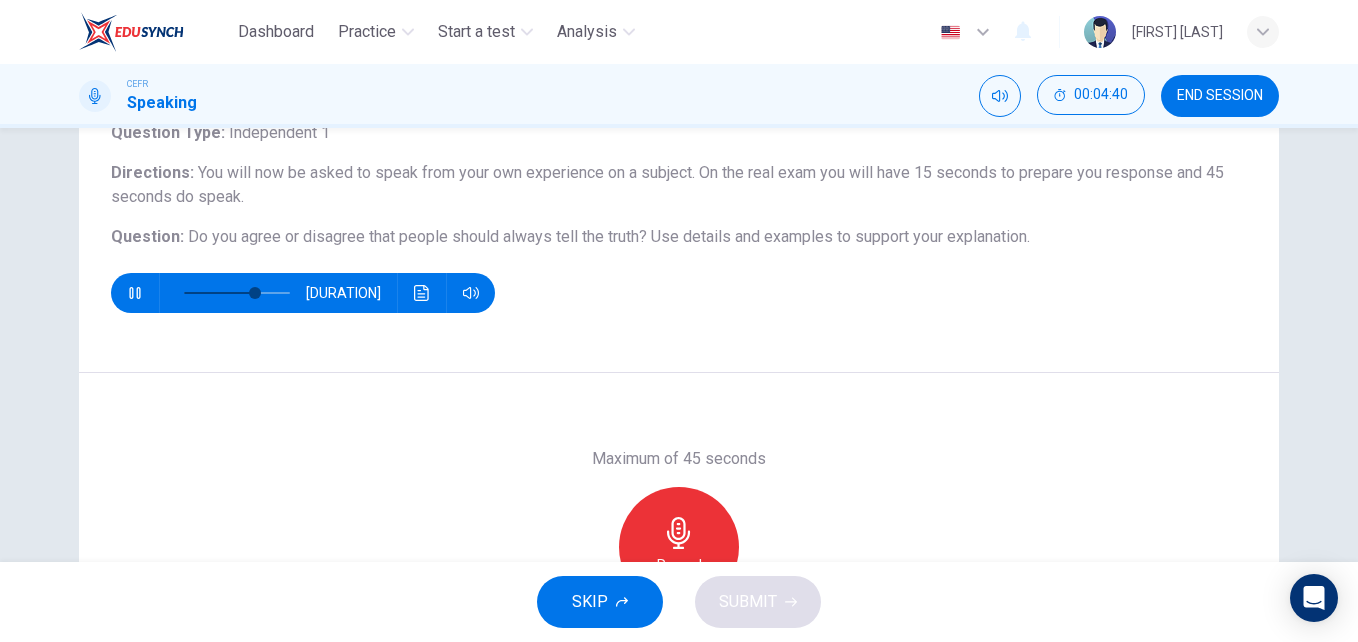 scroll, scrollTop: 144, scrollLeft: 0, axis: vertical 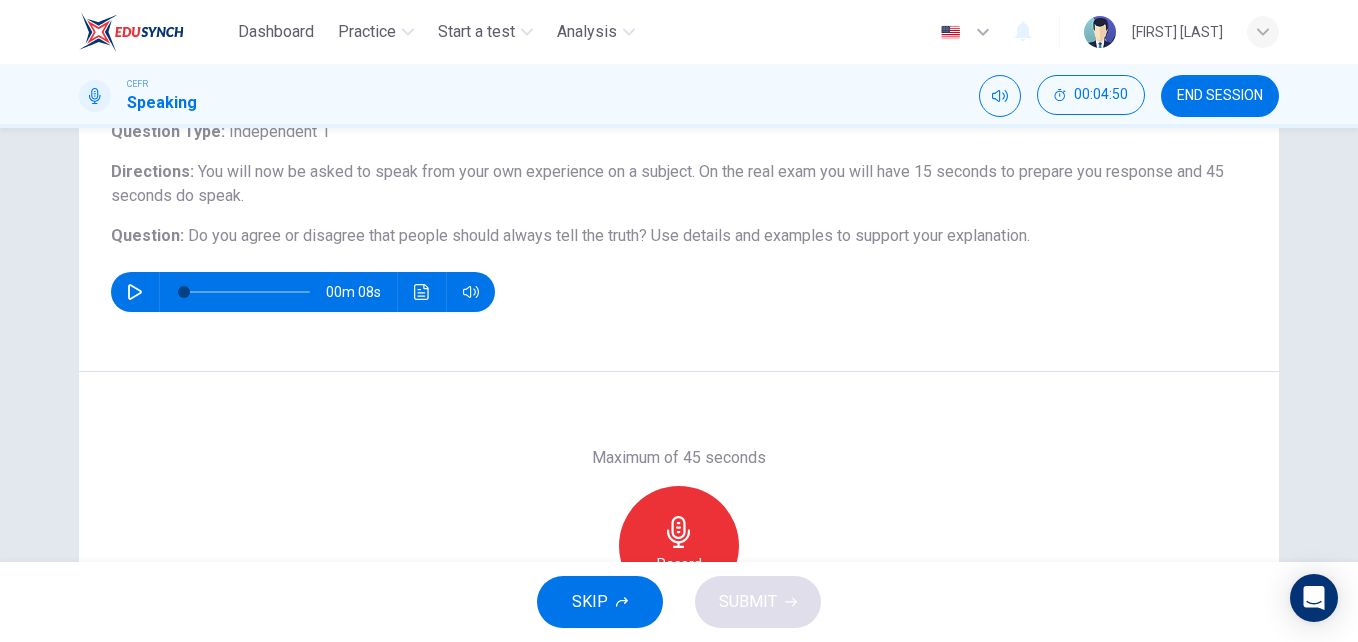 click on "Record" at bounding box center (679, 546) 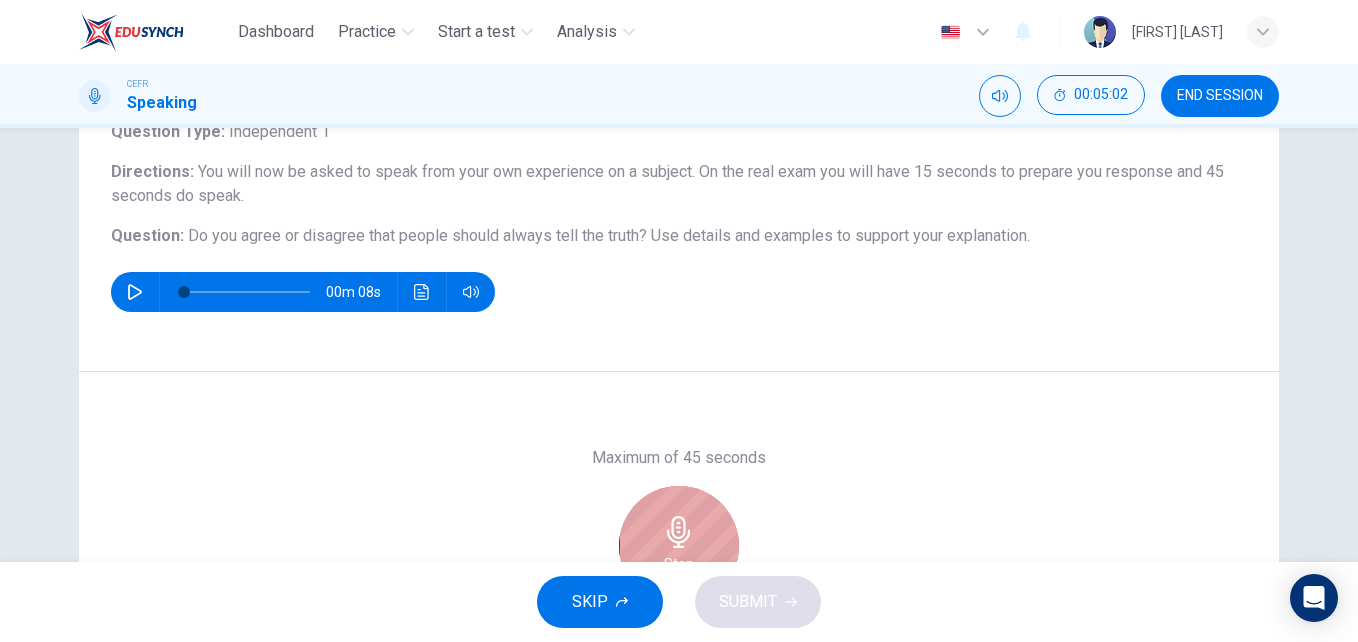 click on "Stop" at bounding box center (679, 546) 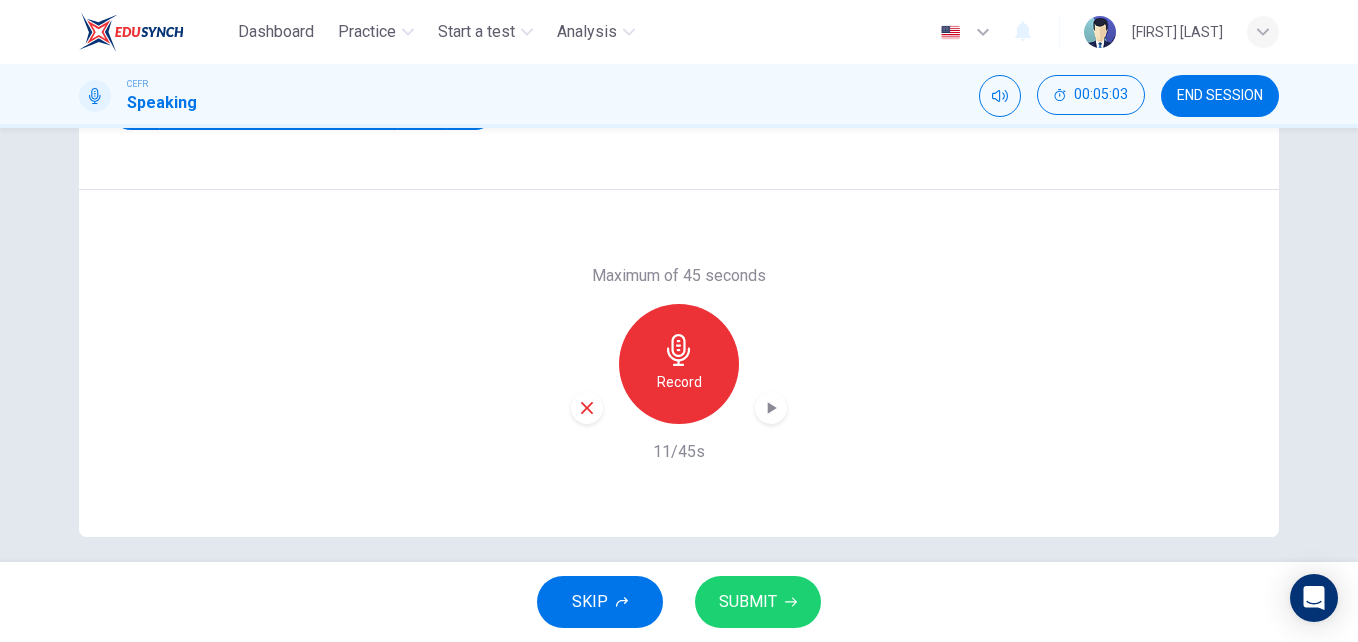 scroll, scrollTop: 341, scrollLeft: 0, axis: vertical 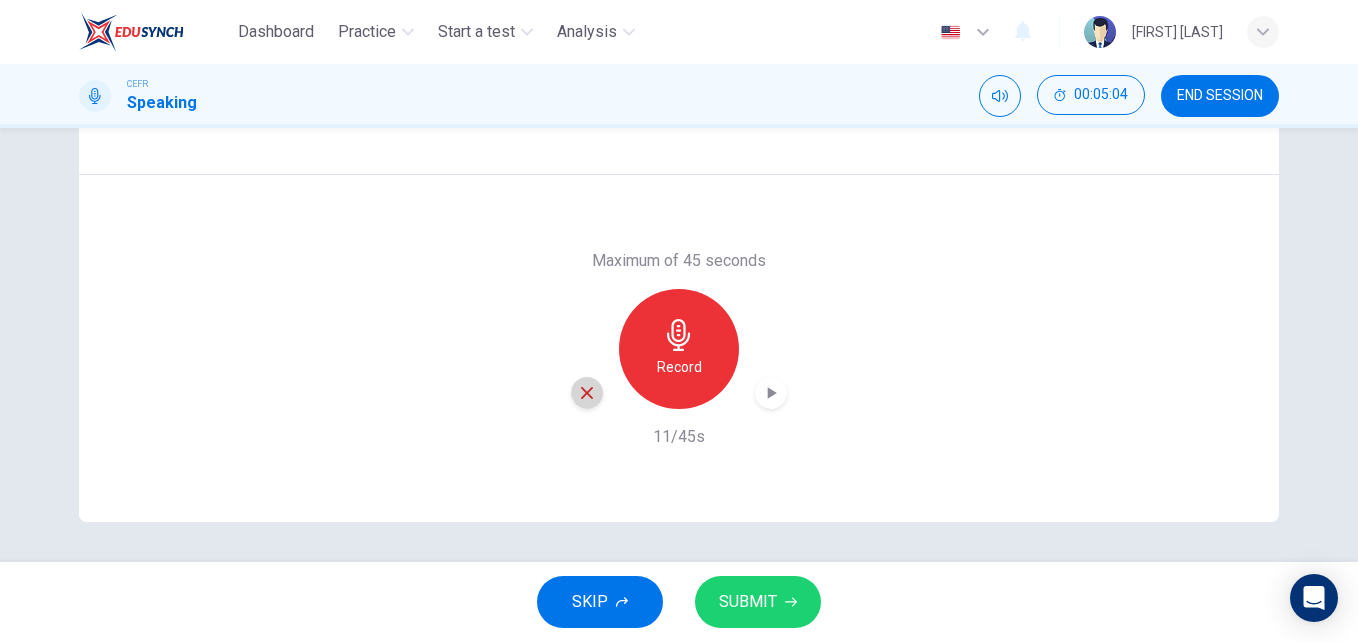 click at bounding box center (587, 393) 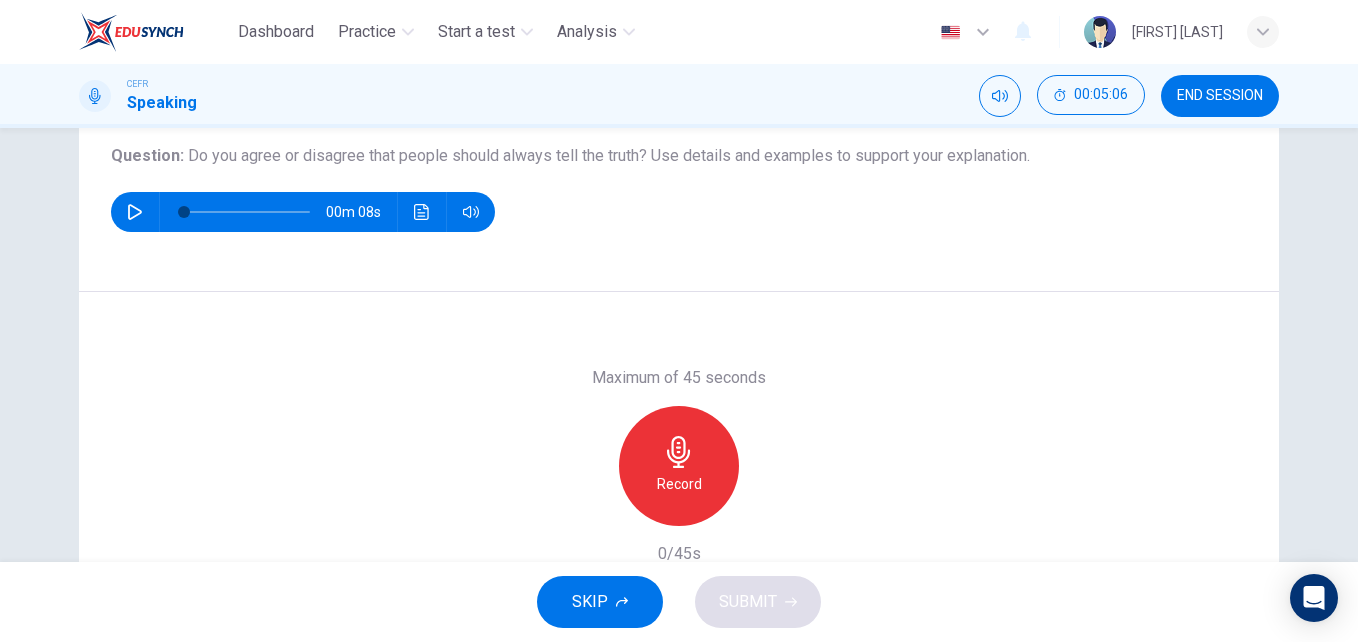 scroll, scrollTop: 222, scrollLeft: 0, axis: vertical 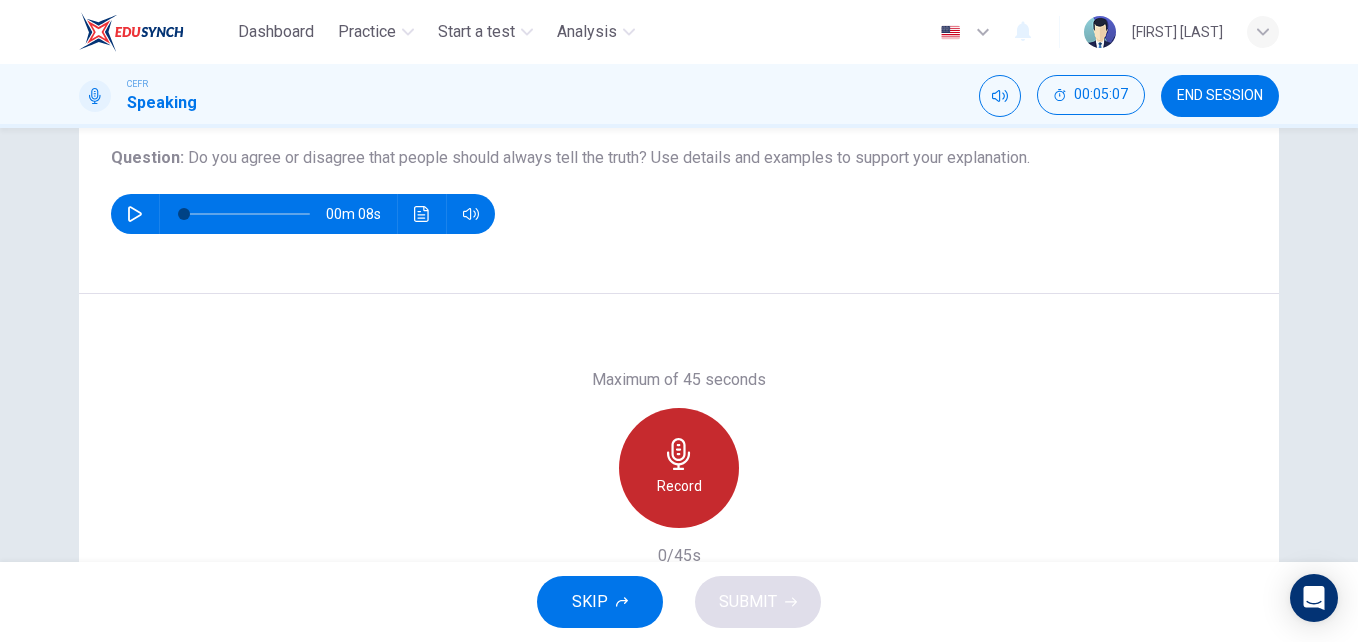 click at bounding box center (678, 454) 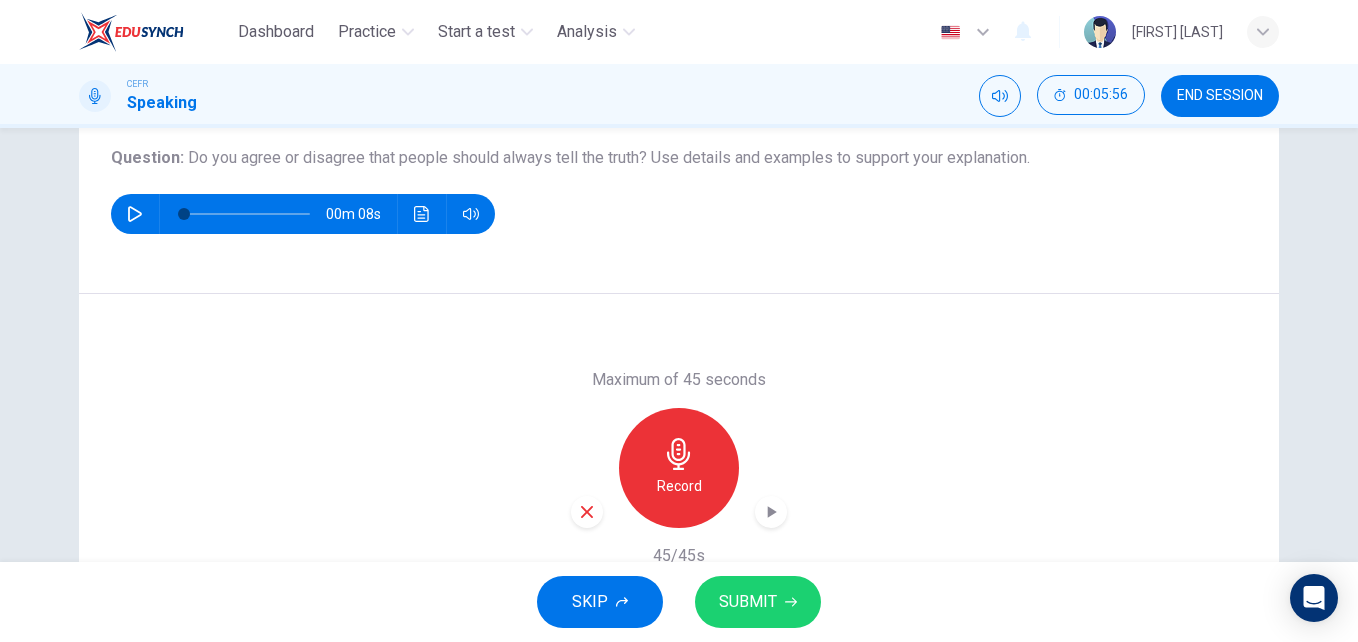 click at bounding box center (587, 512) 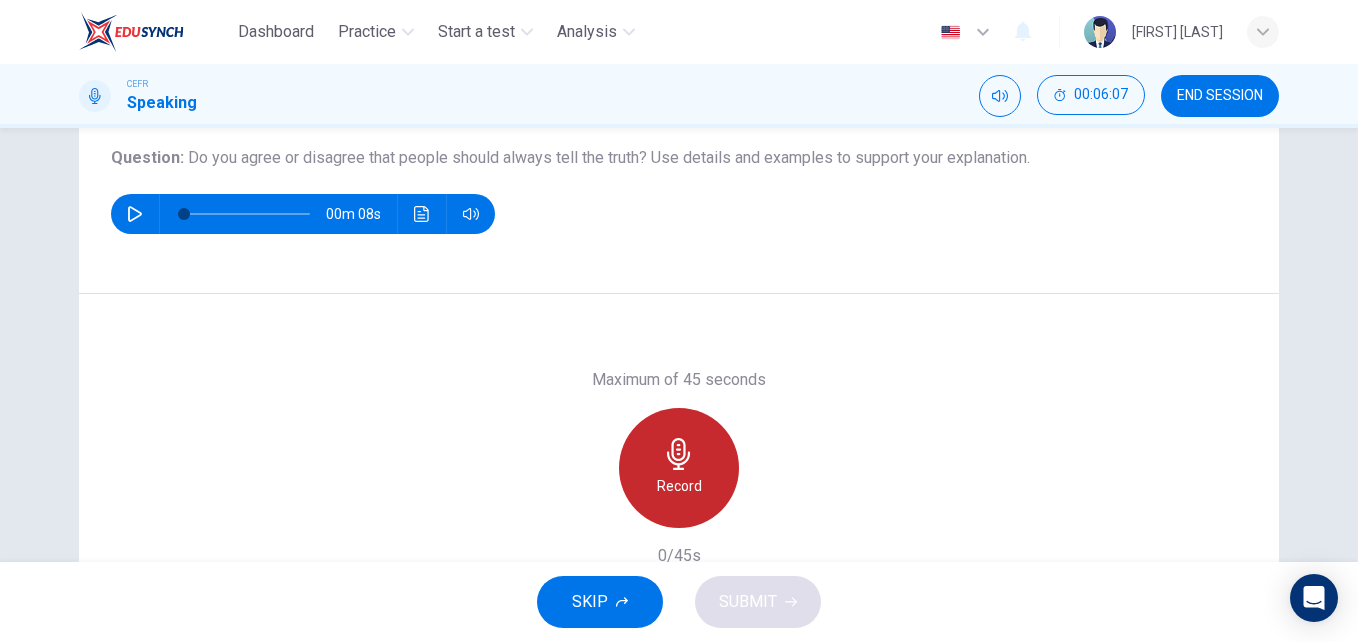 click on "Record" at bounding box center [679, 468] 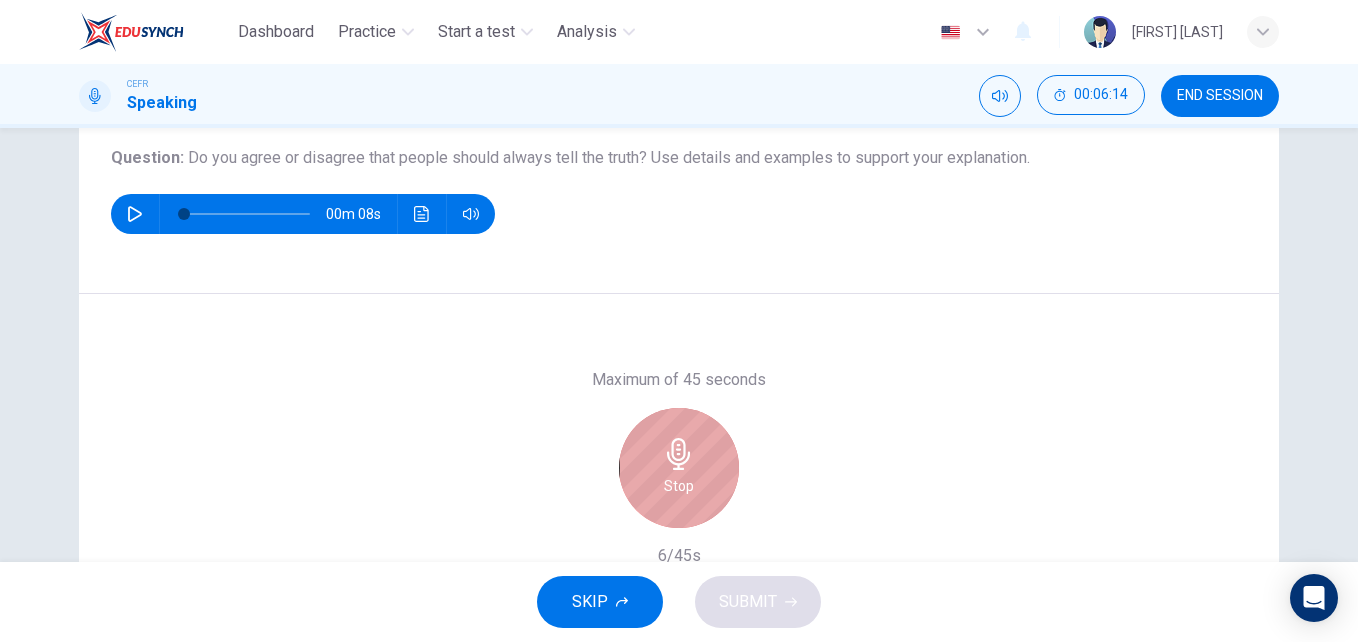 click on "Stop" at bounding box center (679, 468) 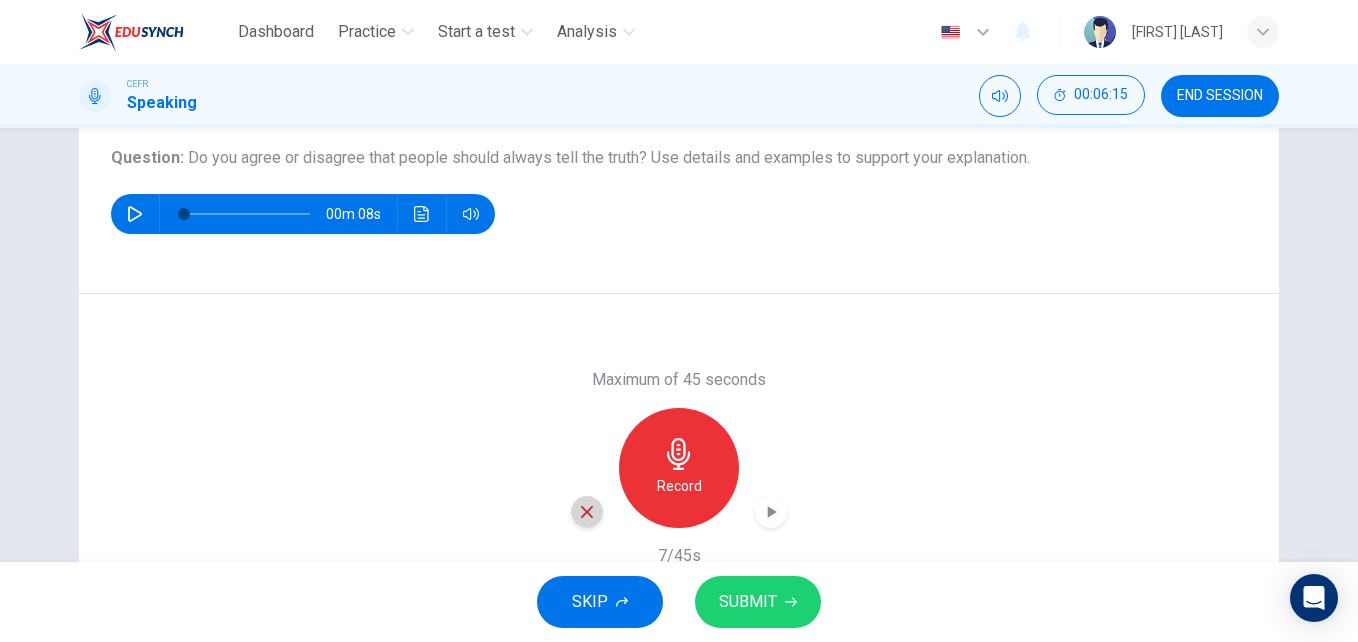 click at bounding box center [587, 512] 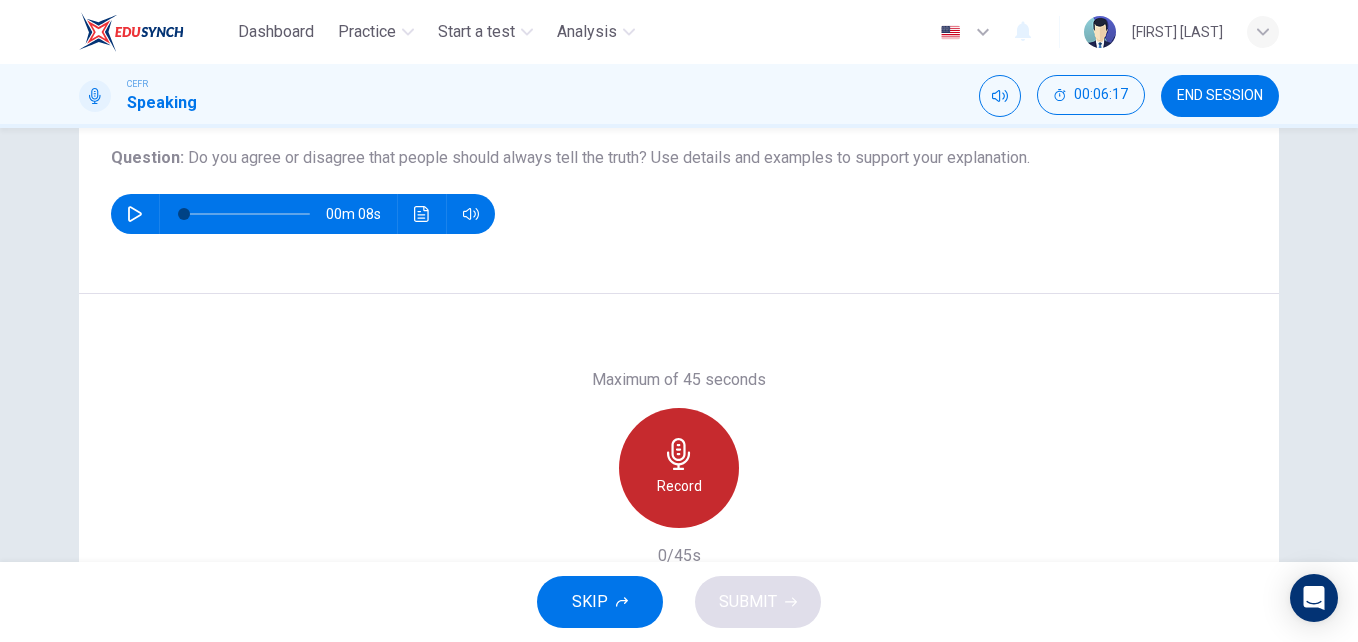 click at bounding box center [679, 454] 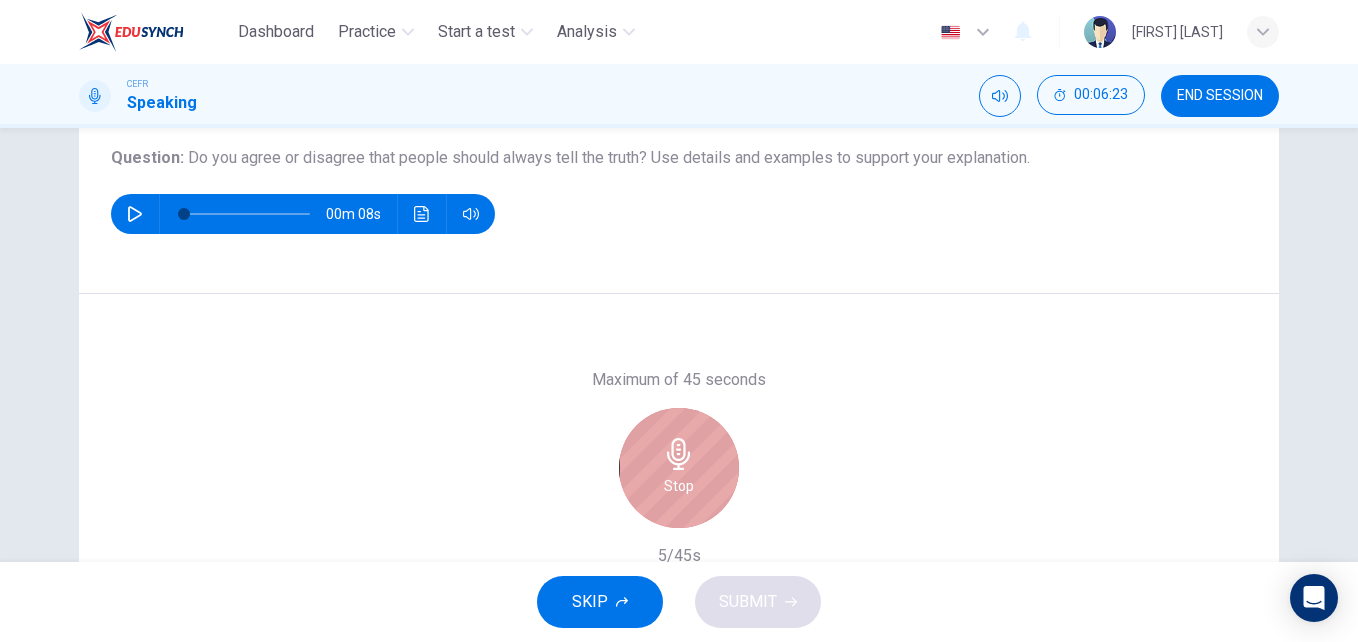 click at bounding box center (679, 454) 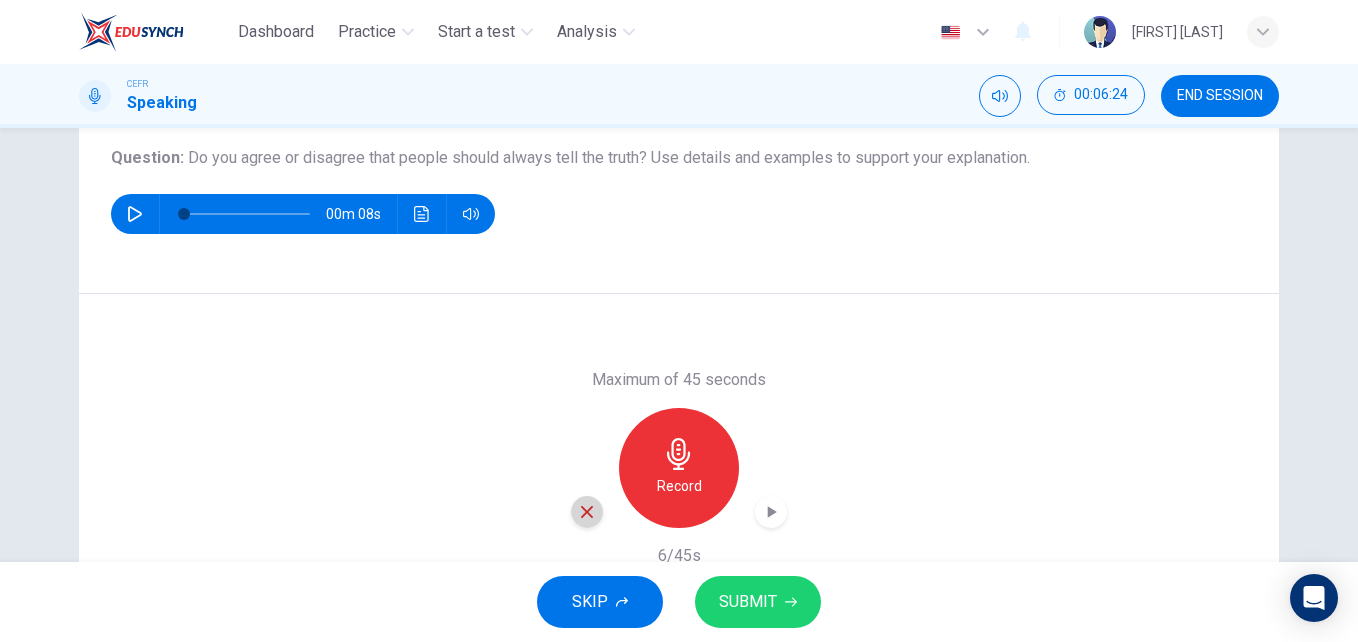 click at bounding box center (587, 512) 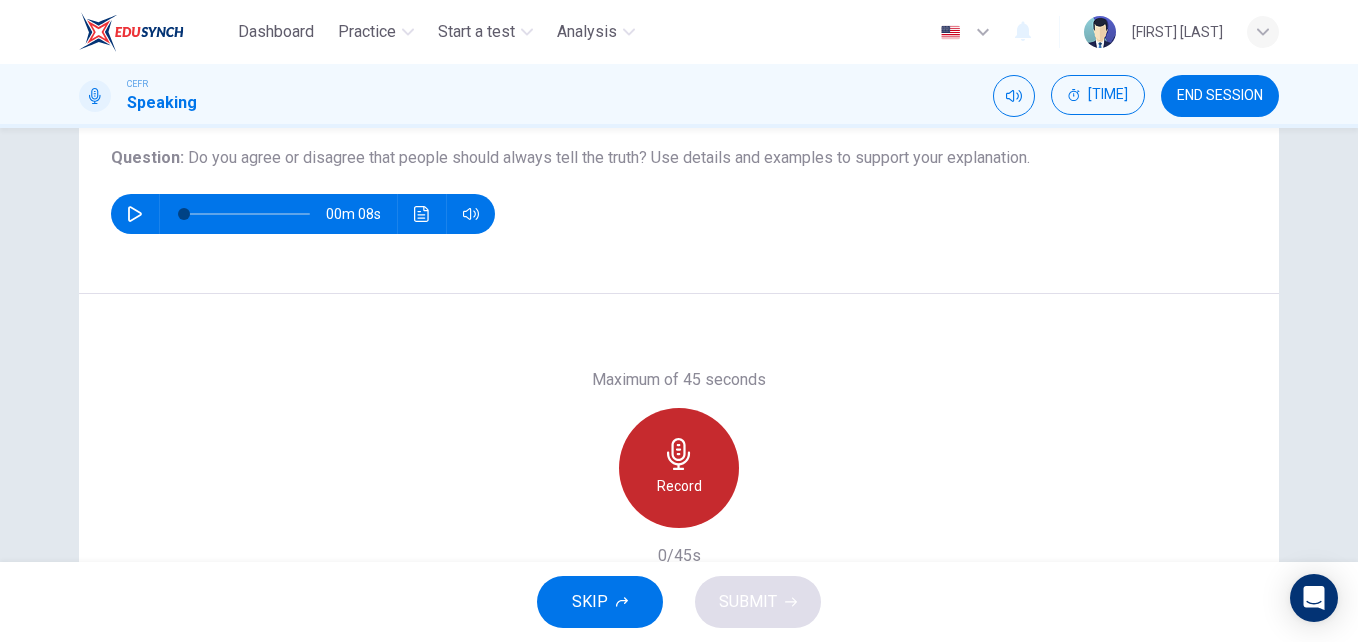click at bounding box center [678, 454] 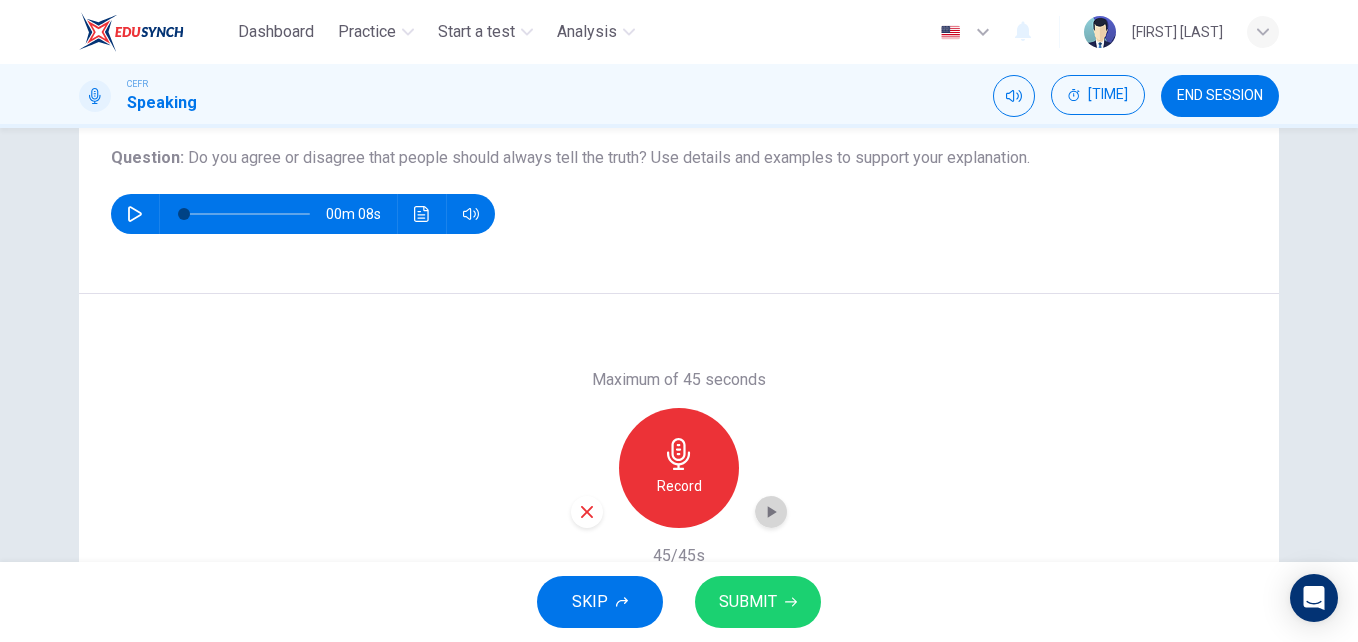 click at bounding box center [771, 512] 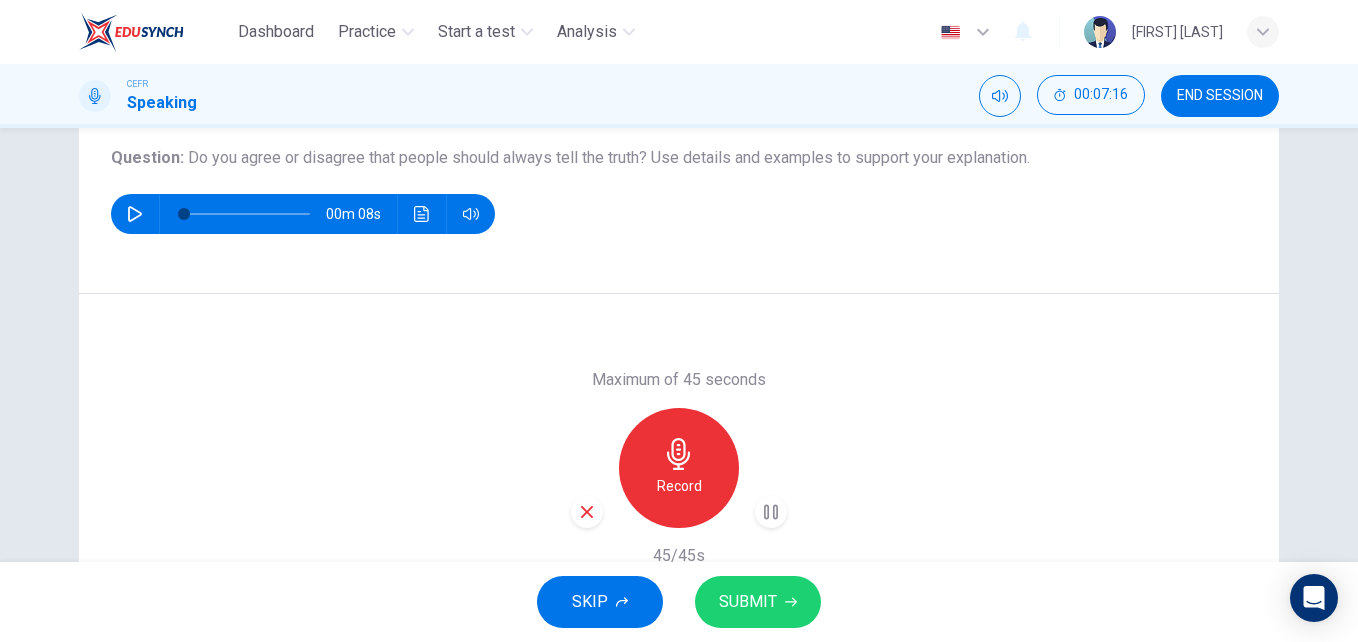 type 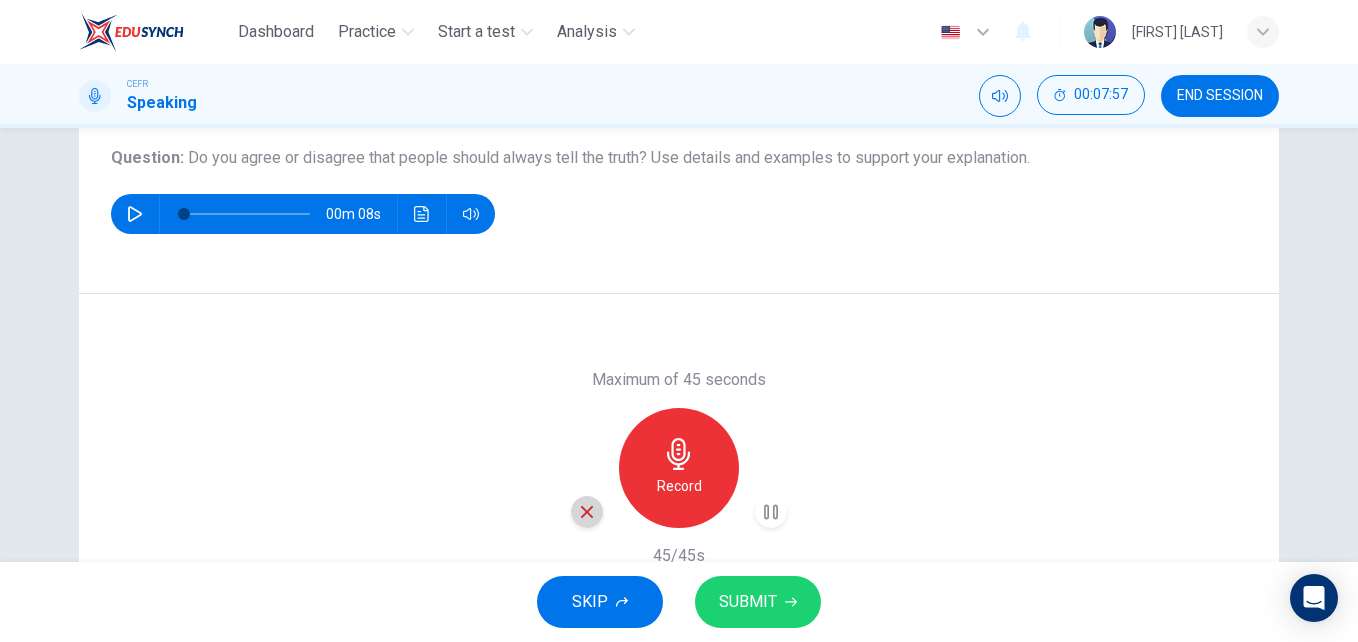 click at bounding box center (587, 512) 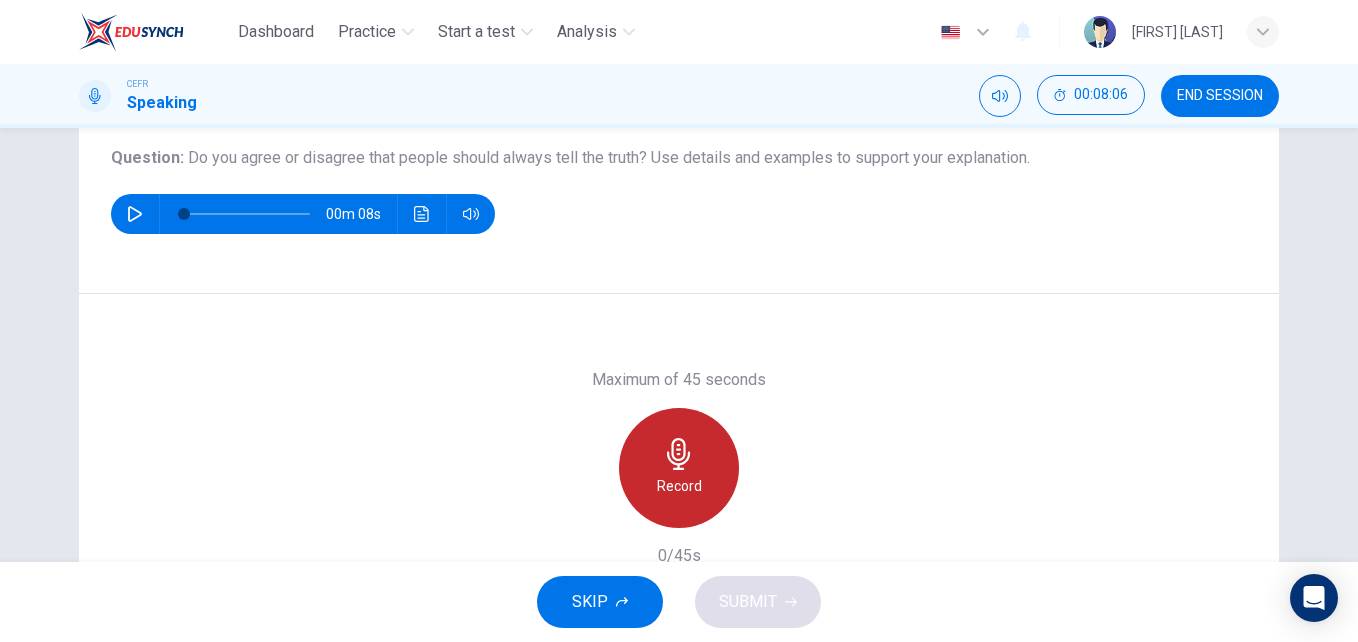 click on "Record" at bounding box center (679, 468) 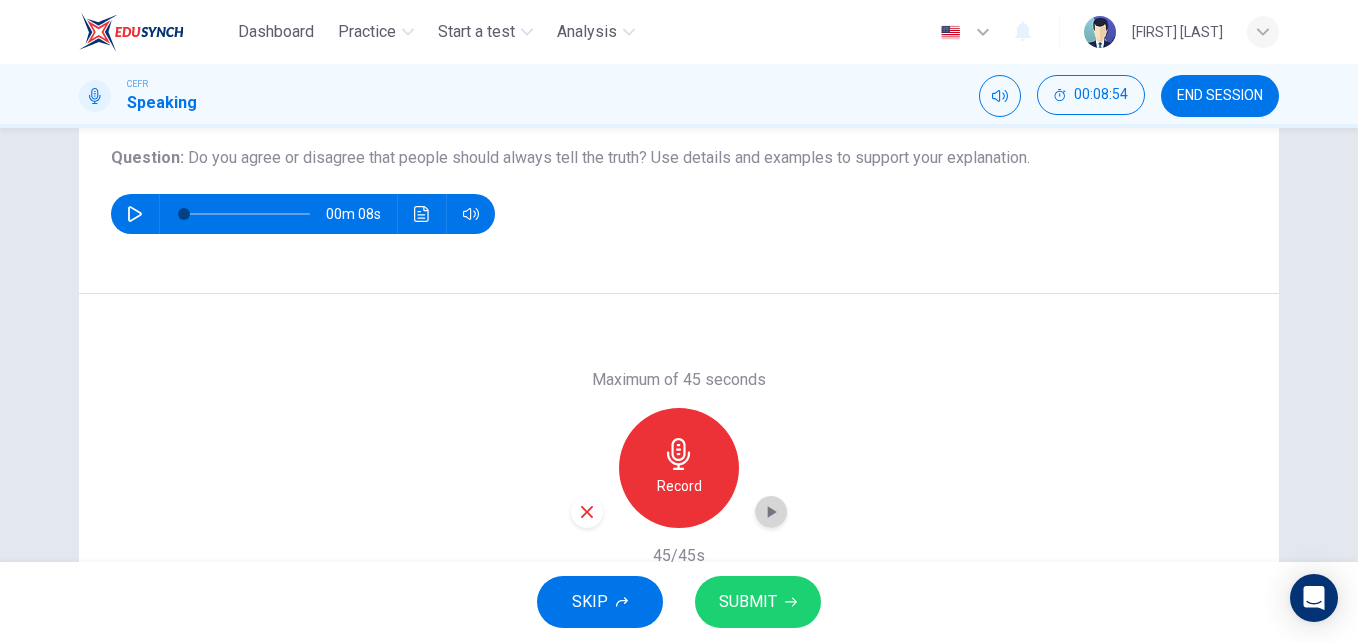 click at bounding box center (771, 512) 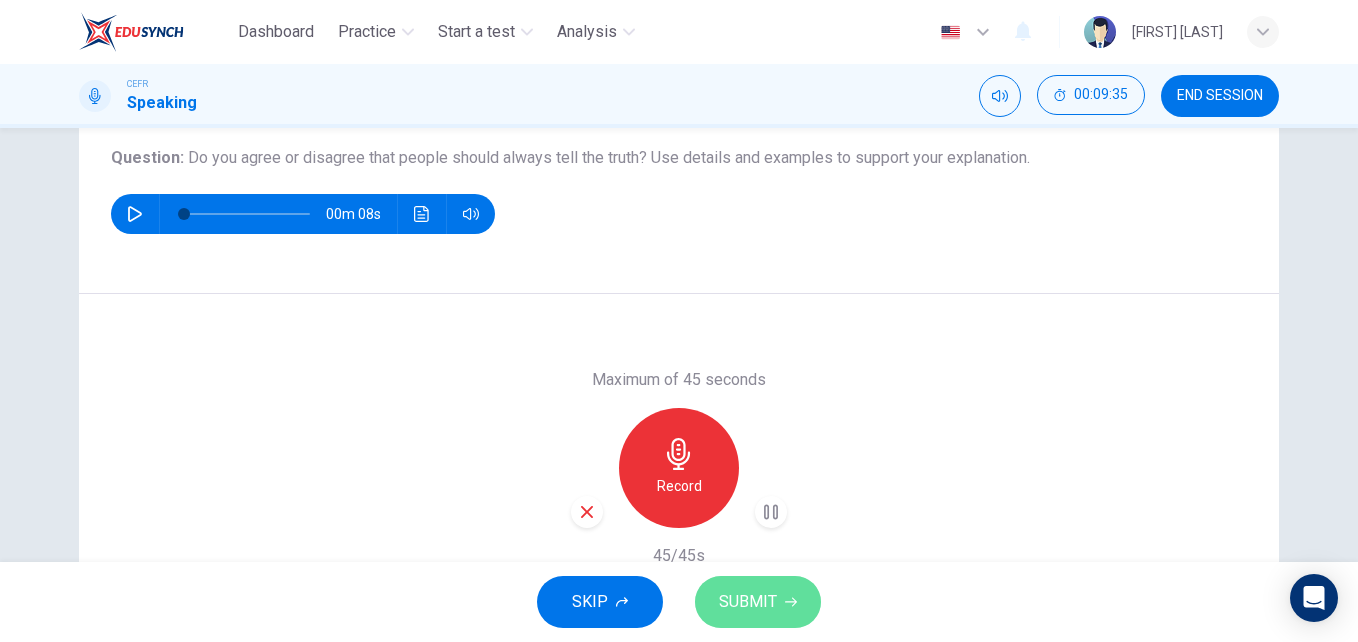 click on "SUBMIT" at bounding box center (748, 602) 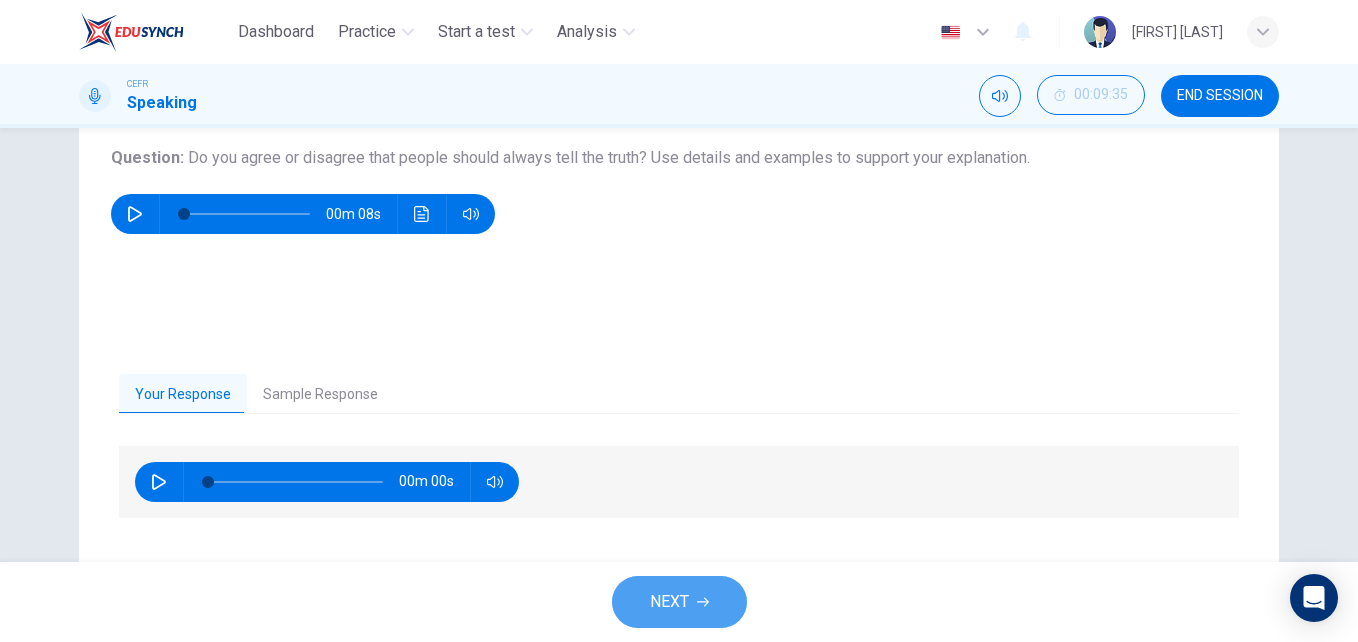 click on "NEXT" at bounding box center [669, 602] 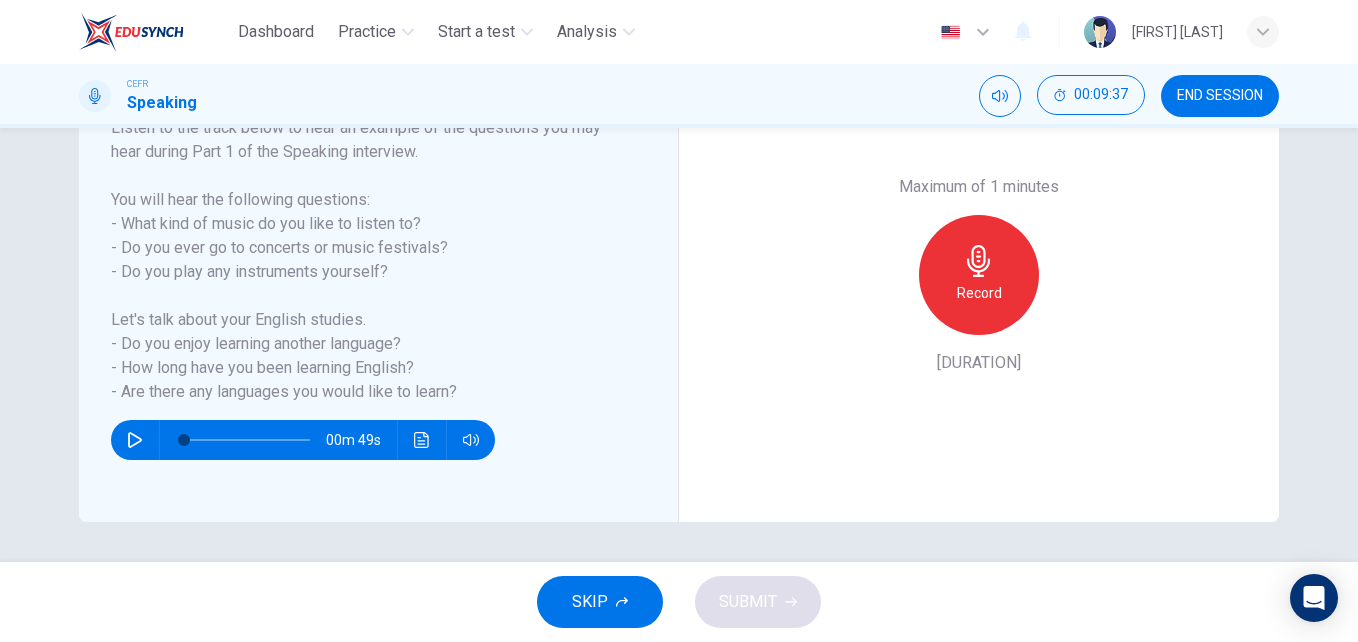 scroll, scrollTop: 341, scrollLeft: 0, axis: vertical 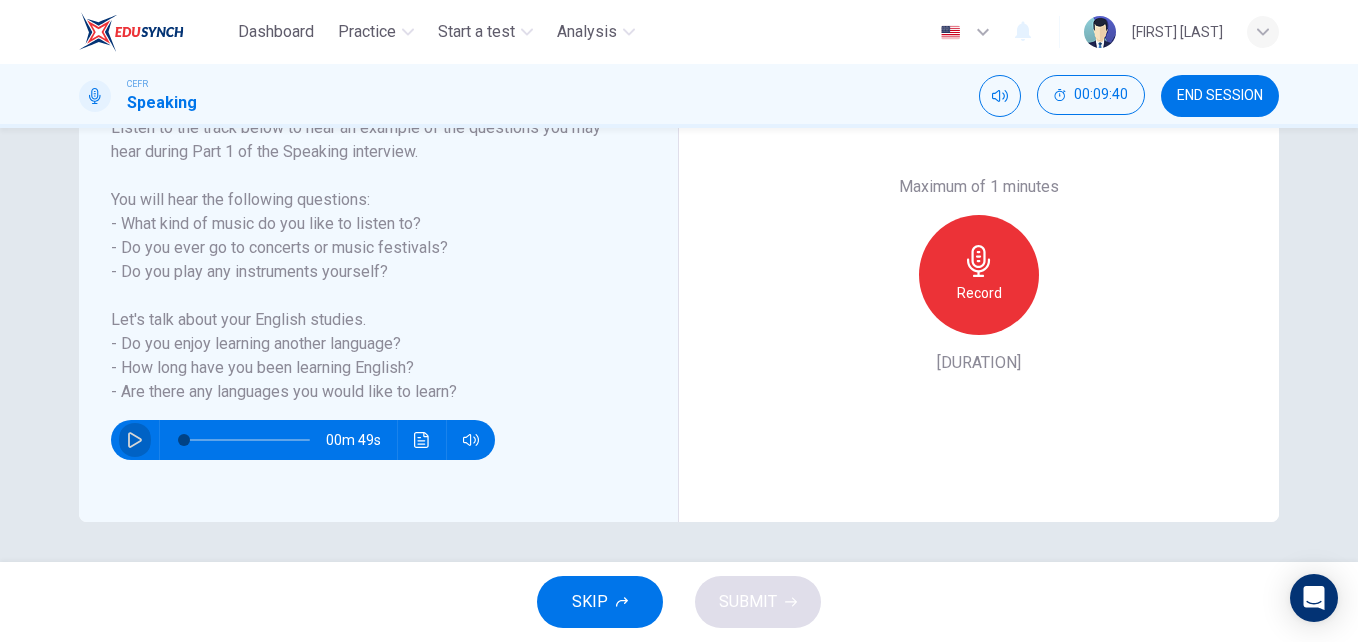 click at bounding box center [135, 440] 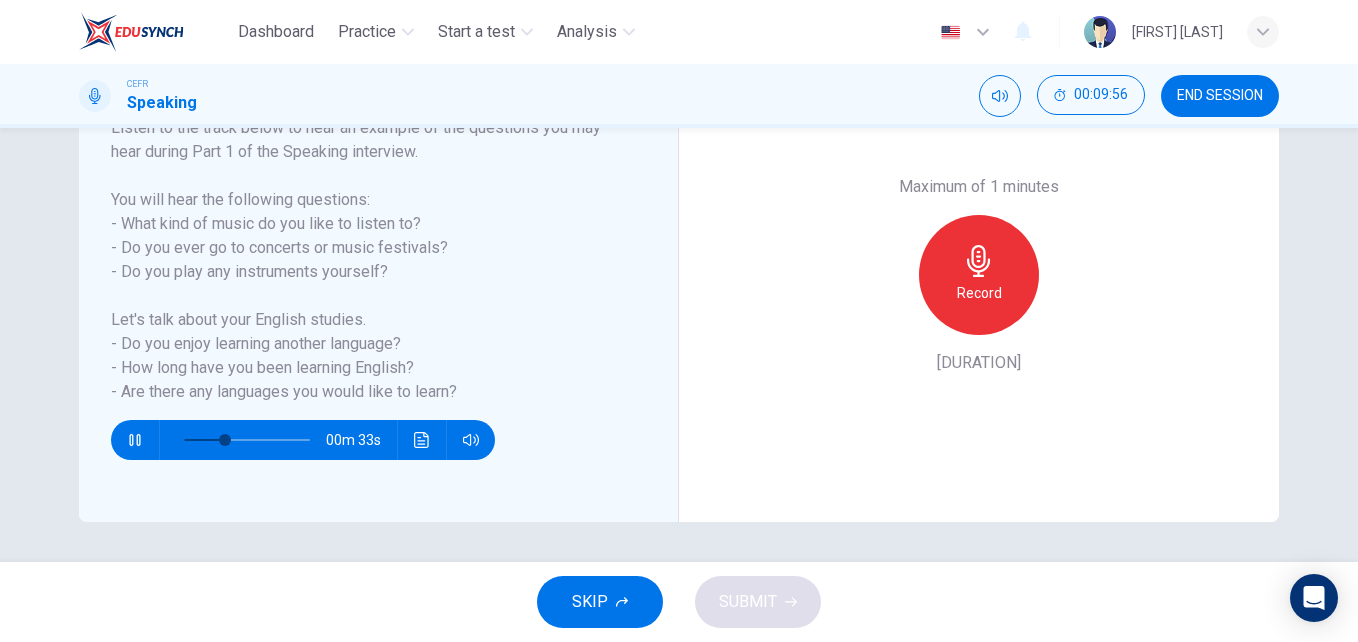 scroll, scrollTop: 340, scrollLeft: 0, axis: vertical 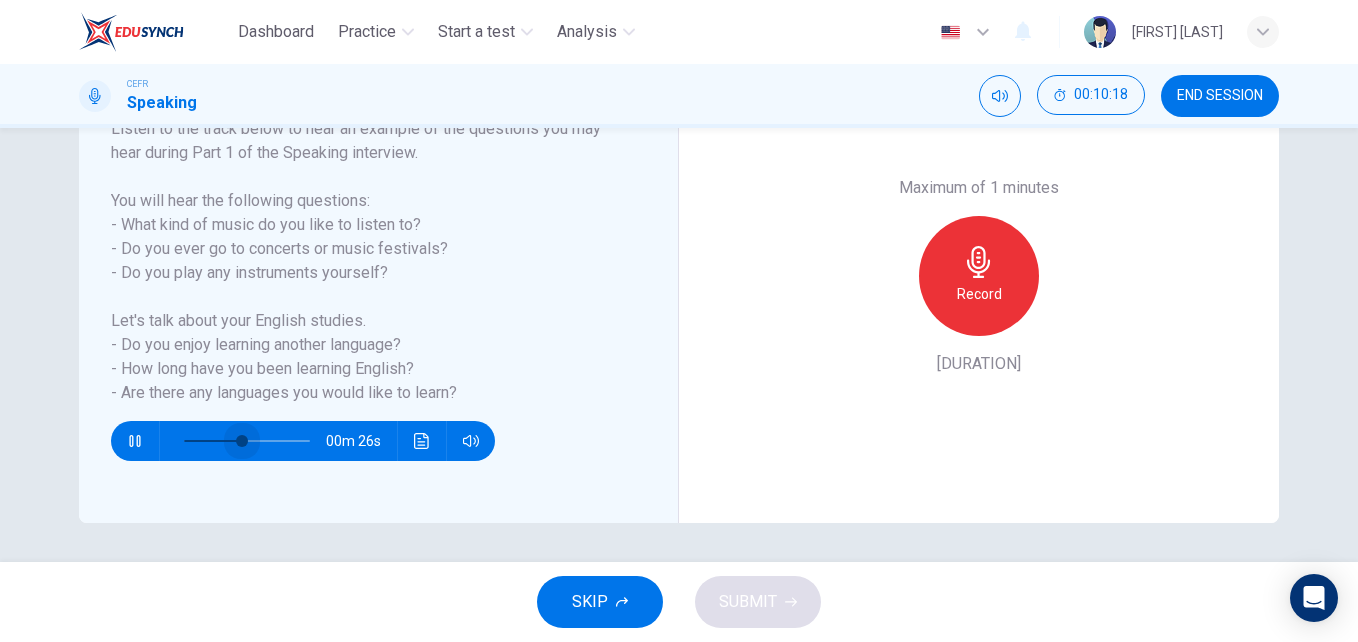 click at bounding box center (247, 441) 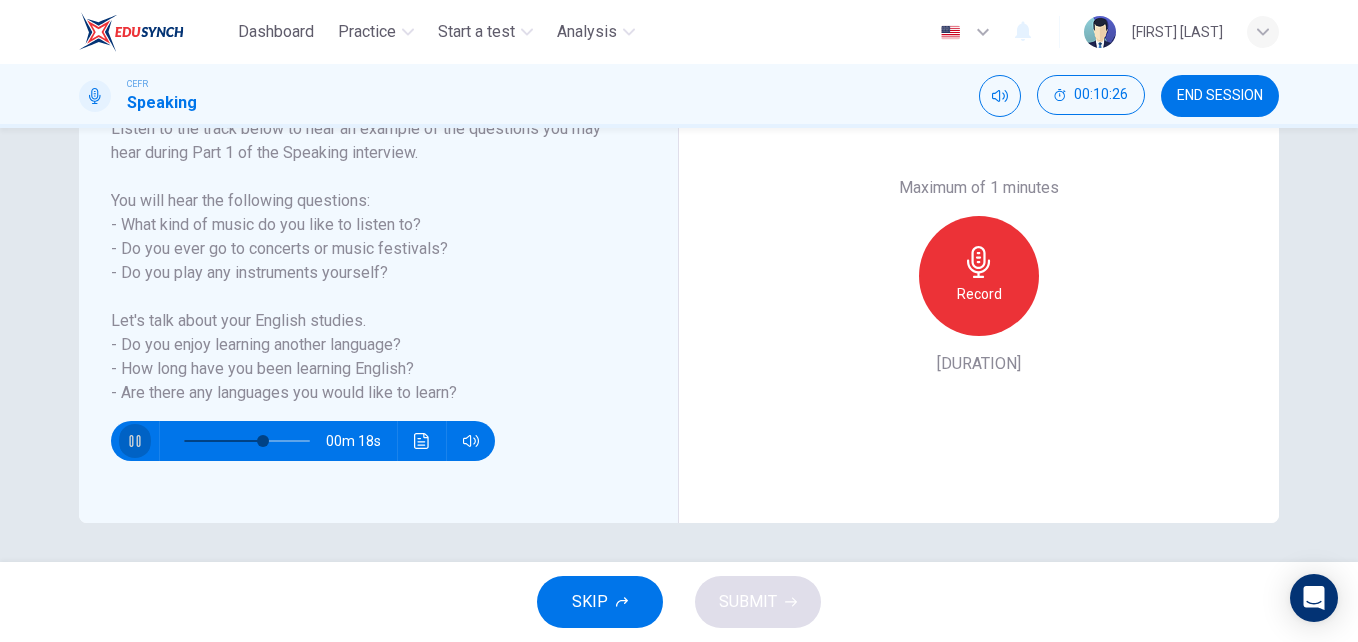 click at bounding box center (135, 441) 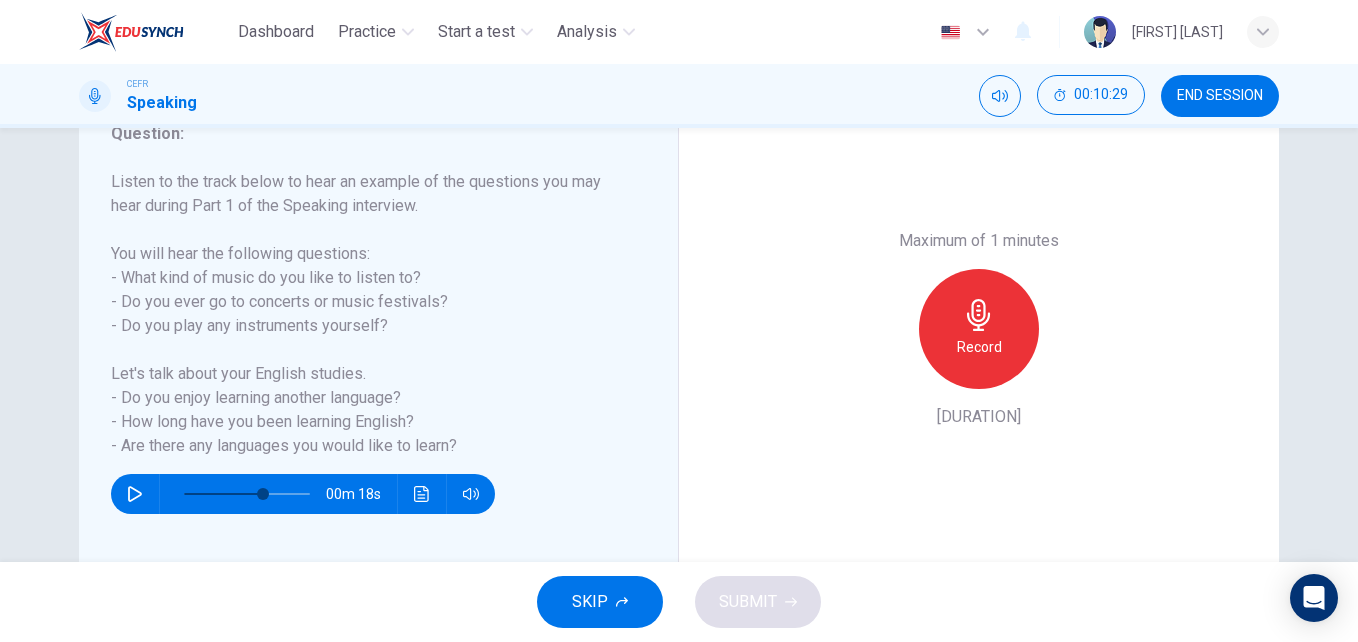 scroll, scrollTop: 286, scrollLeft: 0, axis: vertical 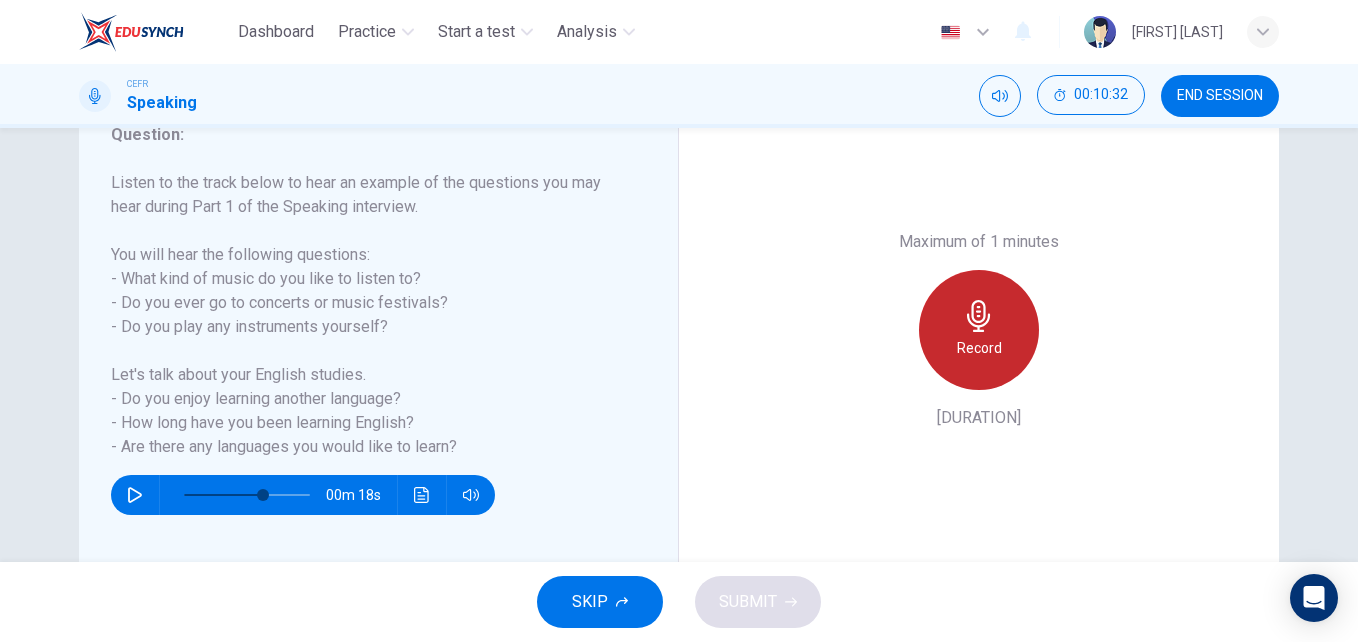 click on "Record" at bounding box center [979, 348] 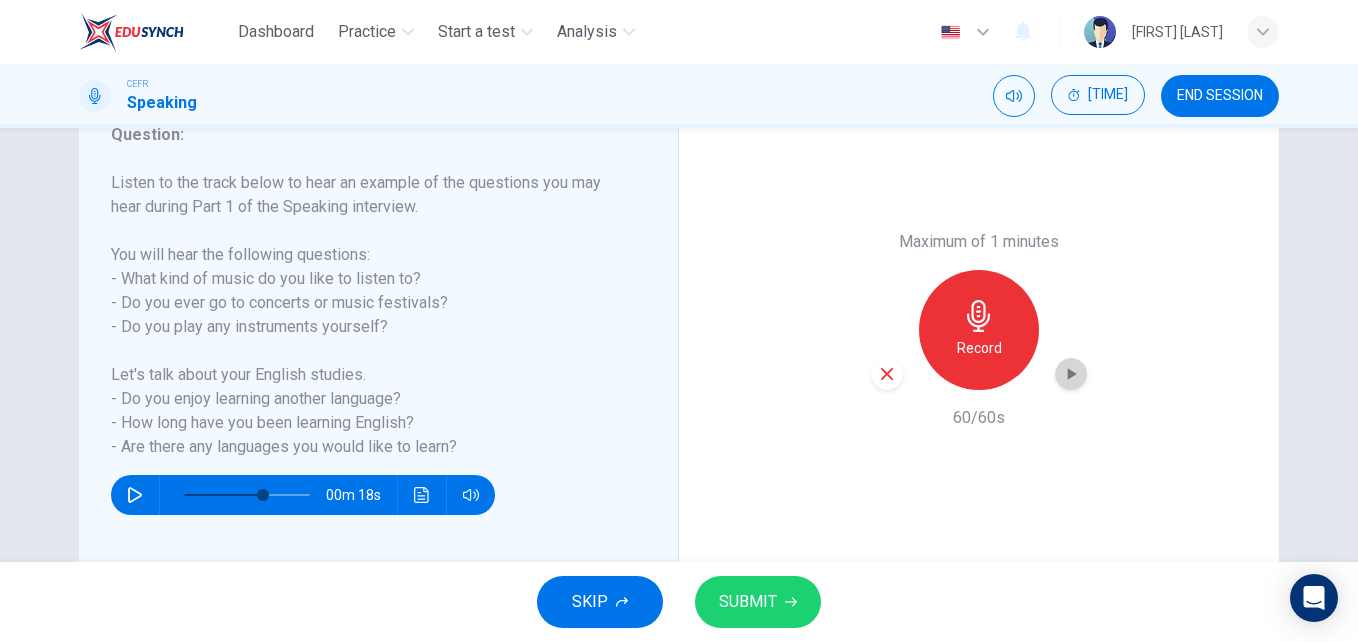 click at bounding box center (1071, 374) 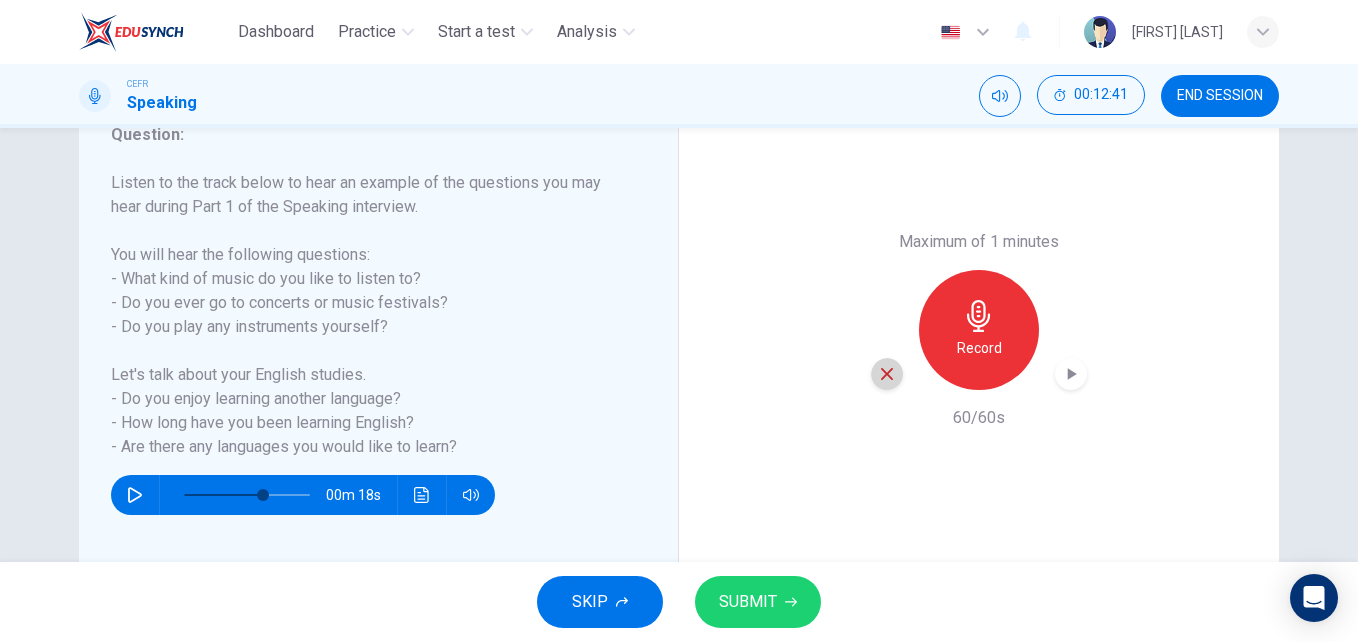 click at bounding box center (887, 374) 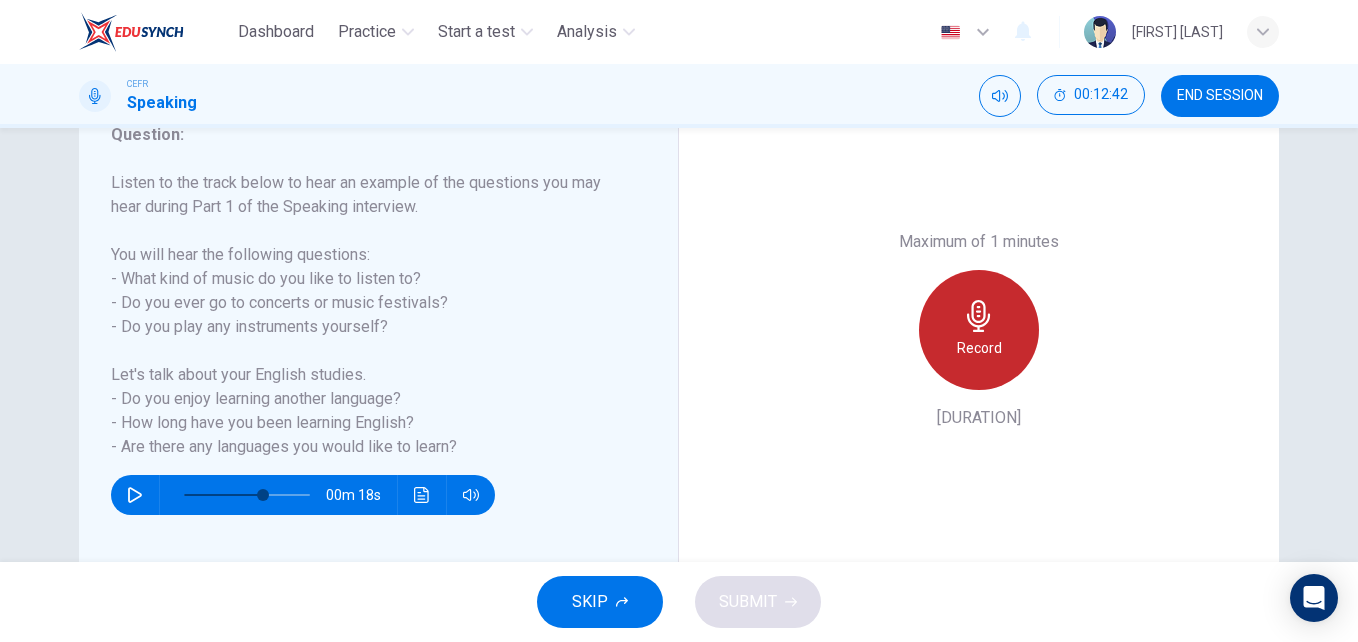 click at bounding box center [978, 316] 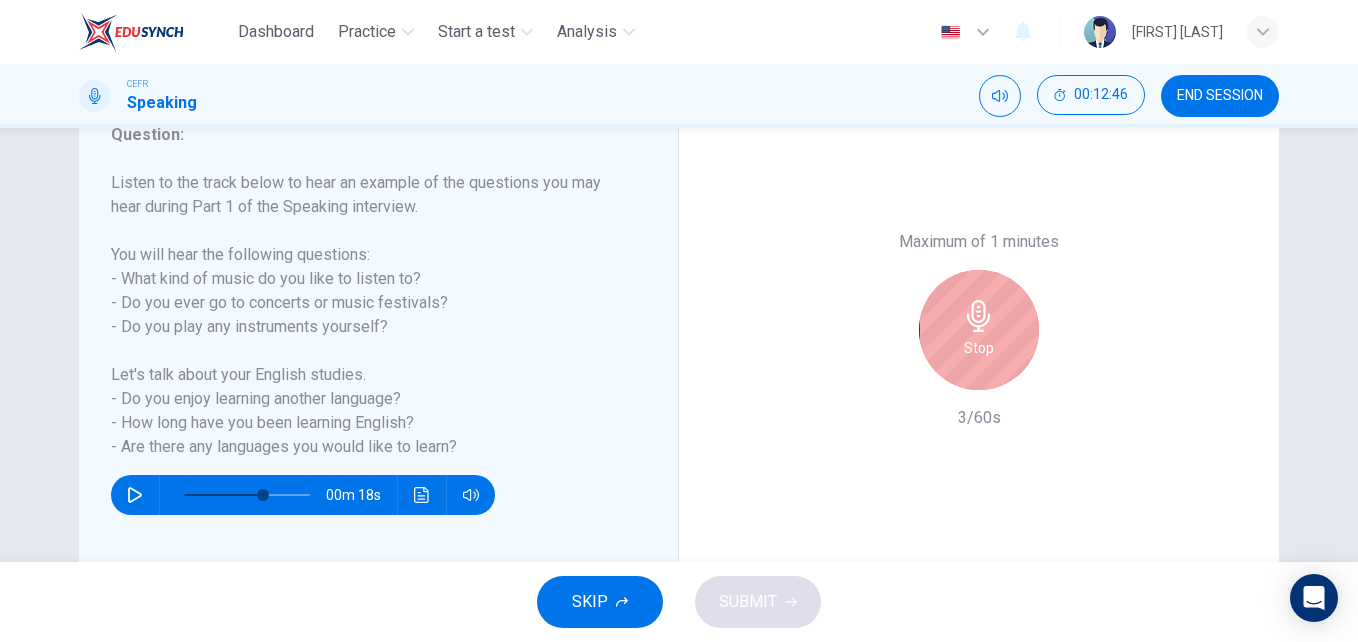 click at bounding box center [978, 316] 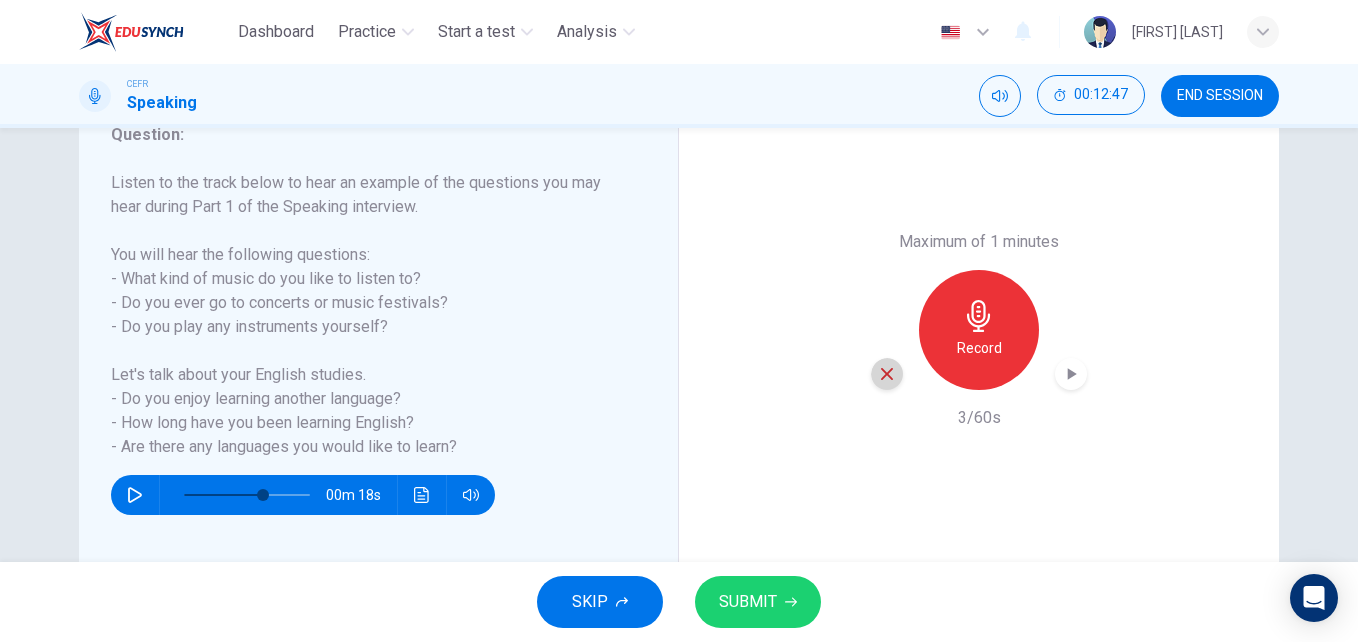 click at bounding box center [887, 374] 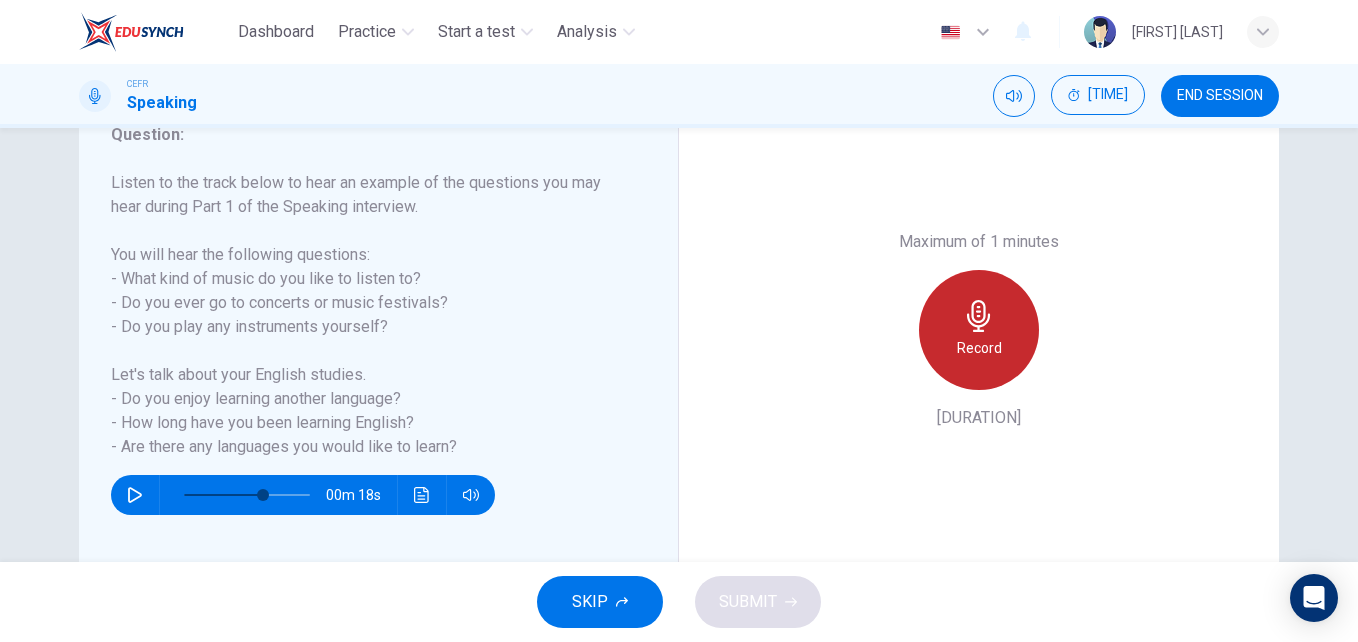 click at bounding box center (979, 316) 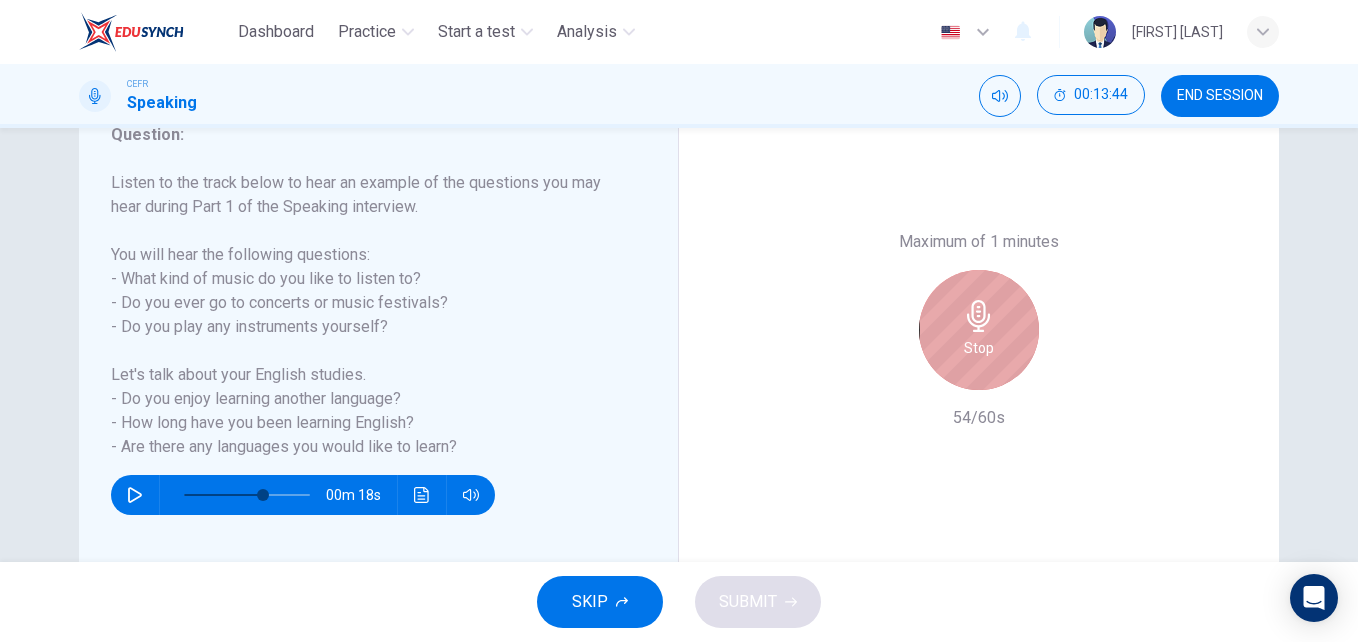 click at bounding box center [978, 316] 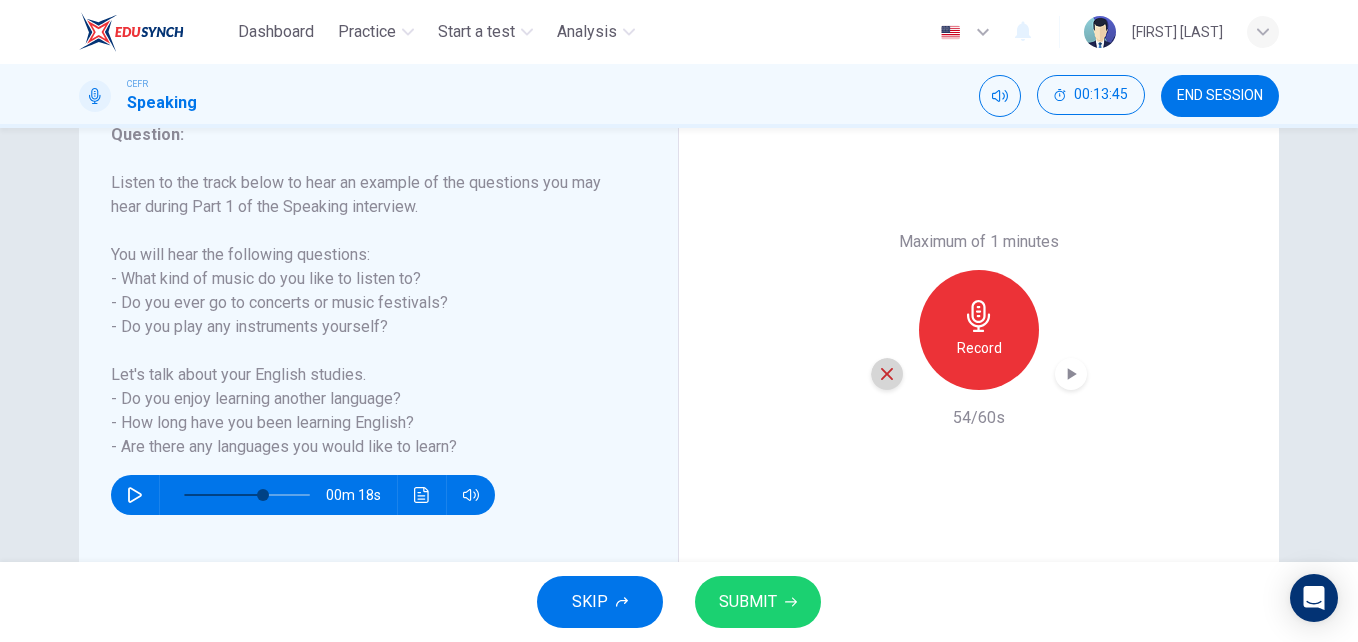 click at bounding box center (887, 374) 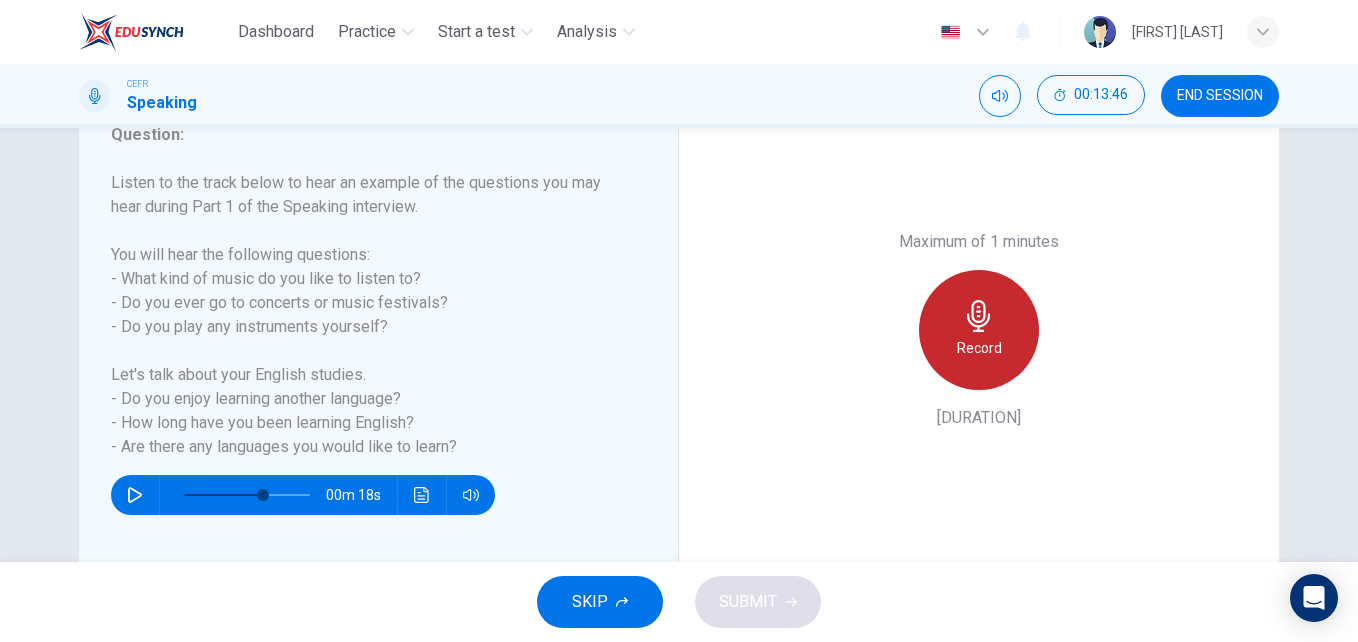 click on "Record" at bounding box center [979, 330] 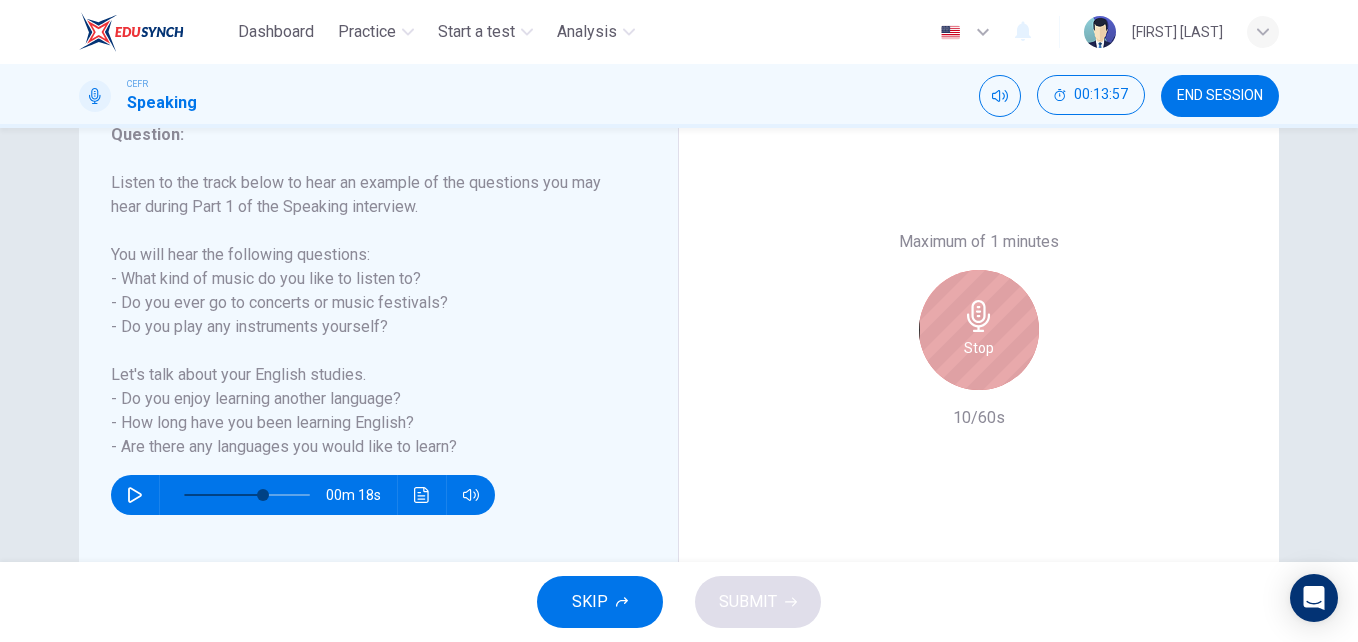 click on "Stop" at bounding box center [979, 330] 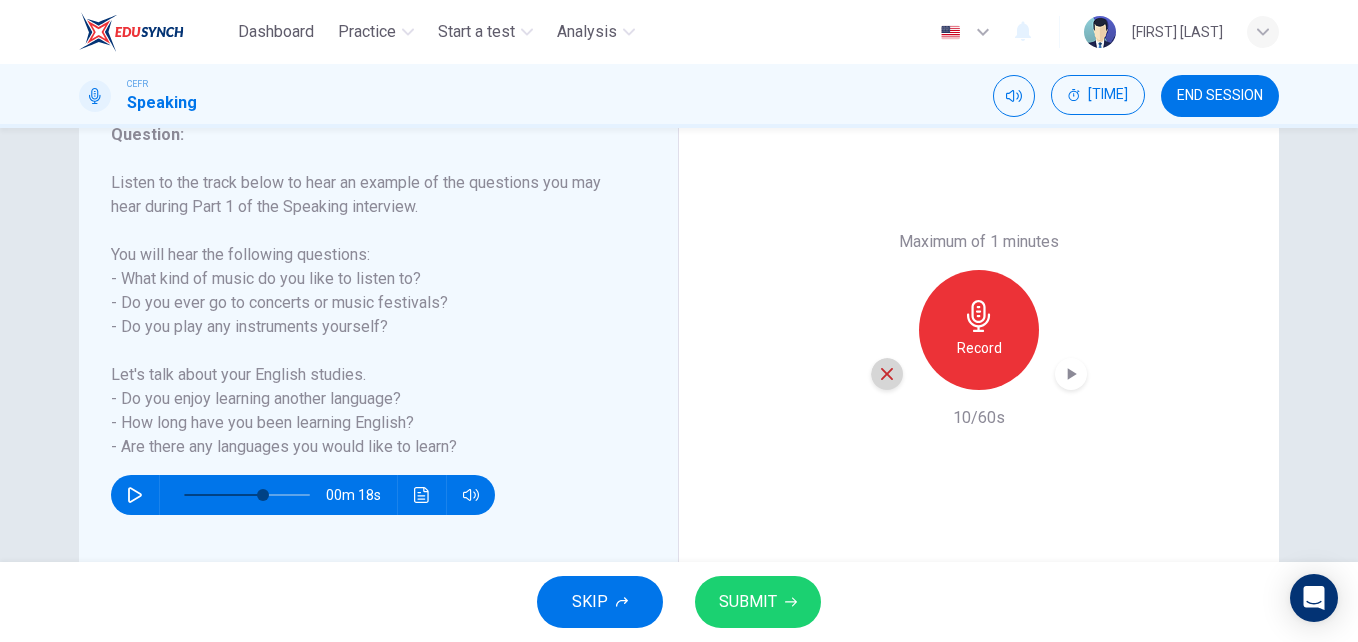 click at bounding box center (887, 374) 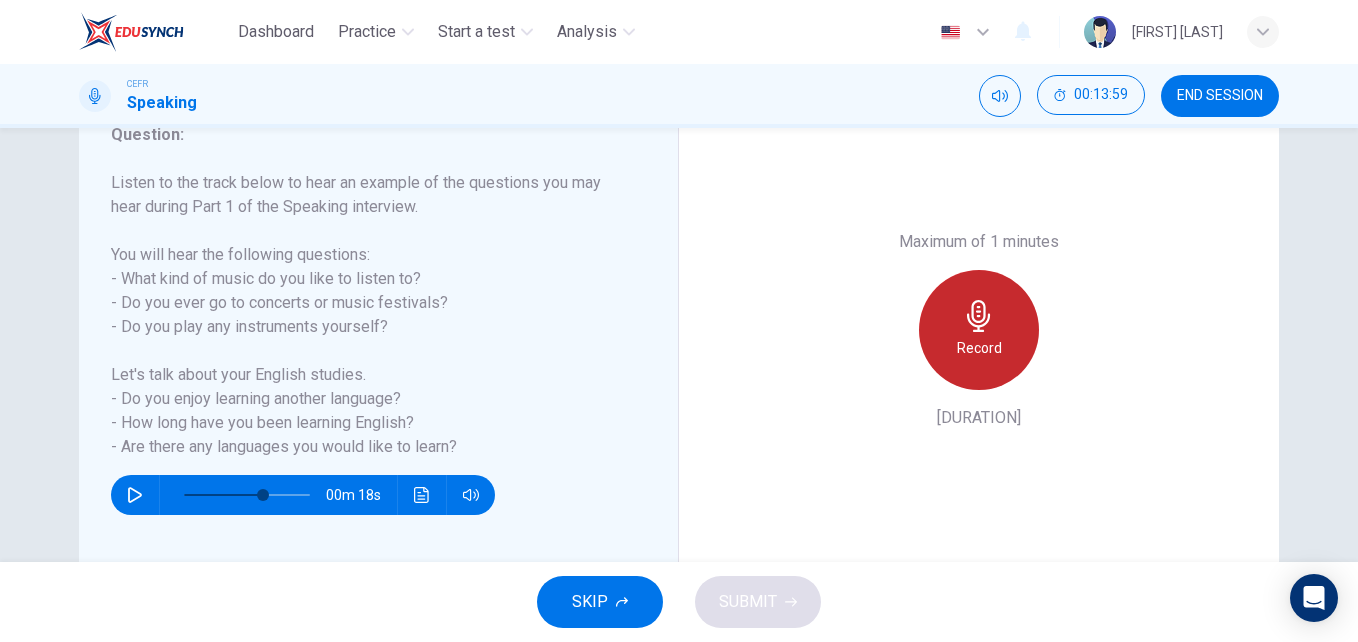 click at bounding box center (979, 316) 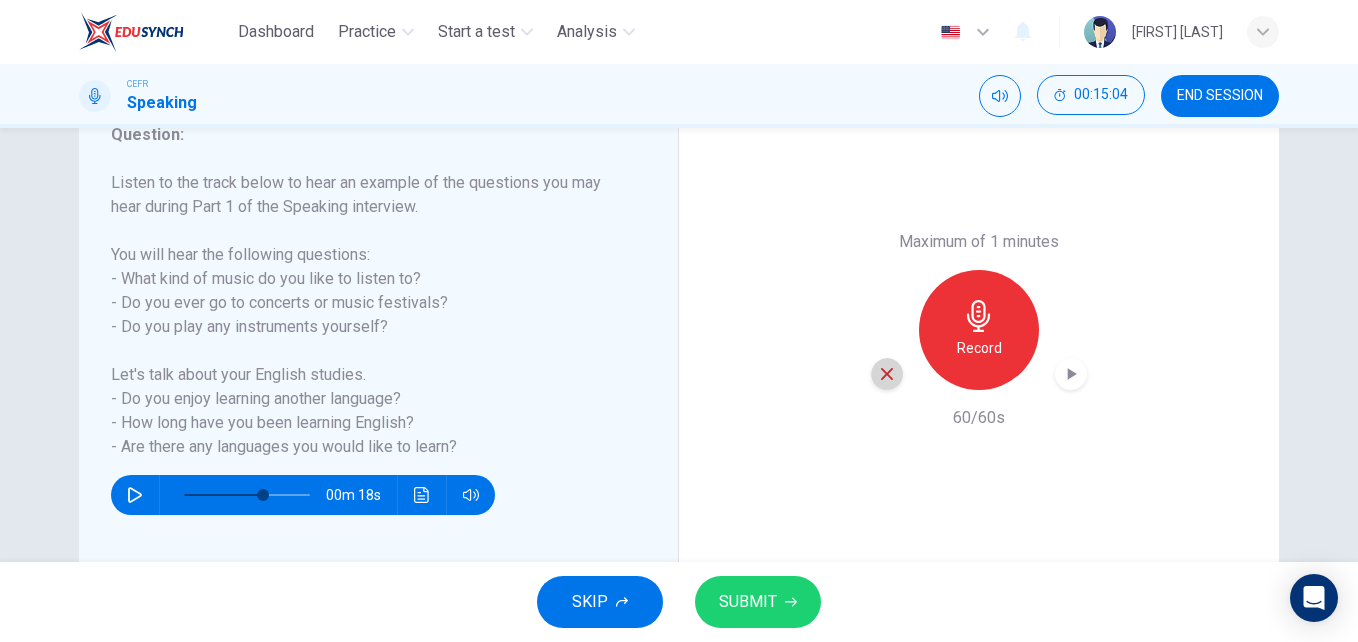 click at bounding box center (887, 374) 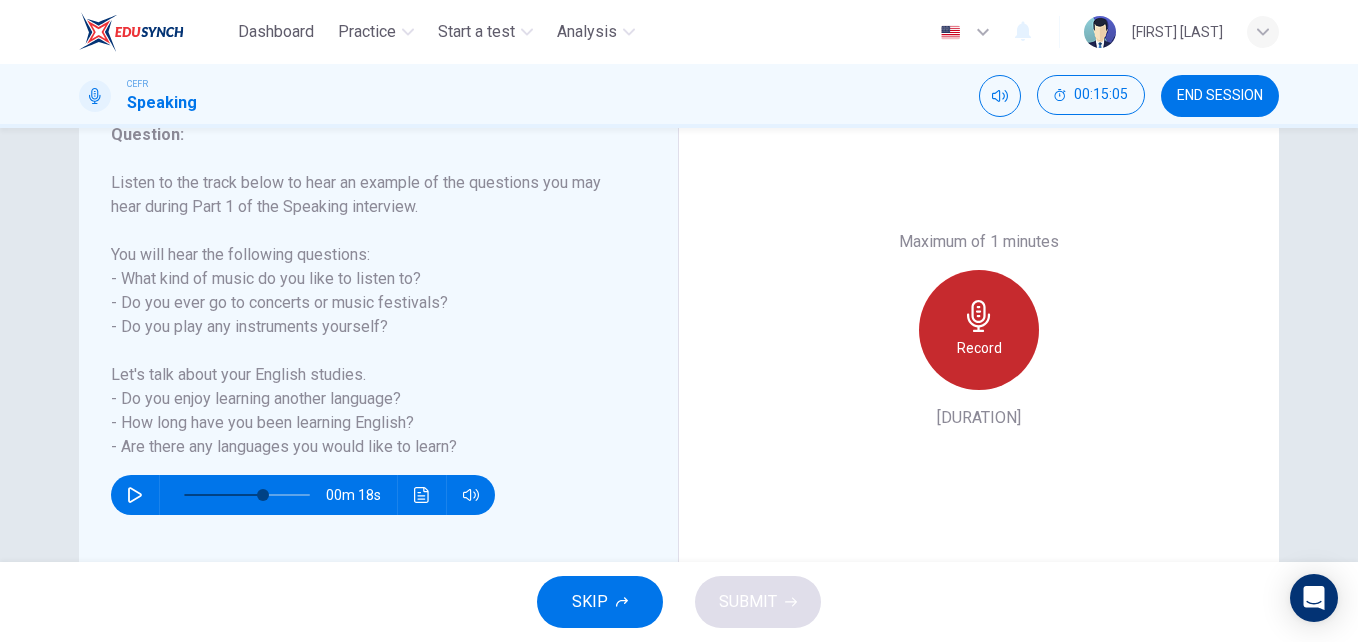 click at bounding box center [979, 316] 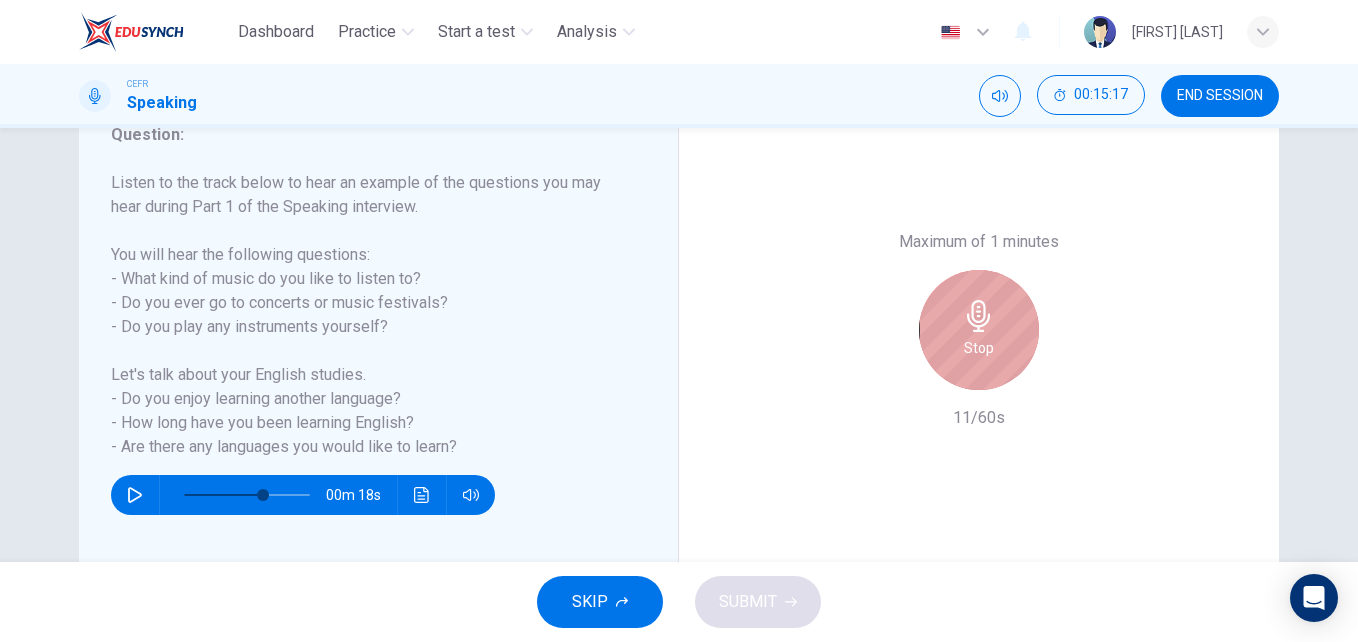 click at bounding box center (979, 316) 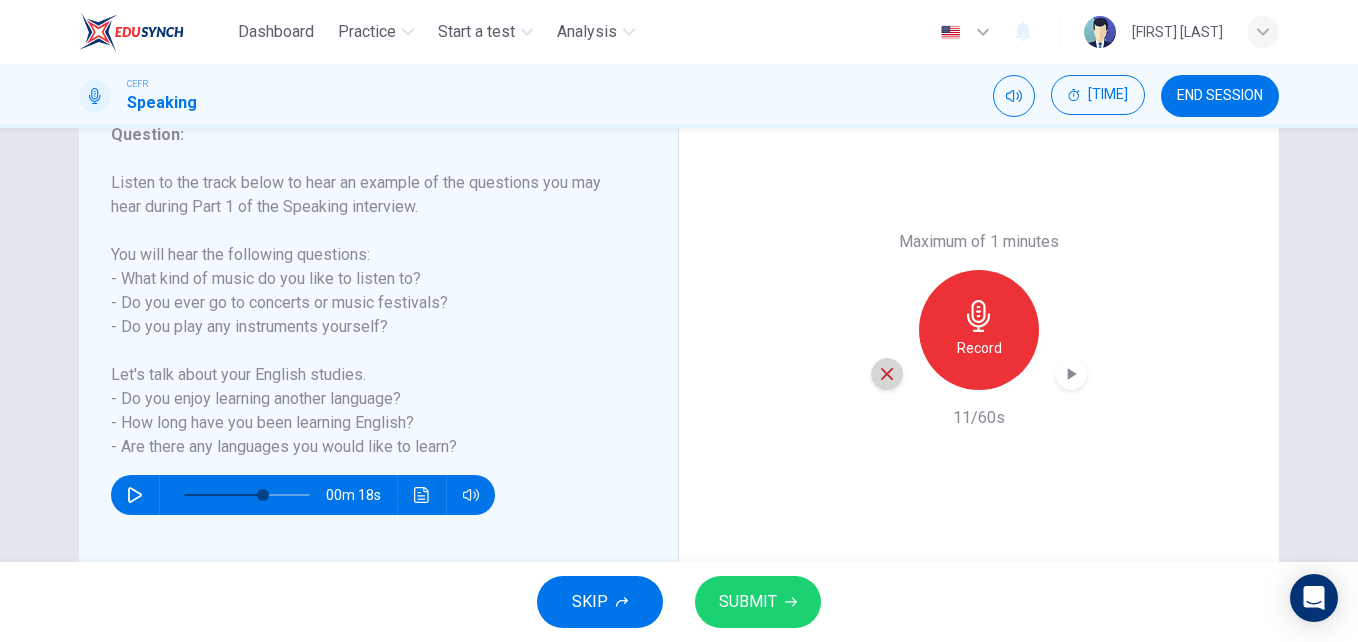 click at bounding box center (887, 374) 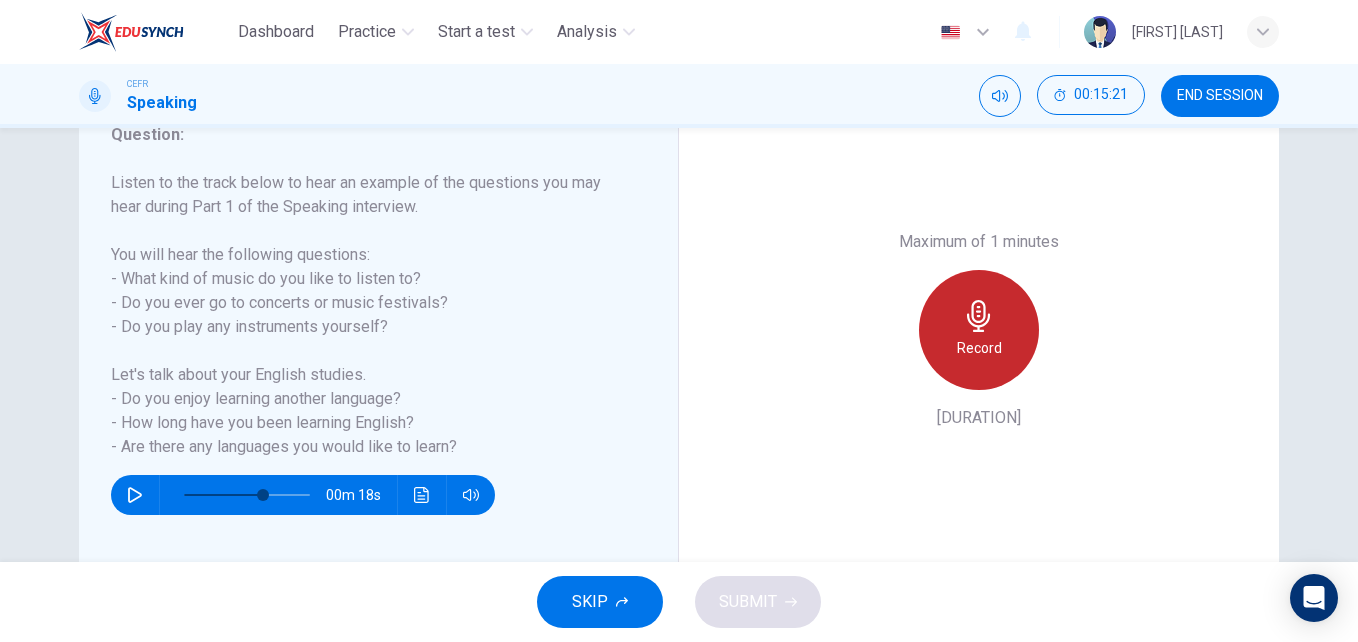 click on "Record" at bounding box center [979, 348] 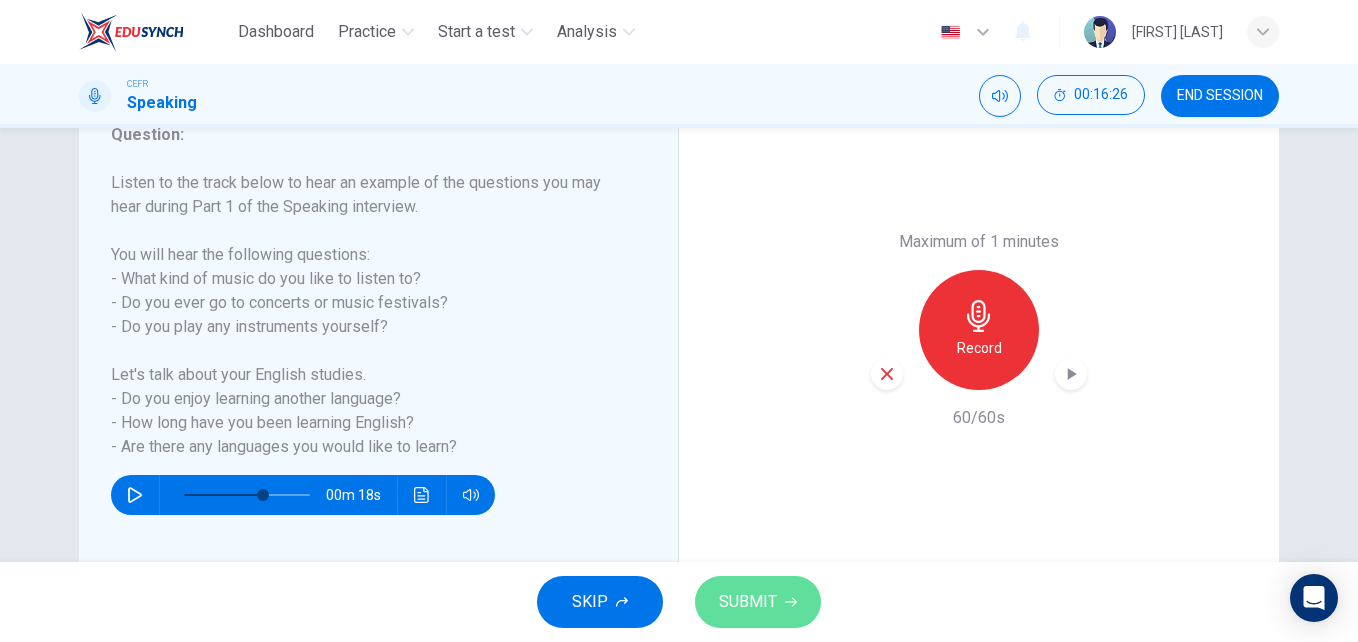click at bounding box center (791, 602) 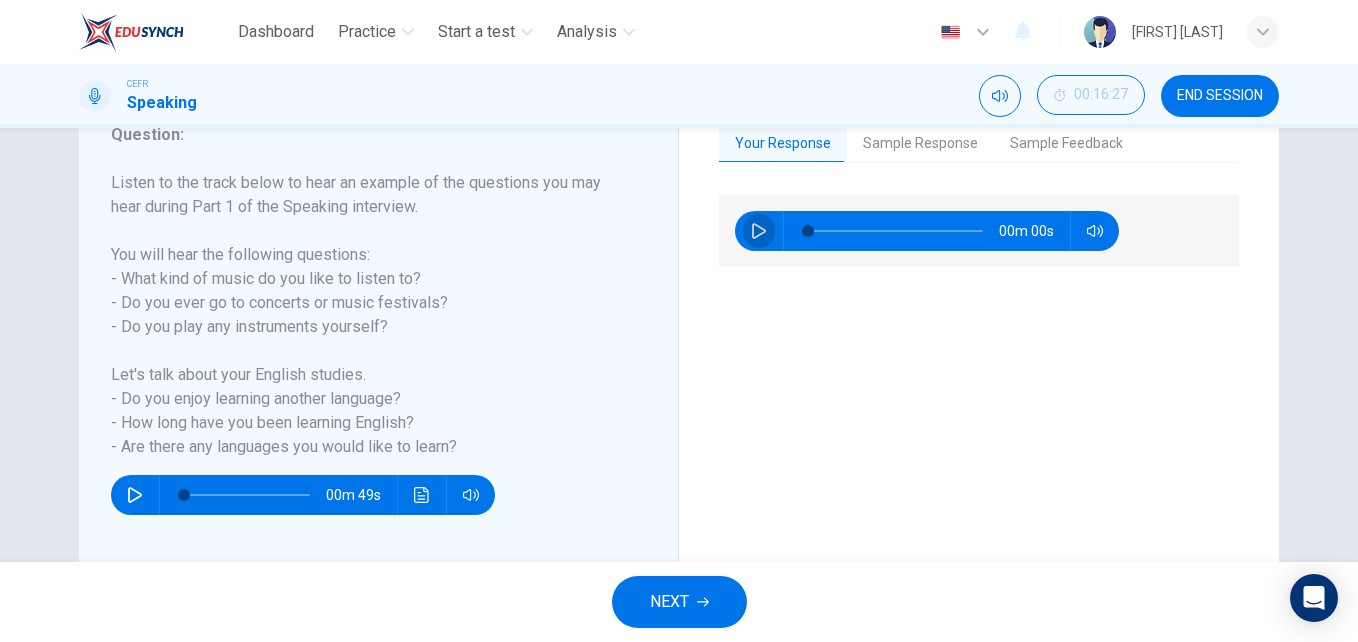 click at bounding box center [759, 231] 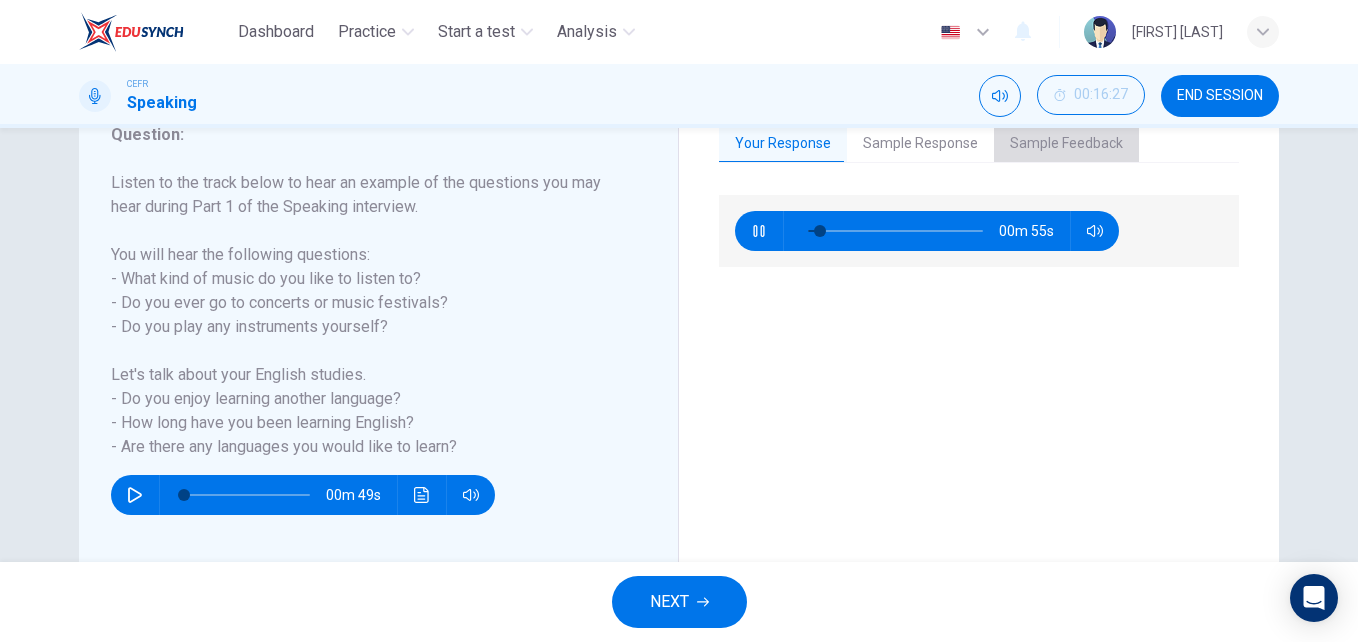 click on "Sample Feedback" at bounding box center [1066, 144] 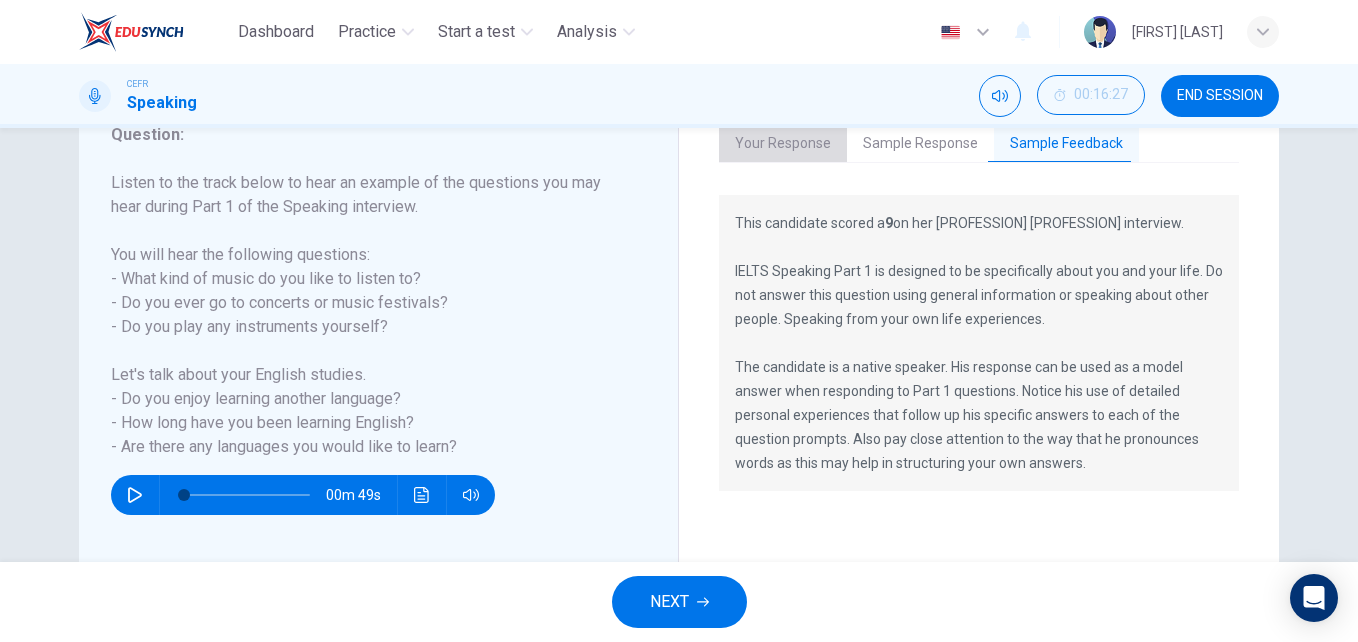 click on "Your Response" at bounding box center (783, 144) 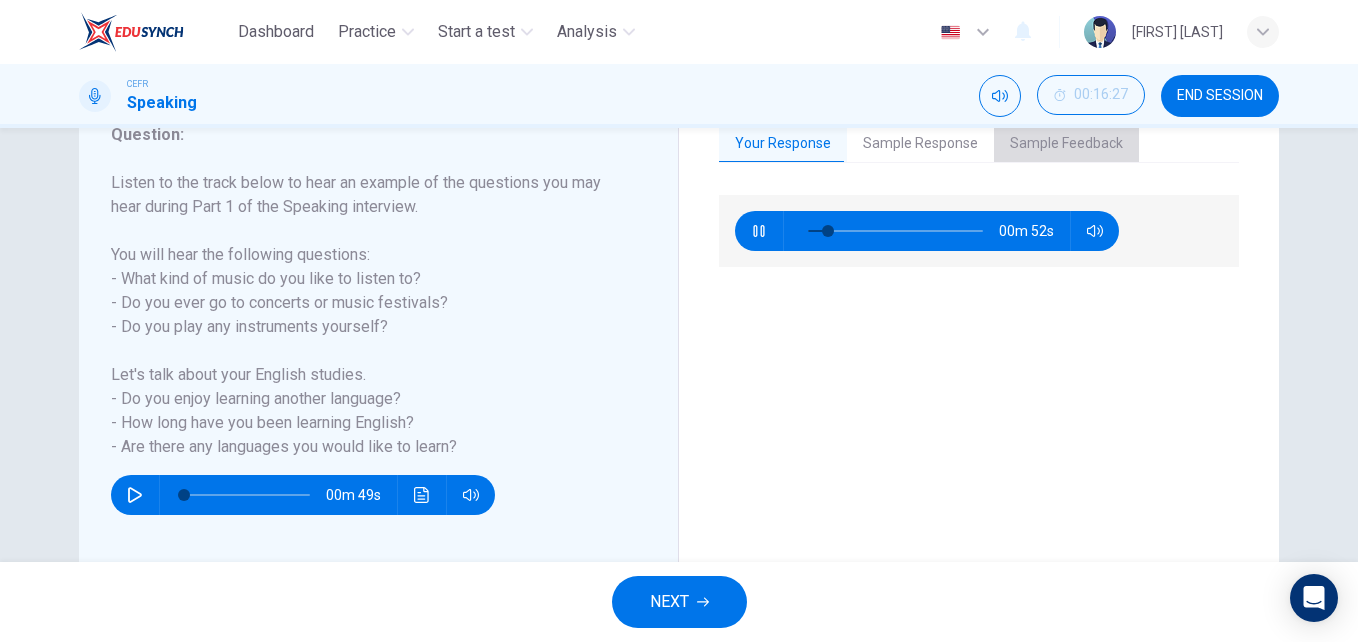 click on "Sample Feedback" at bounding box center (1066, 144) 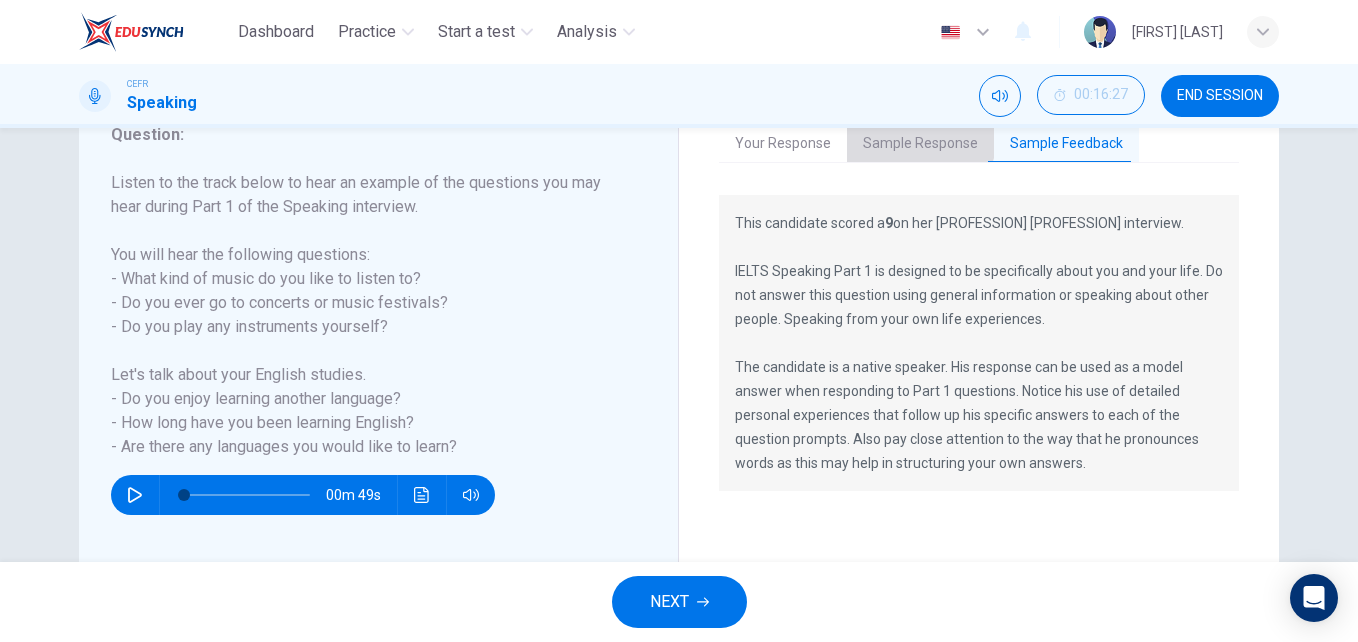 click on "Sample Response" at bounding box center (920, 144) 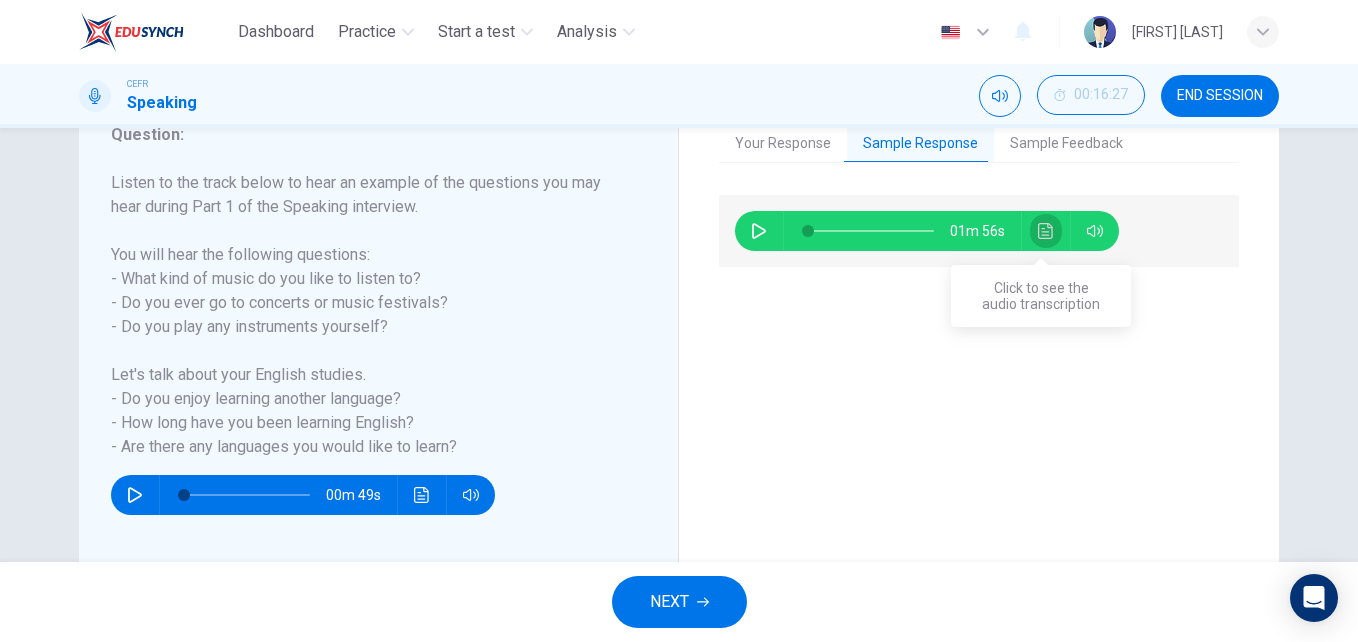 click at bounding box center (1046, 231) 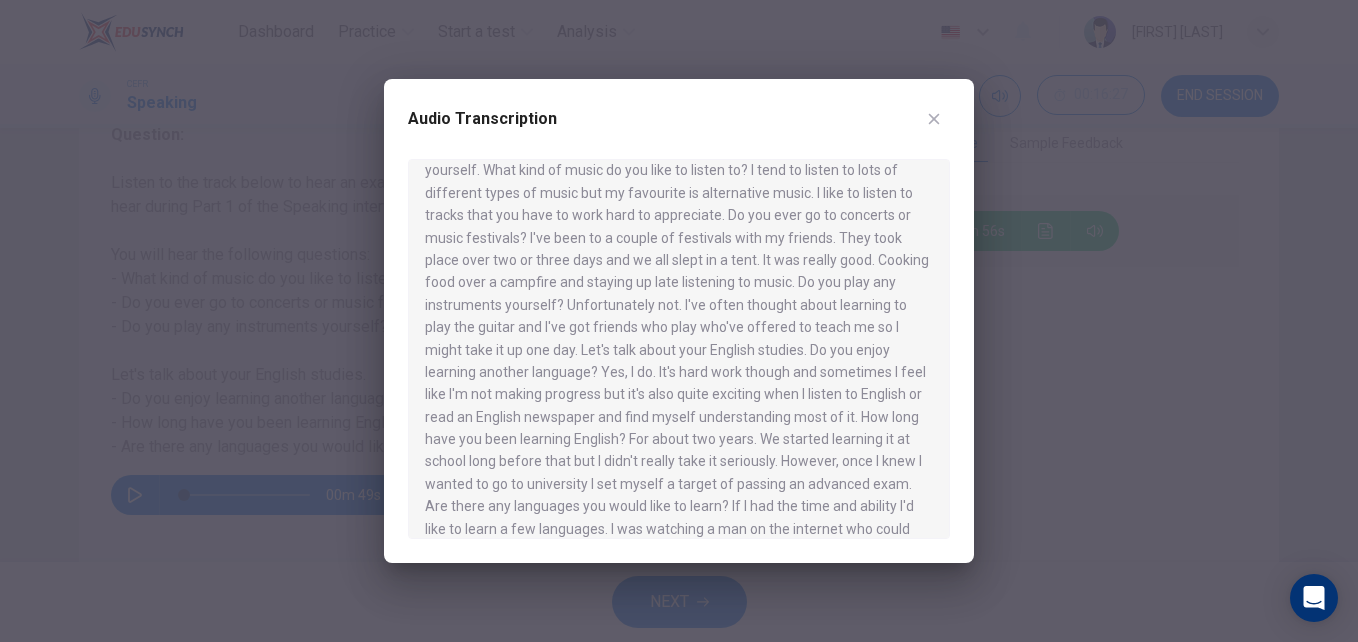 scroll, scrollTop: 39, scrollLeft: 0, axis: vertical 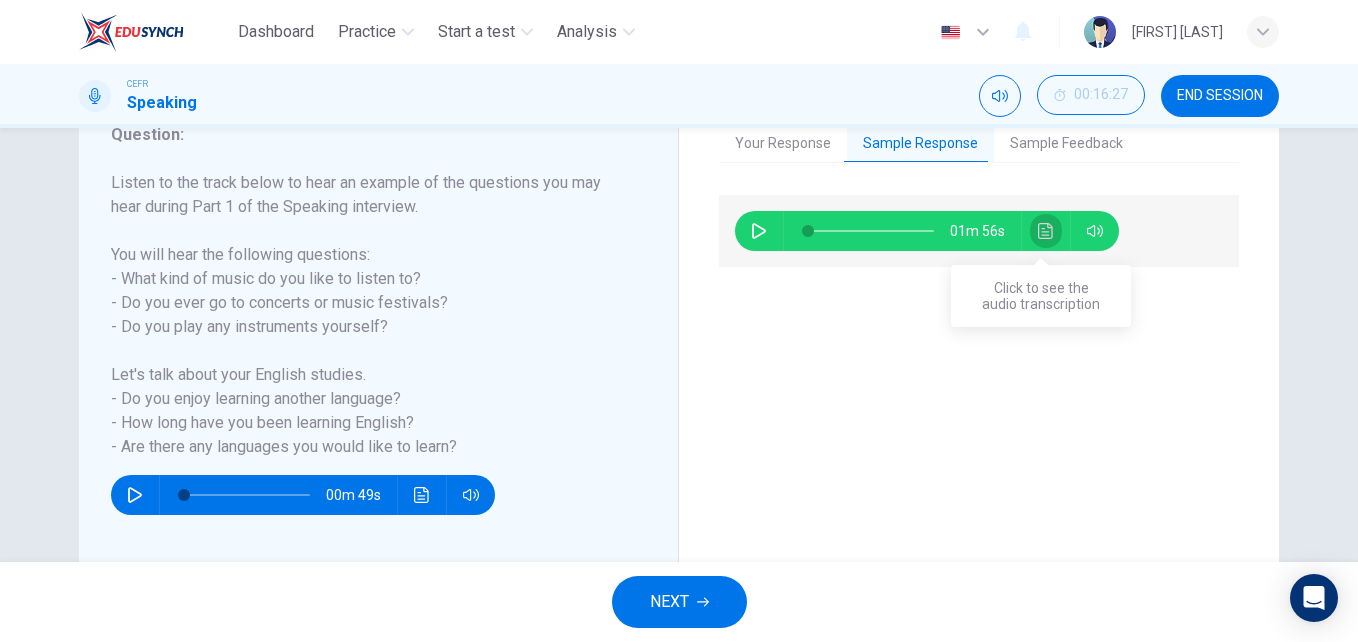 click at bounding box center (1046, 231) 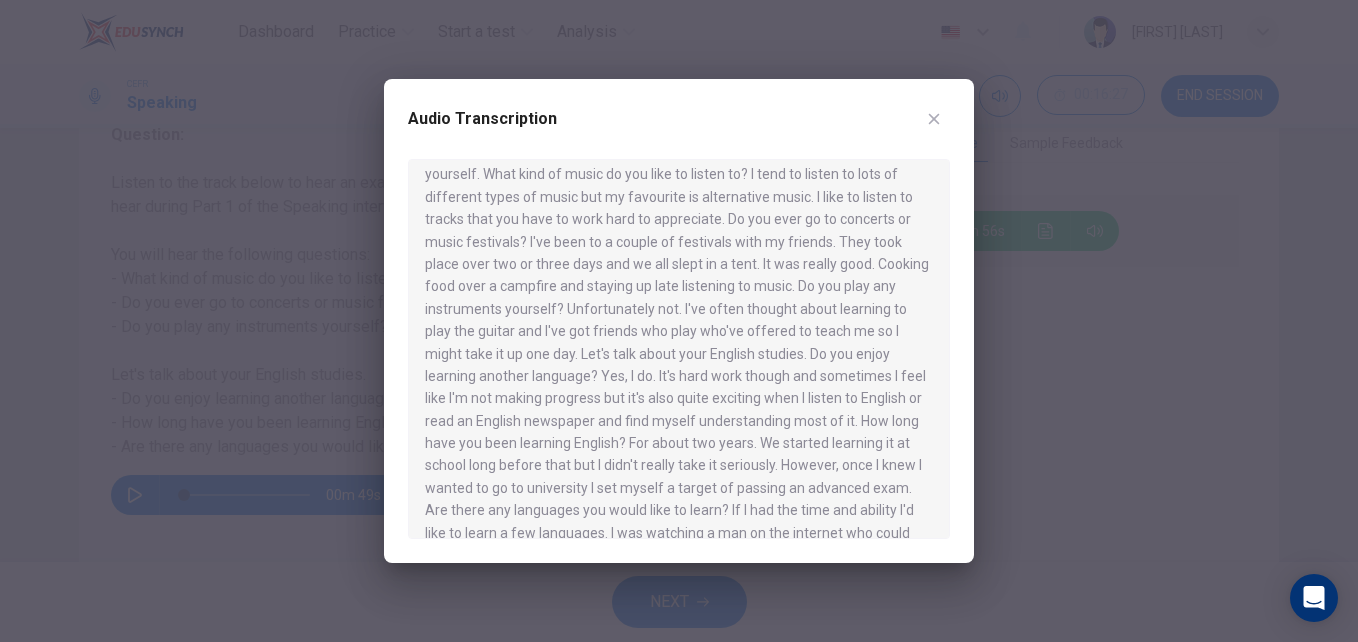 scroll, scrollTop: 36, scrollLeft: 0, axis: vertical 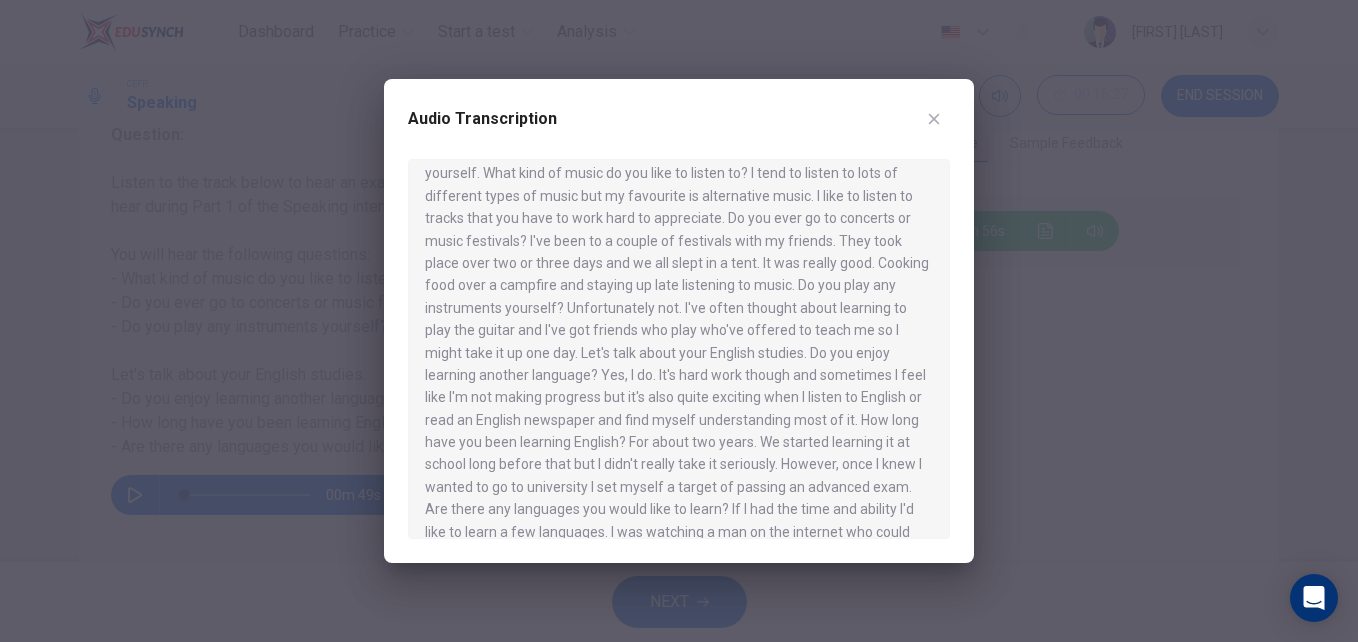 click at bounding box center [679, 321] 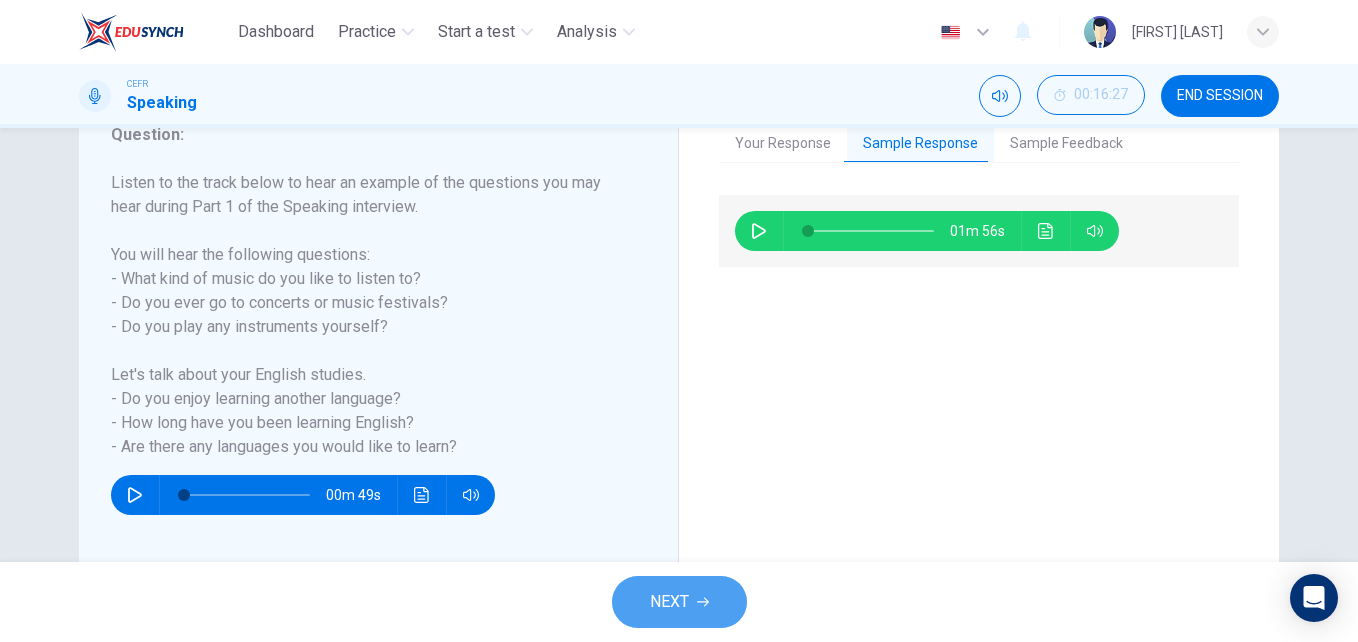 click on "NEXT" at bounding box center (669, 602) 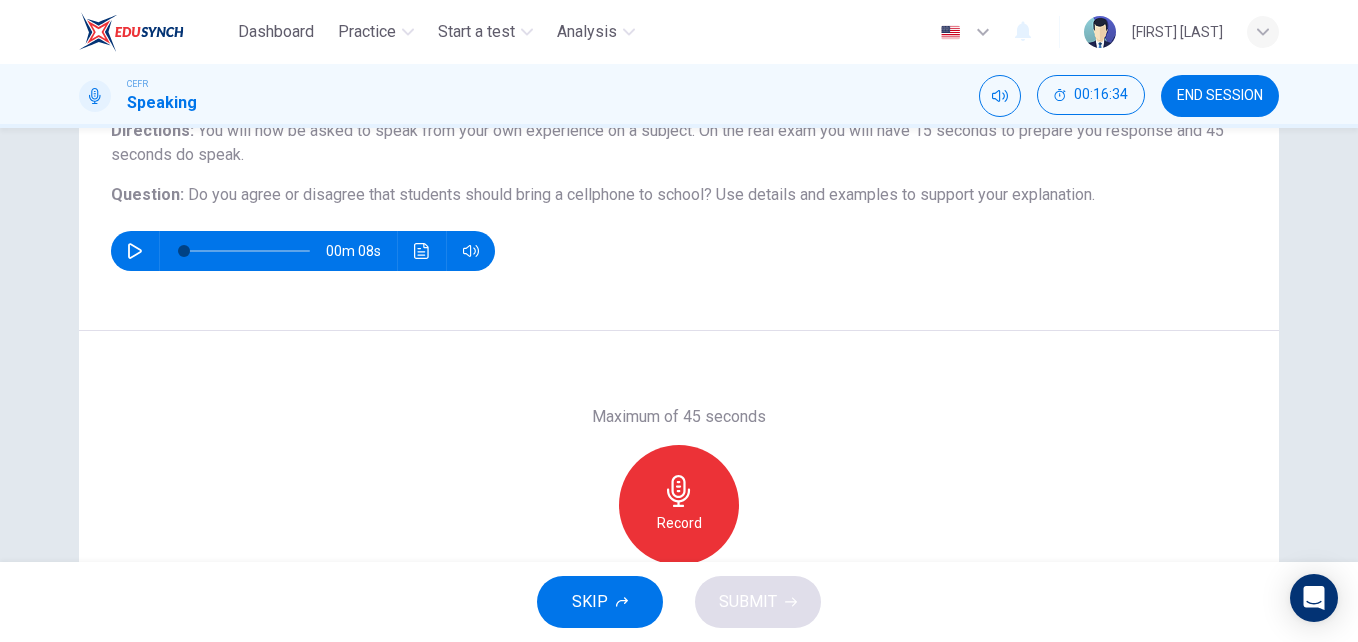scroll, scrollTop: 187, scrollLeft: 0, axis: vertical 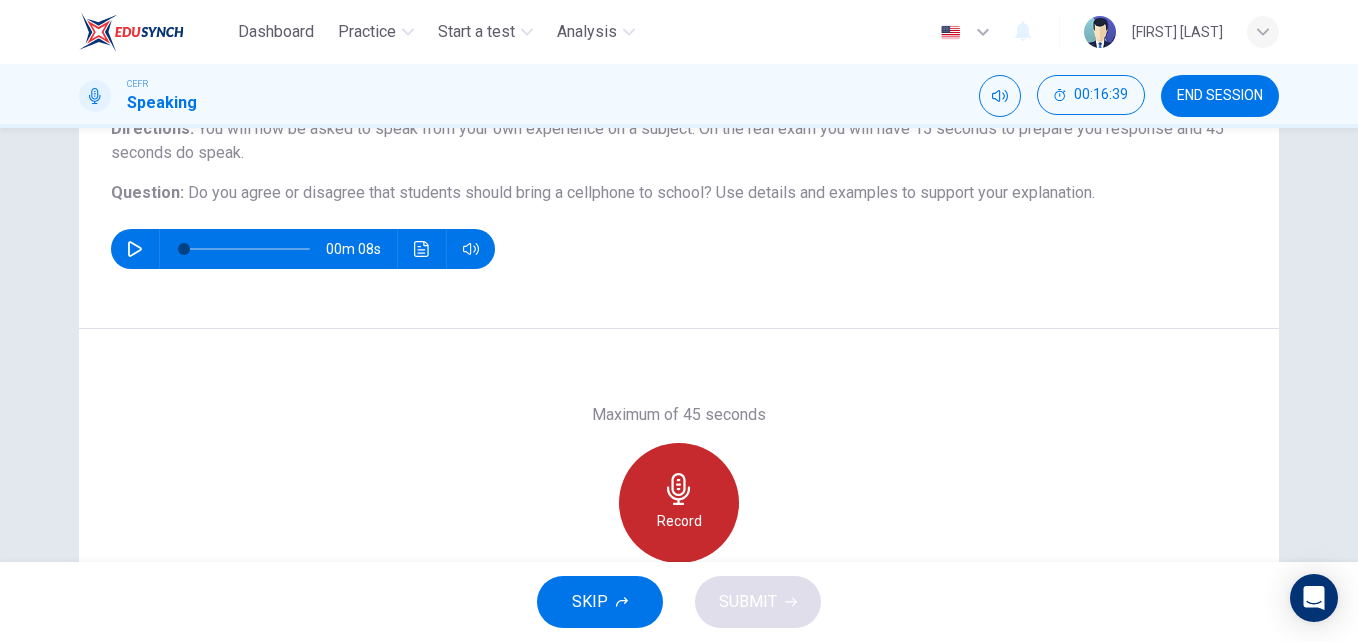 click on "Record" at bounding box center (679, 503) 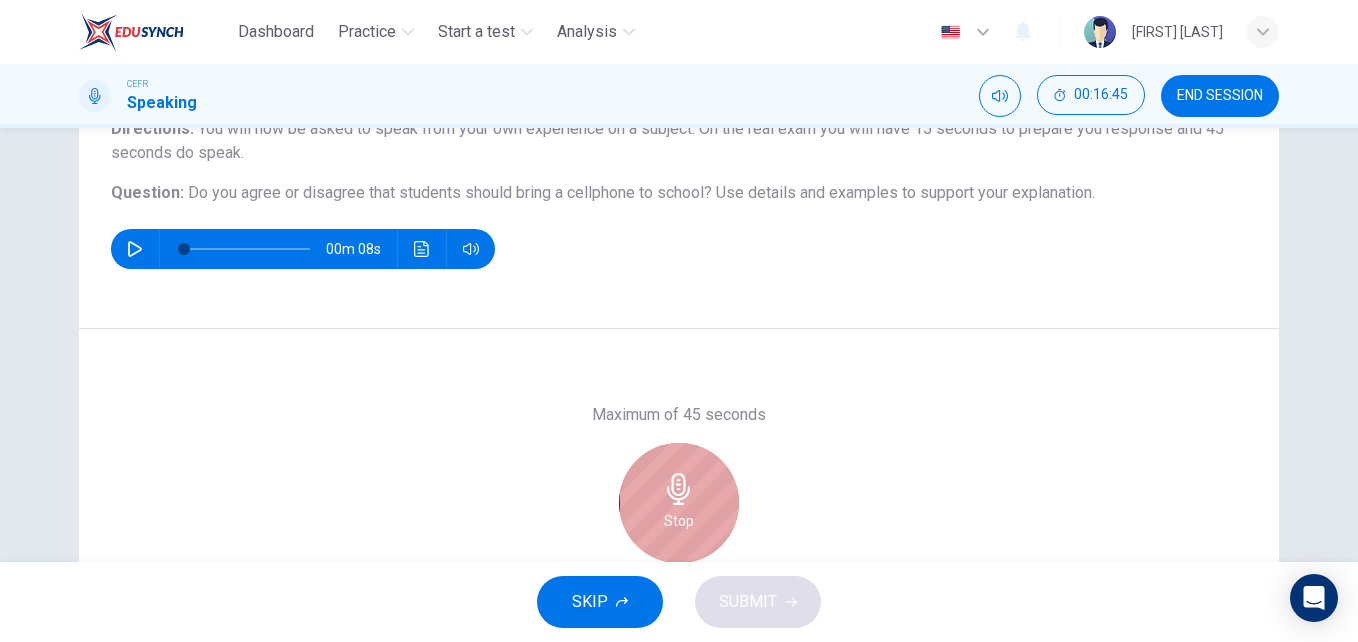 click on "Stop" at bounding box center (679, 503) 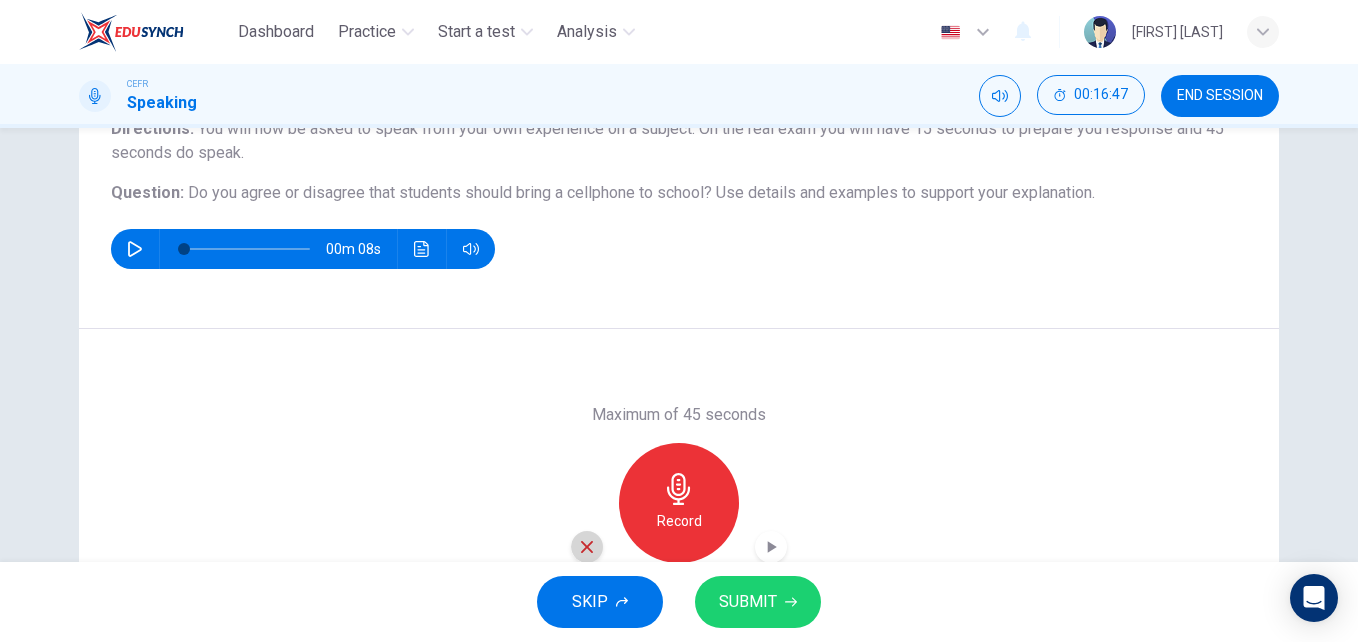 click at bounding box center (587, 547) 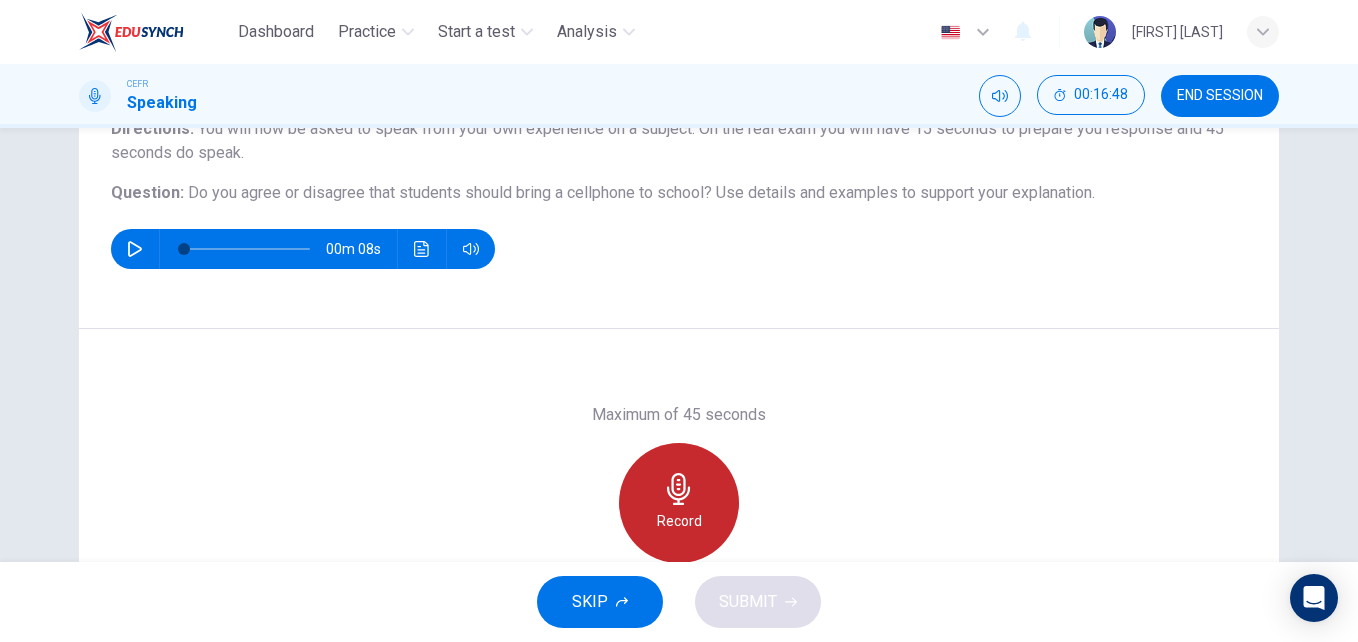 click at bounding box center [679, 489] 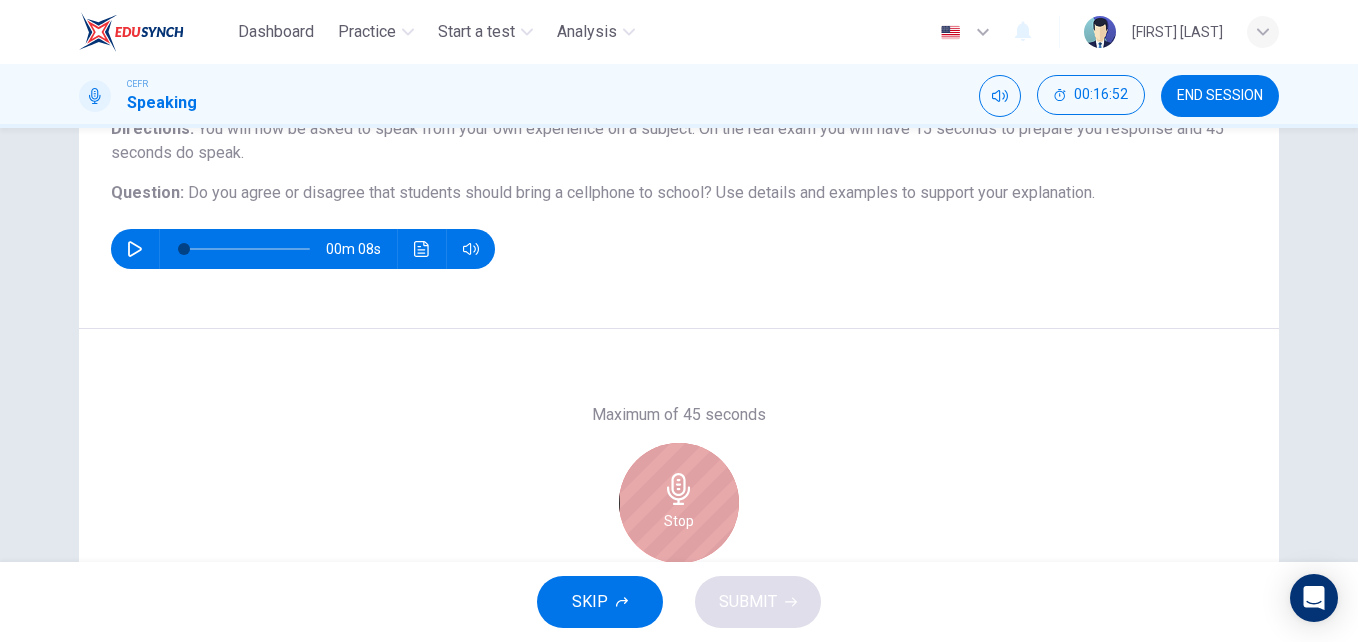 click at bounding box center (679, 489) 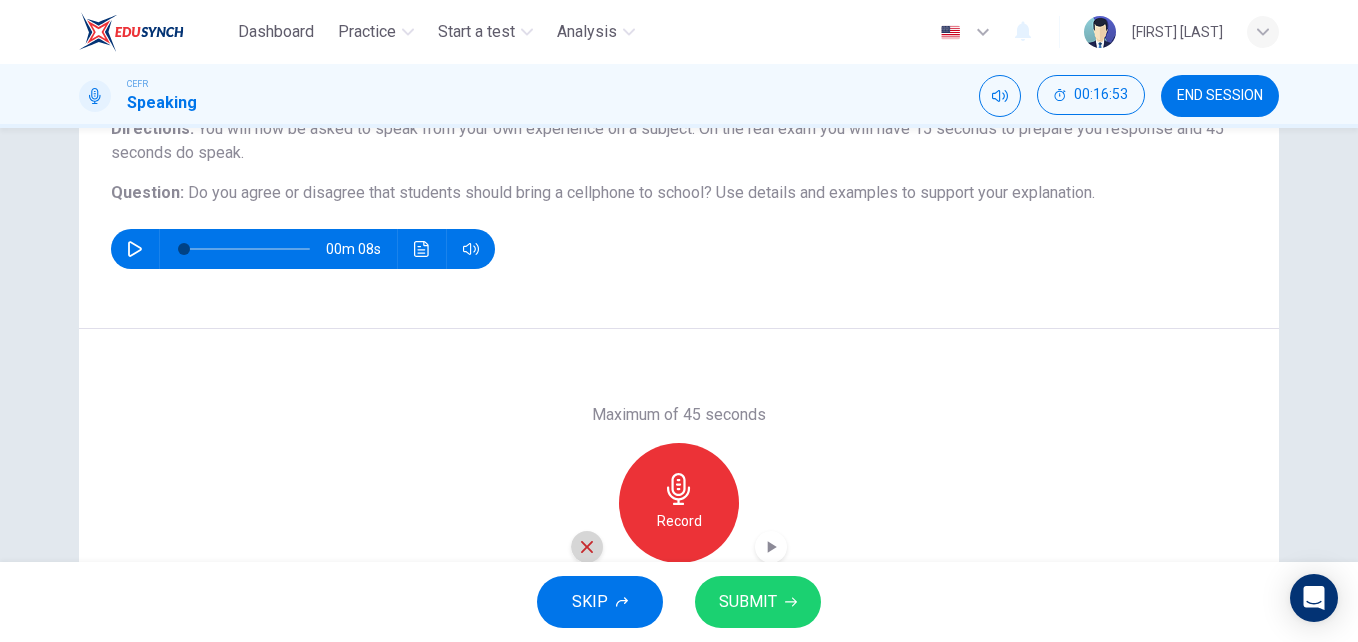 click at bounding box center (587, 547) 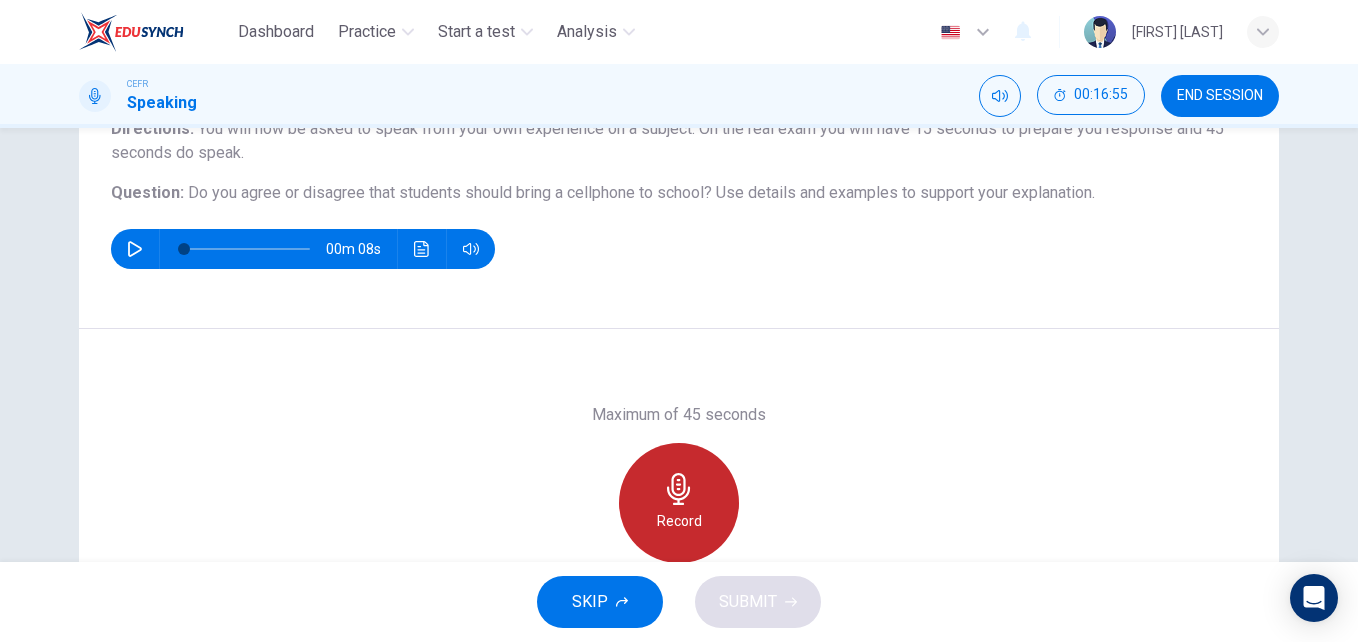 click on "Record" at bounding box center (679, 503) 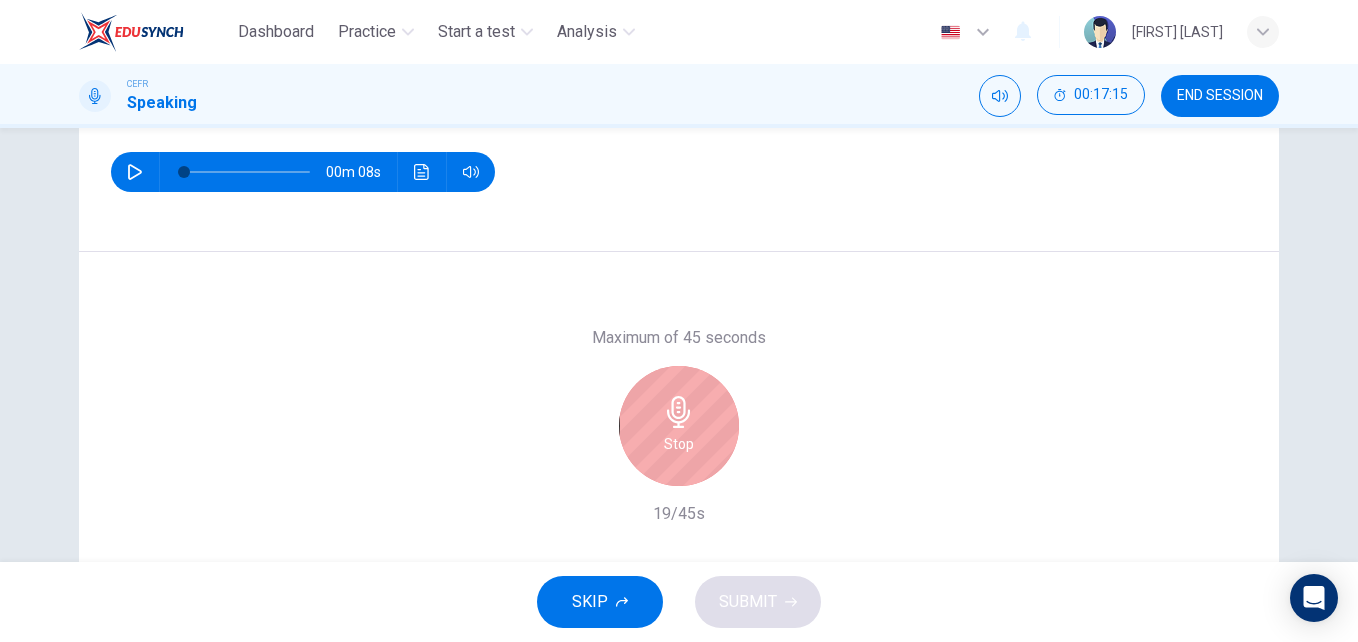 scroll, scrollTop: 265, scrollLeft: 0, axis: vertical 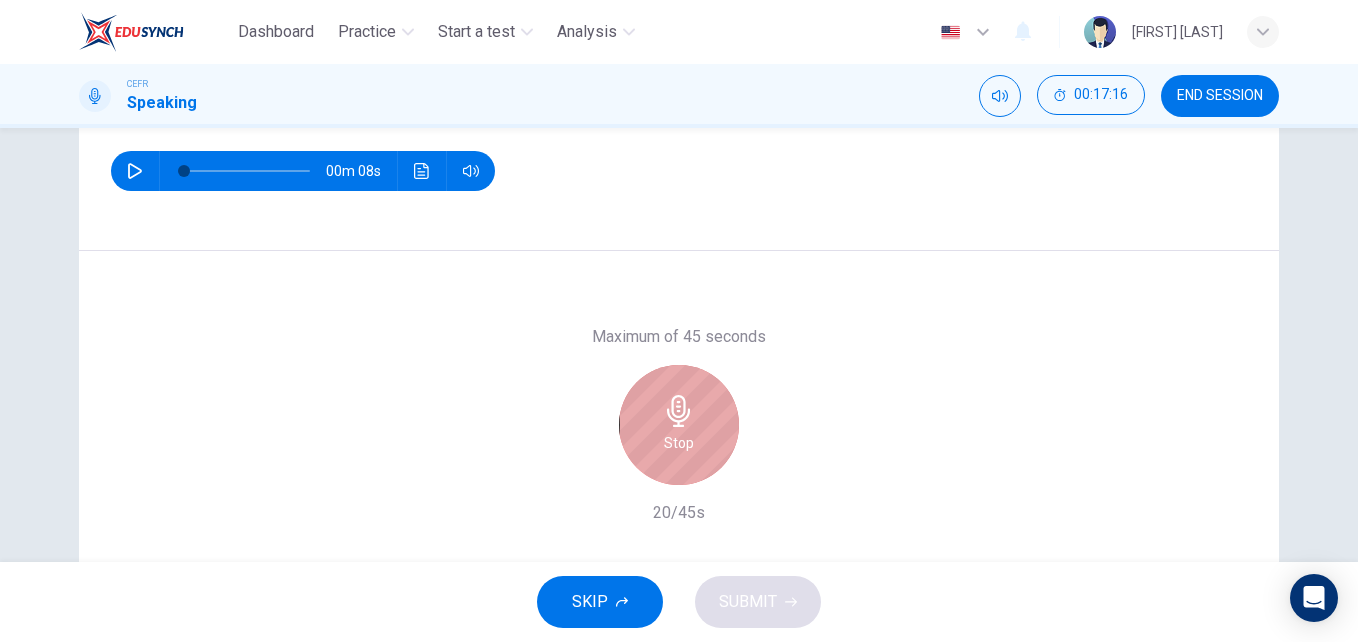click on "Stop" at bounding box center (679, 425) 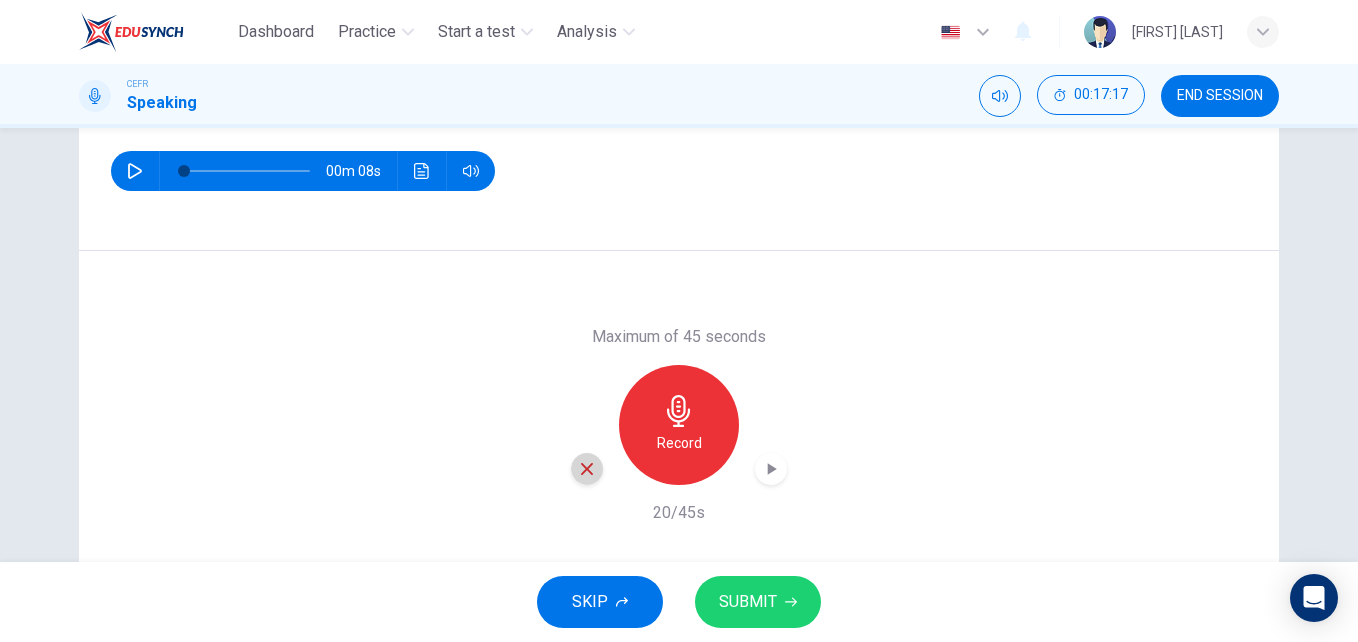 click at bounding box center [587, 469] 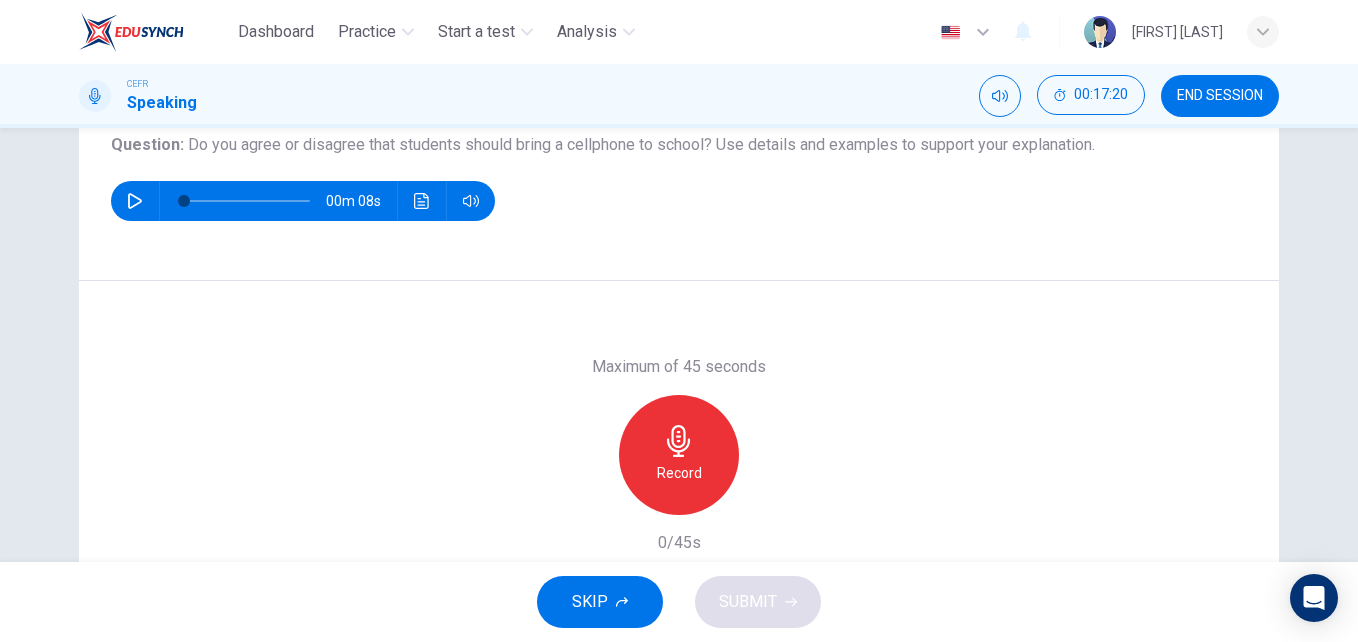 scroll, scrollTop: 234, scrollLeft: 0, axis: vertical 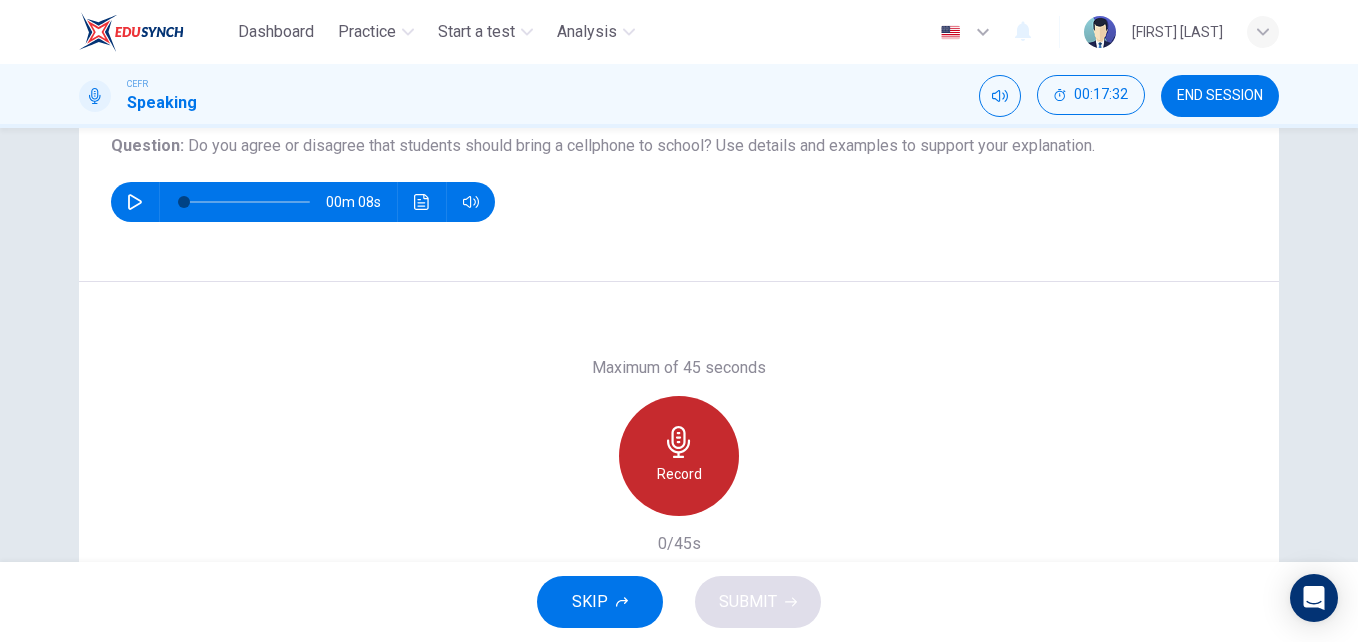 click on "Record" at bounding box center (679, 456) 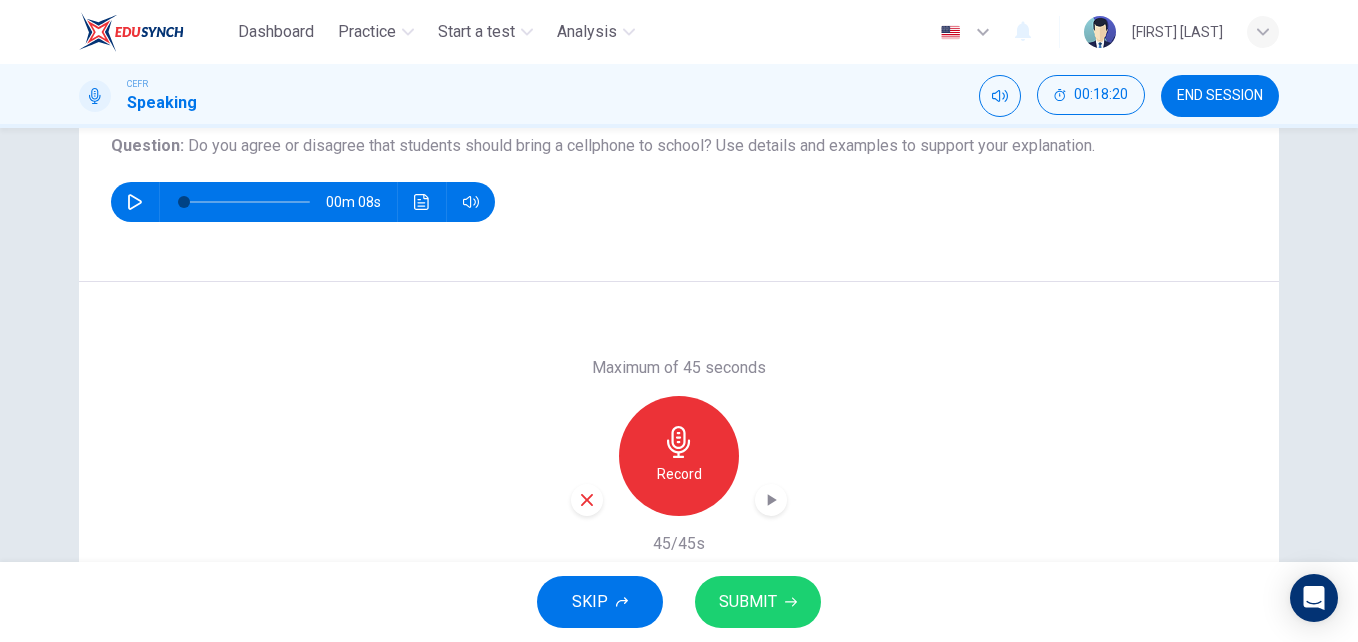 click at bounding box center [587, 500] 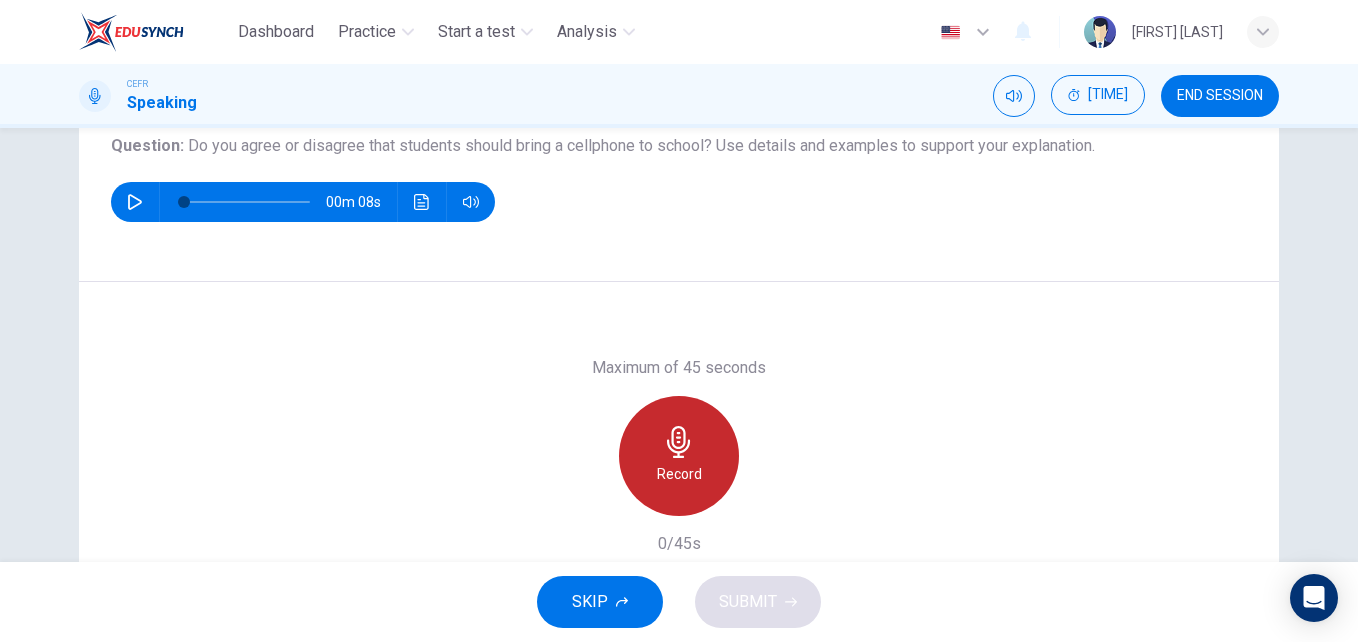 click on "Record" at bounding box center [679, 456] 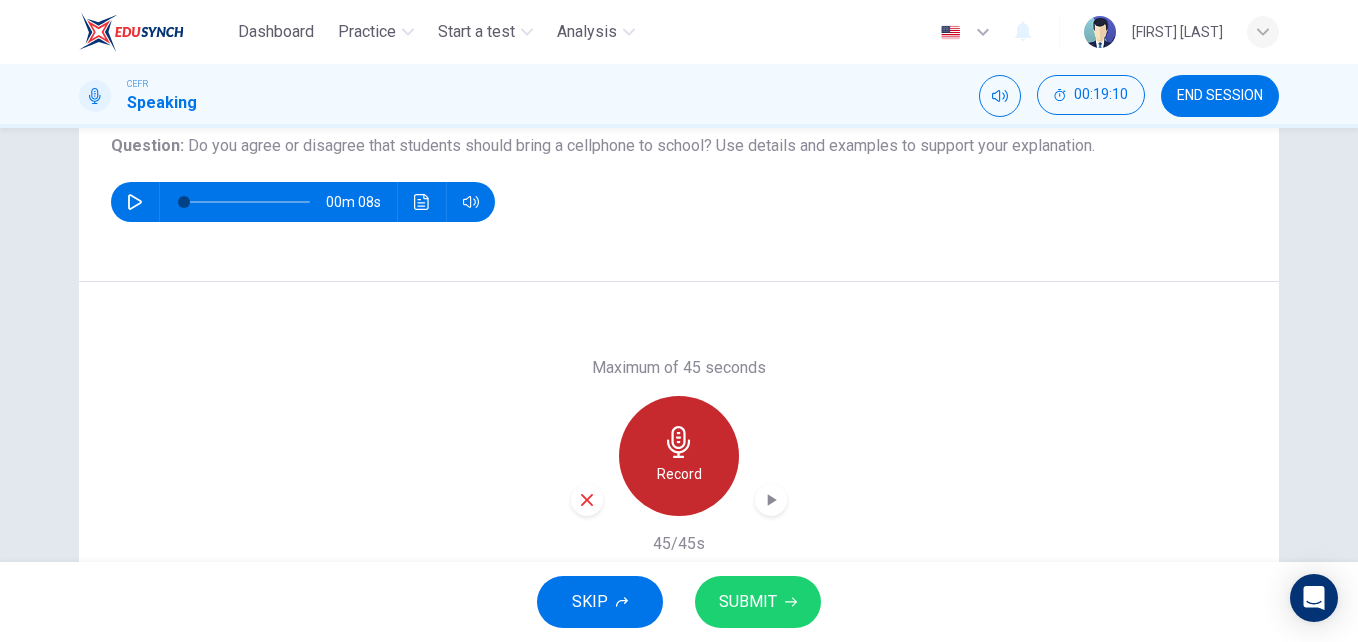 click on "Record" at bounding box center (679, 456) 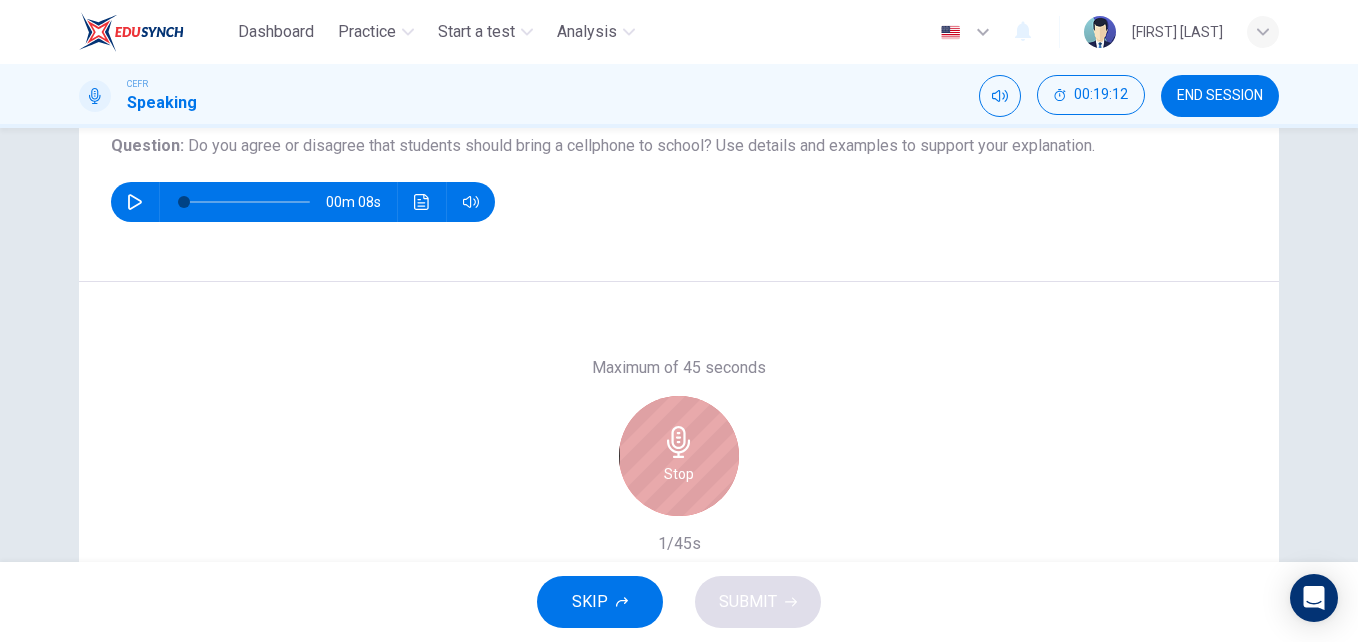 click on "Stop" at bounding box center (679, 456) 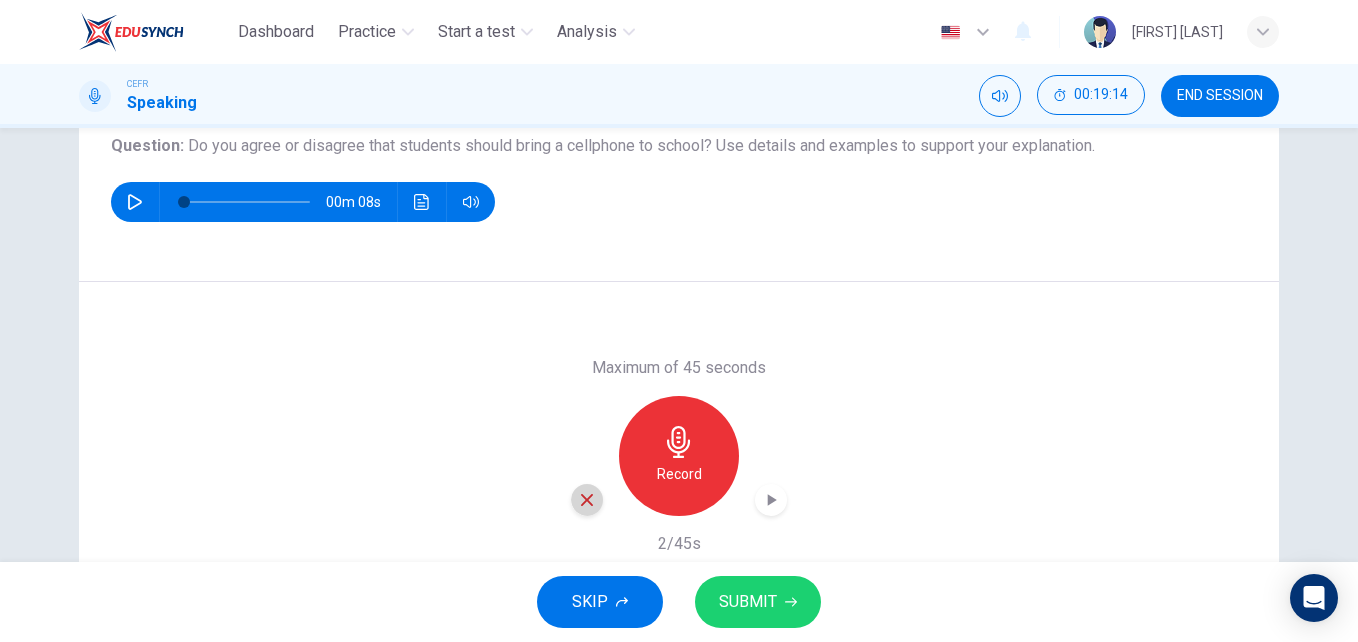 click at bounding box center (587, 500) 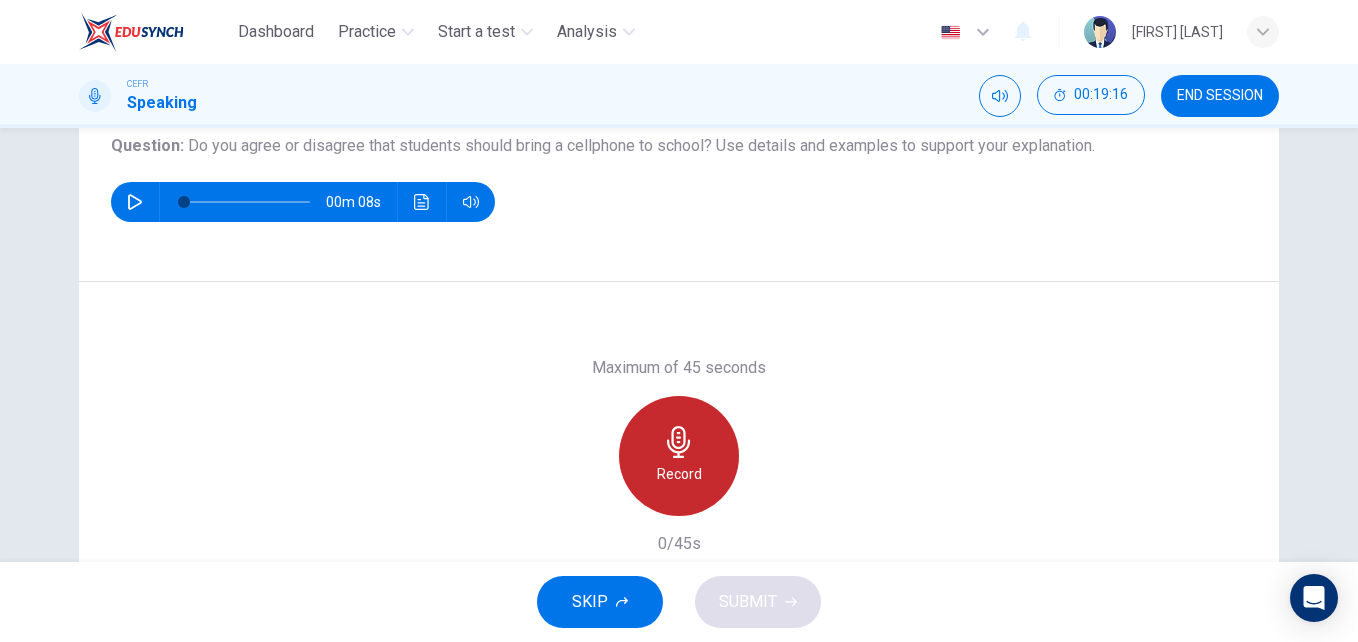 click on "Record" at bounding box center (679, 456) 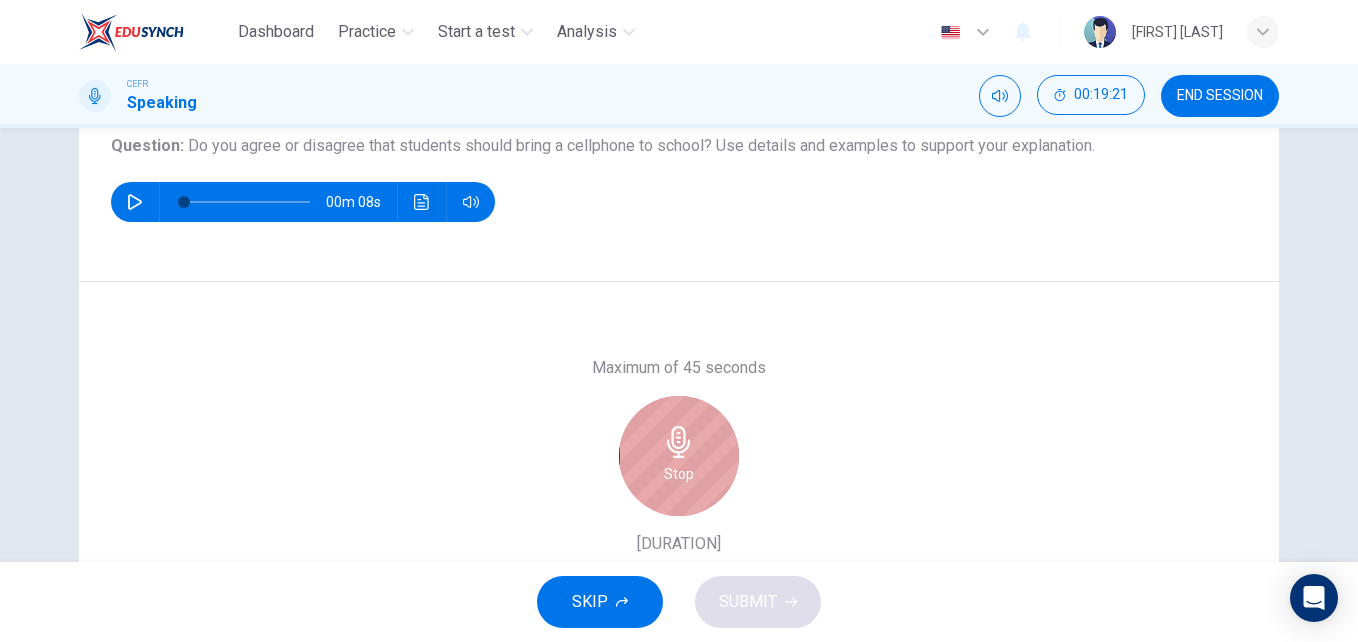 click on "Stop" at bounding box center (679, 456) 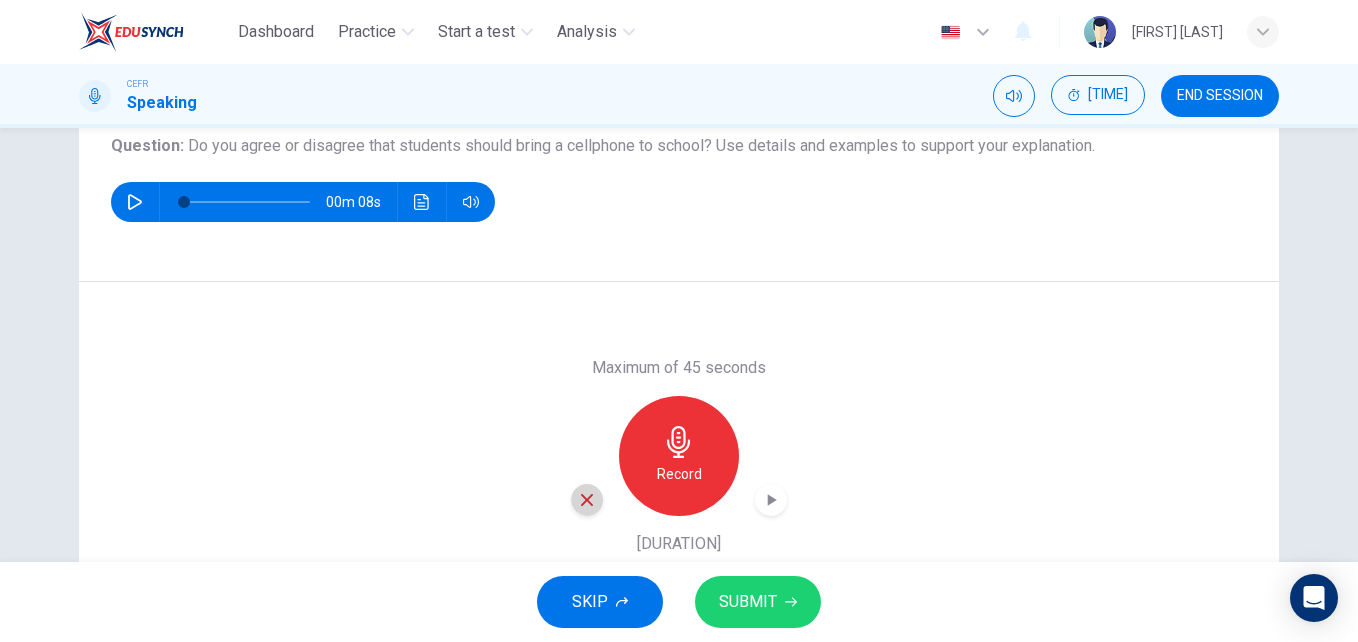 click at bounding box center [587, 500] 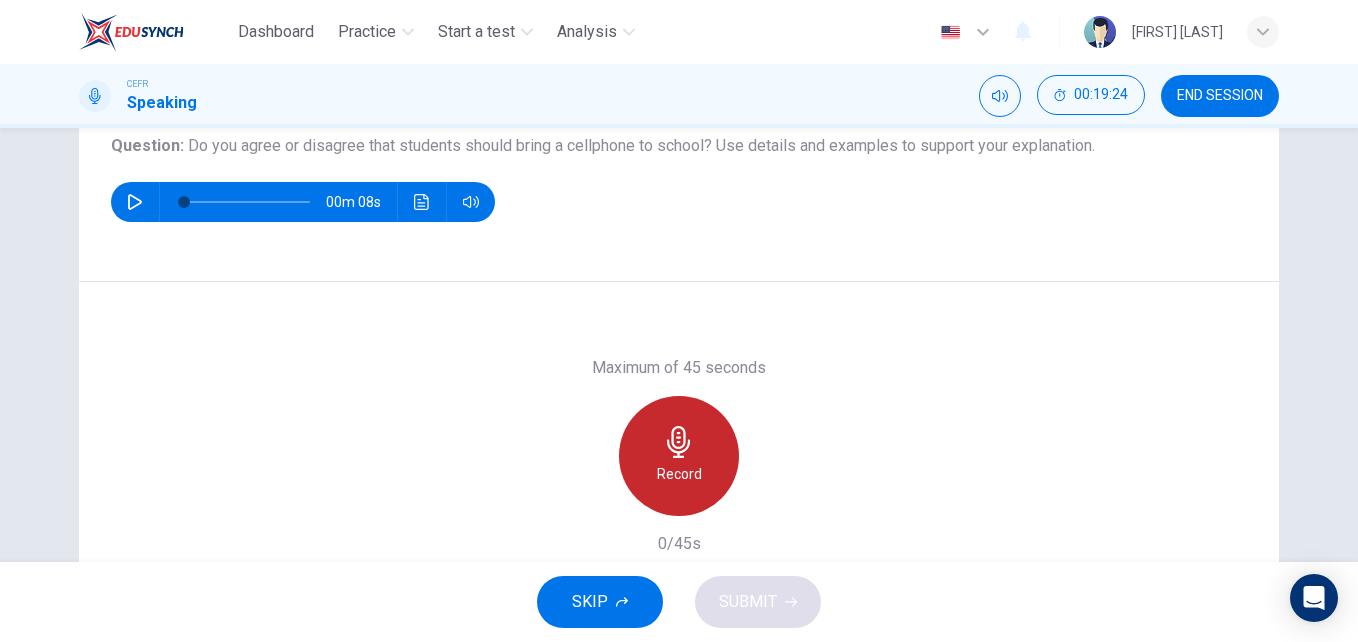 click on "Record" at bounding box center (679, 456) 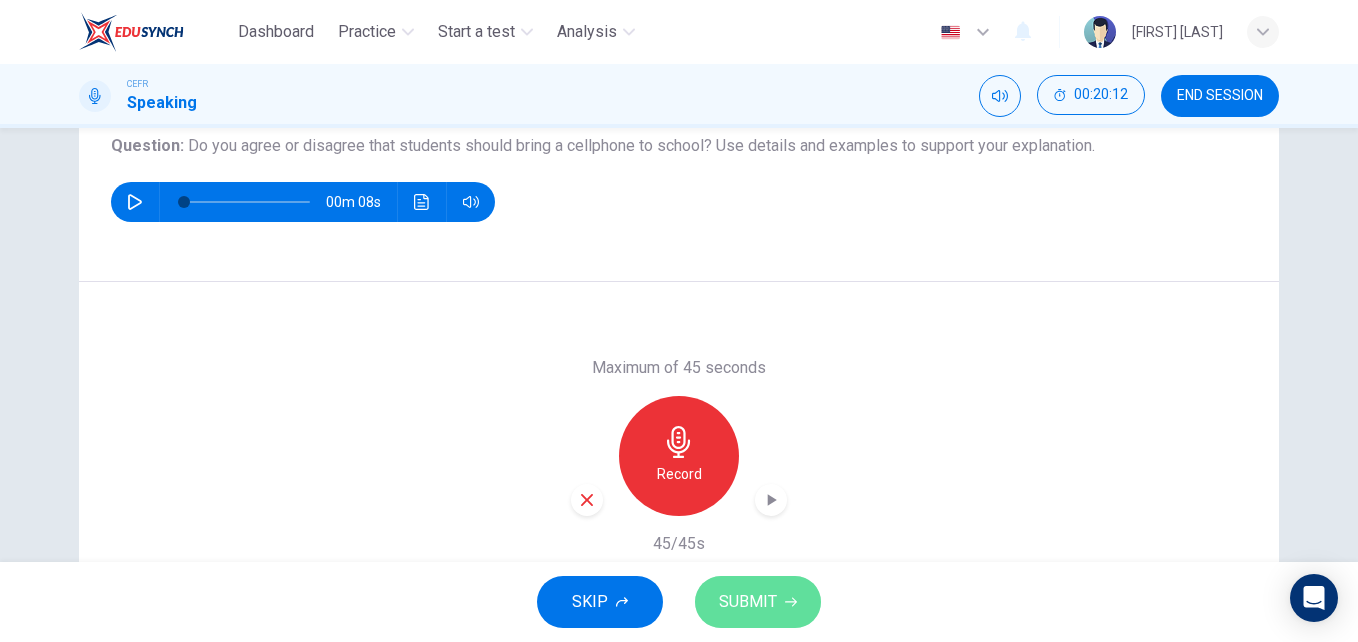 click on "SUBMIT" at bounding box center (758, 602) 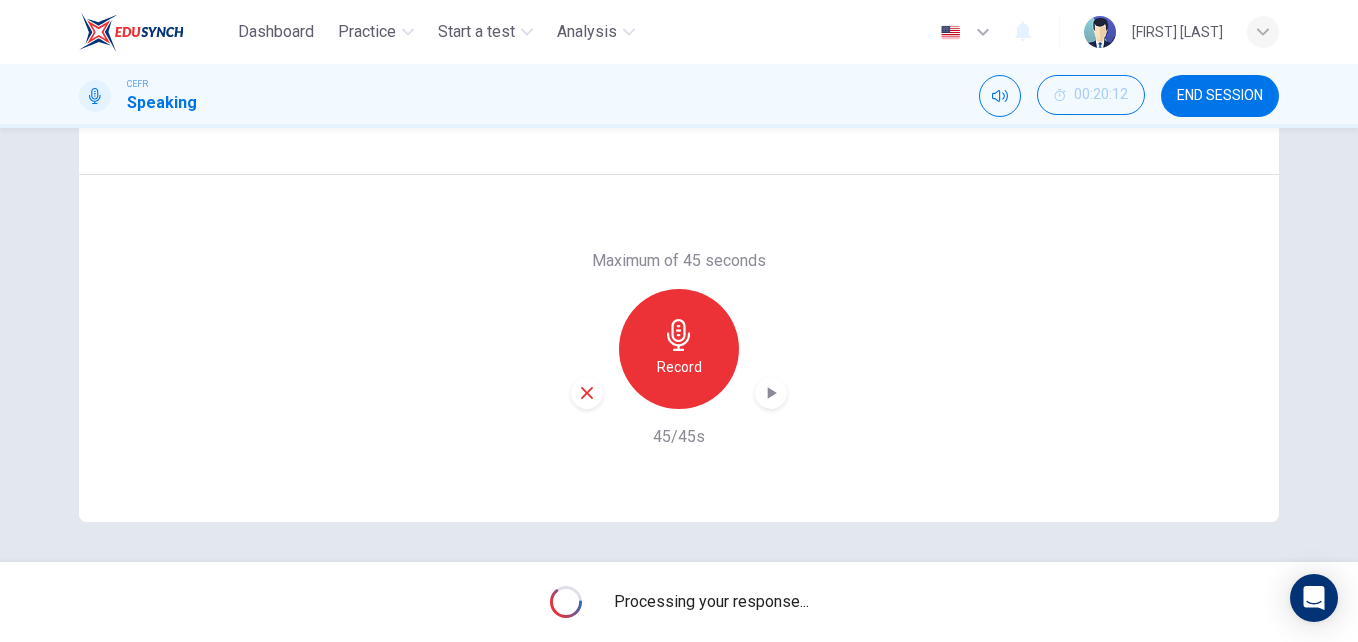 scroll, scrollTop: 0, scrollLeft: 0, axis: both 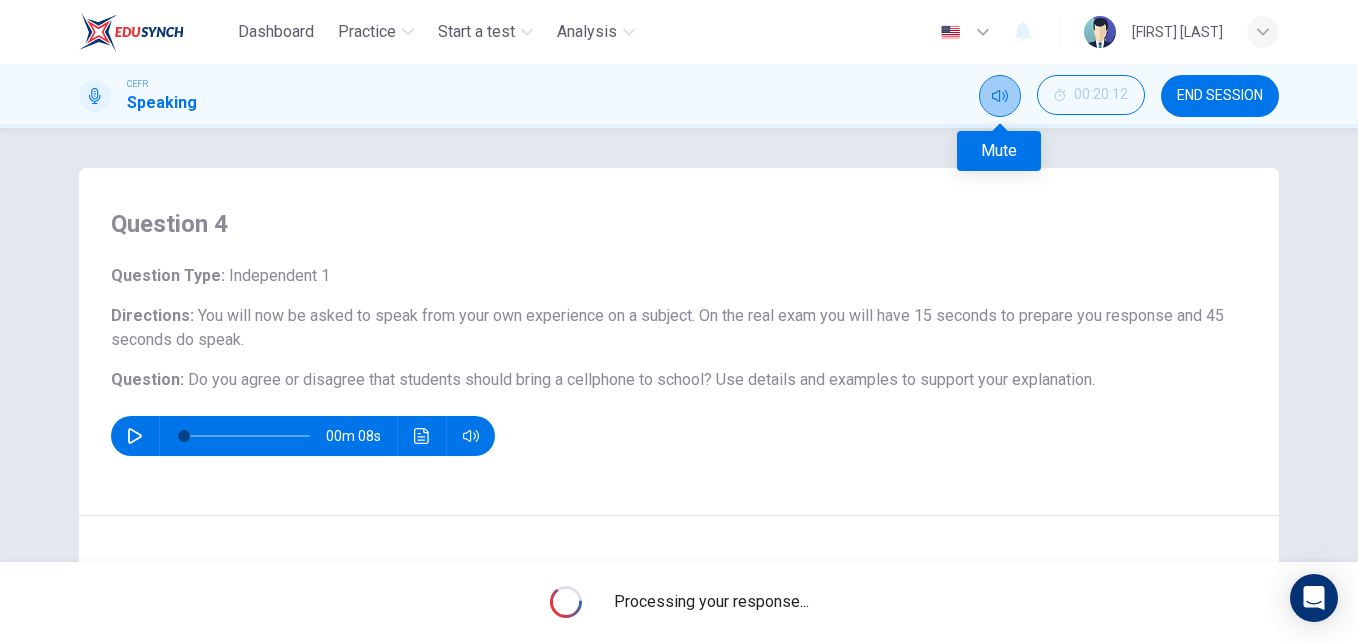 click at bounding box center [1000, 96] 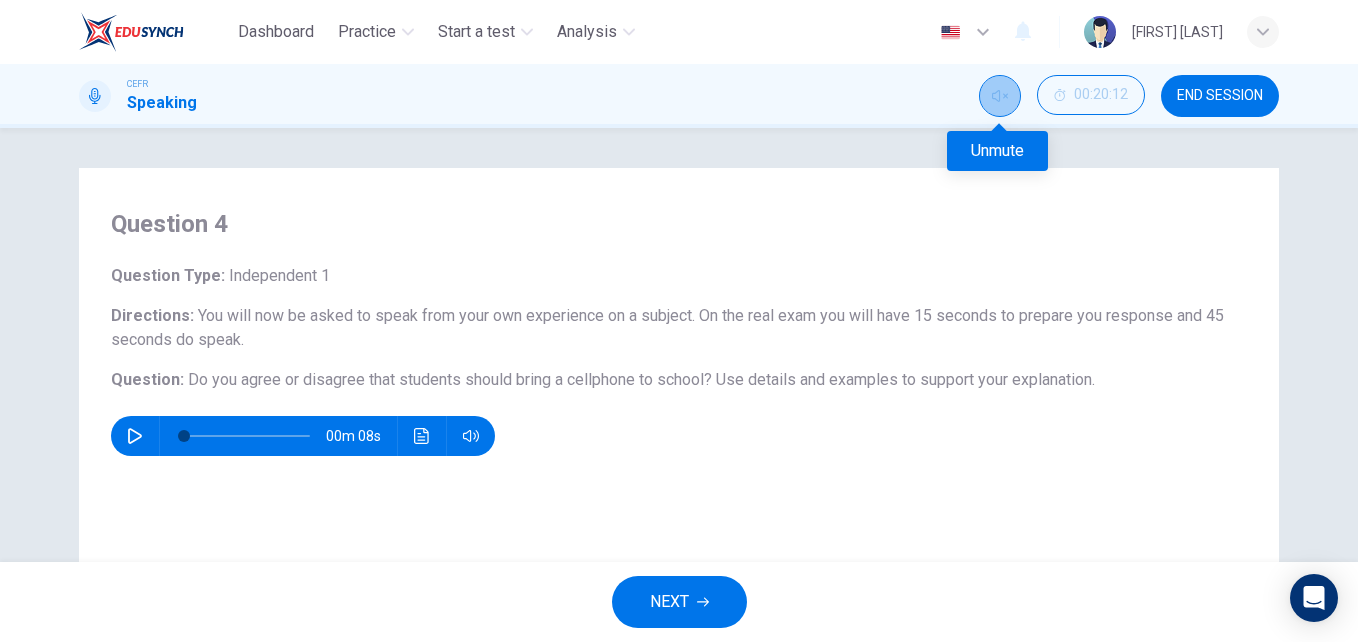 click at bounding box center [1000, 96] 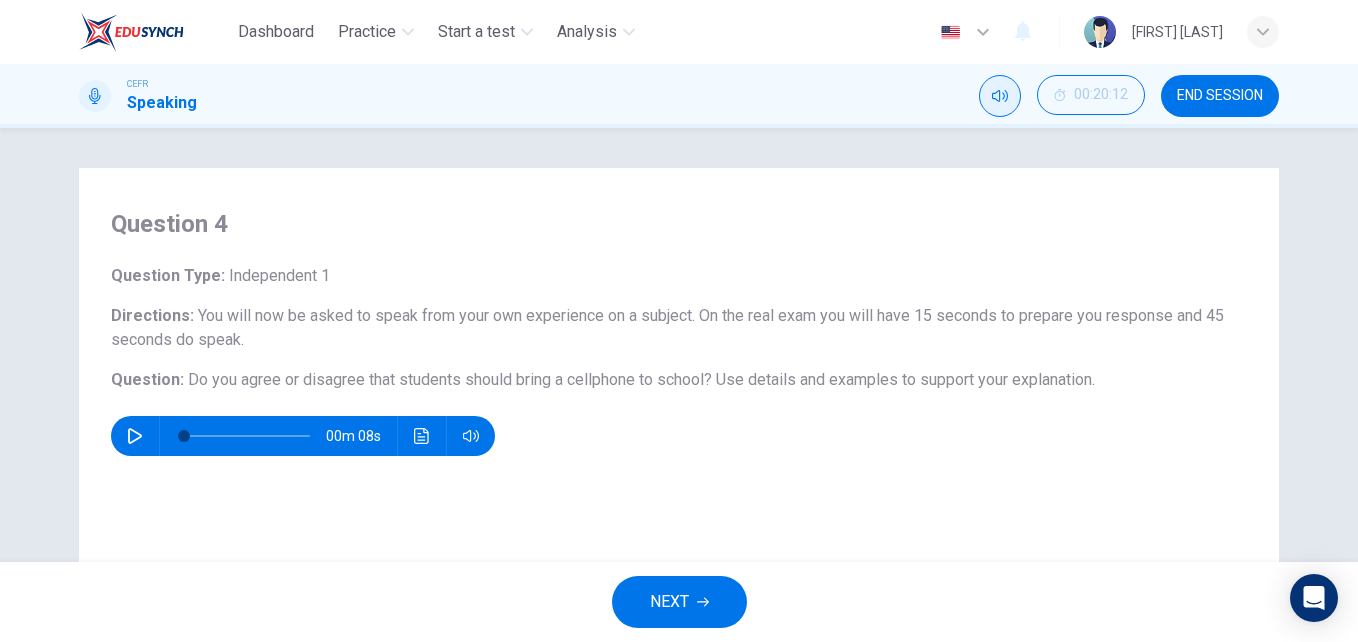 scroll, scrollTop: 341, scrollLeft: 0, axis: vertical 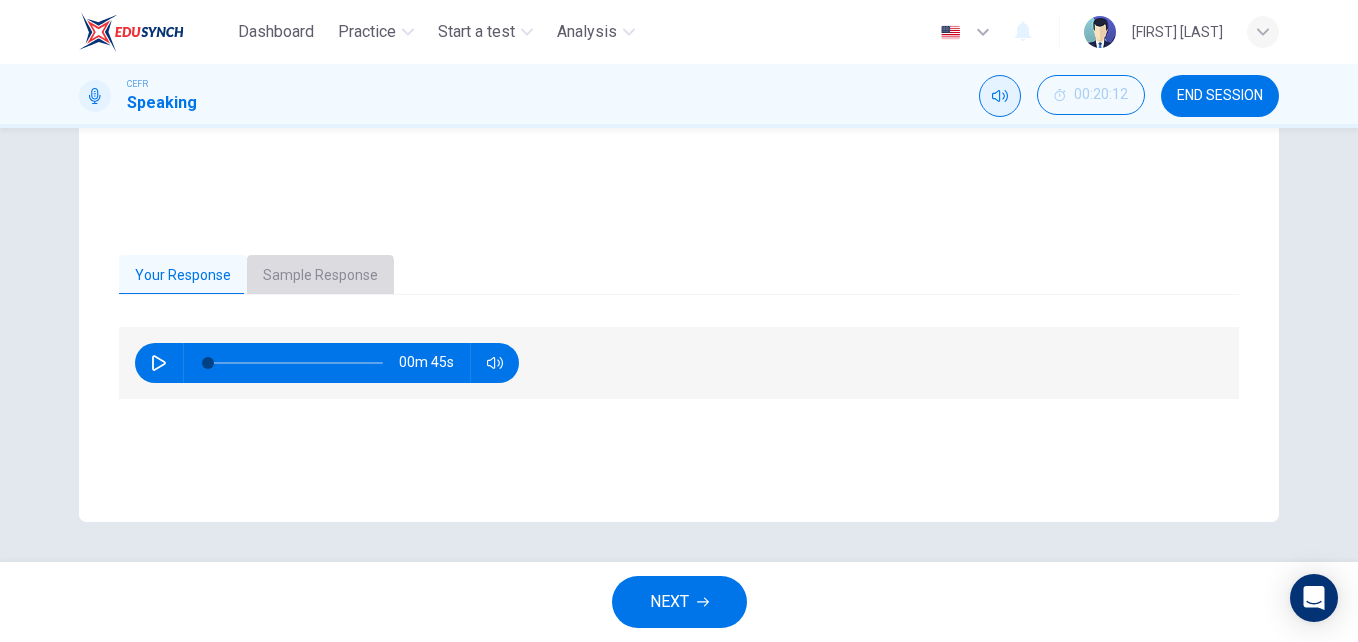 click on "Sample Response" at bounding box center (320, 276) 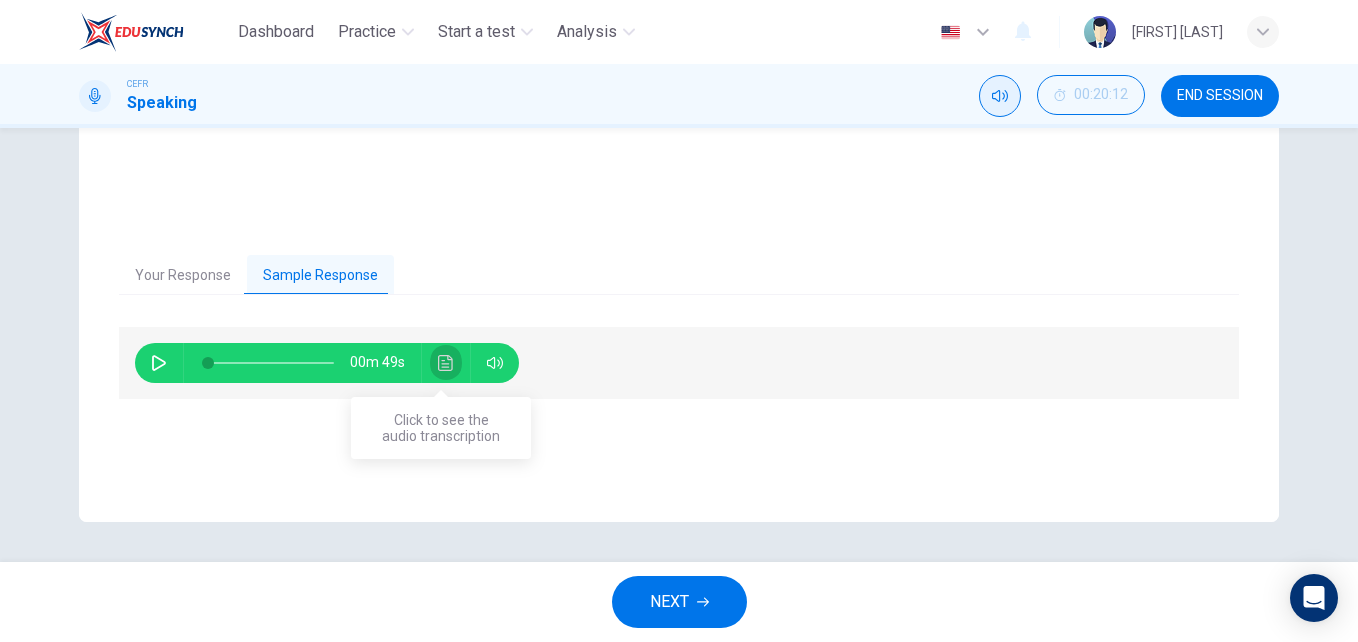 click at bounding box center [446, 363] 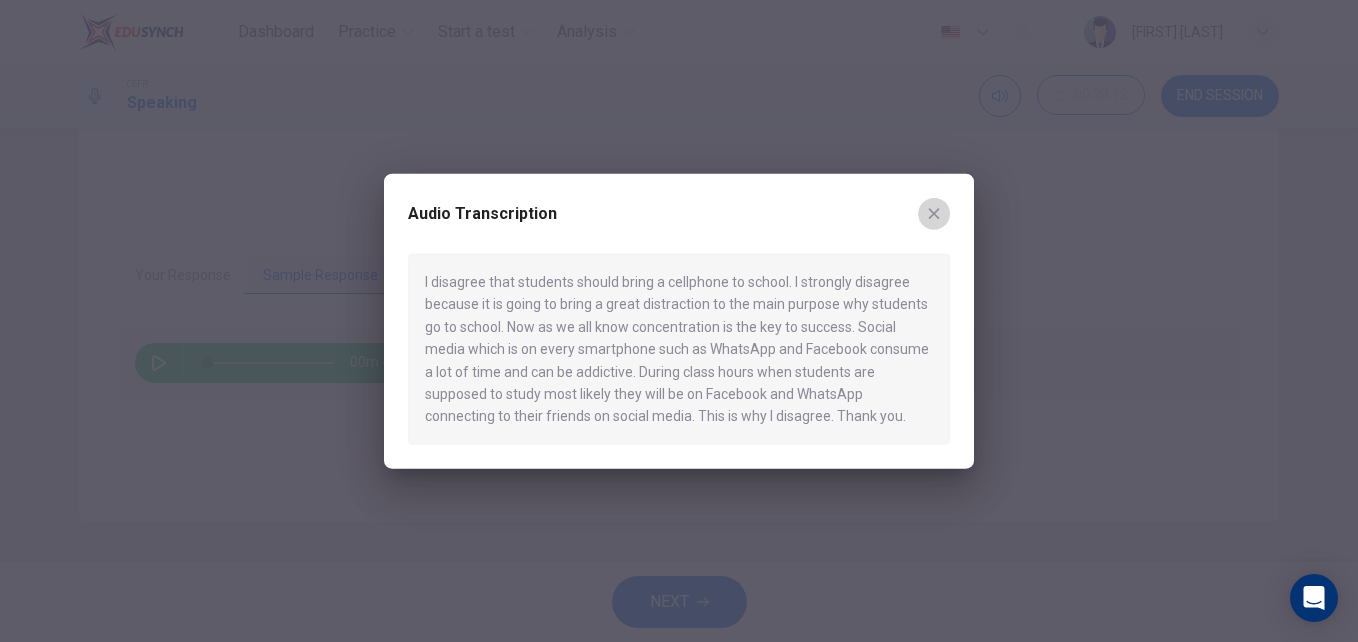 click at bounding box center [934, 214] 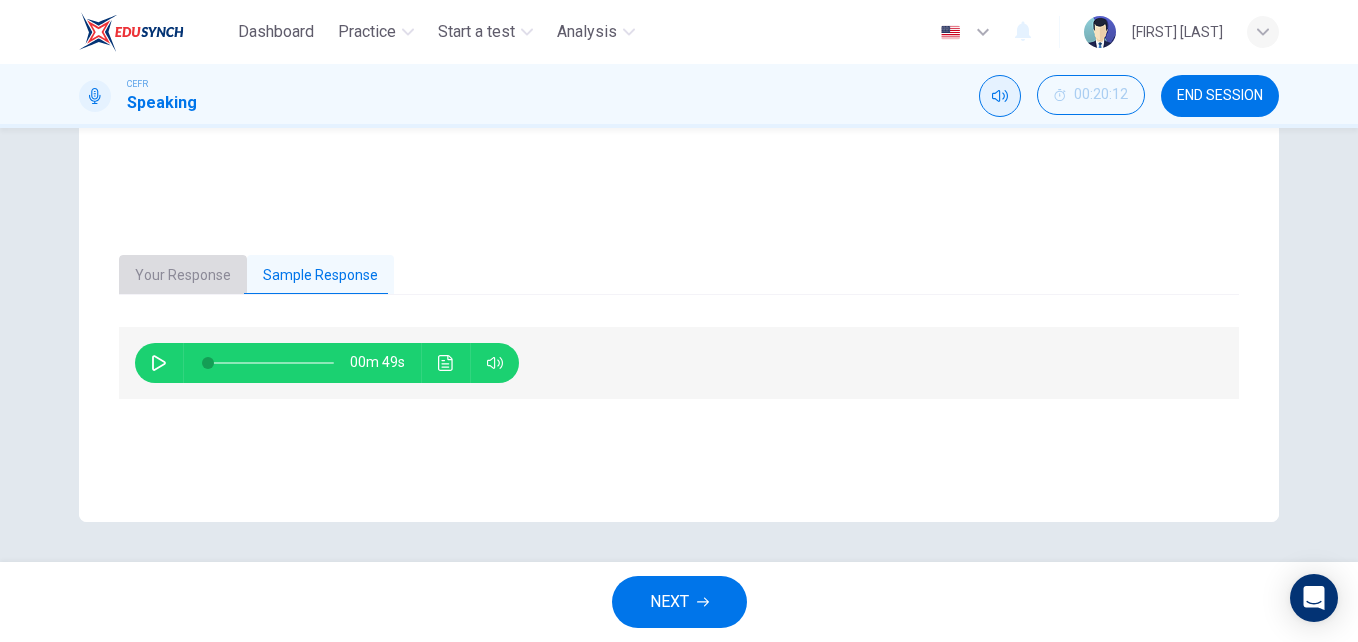 click on "Your Response" at bounding box center [183, 276] 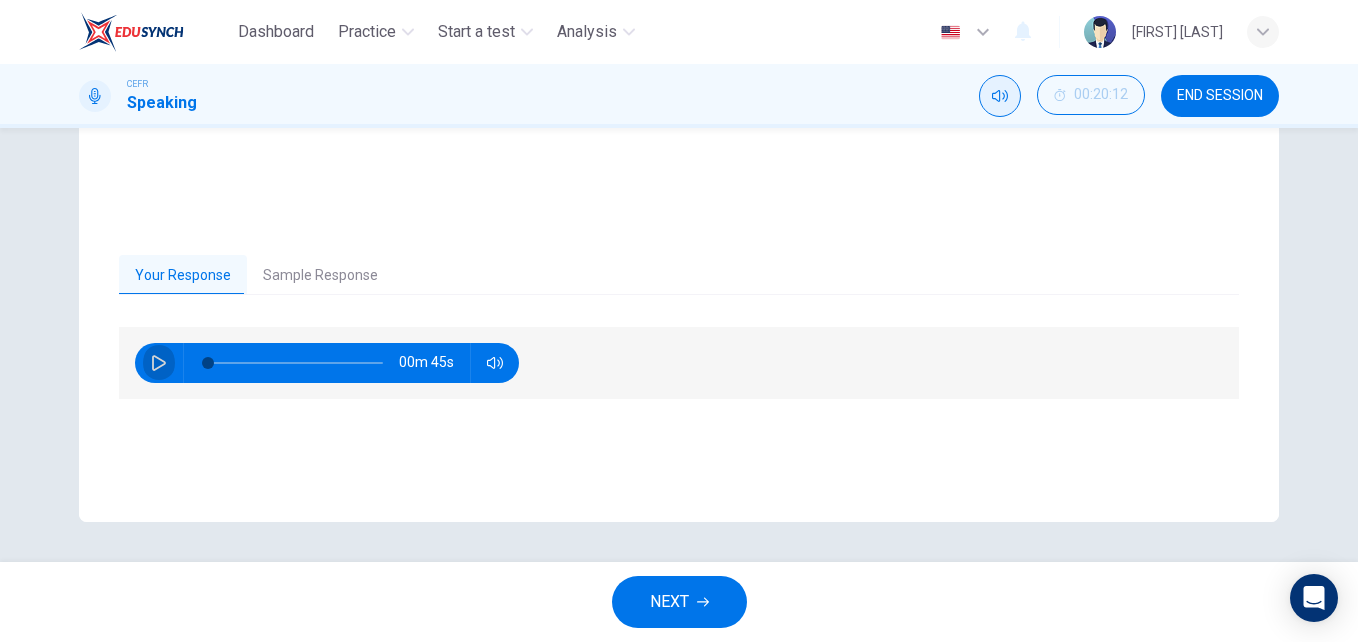 click at bounding box center [159, 363] 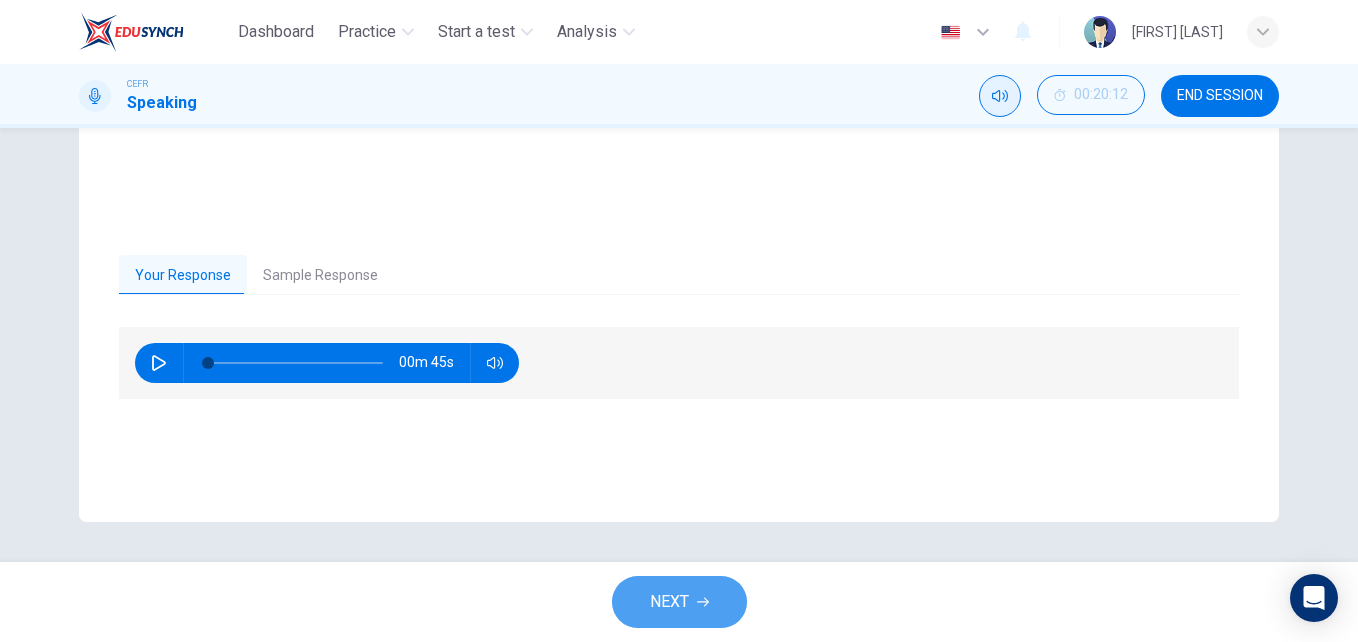 click on "NEXT" at bounding box center [669, 602] 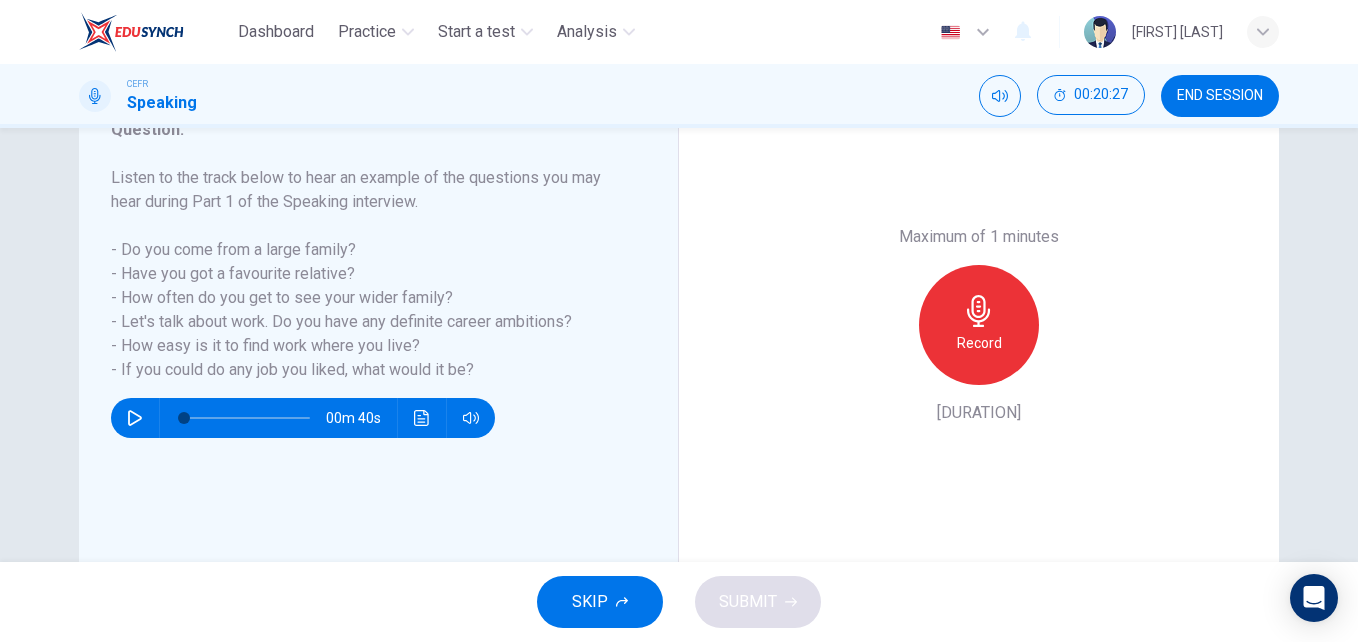 scroll, scrollTop: 292, scrollLeft: 0, axis: vertical 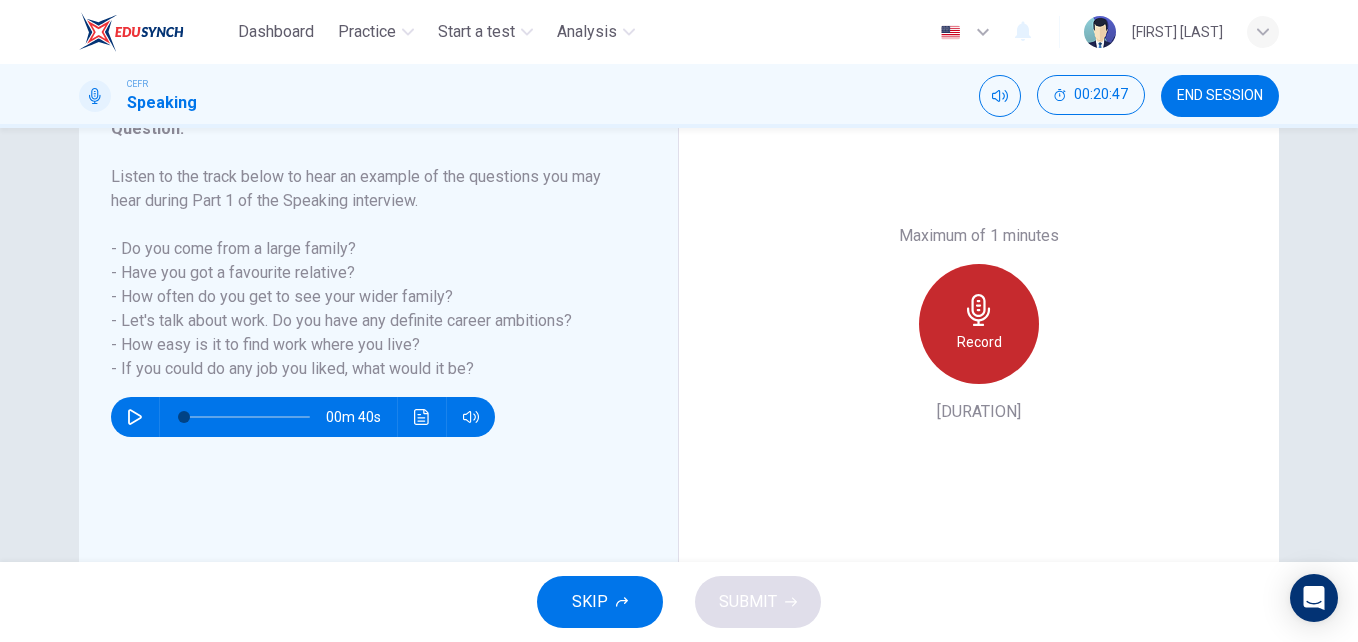 click at bounding box center (979, 310) 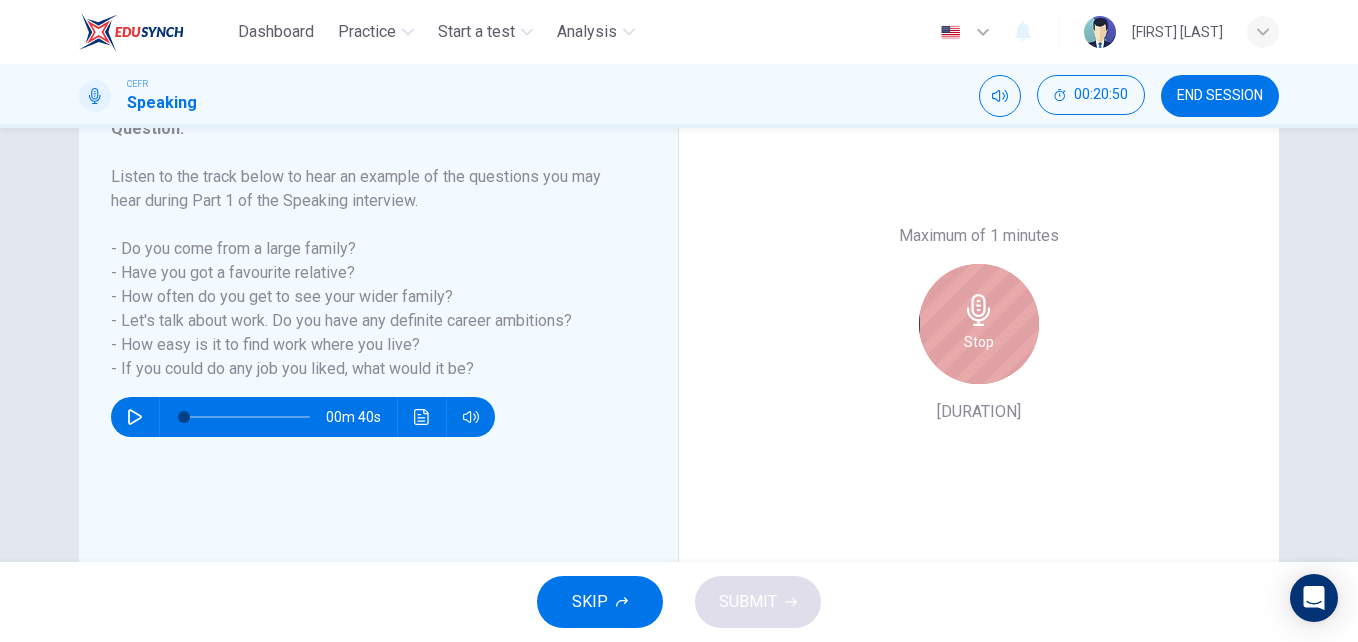 click at bounding box center (979, 310) 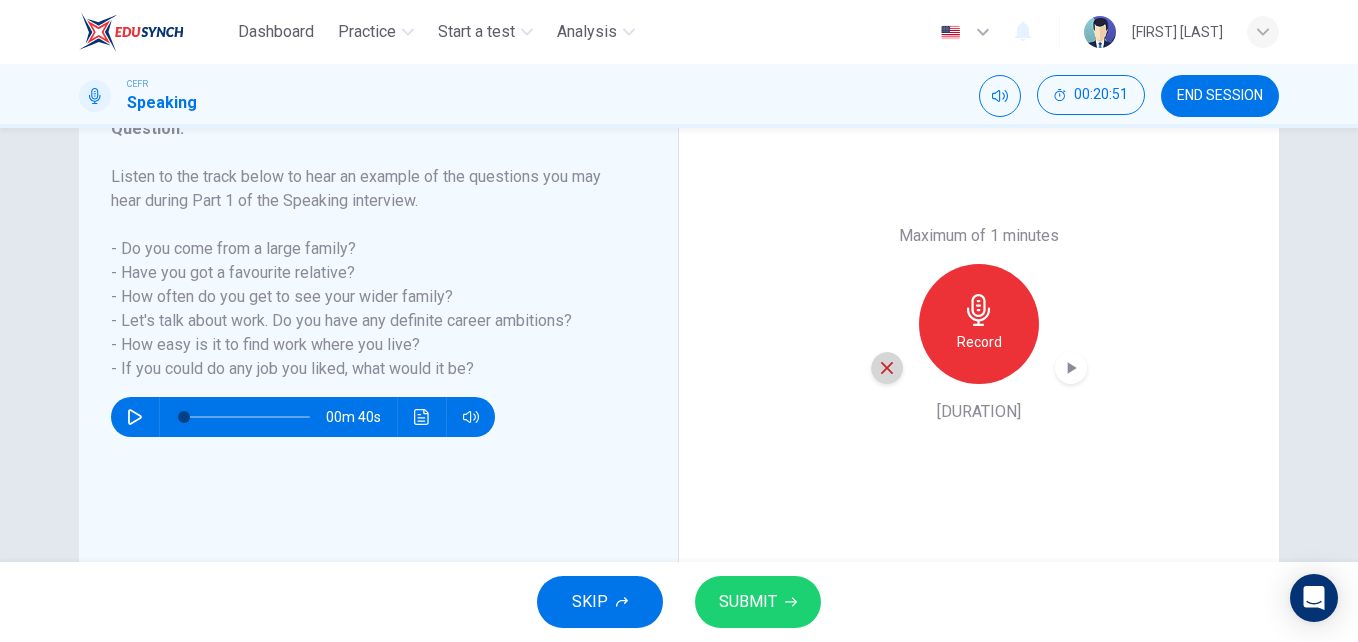 click at bounding box center (887, 368) 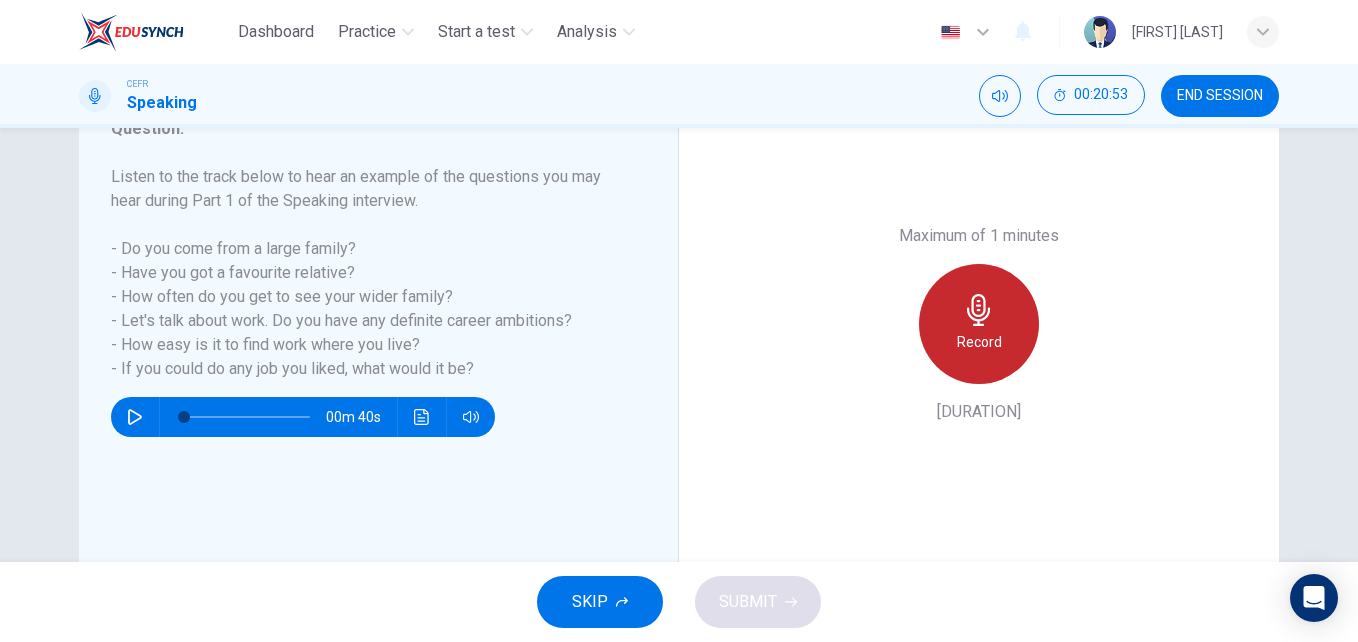 click on "Record" at bounding box center [979, 324] 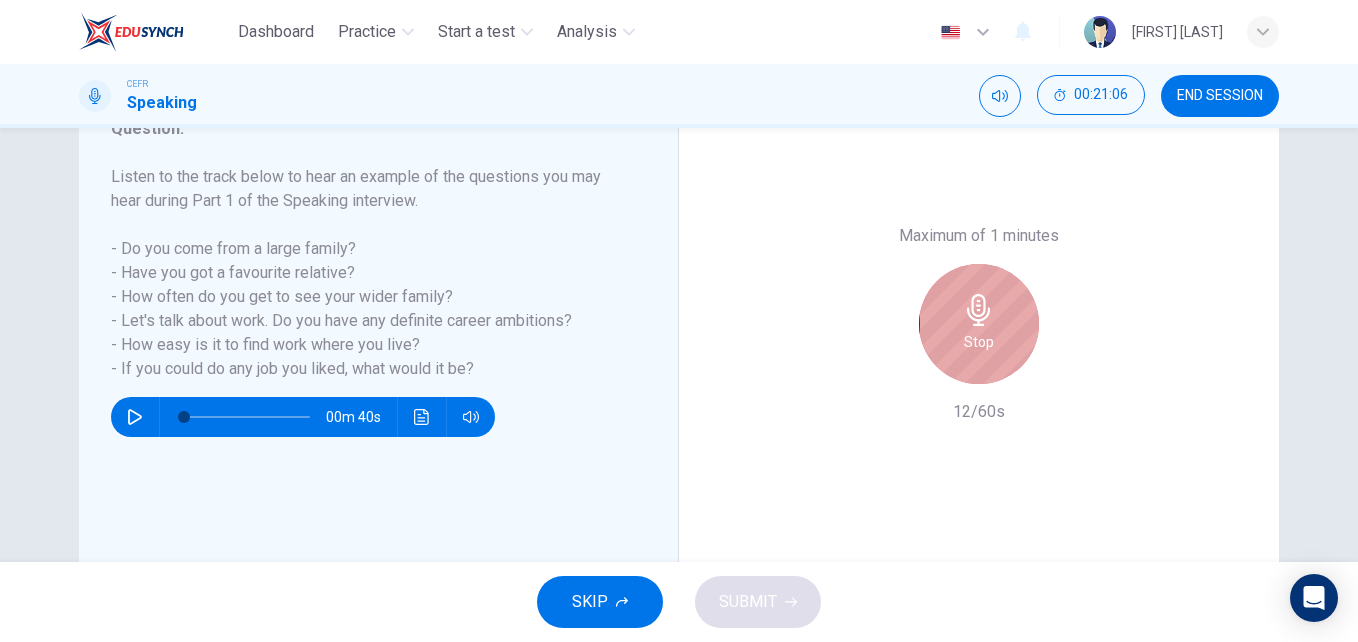 click on "Stop" at bounding box center (979, 324) 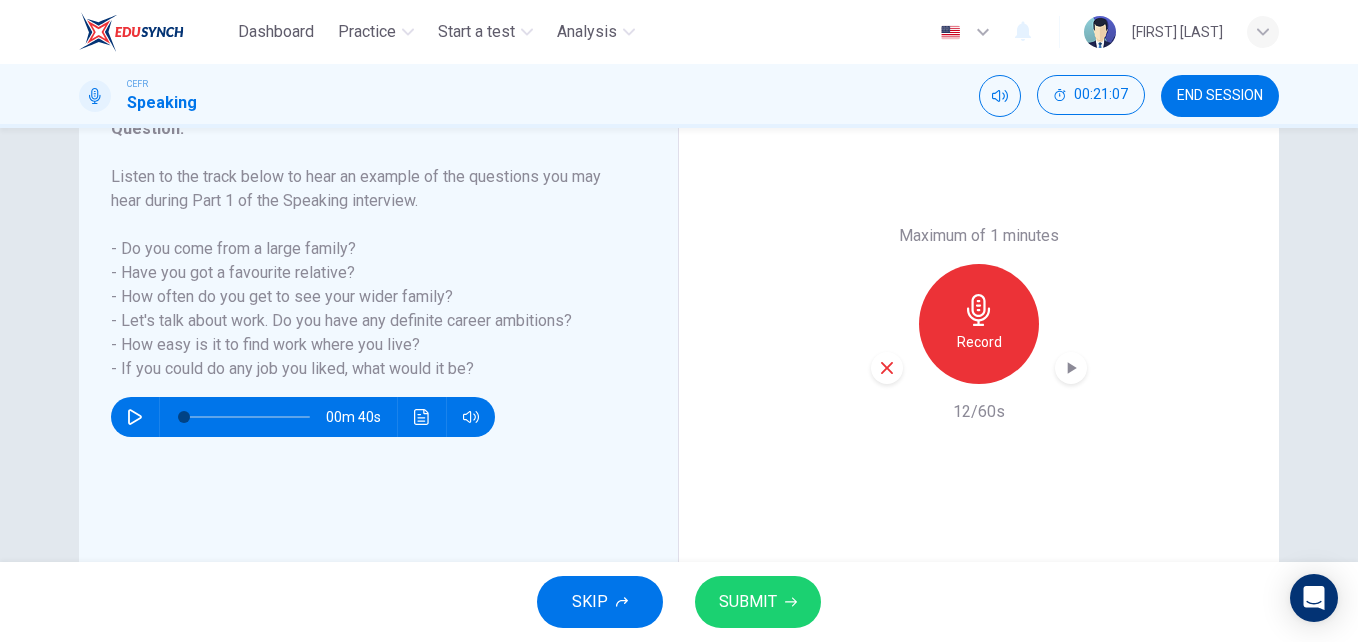 click at bounding box center [887, 368] 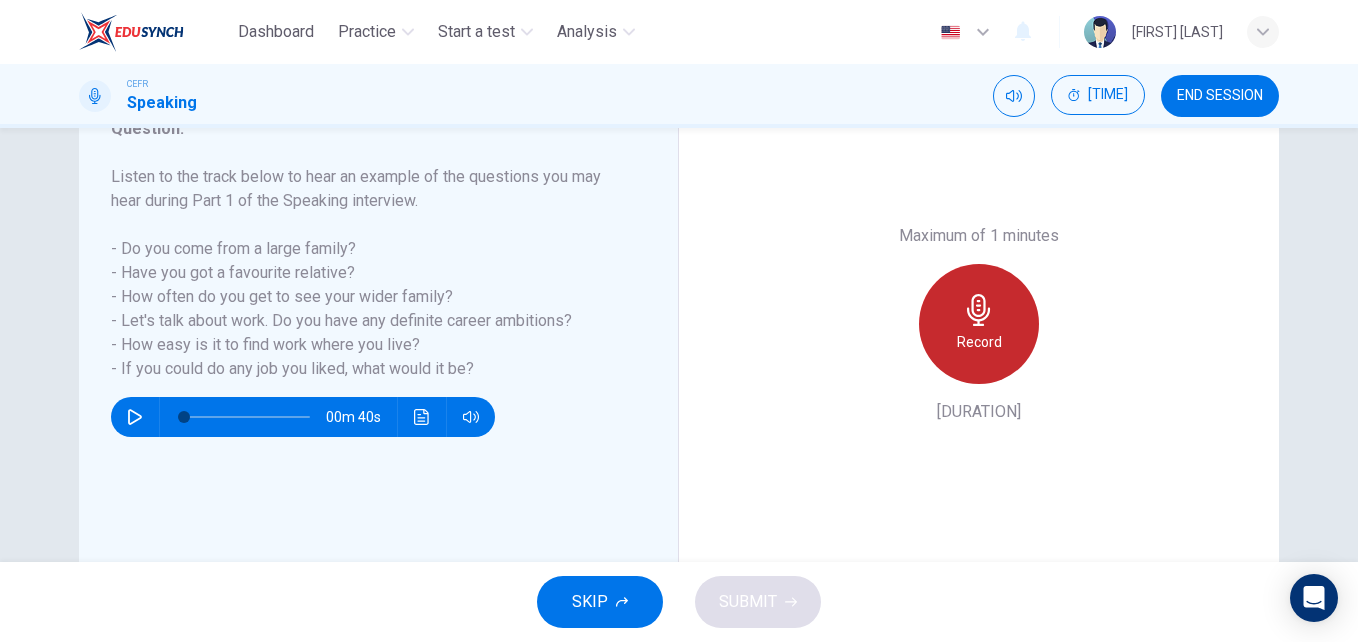 click at bounding box center [979, 310] 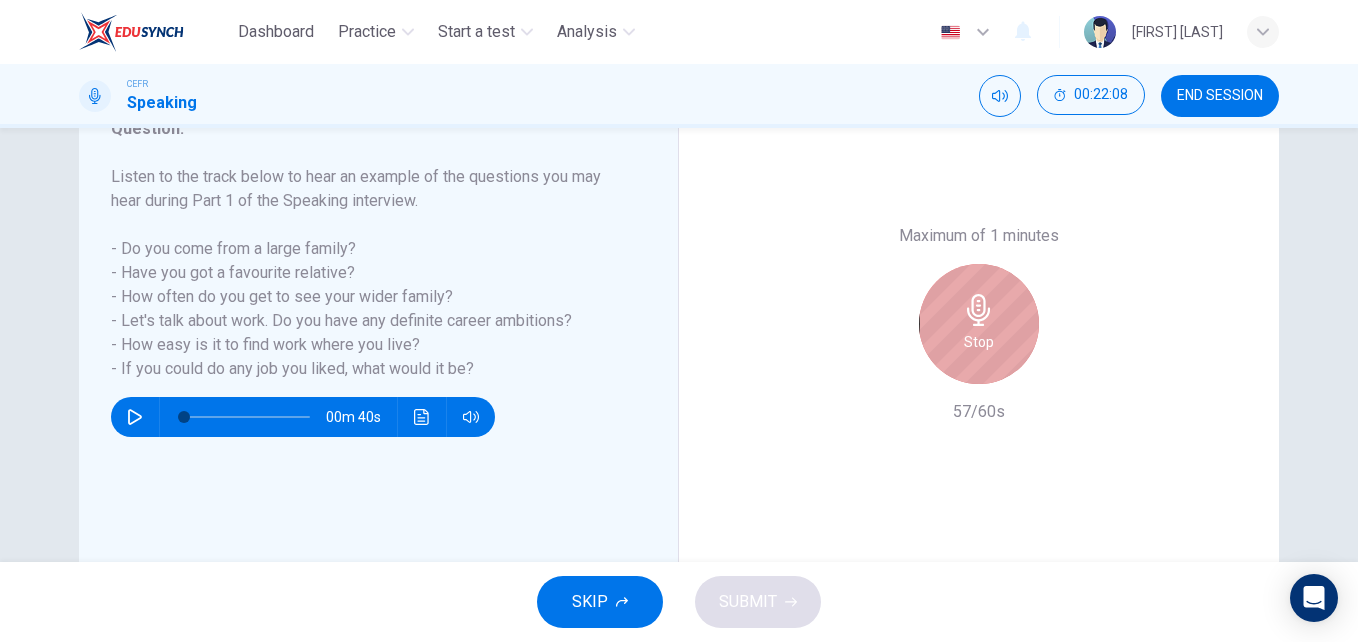 click at bounding box center (979, 310) 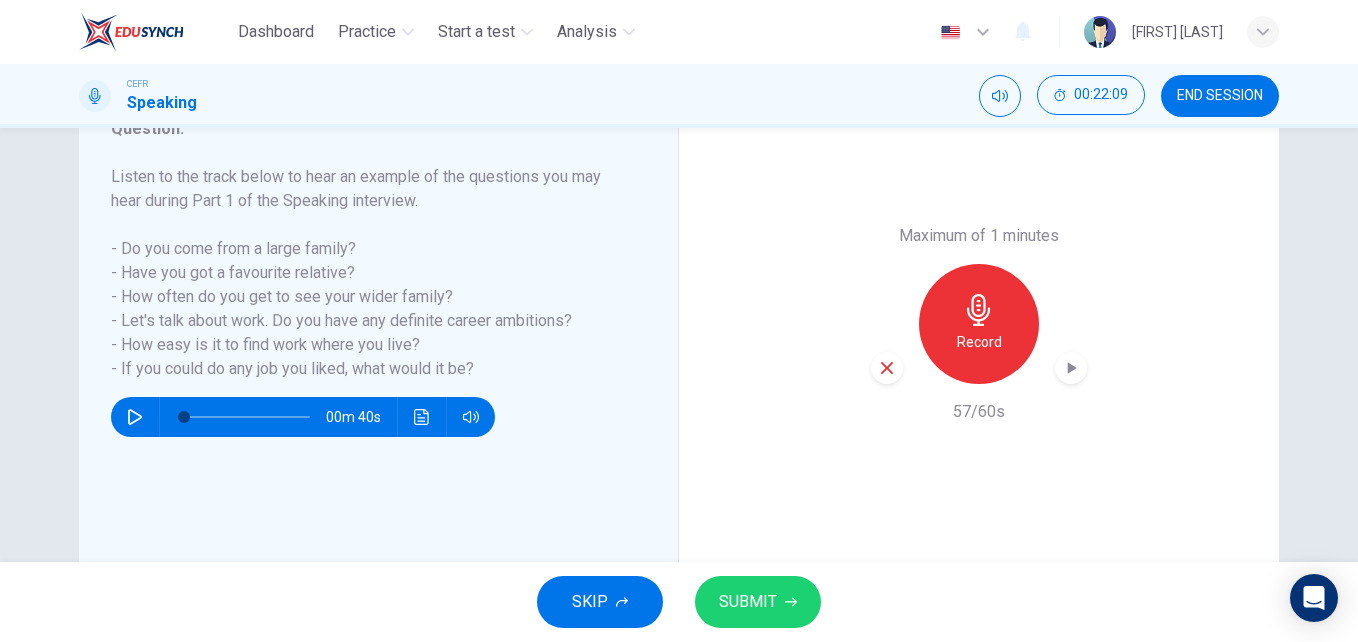 click at bounding box center (887, 368) 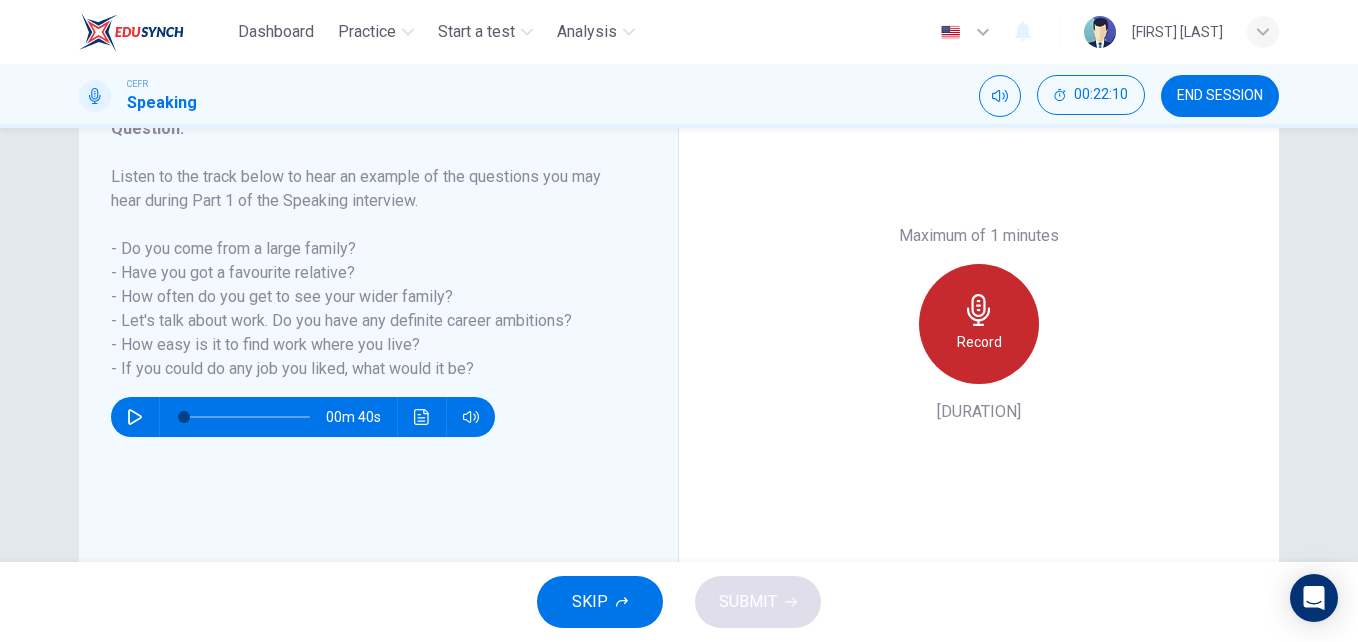 click on "Record" at bounding box center (979, 324) 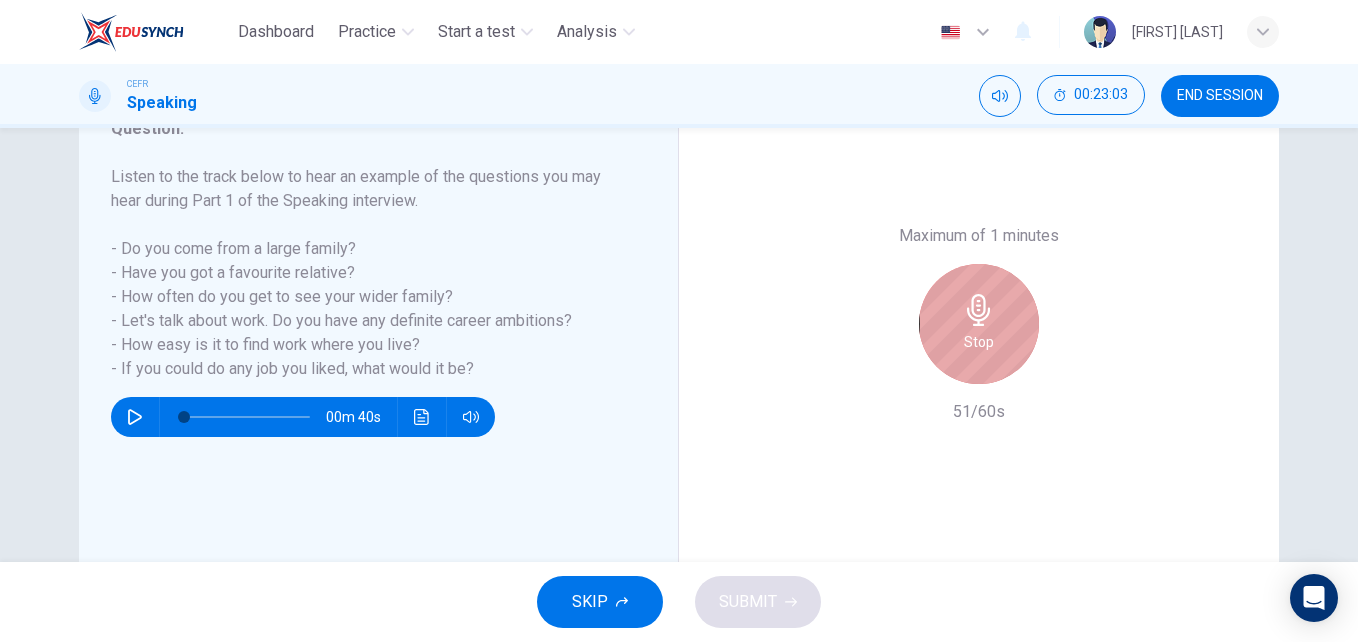click on "Stop" at bounding box center (979, 324) 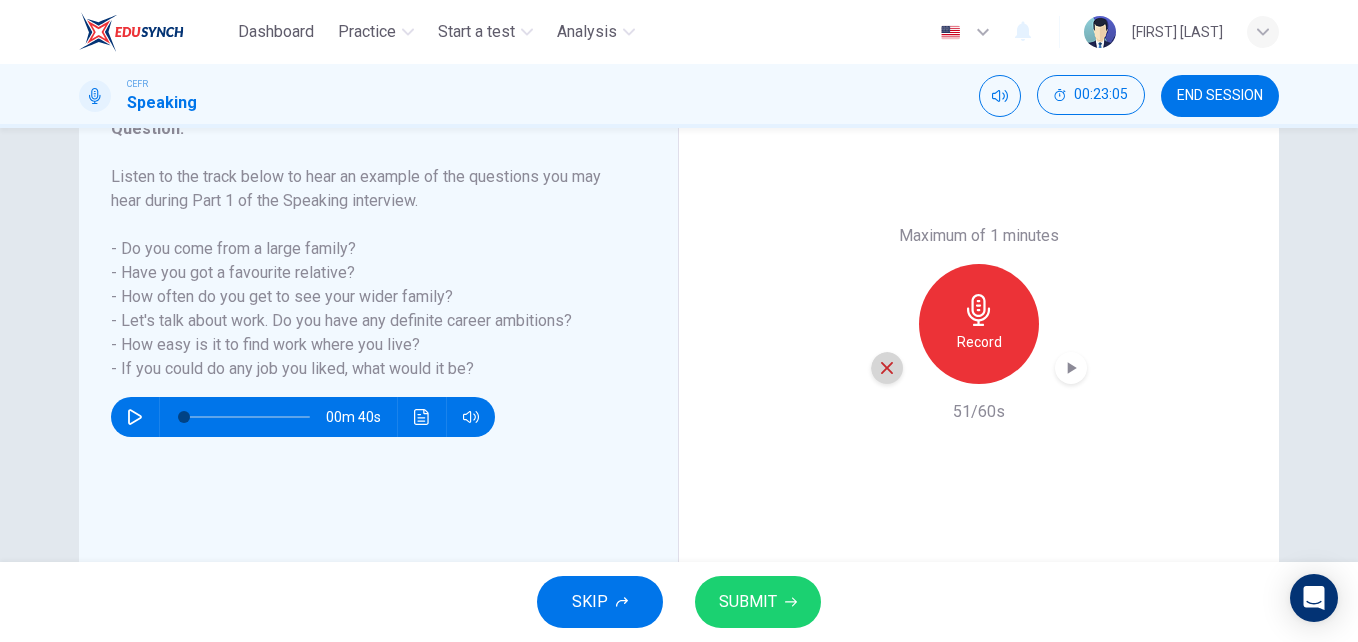click at bounding box center [887, 368] 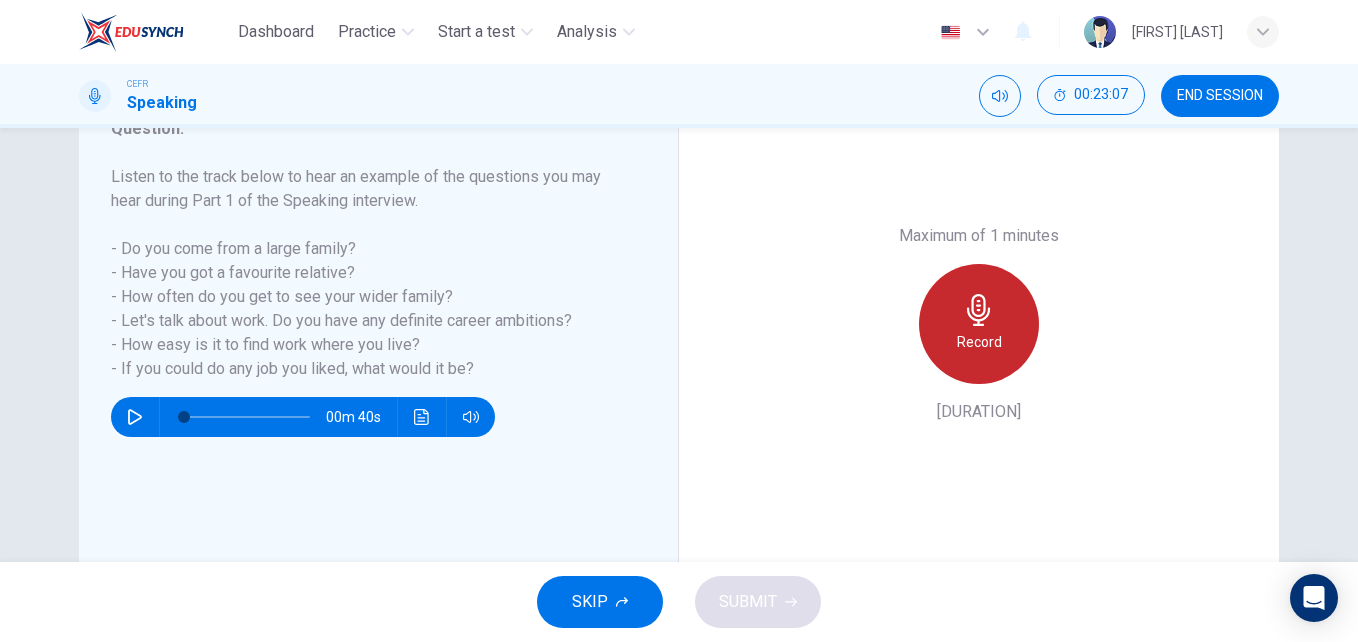 click at bounding box center (979, 310) 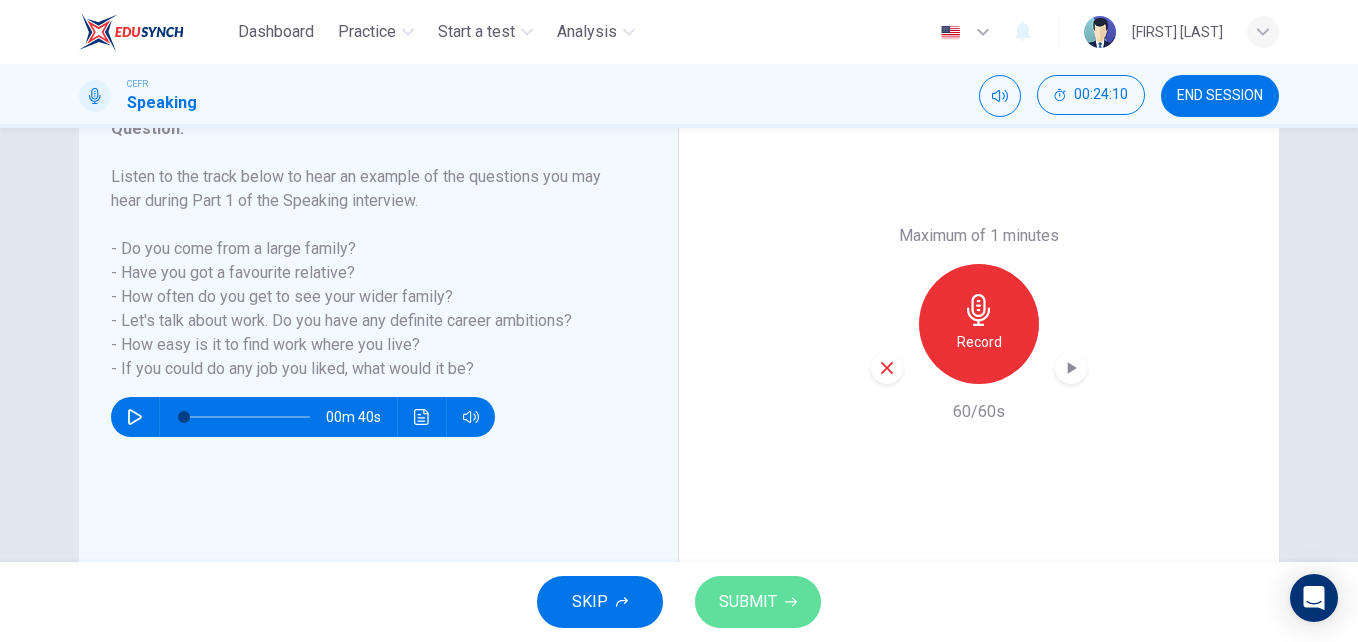 click on "SUBMIT" at bounding box center [748, 602] 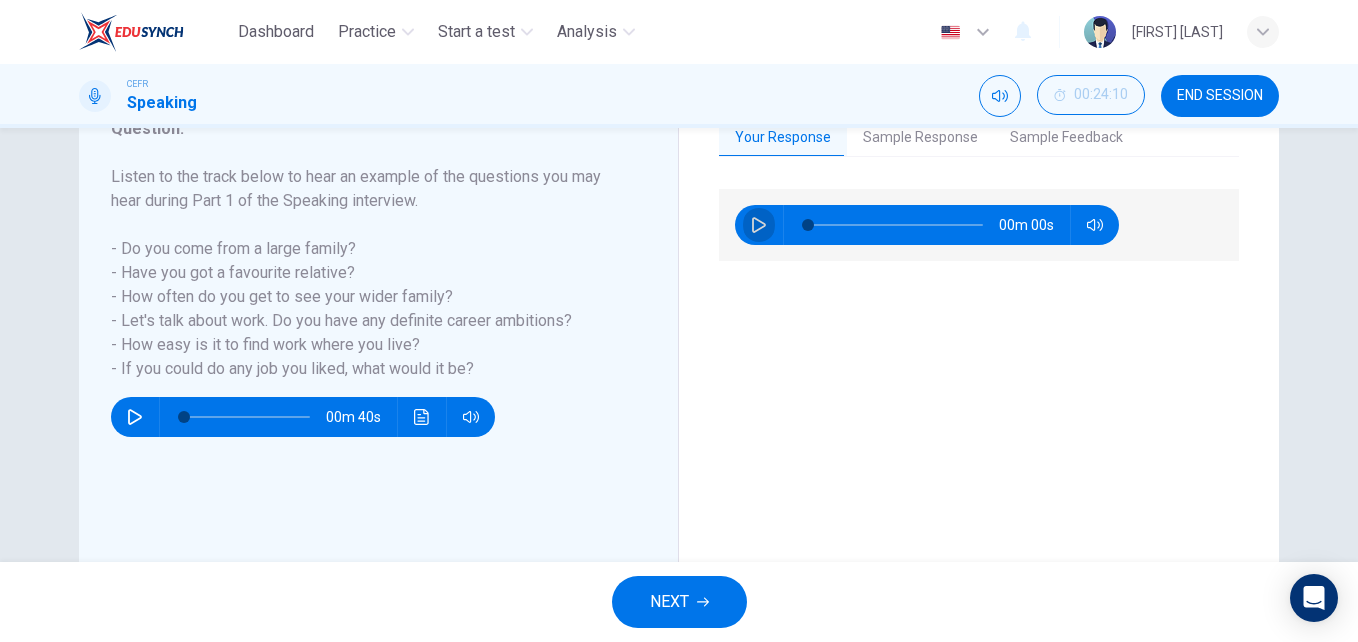 click at bounding box center (759, 225) 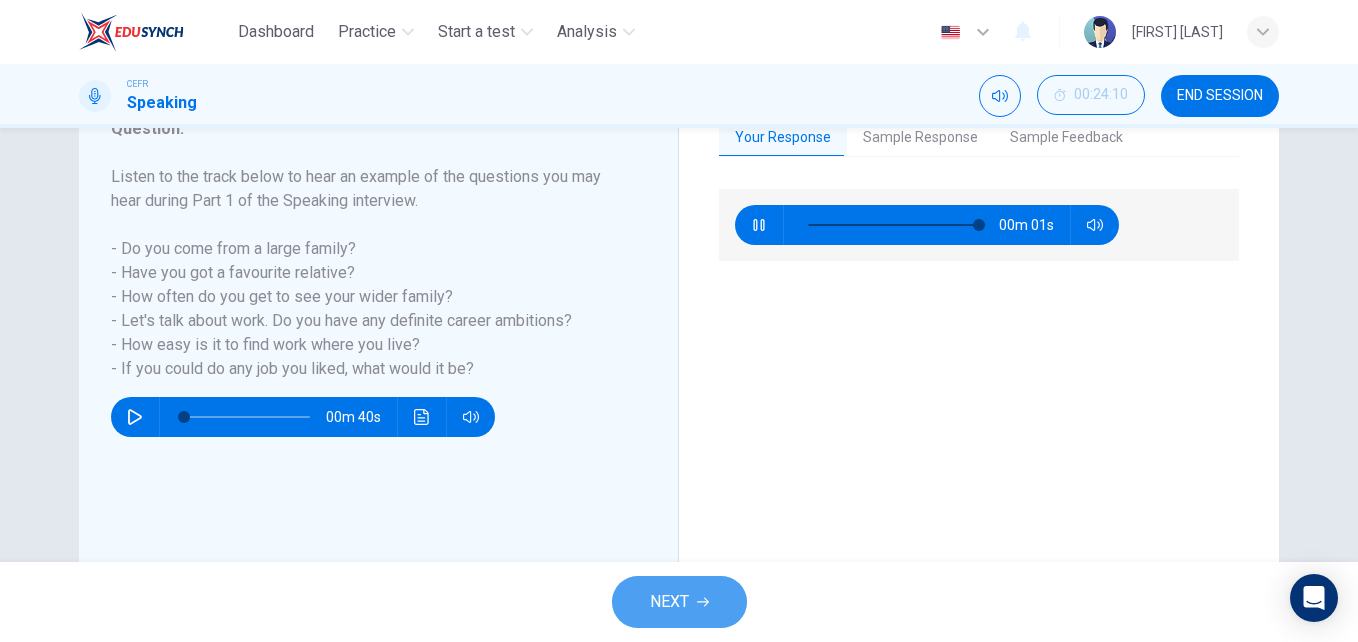 click on "NEXT" at bounding box center (679, 602) 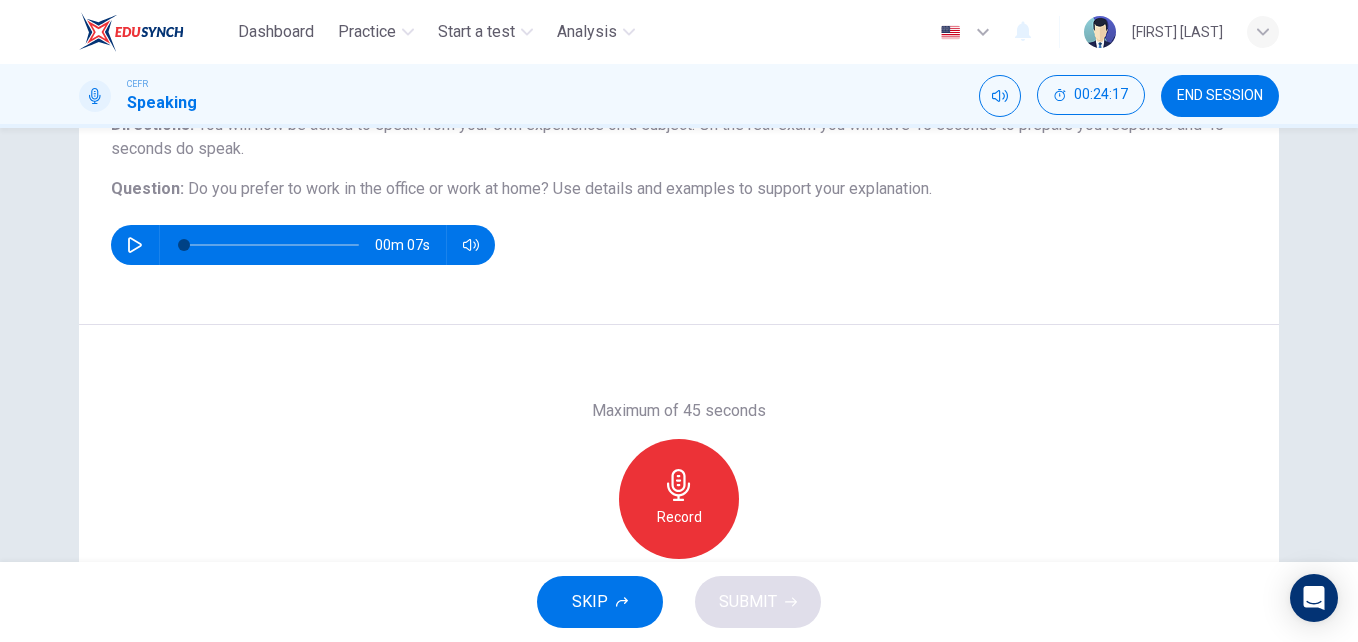 scroll, scrollTop: 192, scrollLeft: 0, axis: vertical 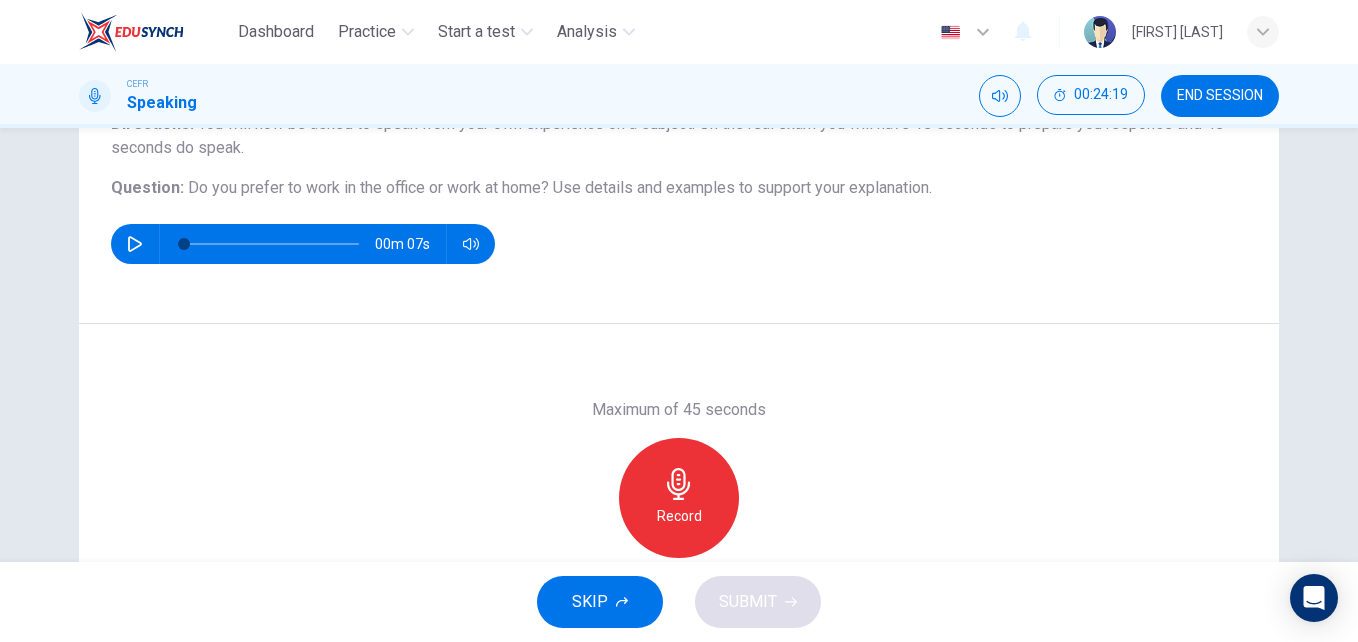 click on "Record" at bounding box center (679, 498) 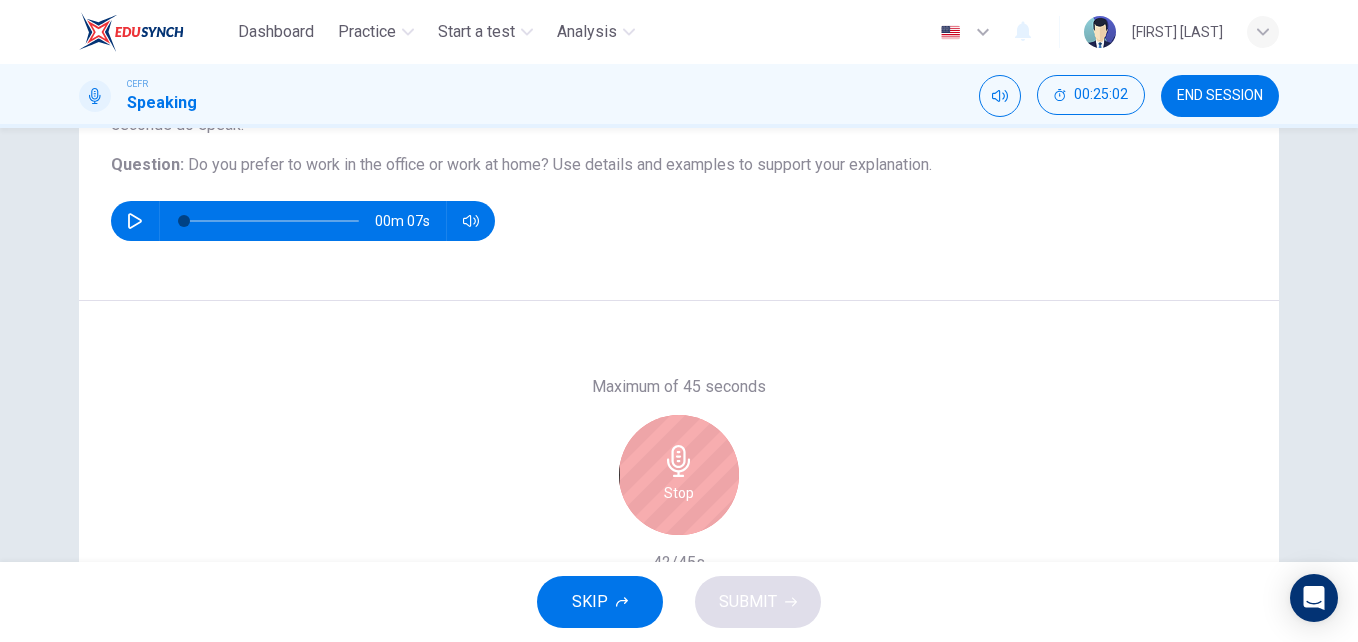 scroll, scrollTop: 216, scrollLeft: 0, axis: vertical 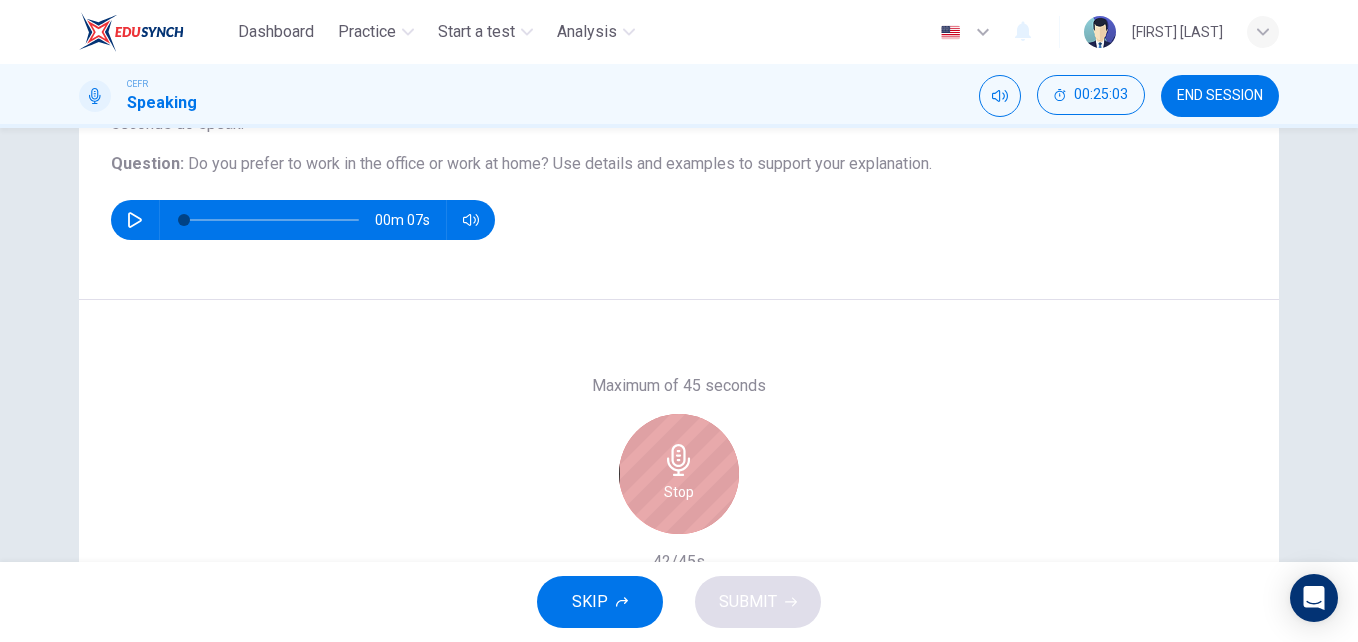 click on "Stop" at bounding box center [679, 474] 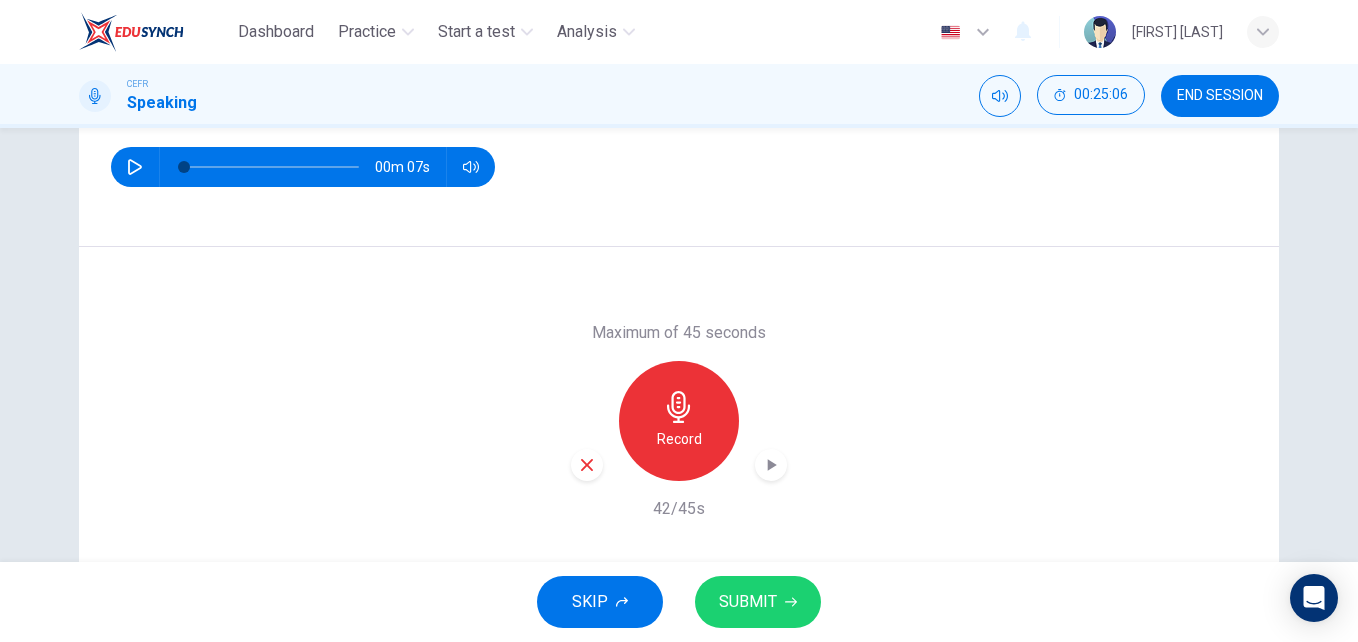 scroll, scrollTop: 262, scrollLeft: 0, axis: vertical 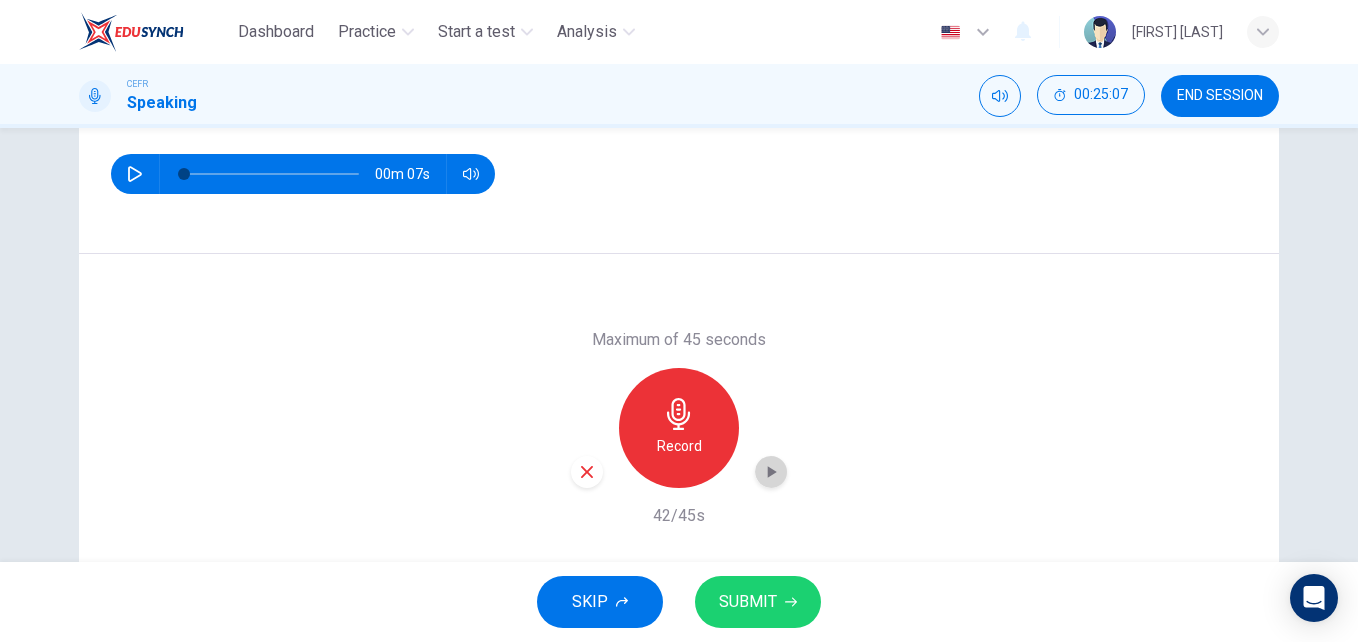click at bounding box center (772, 472) 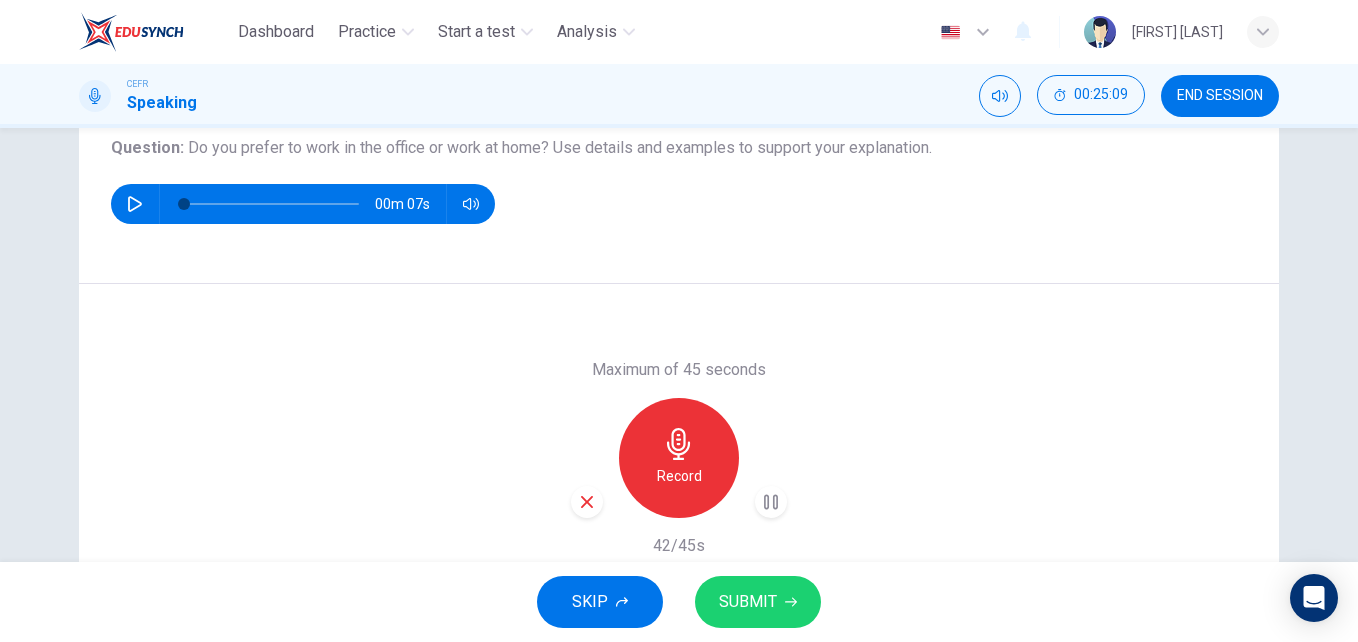 scroll, scrollTop: 225, scrollLeft: 0, axis: vertical 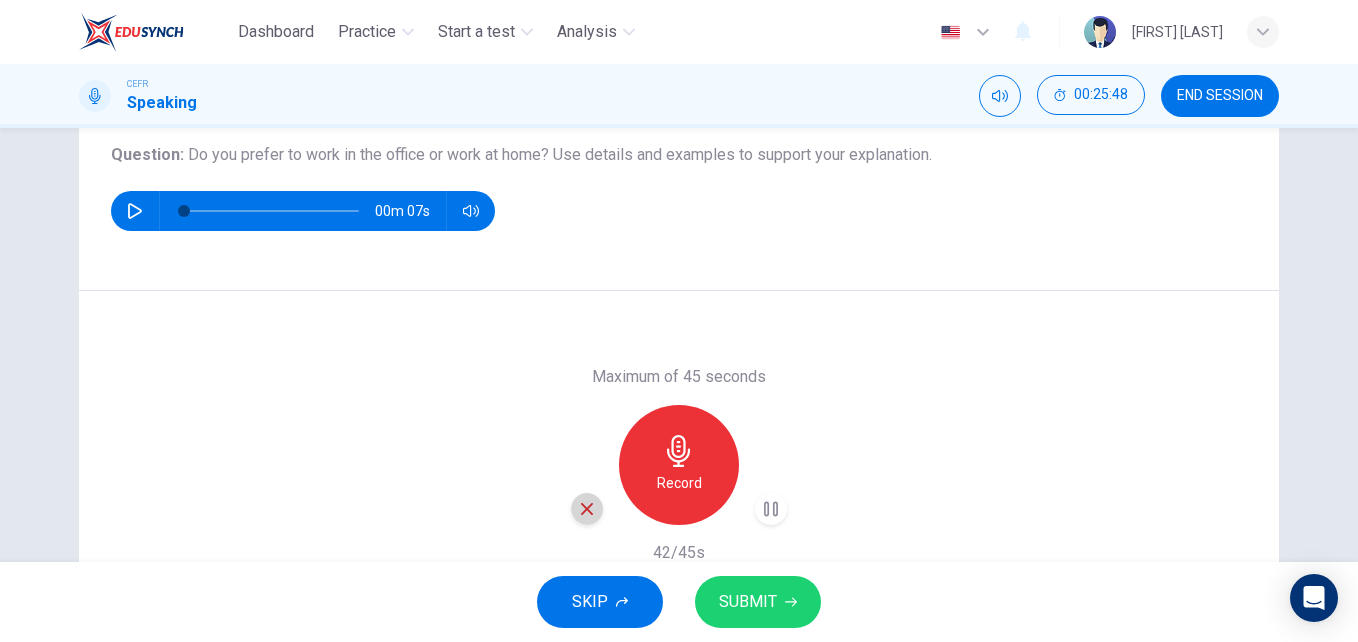 click at bounding box center (587, 509) 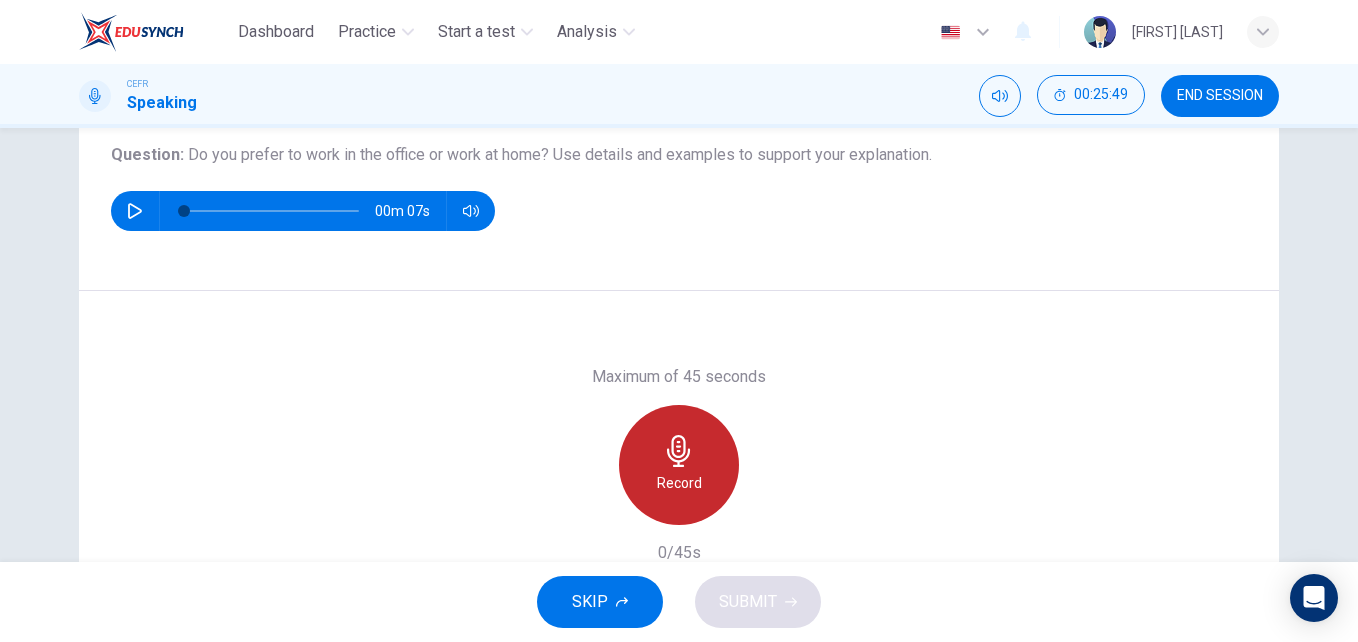 click on "Record" at bounding box center [679, 465] 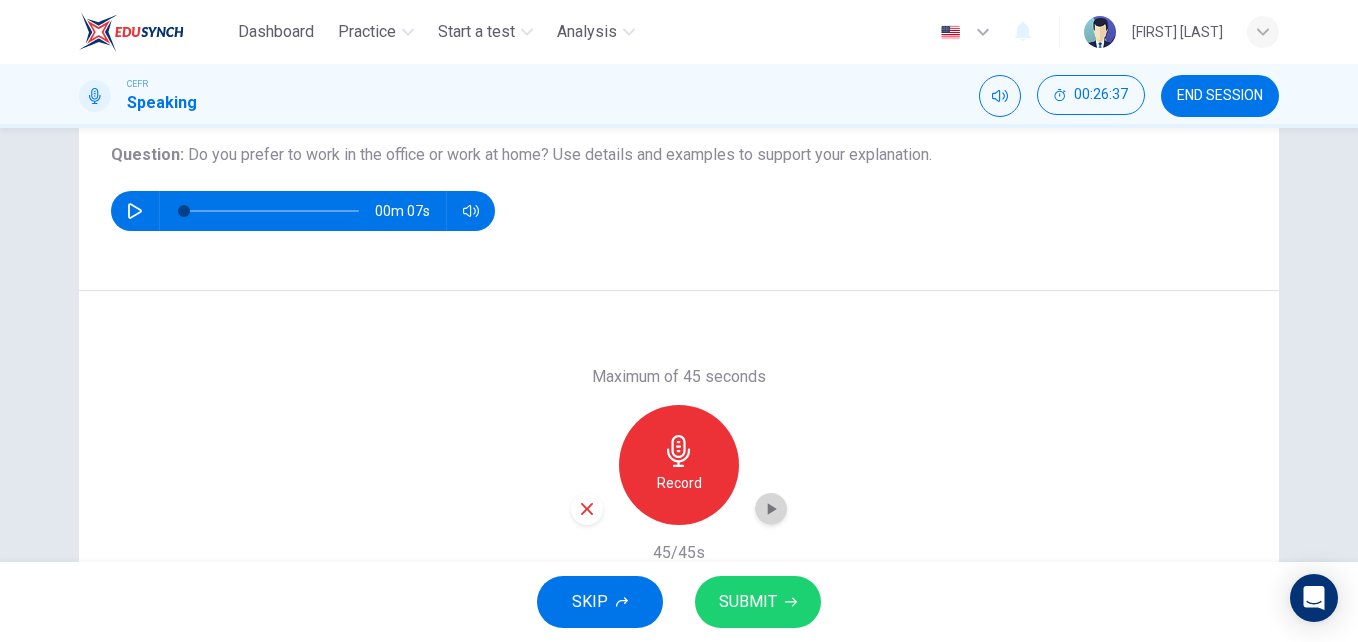 click at bounding box center (771, 509) 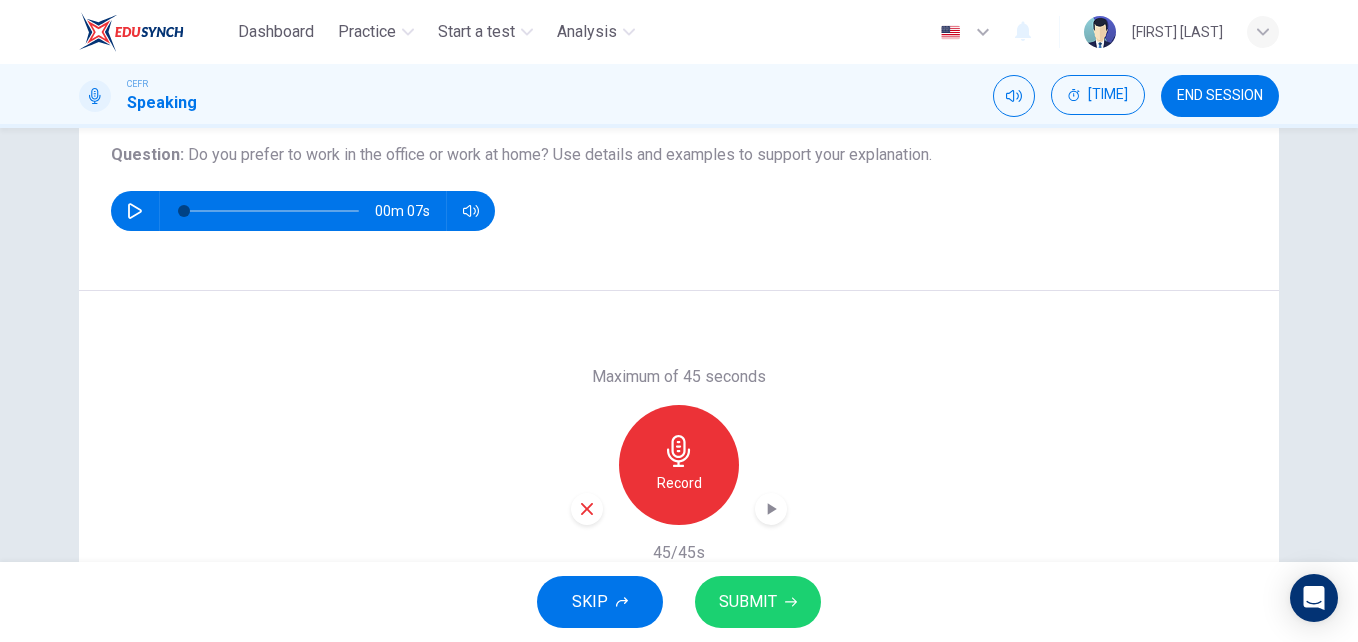 click on "SUBMIT" at bounding box center [748, 602] 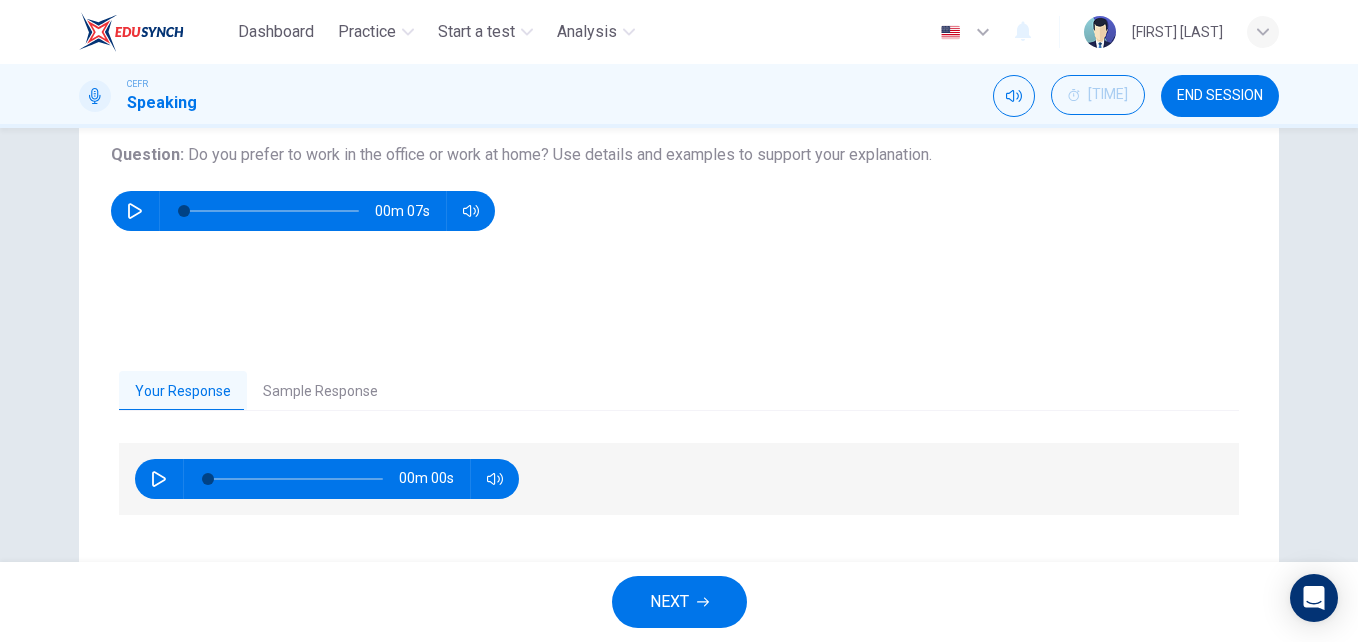 click on "NEXT" at bounding box center (679, 602) 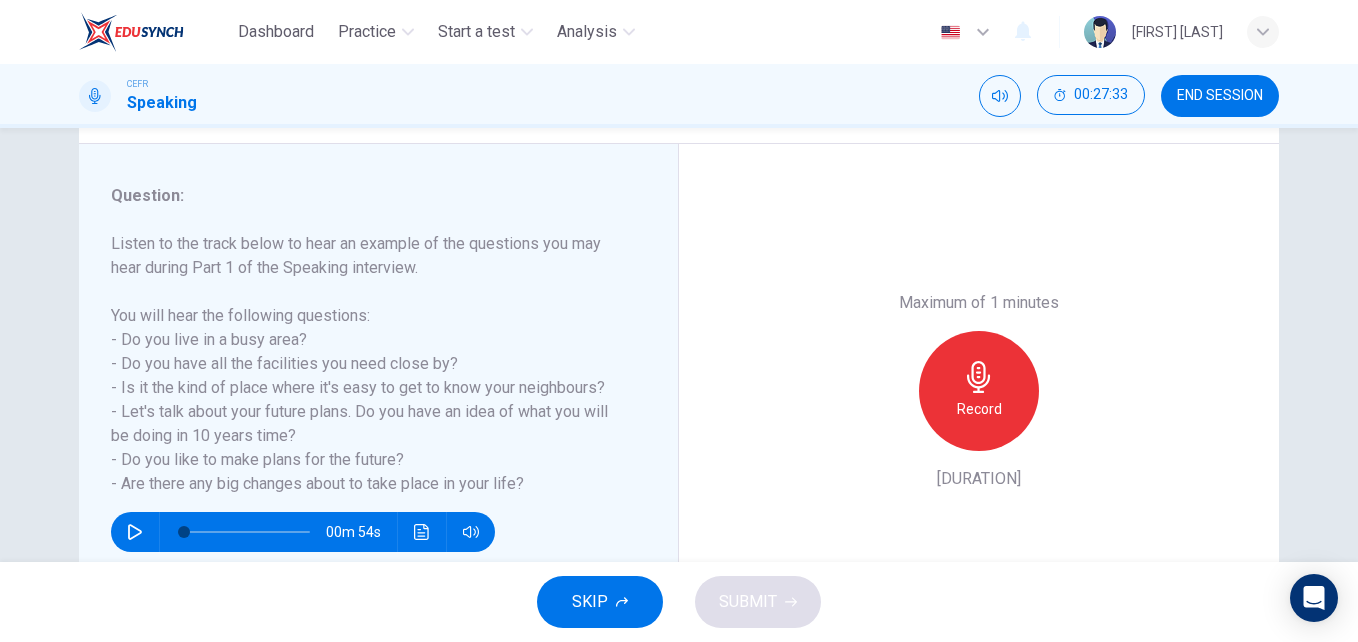 scroll, scrollTop: 287, scrollLeft: 0, axis: vertical 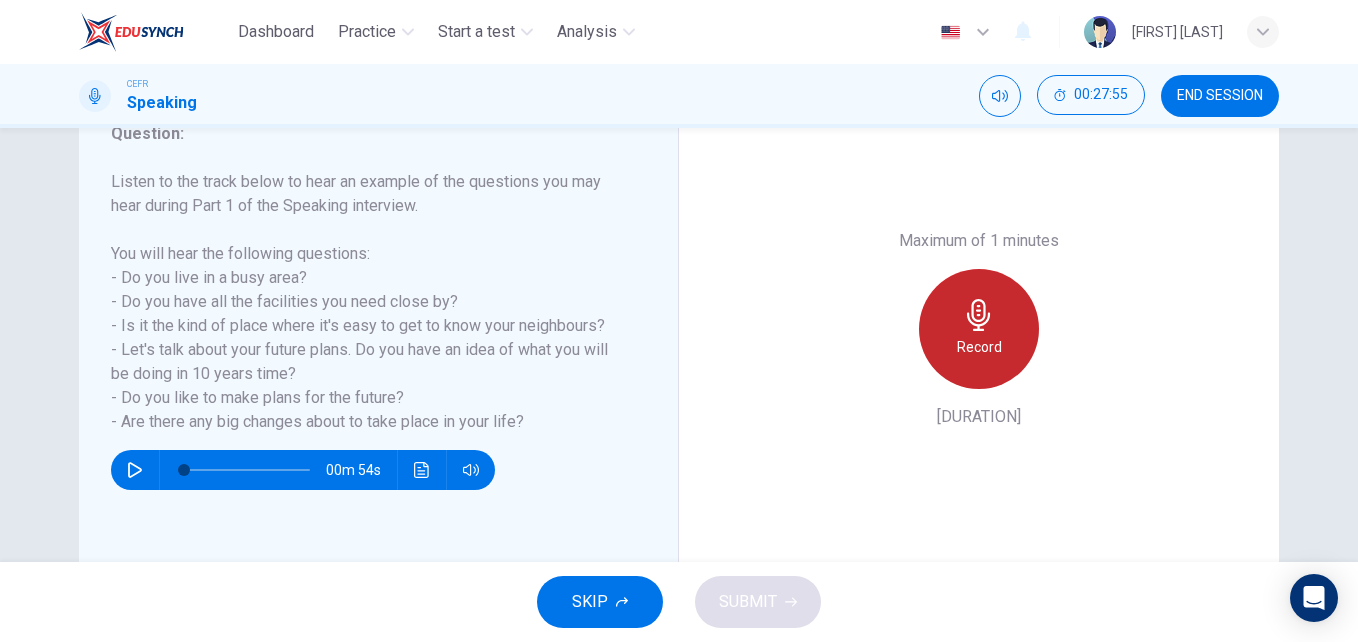 click on "Record" at bounding box center (979, 347) 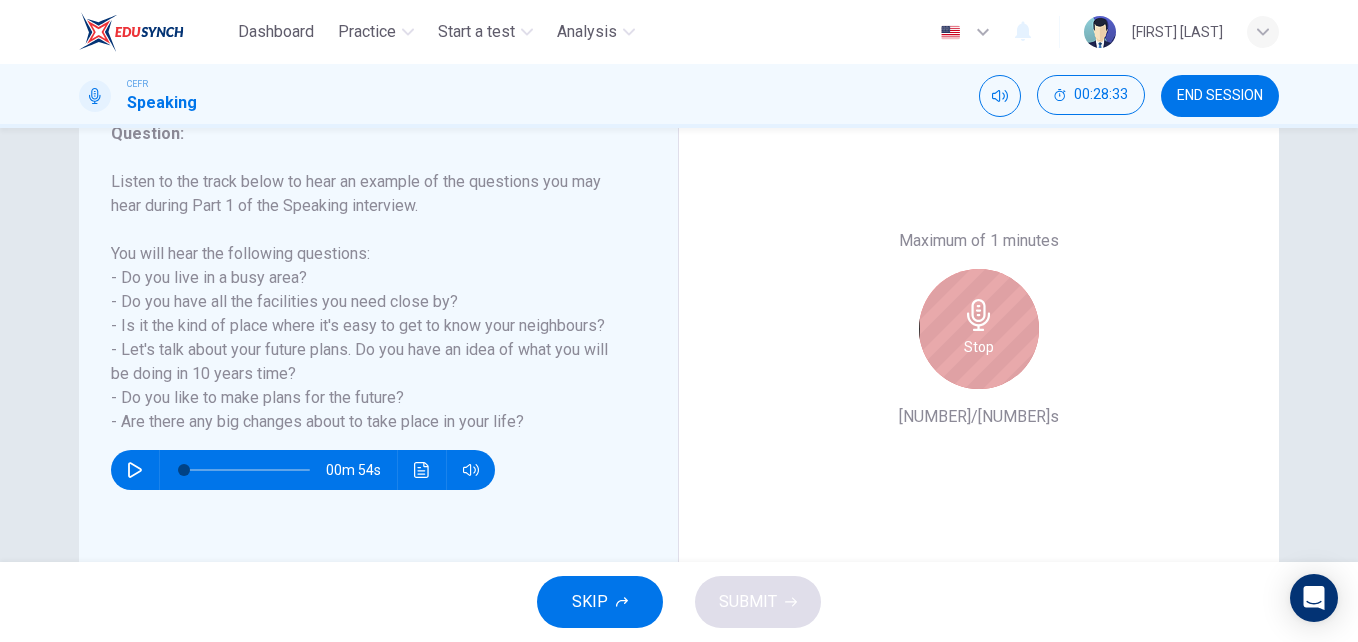 click on "Stop" at bounding box center [979, 329] 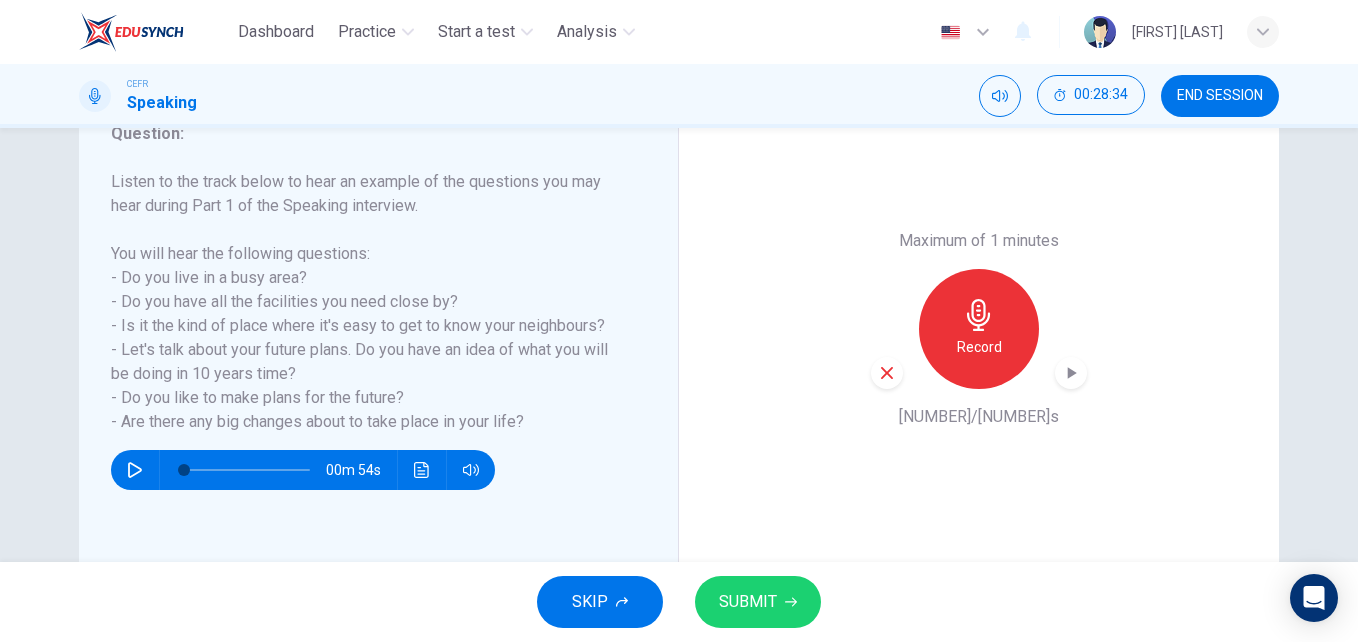 click at bounding box center [887, 373] 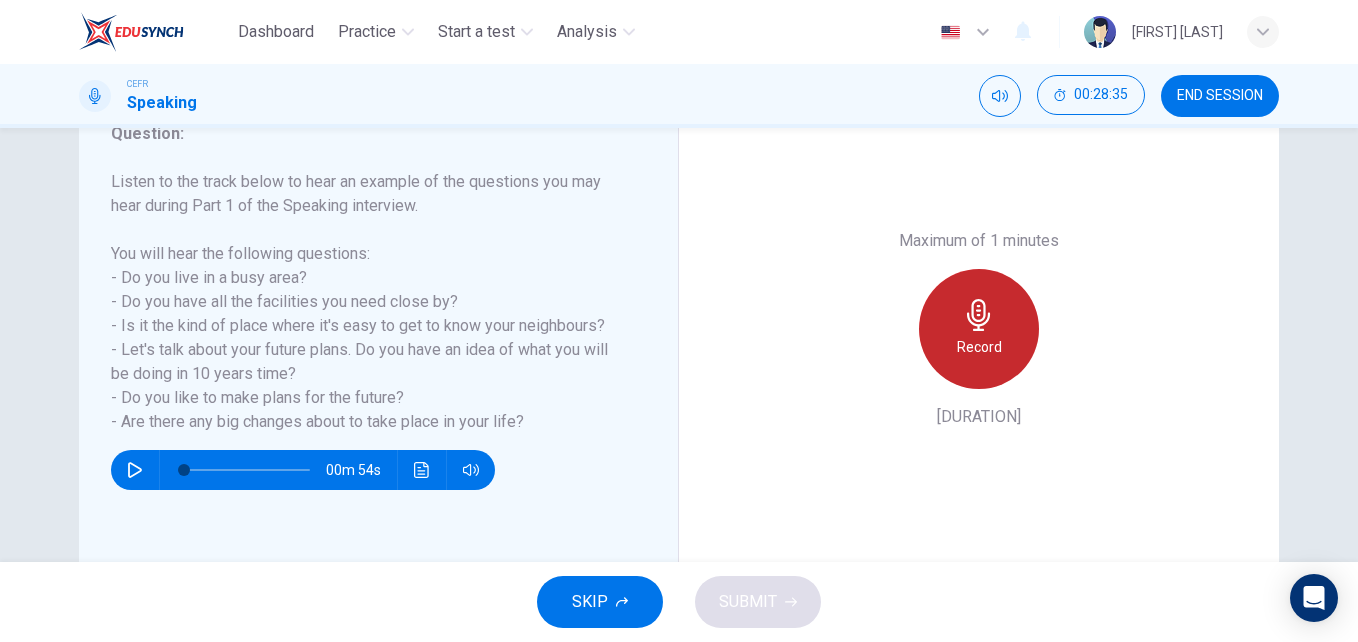 click on "Record" at bounding box center (979, 329) 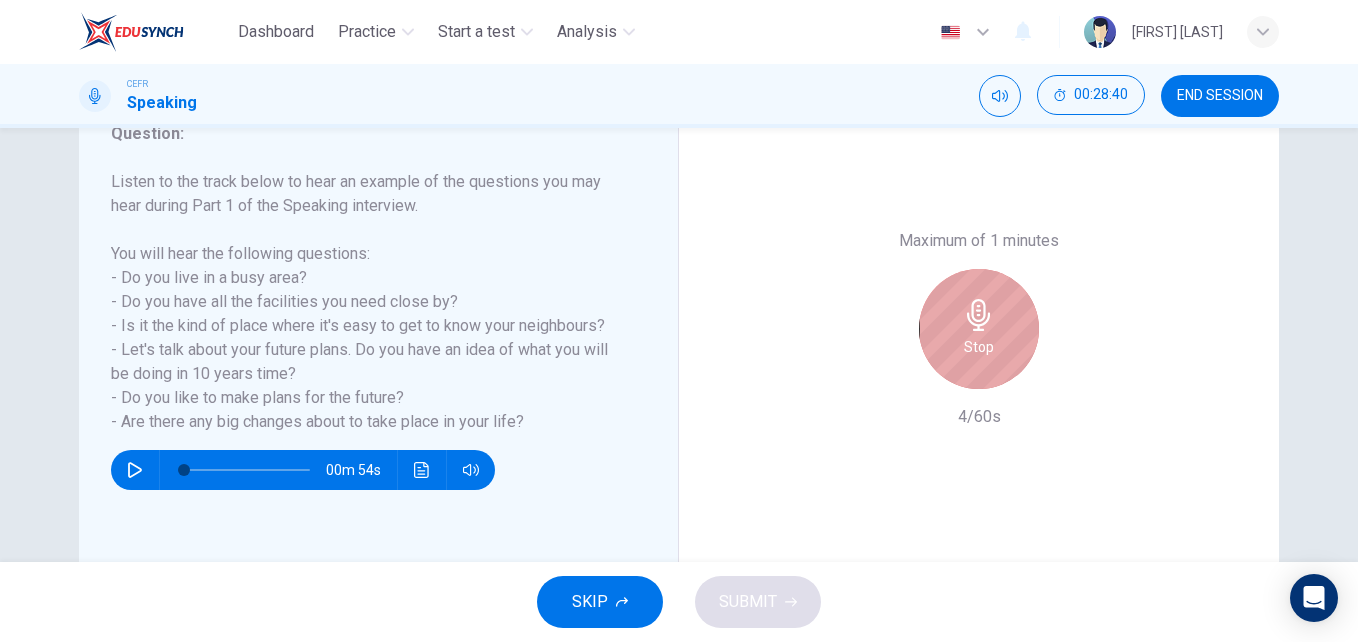 click on "Stop" at bounding box center [979, 329] 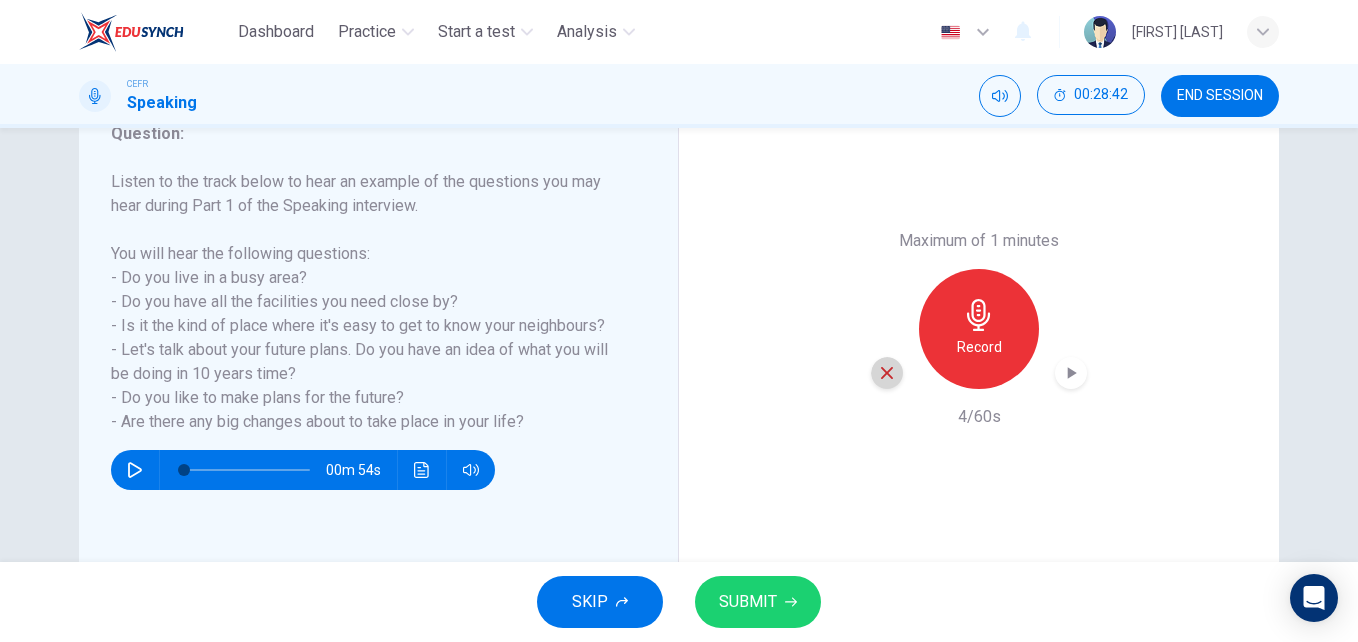 click at bounding box center (887, 373) 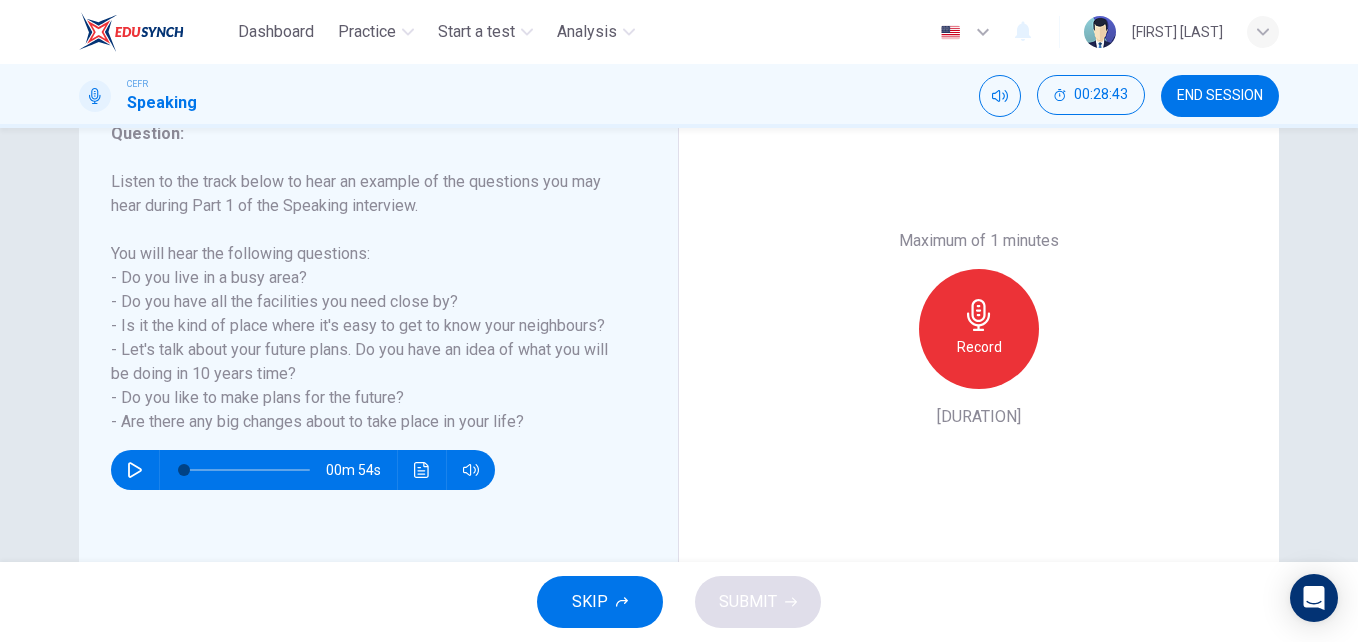 click on "Record" at bounding box center (979, 329) 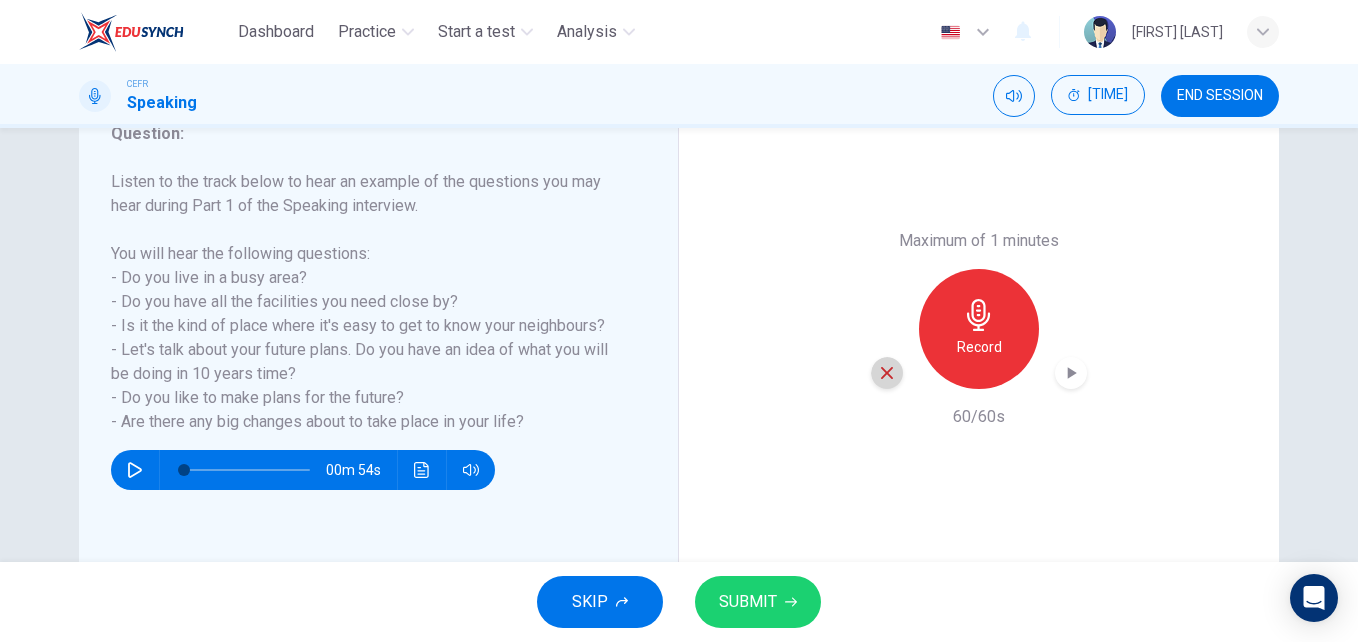 click at bounding box center [887, 373] 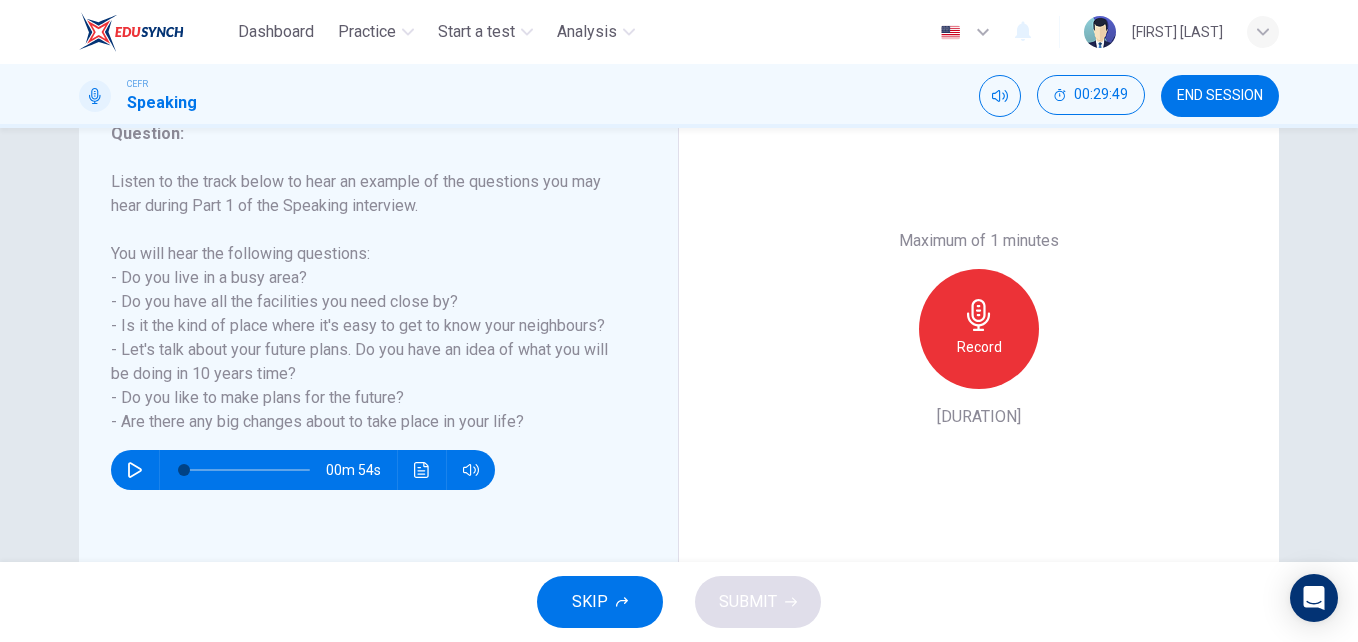 click on "Record" at bounding box center [979, 329] 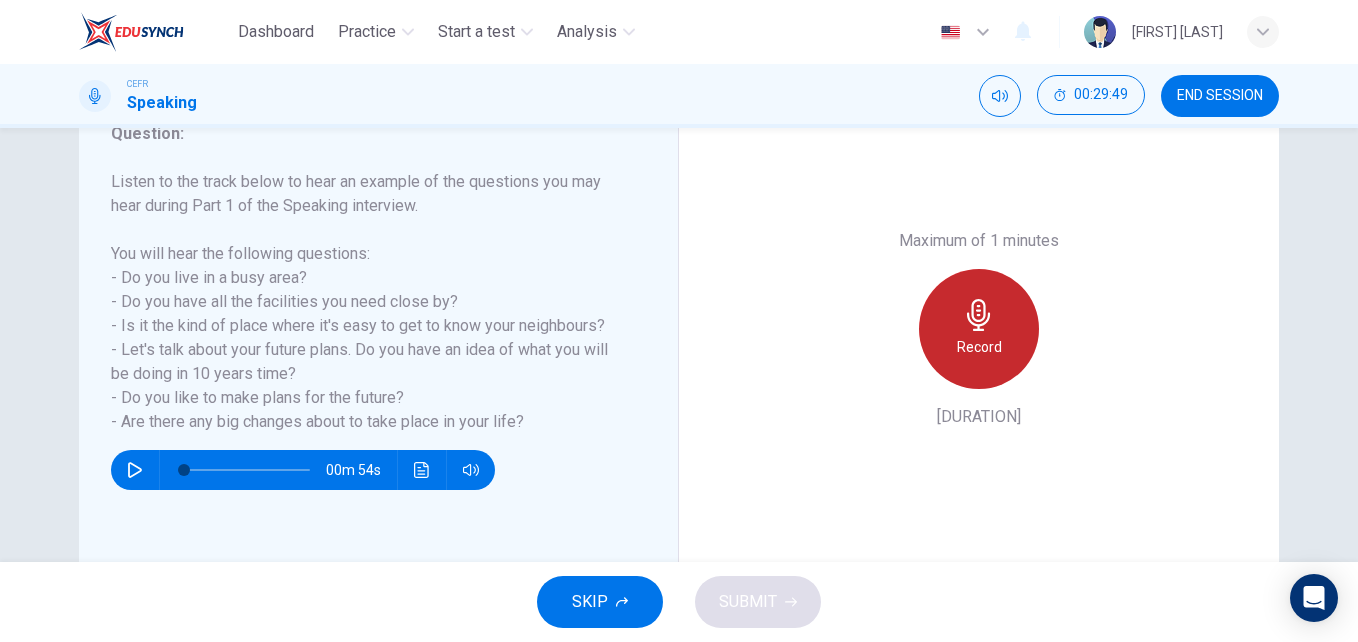 click on "Record" at bounding box center [979, 347] 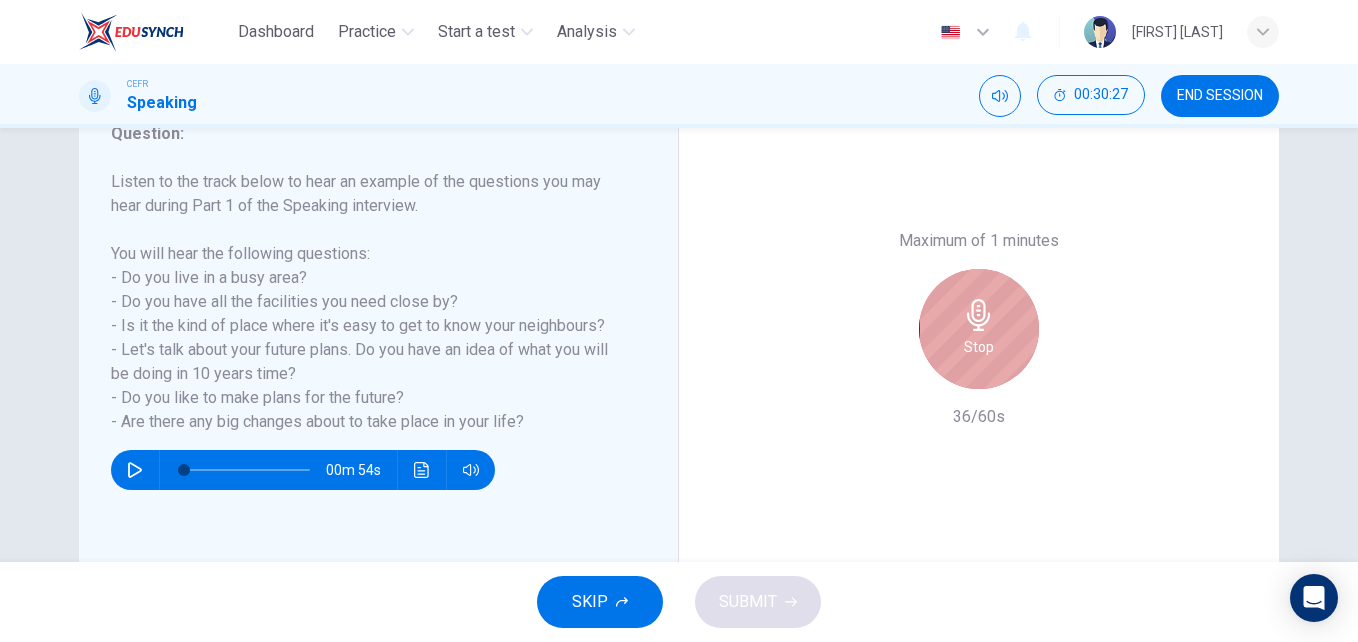 click on "Stop" at bounding box center [979, 347] 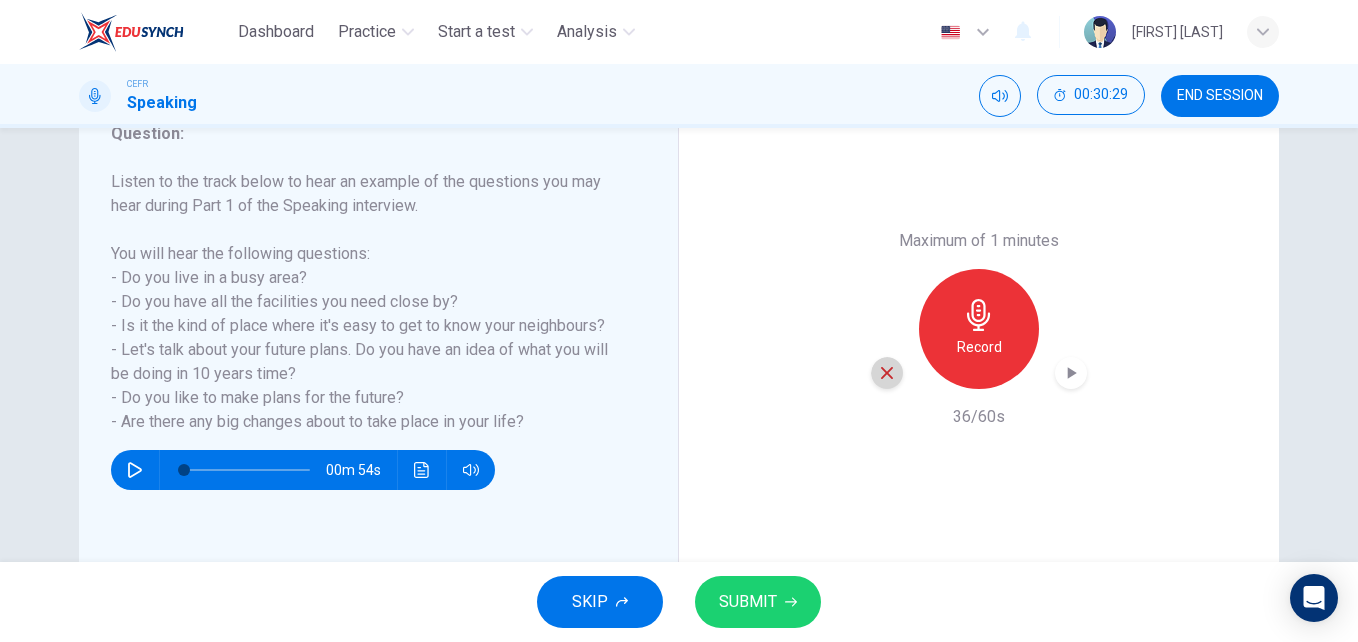 click at bounding box center [887, 373] 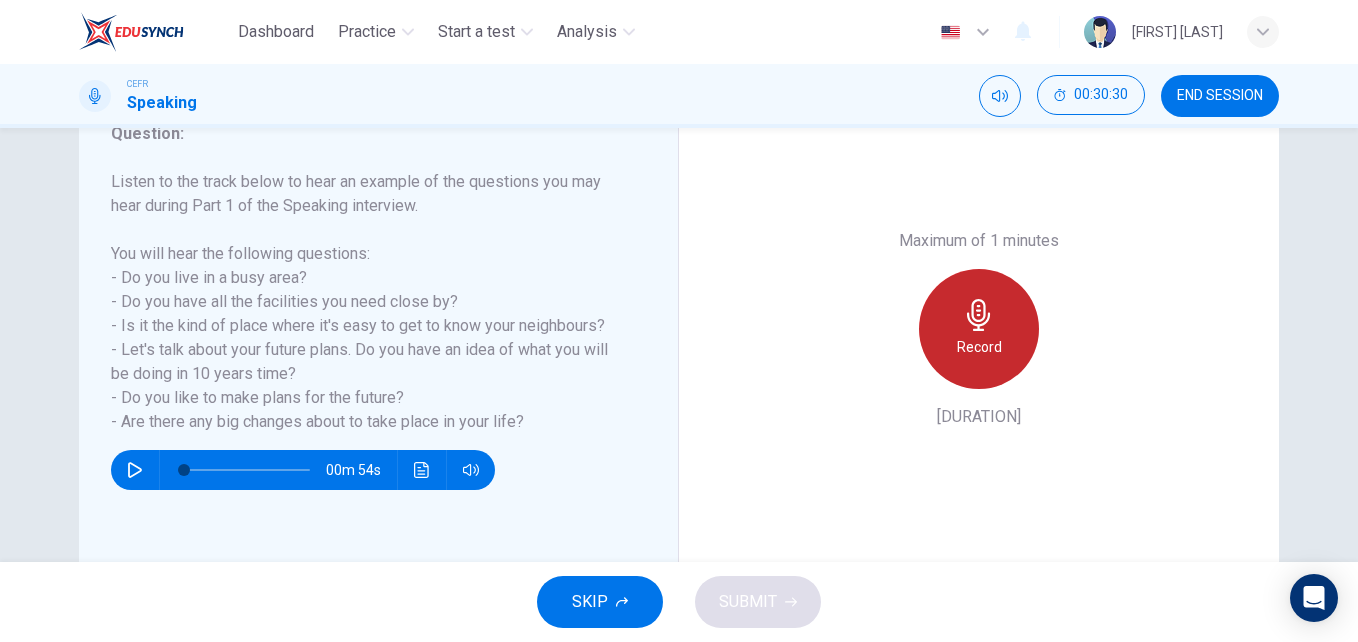 click on "Record" at bounding box center [979, 347] 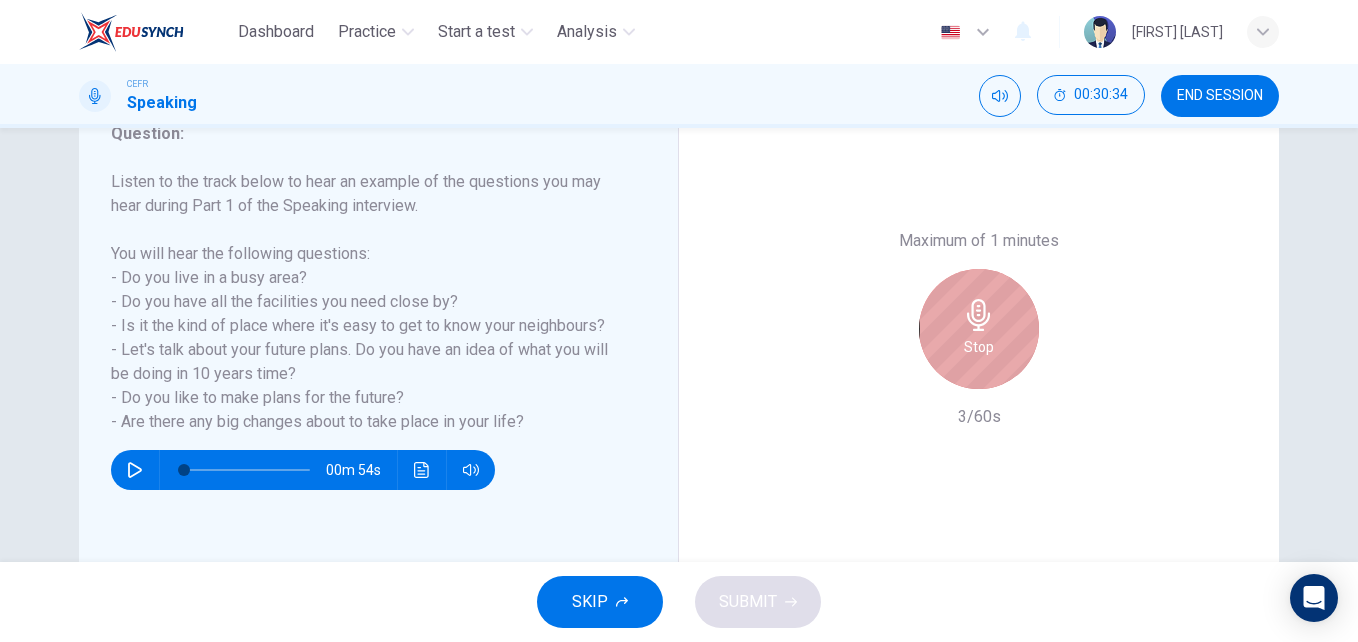 click on "Stop" at bounding box center (979, 347) 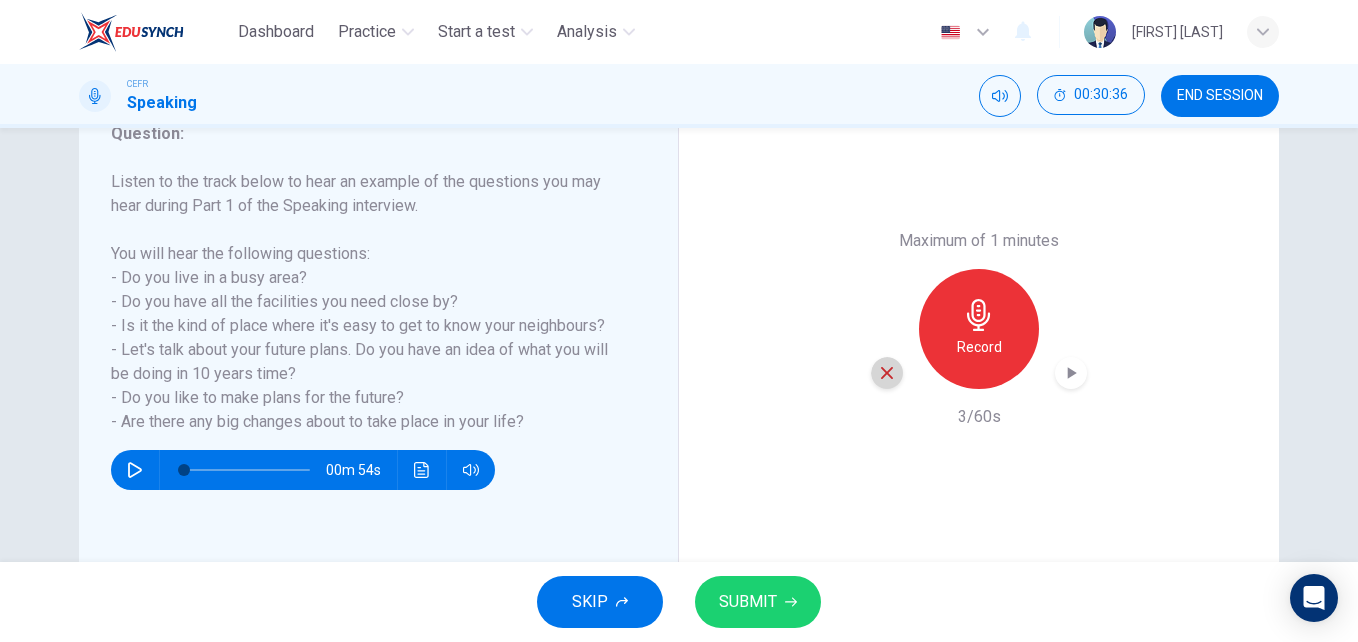 click at bounding box center [887, 373] 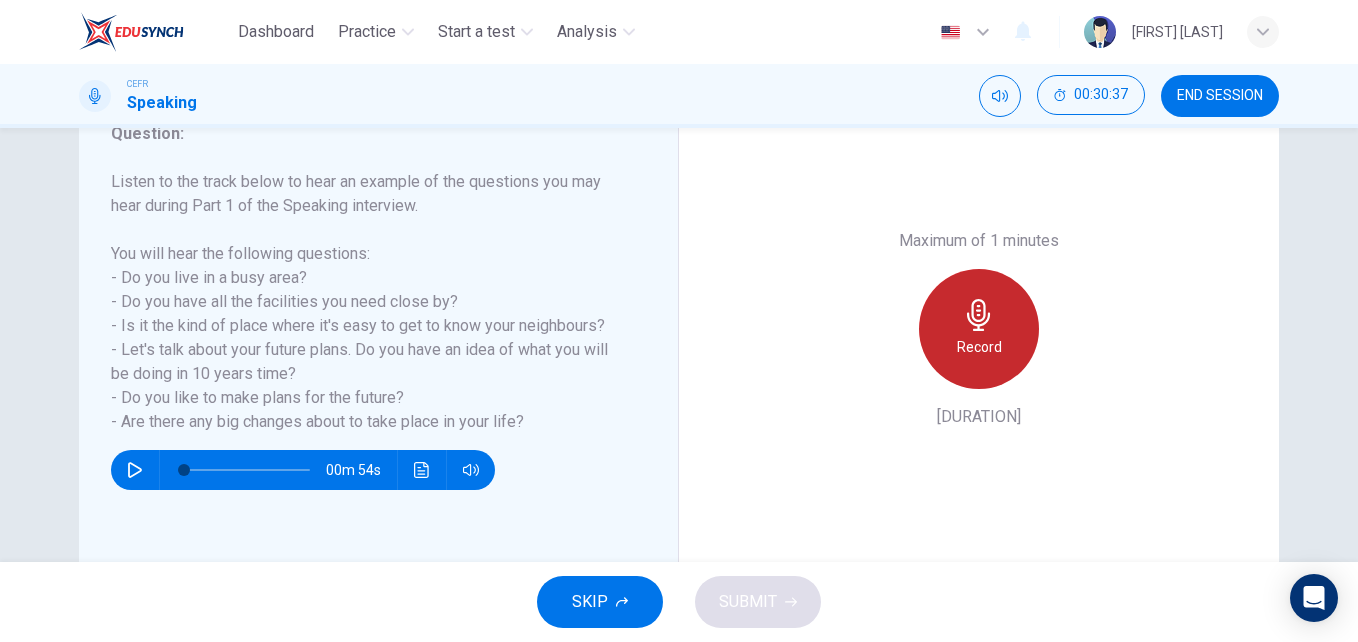 click on "Record" at bounding box center [979, 329] 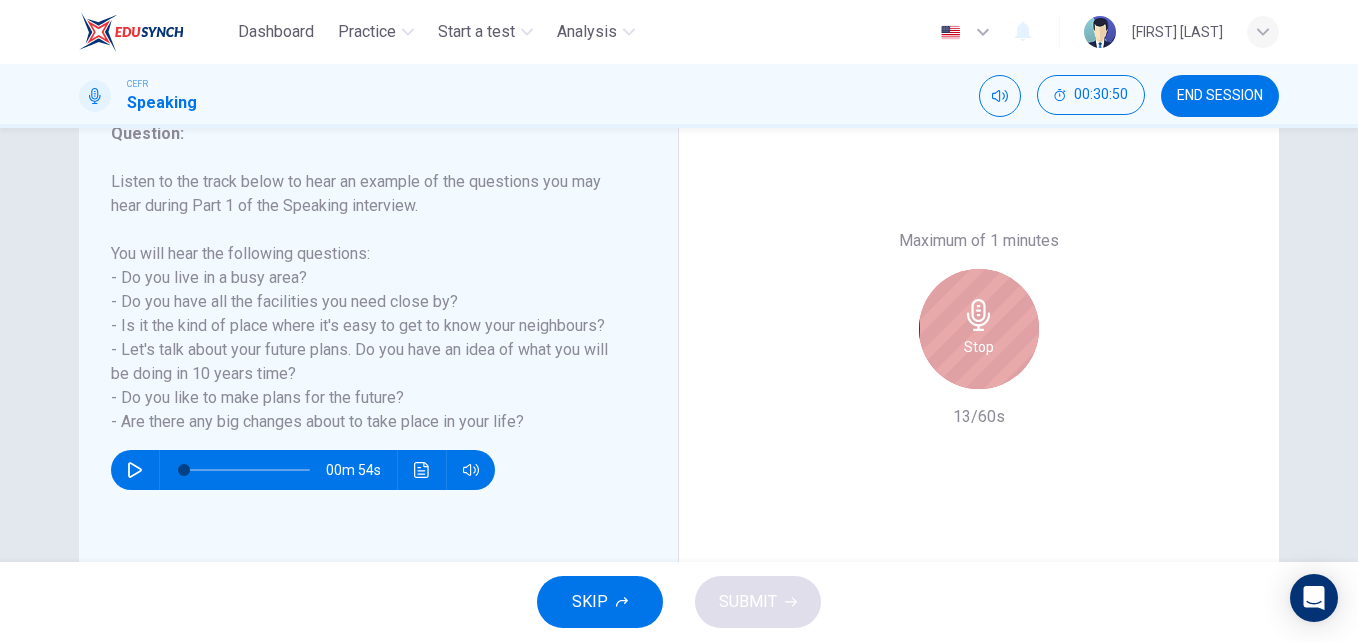 click on "Stop" at bounding box center (979, 329) 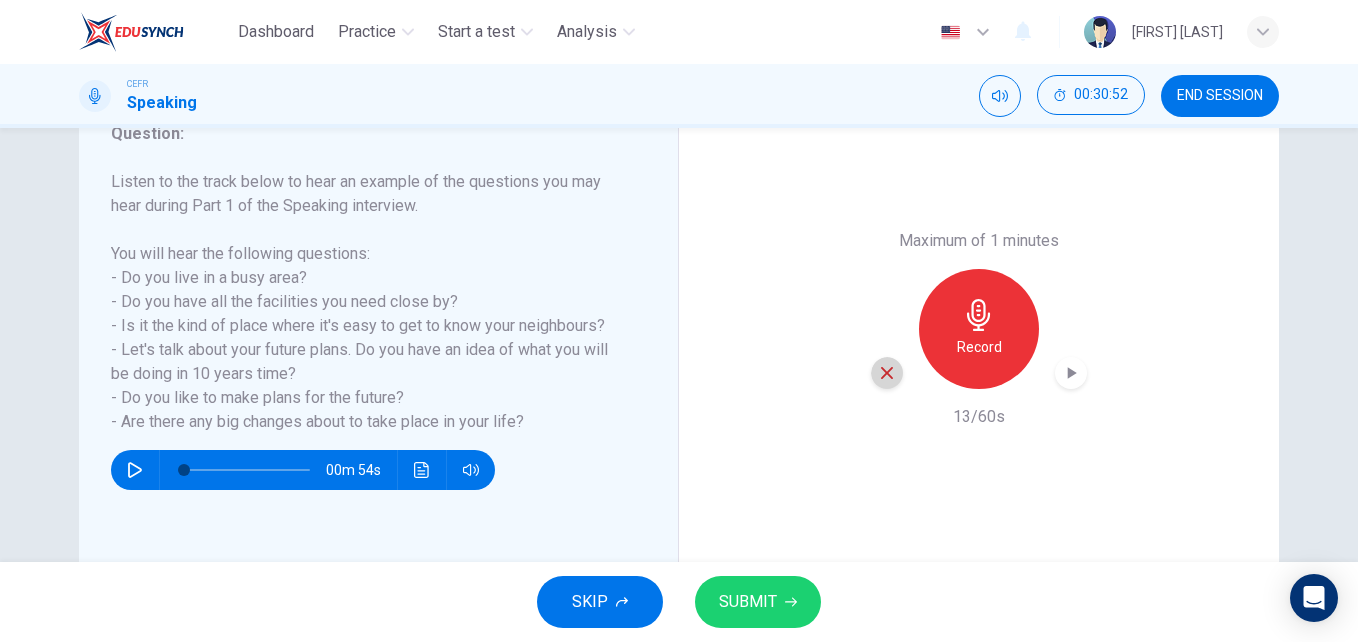click at bounding box center [887, 373] 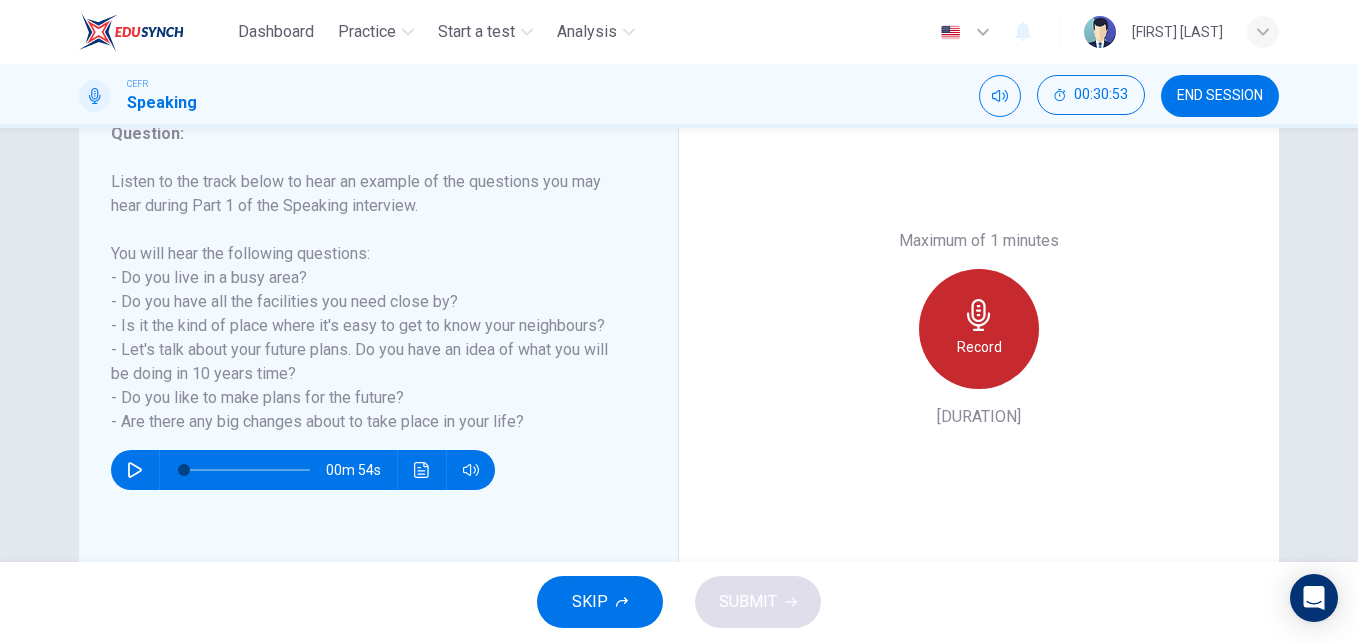 click on "Record" at bounding box center (979, 347) 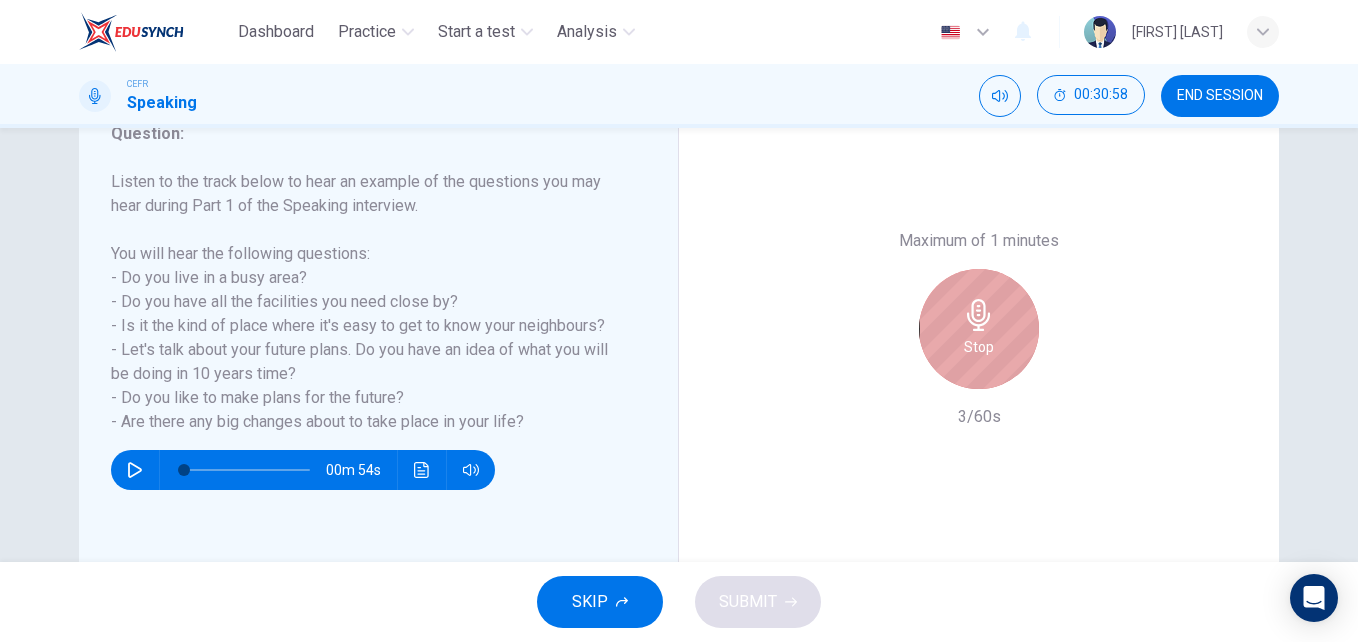 click on "Stop" at bounding box center [979, 329] 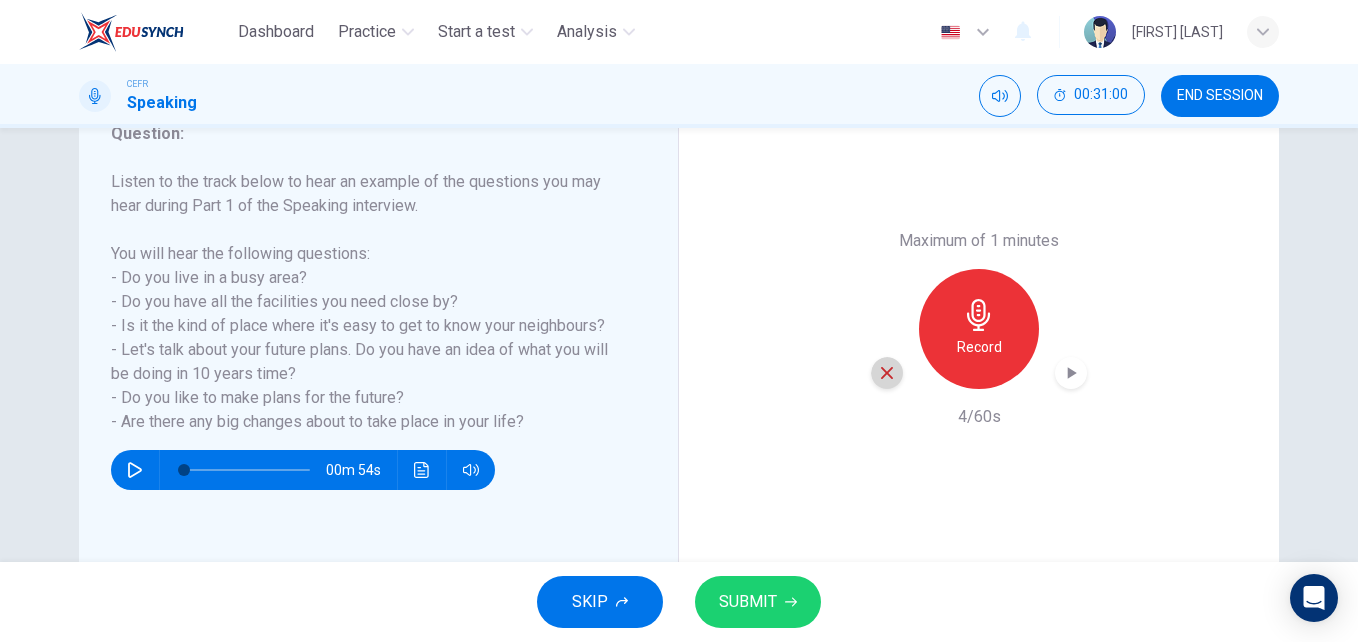 click at bounding box center [887, 373] 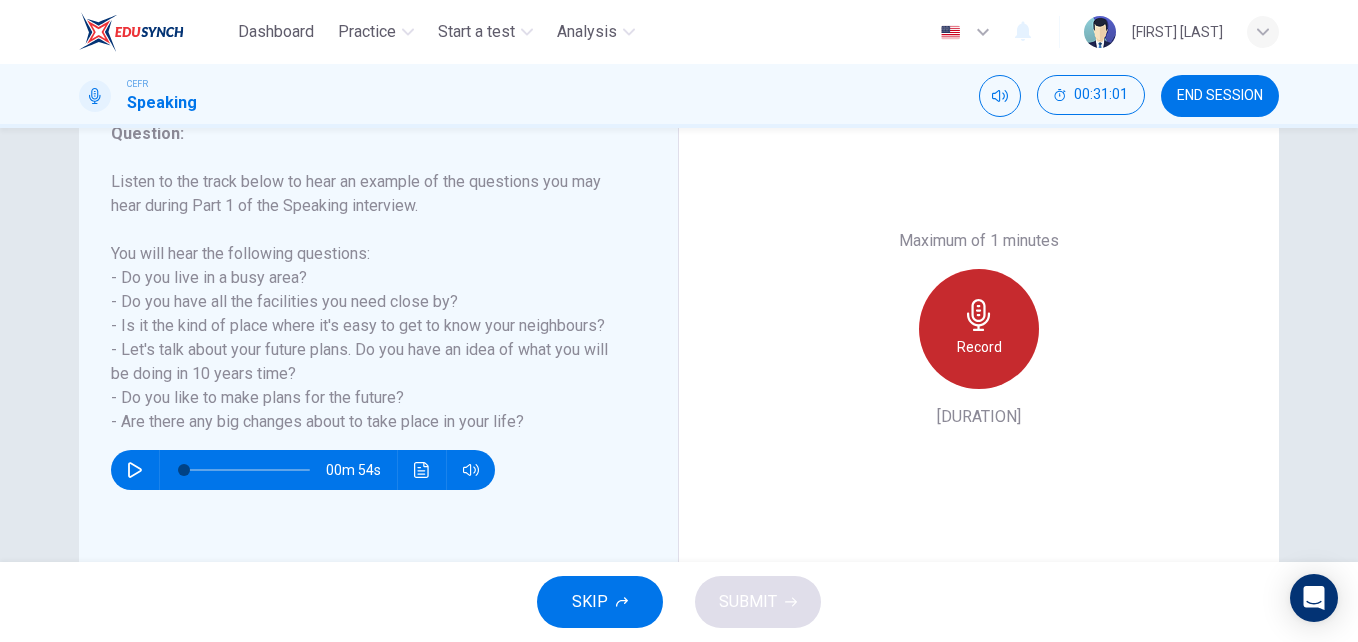 click on "Record" at bounding box center (979, 329) 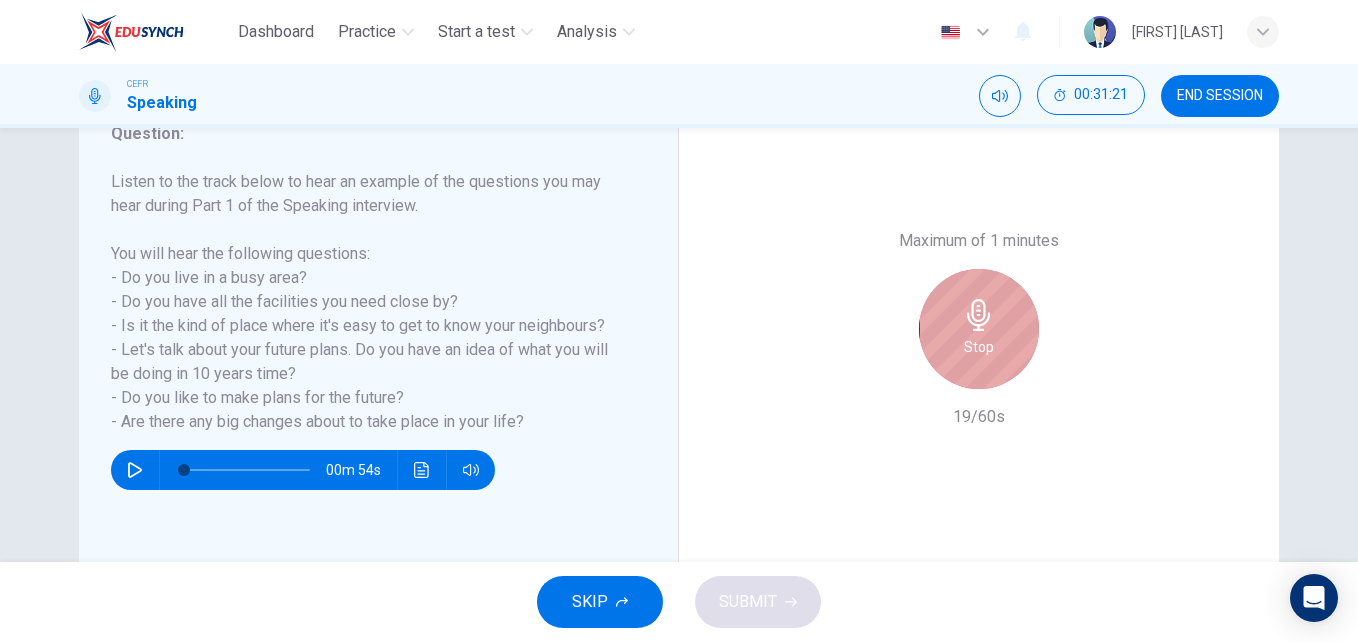 click on "Stop" at bounding box center [979, 329] 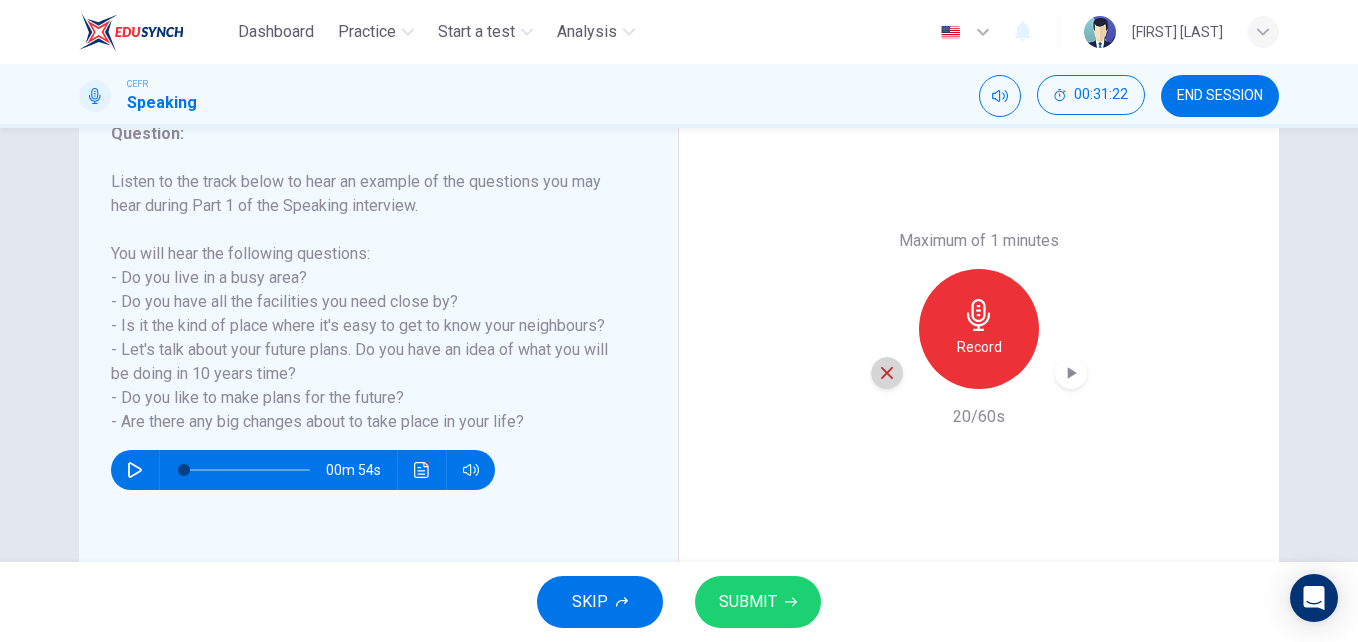 click at bounding box center [887, 373] 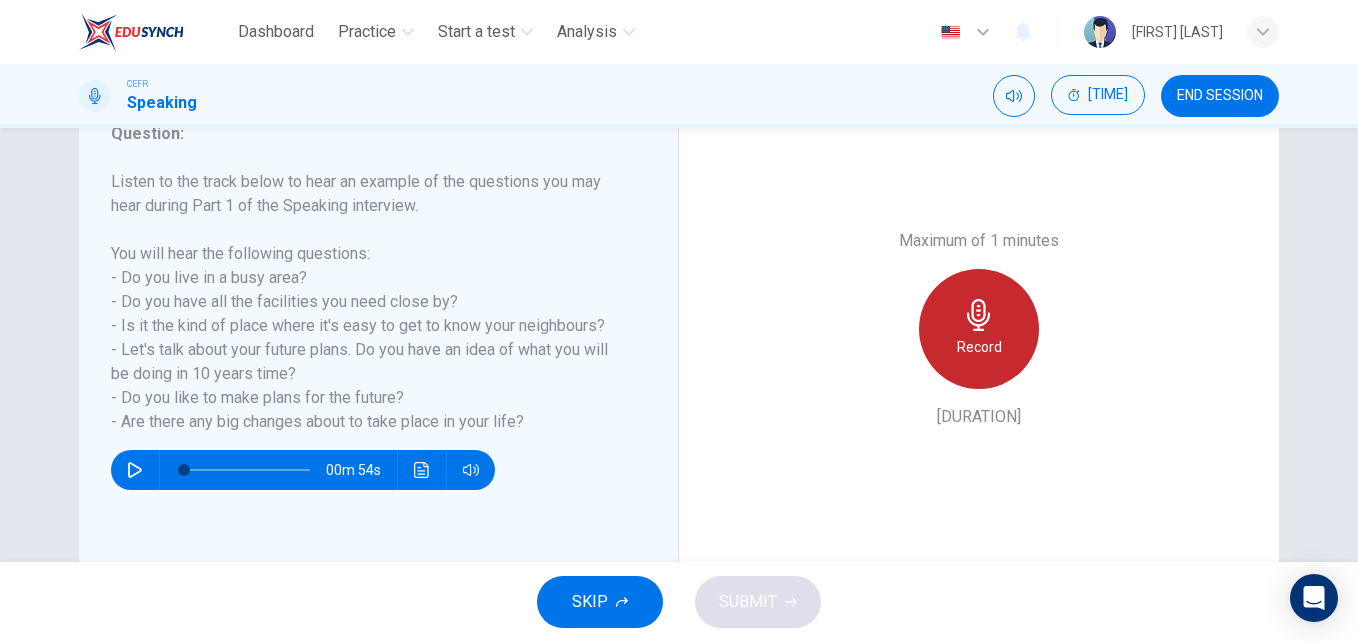 click on "Record" at bounding box center (979, 329) 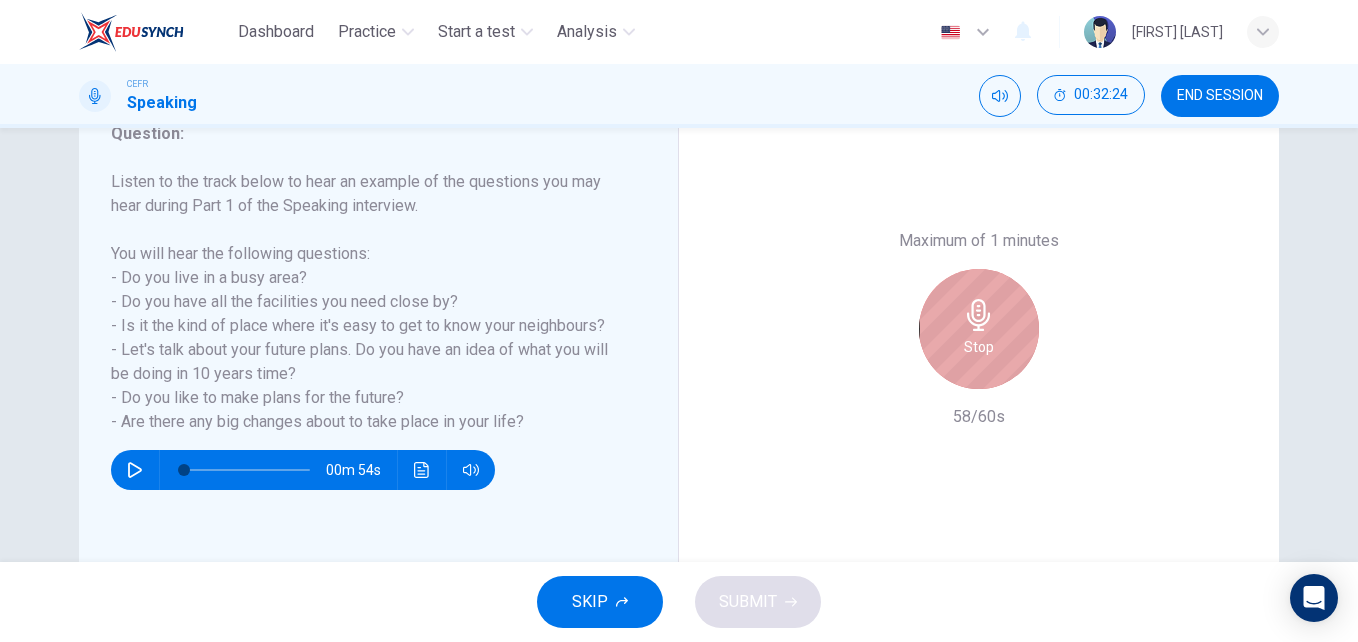 click on "Stop" at bounding box center [979, 329] 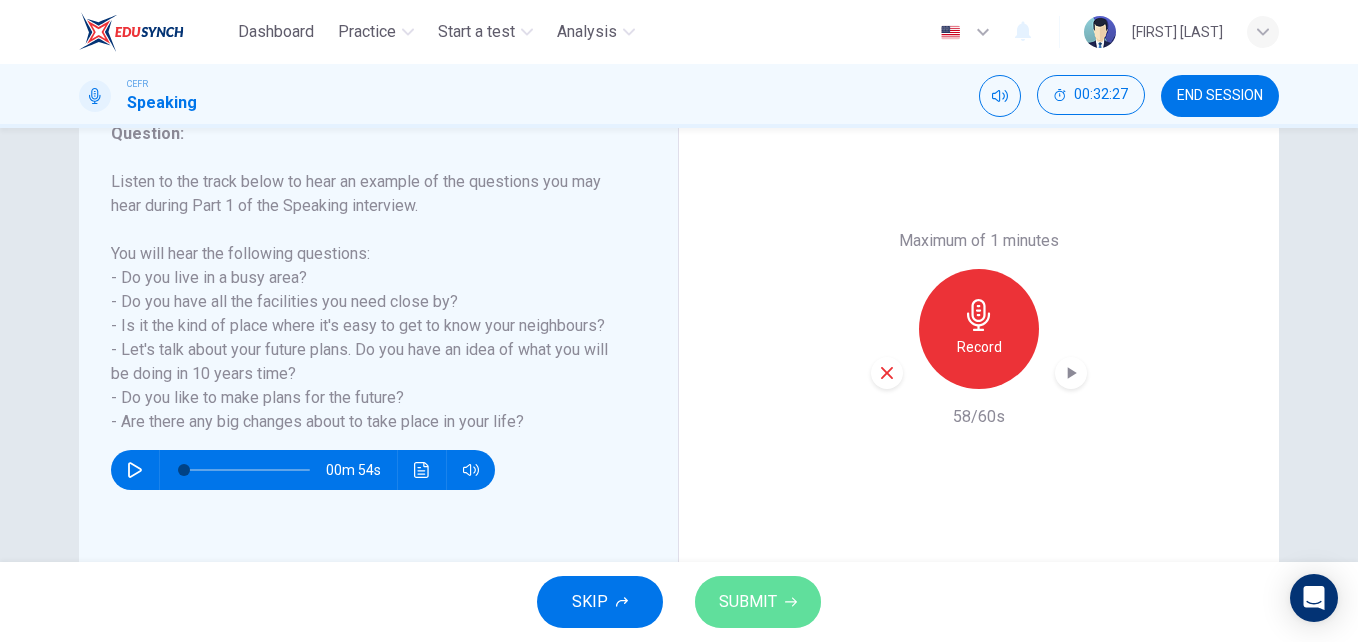 click on "SUBMIT" at bounding box center (758, 602) 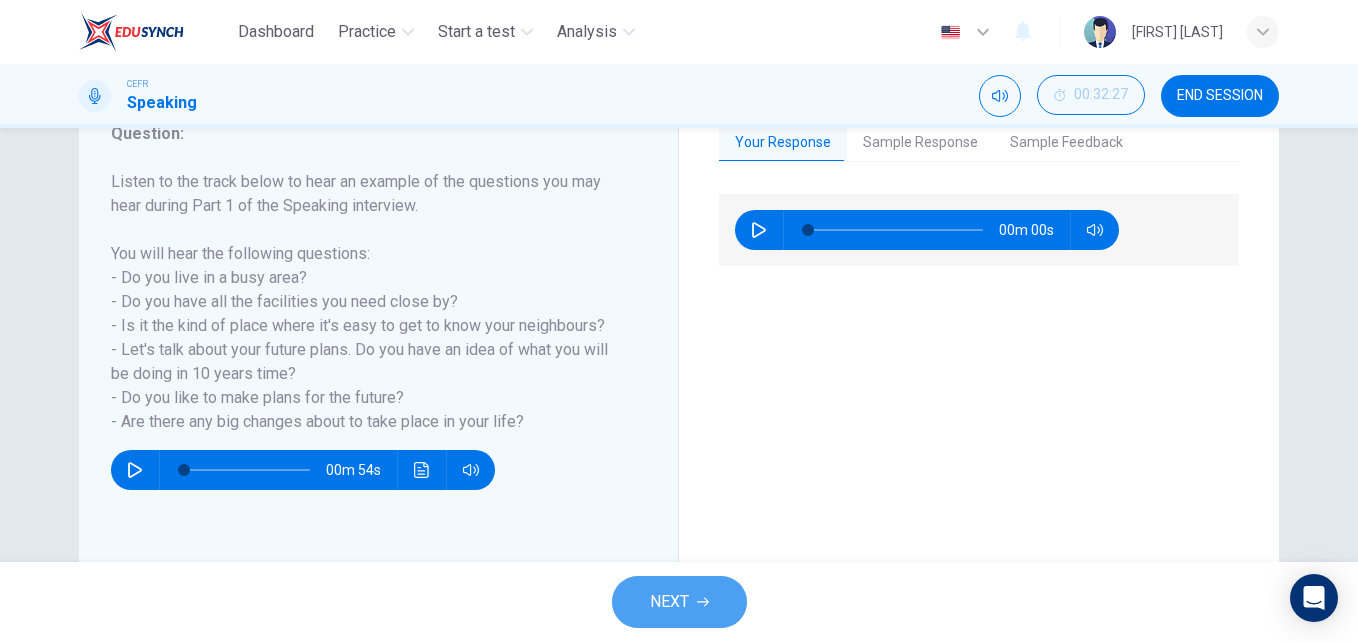 click on "NEXT" at bounding box center (679, 602) 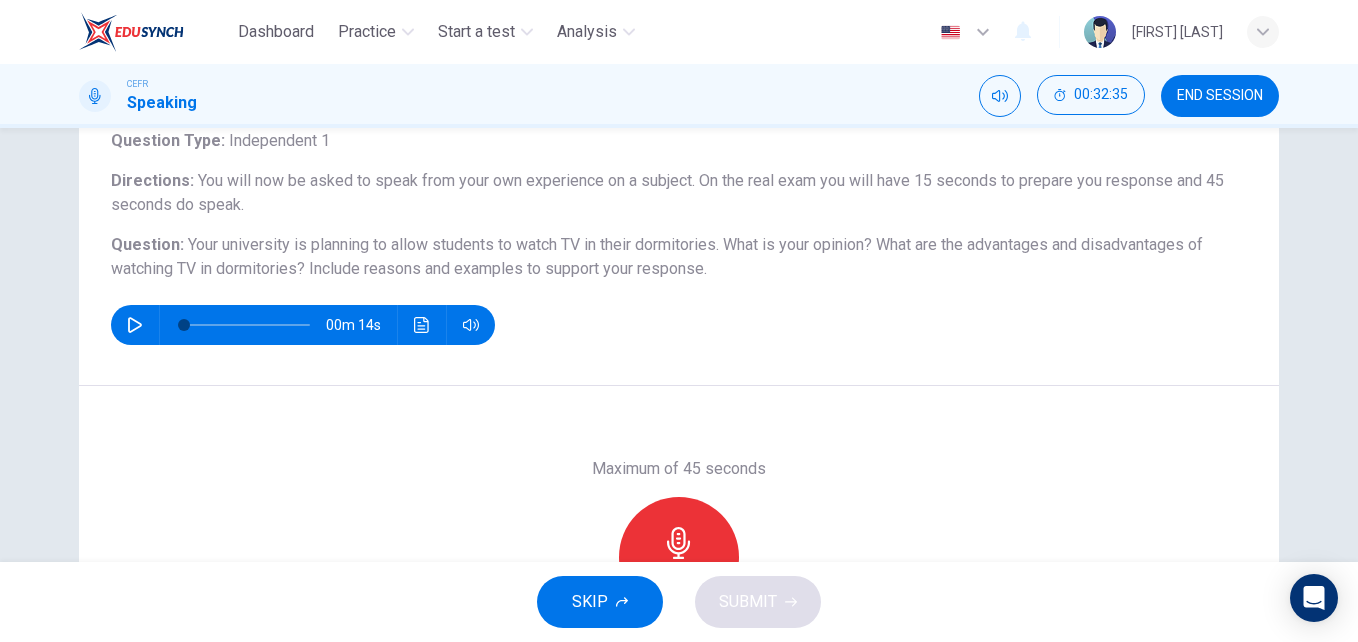 scroll, scrollTop: 179, scrollLeft: 0, axis: vertical 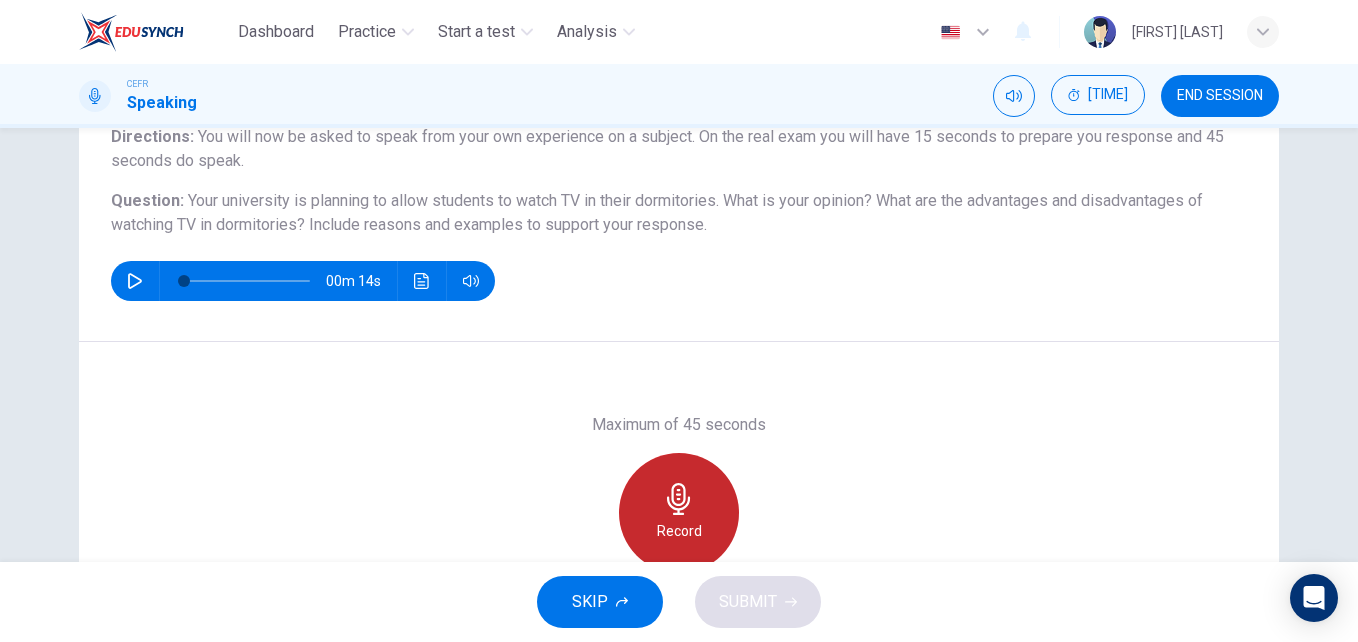 click at bounding box center [679, 499] 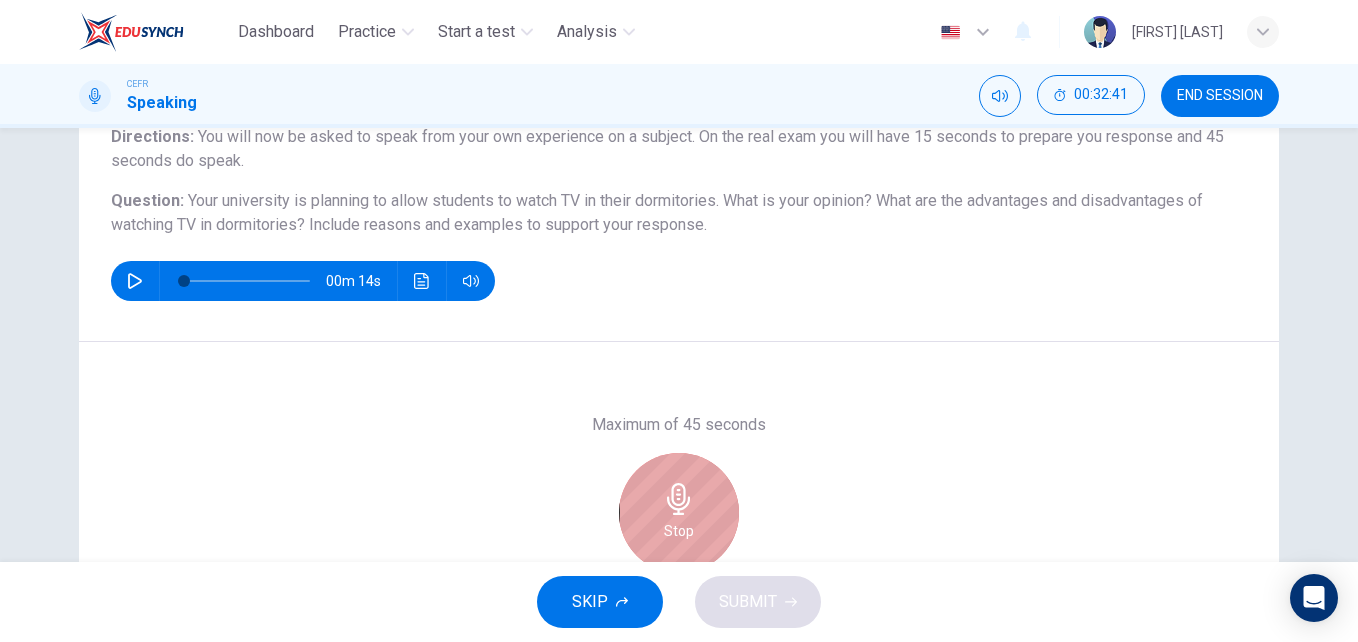 click at bounding box center [679, 499] 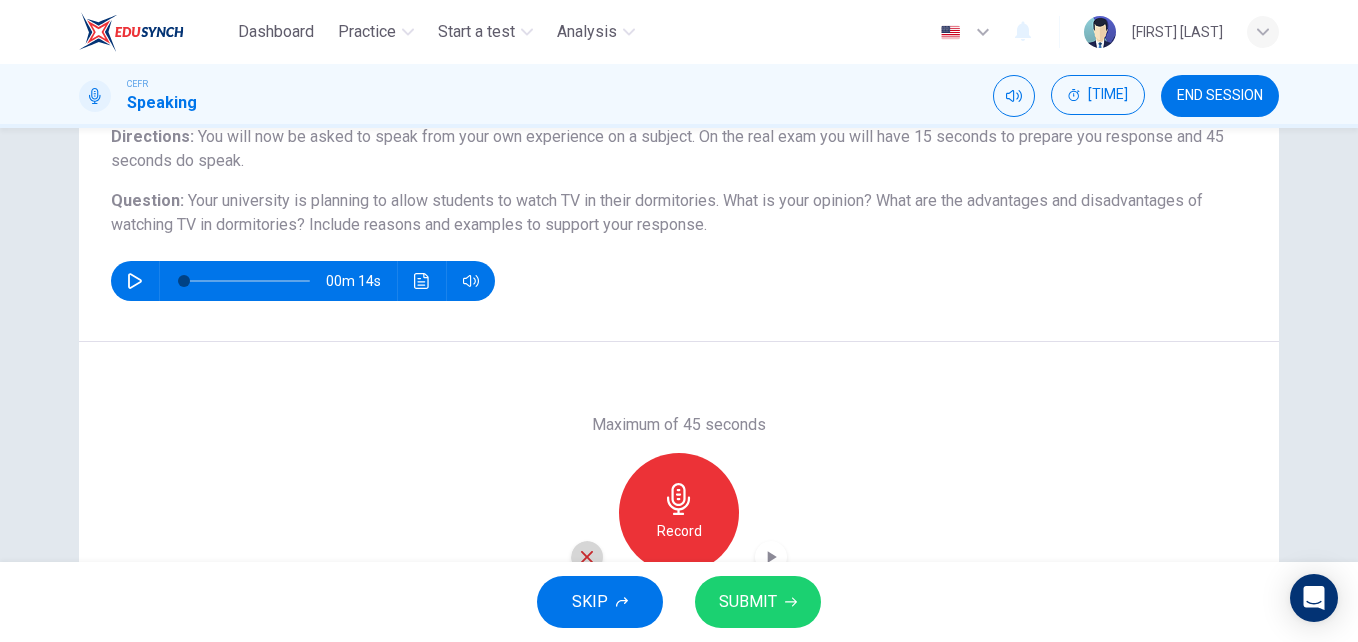 click at bounding box center (587, 557) 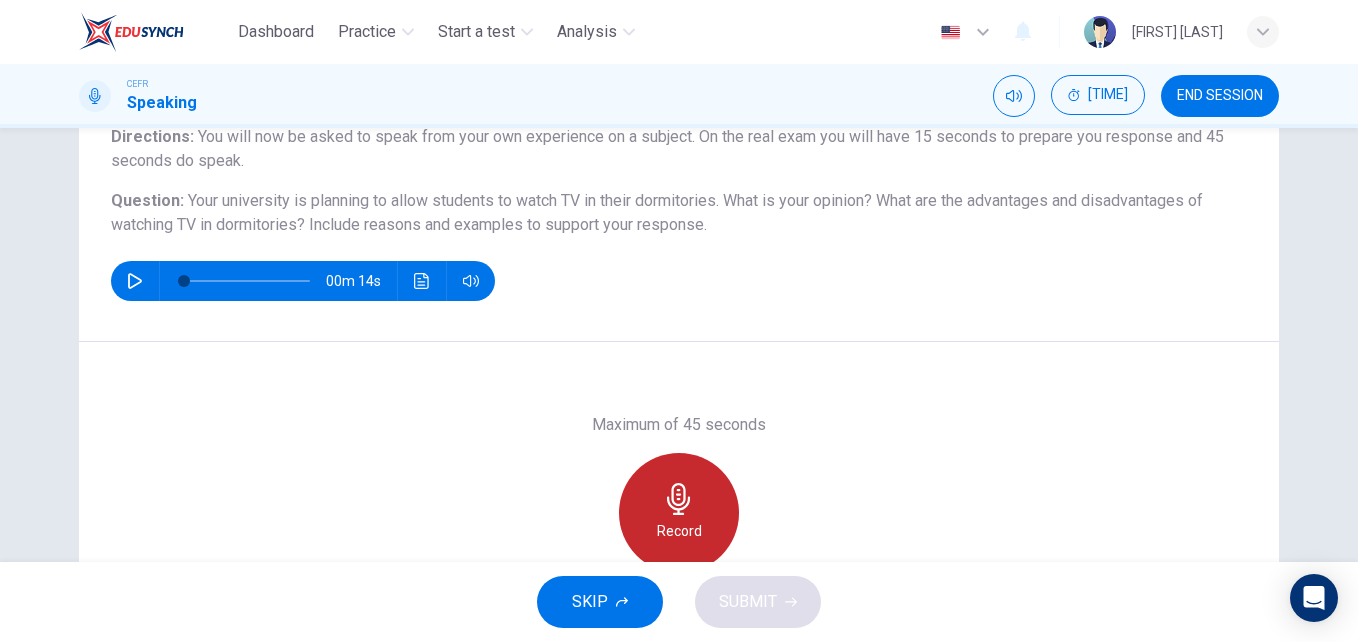click on "Record" at bounding box center (679, 513) 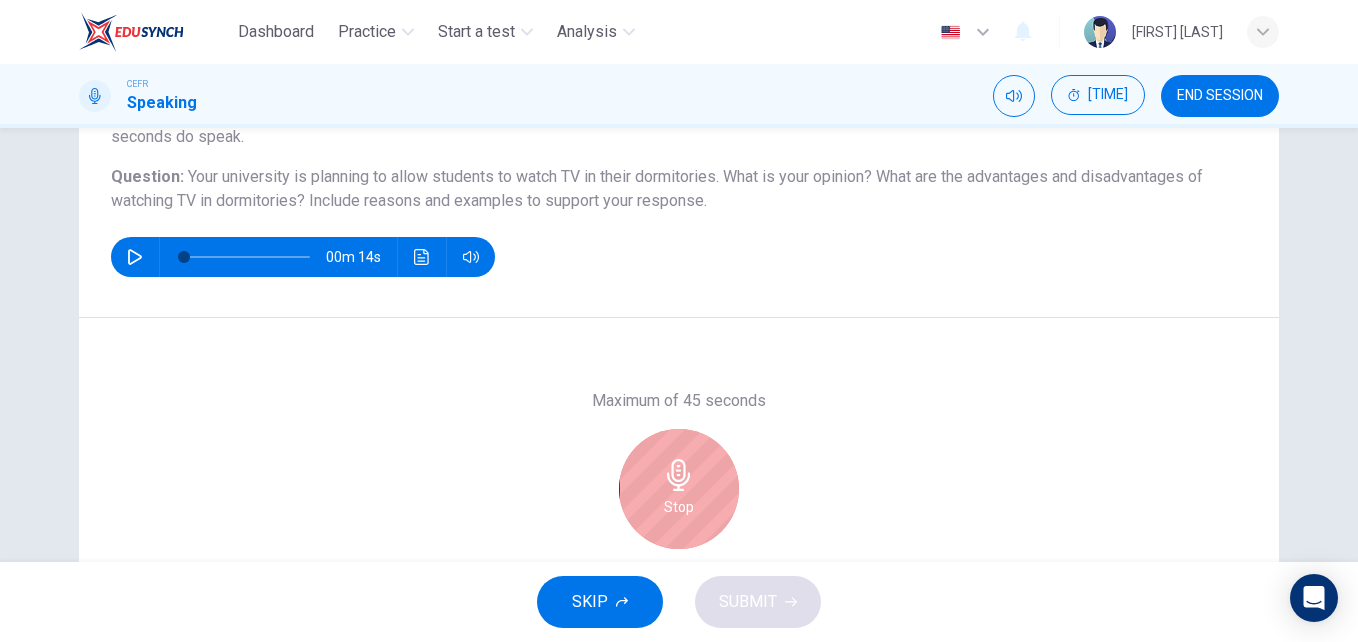 scroll, scrollTop: 213, scrollLeft: 0, axis: vertical 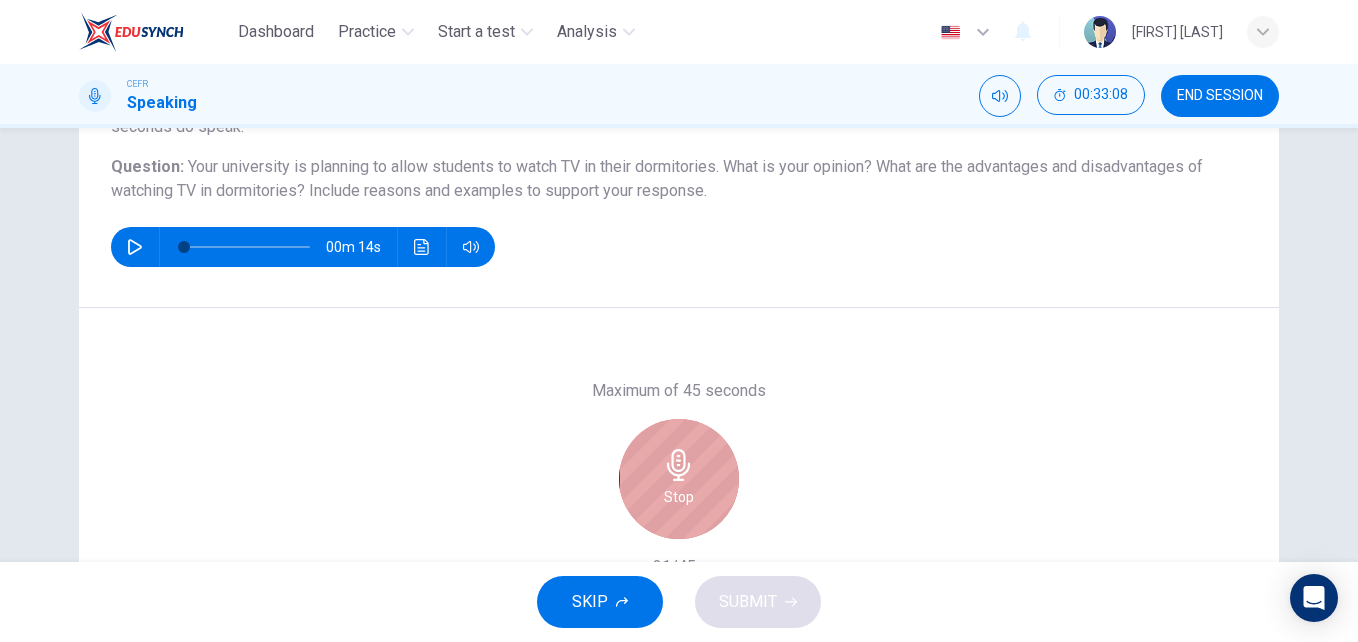 click at bounding box center [678, 465] 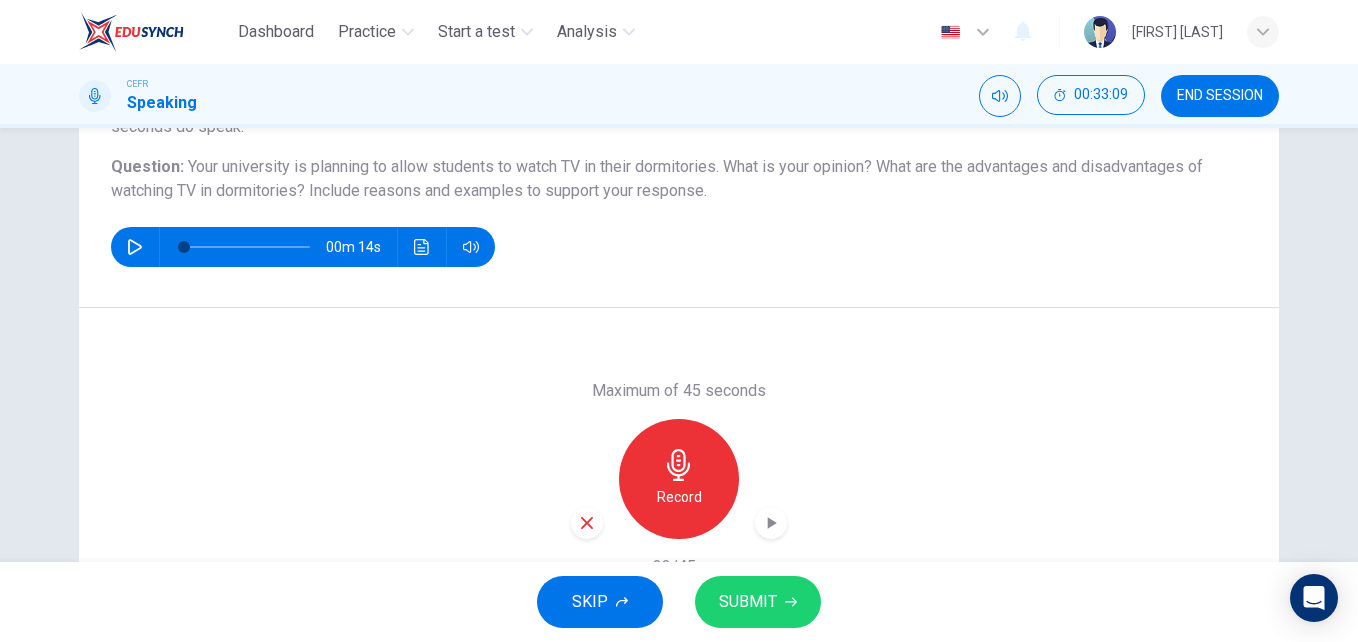 scroll, scrollTop: 231, scrollLeft: 0, axis: vertical 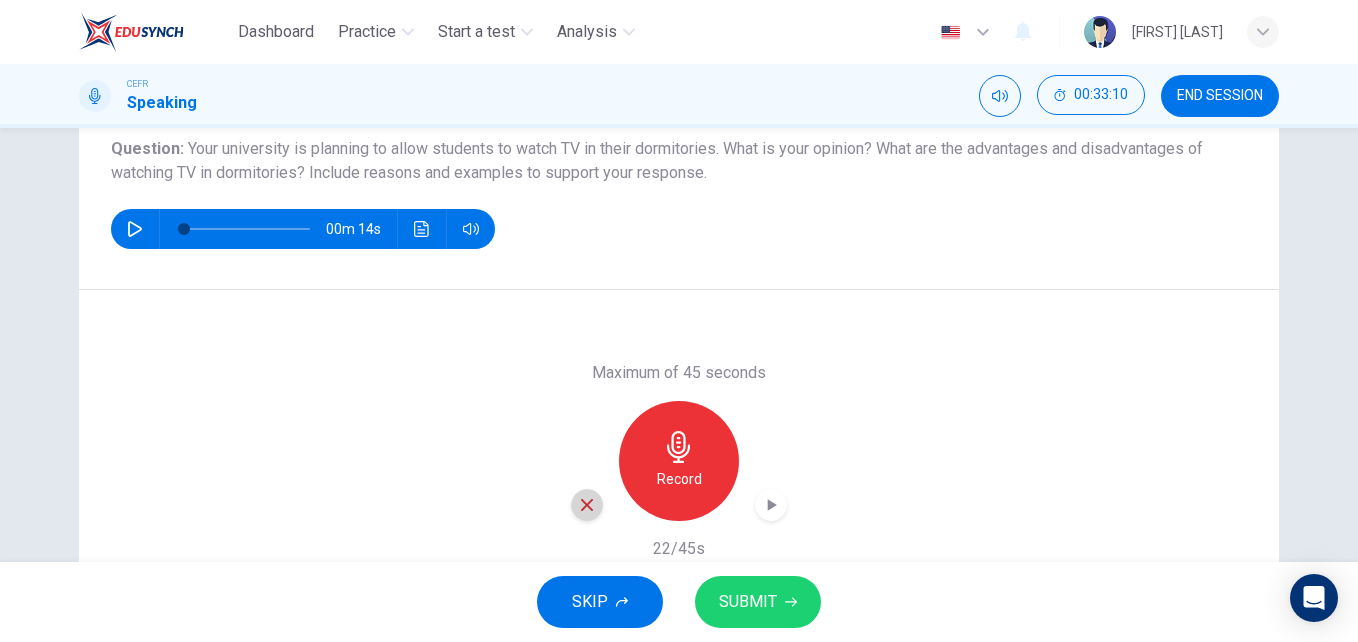 click at bounding box center [587, 505] 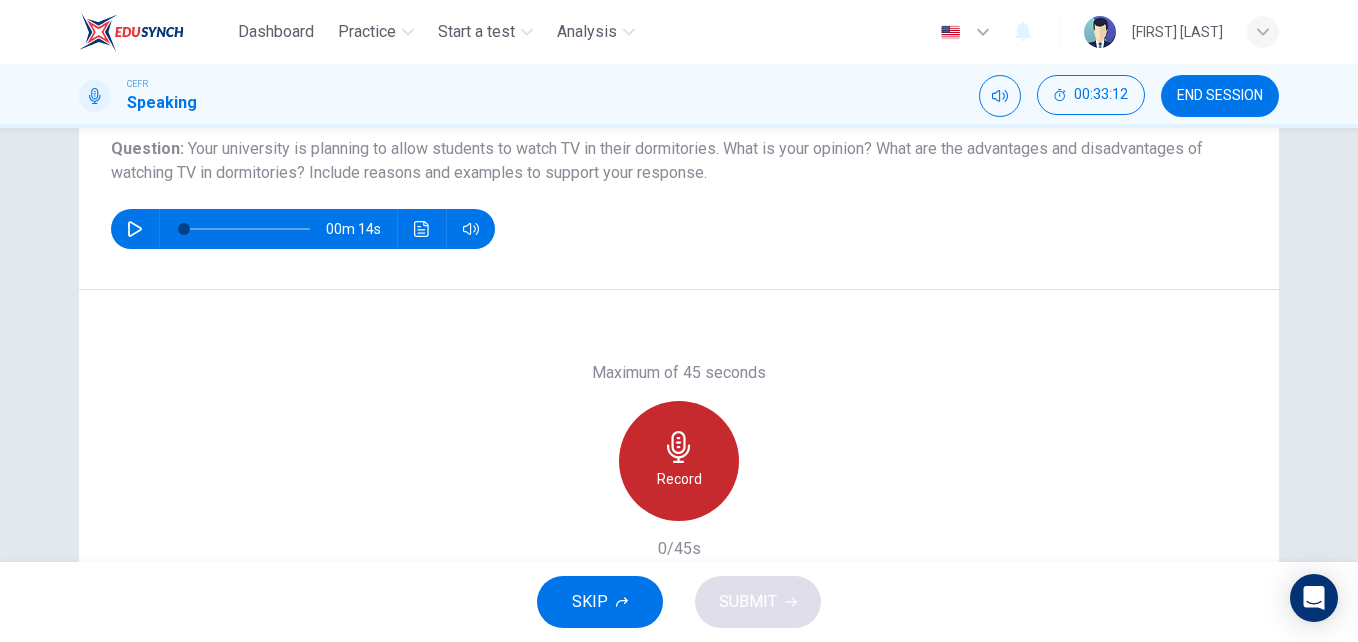 click at bounding box center [679, 447] 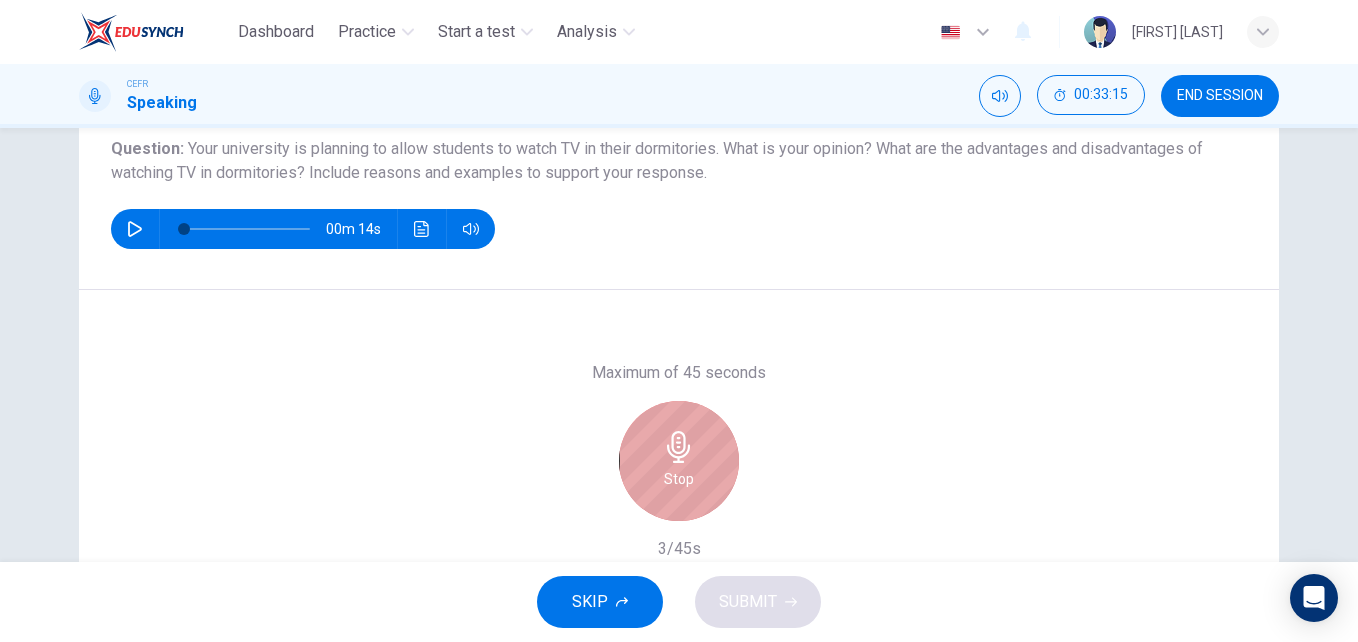 click at bounding box center (679, 447) 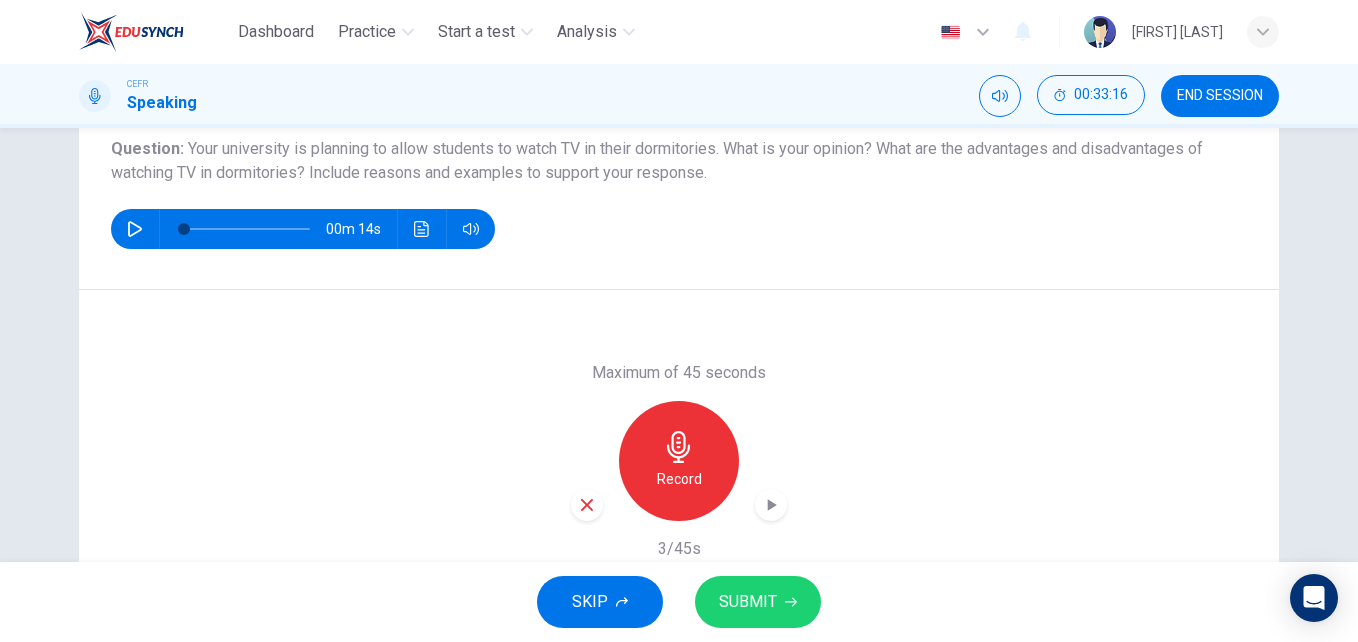 click at bounding box center [587, 505] 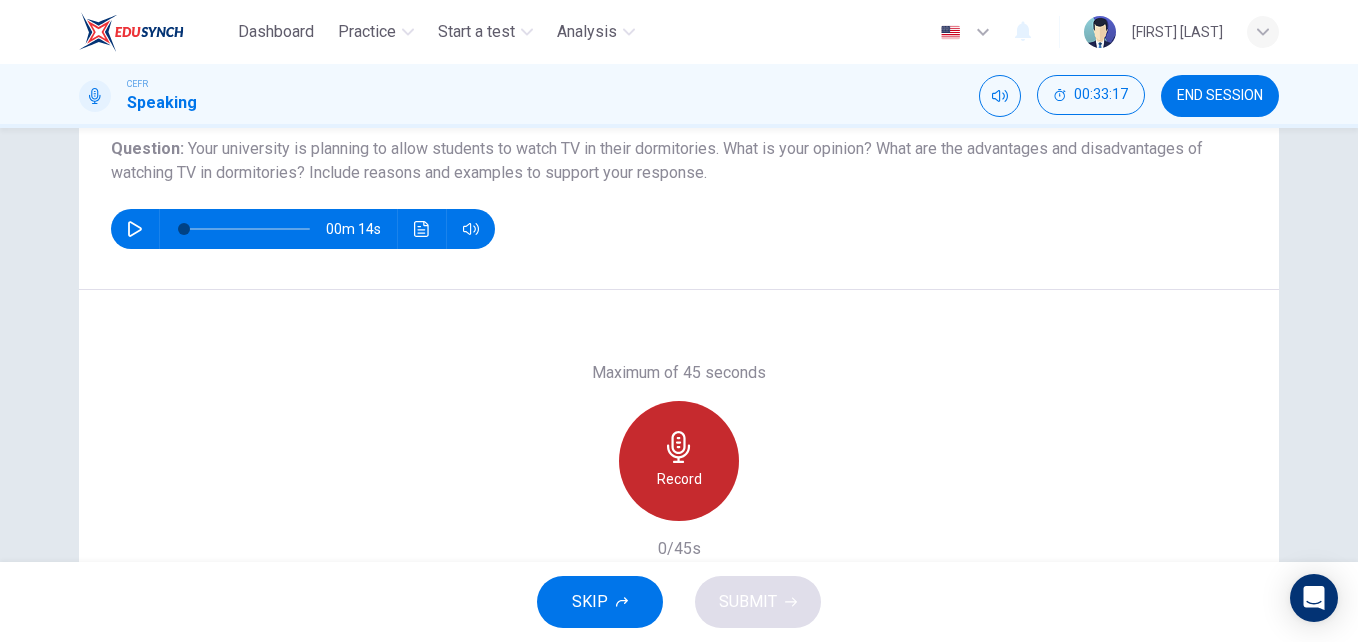 click at bounding box center [679, 447] 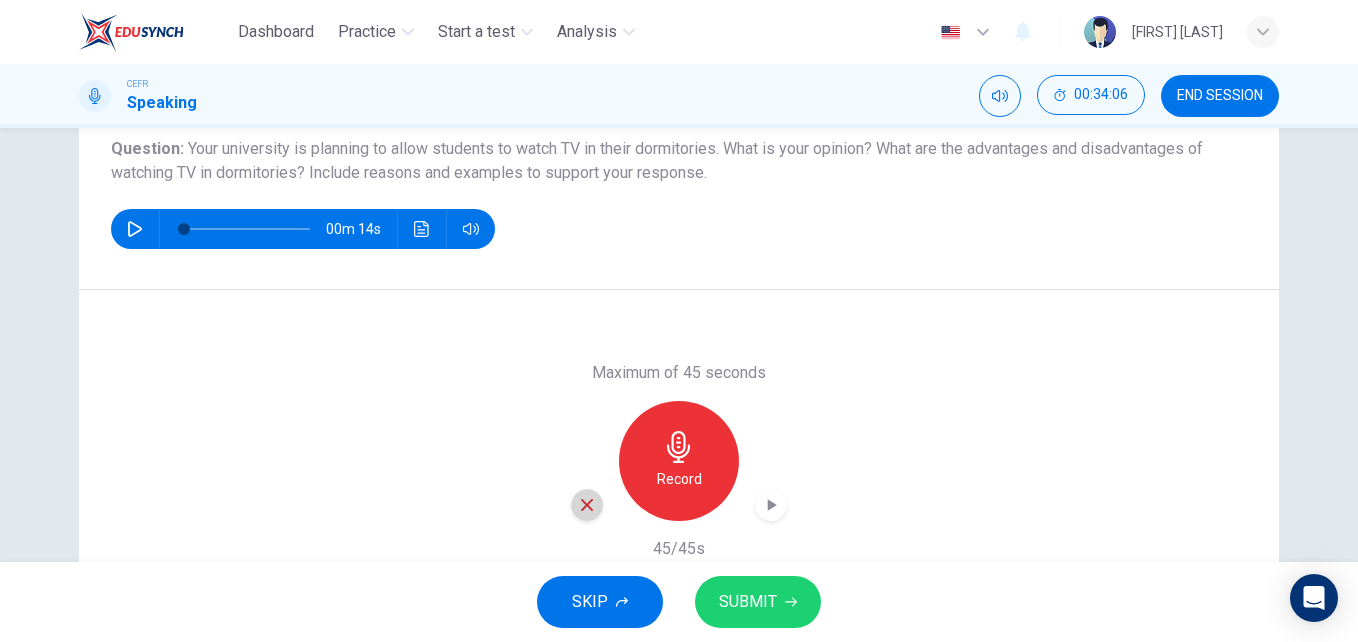 click at bounding box center (587, 505) 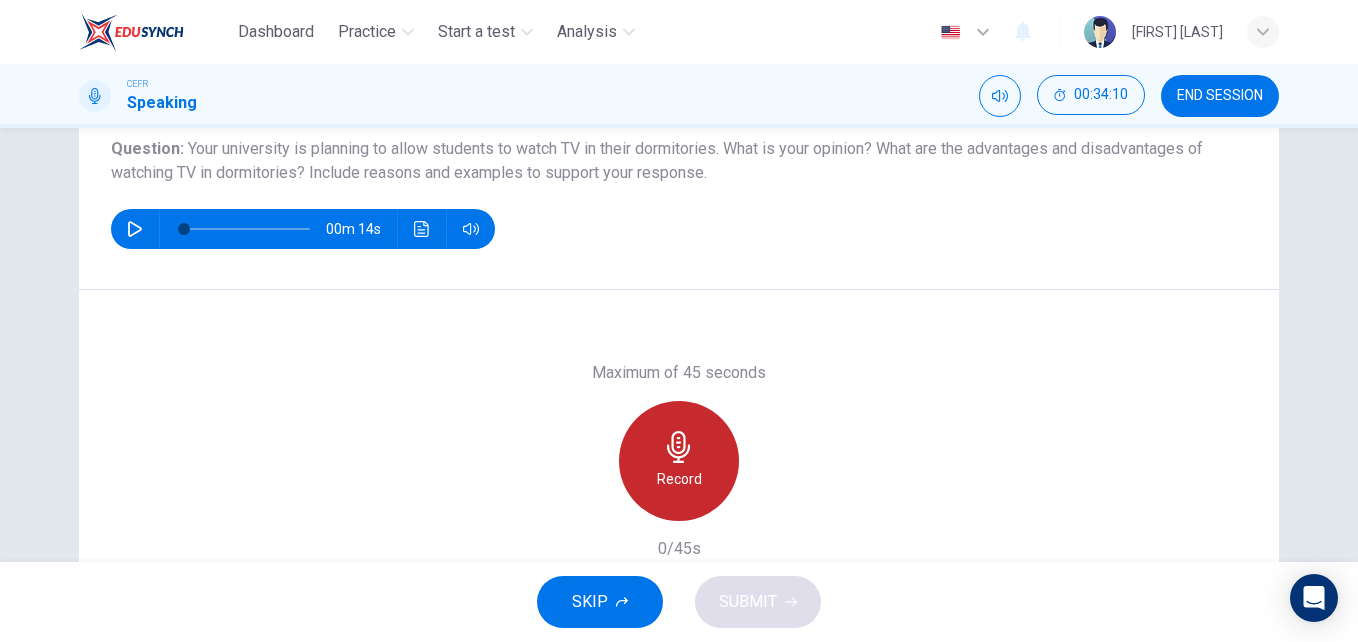 click at bounding box center [679, 447] 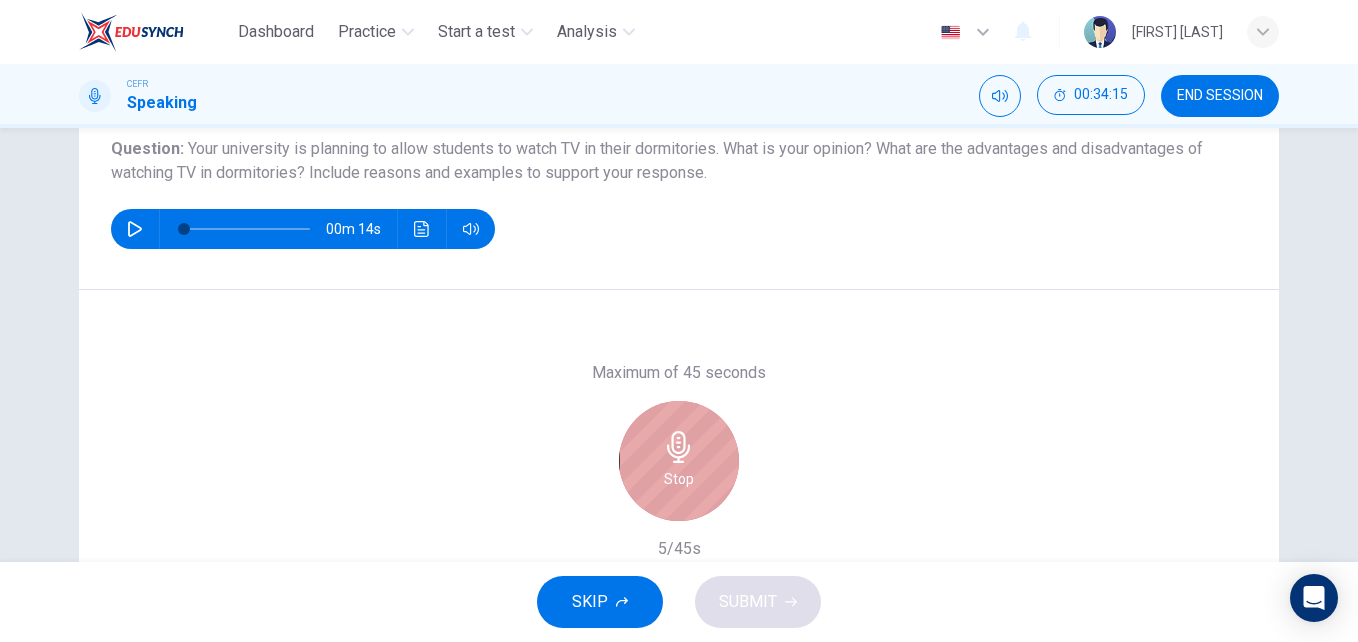 click at bounding box center (679, 447) 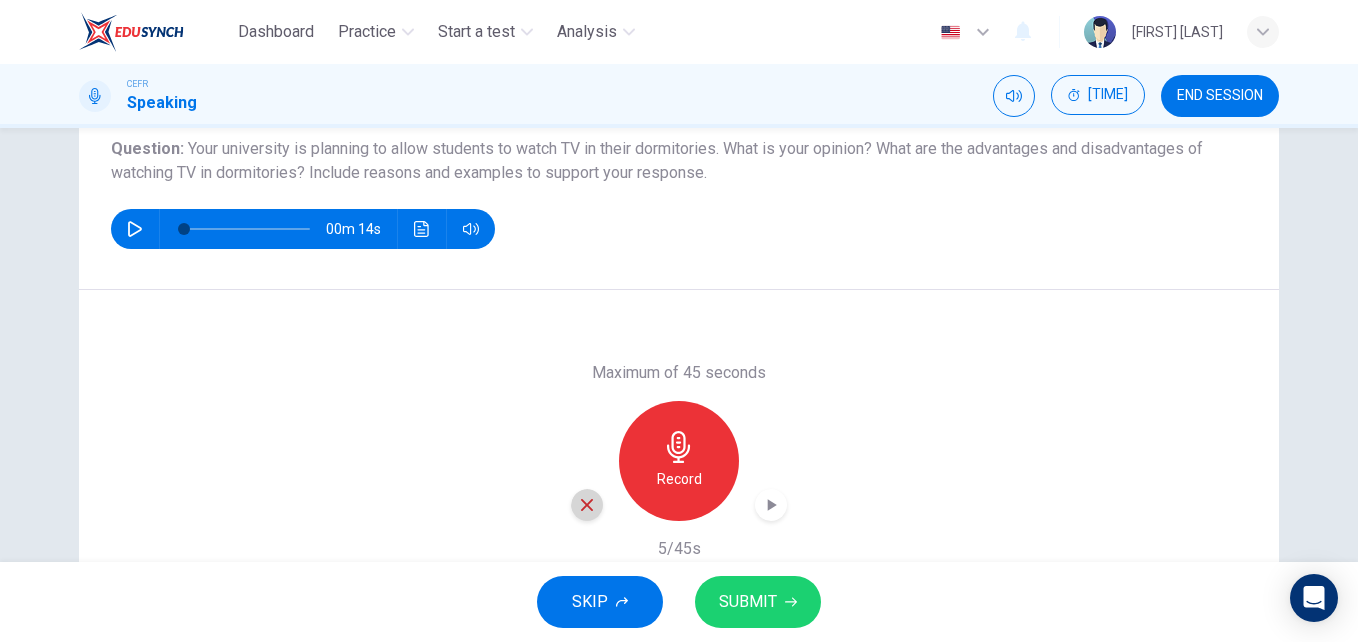 click at bounding box center (587, 505) 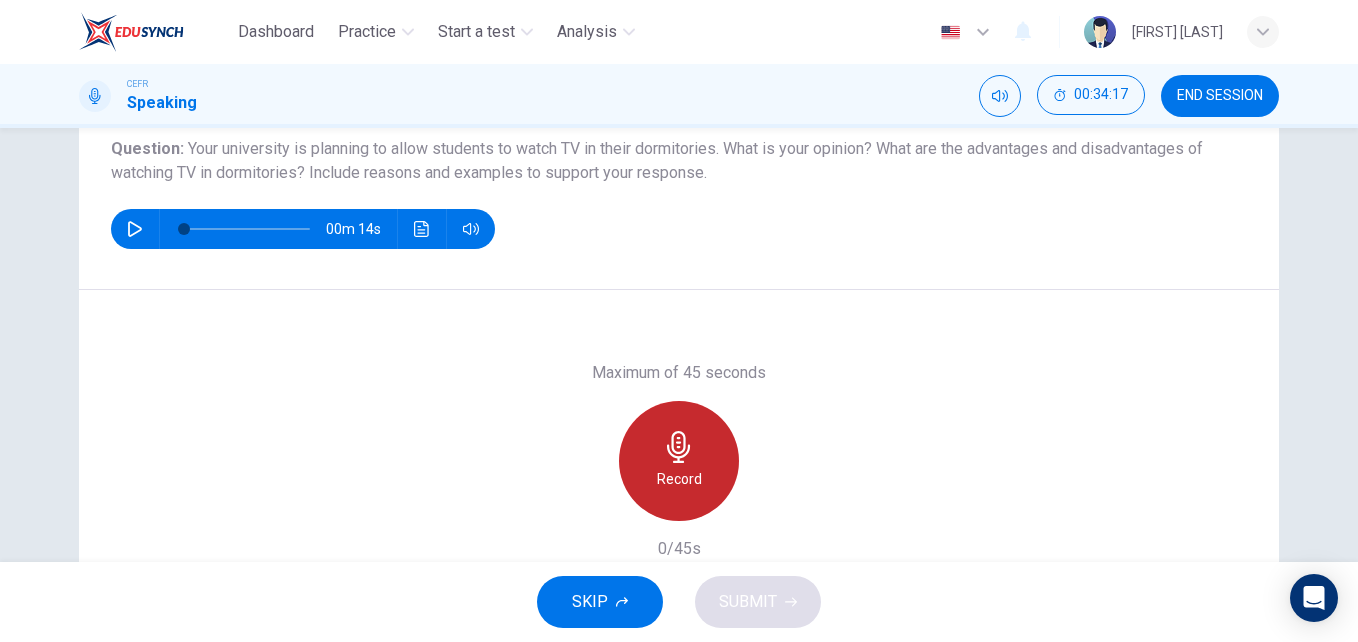 click on "Record" at bounding box center [679, 461] 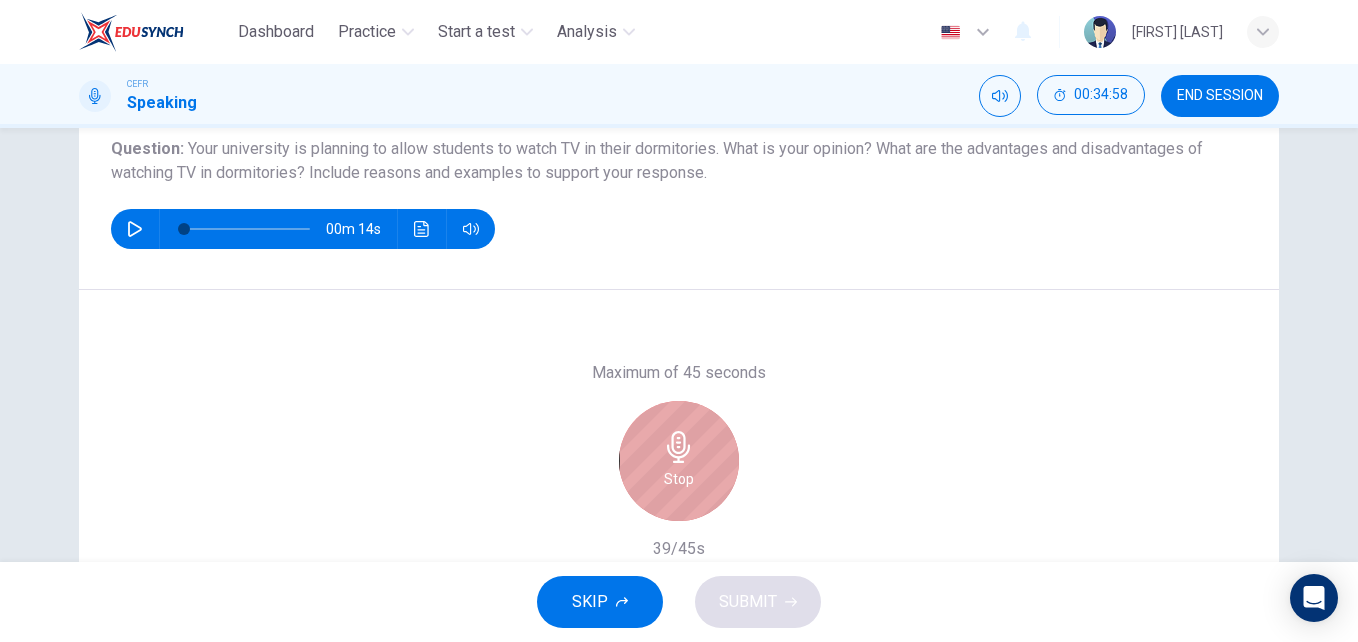 click on "Stop" at bounding box center [679, 461] 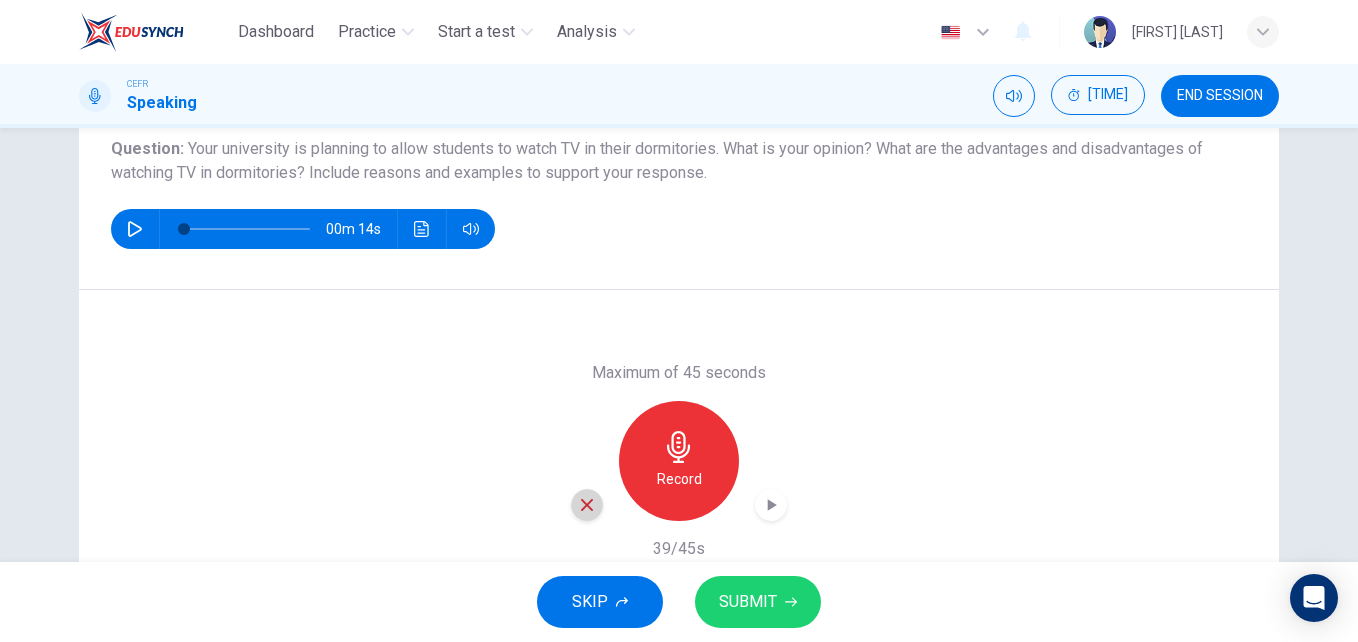 click at bounding box center (587, 505) 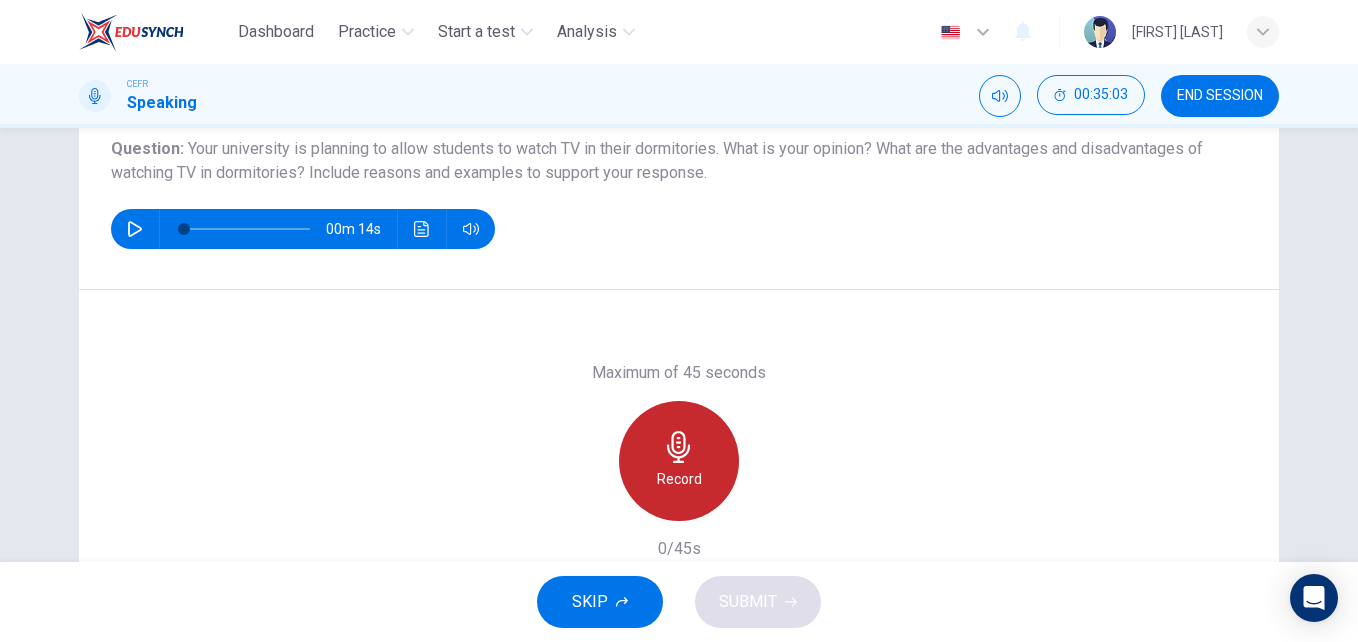click on "Record" at bounding box center (679, 479) 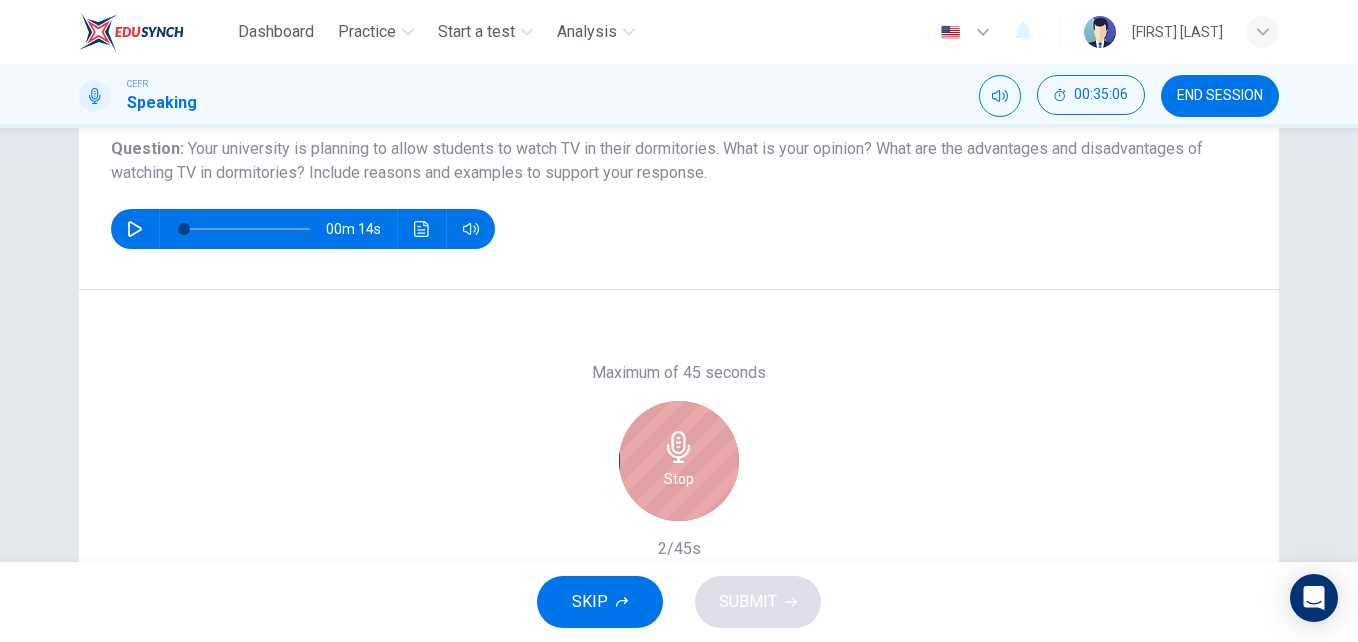 click on "Stop" at bounding box center (679, 461) 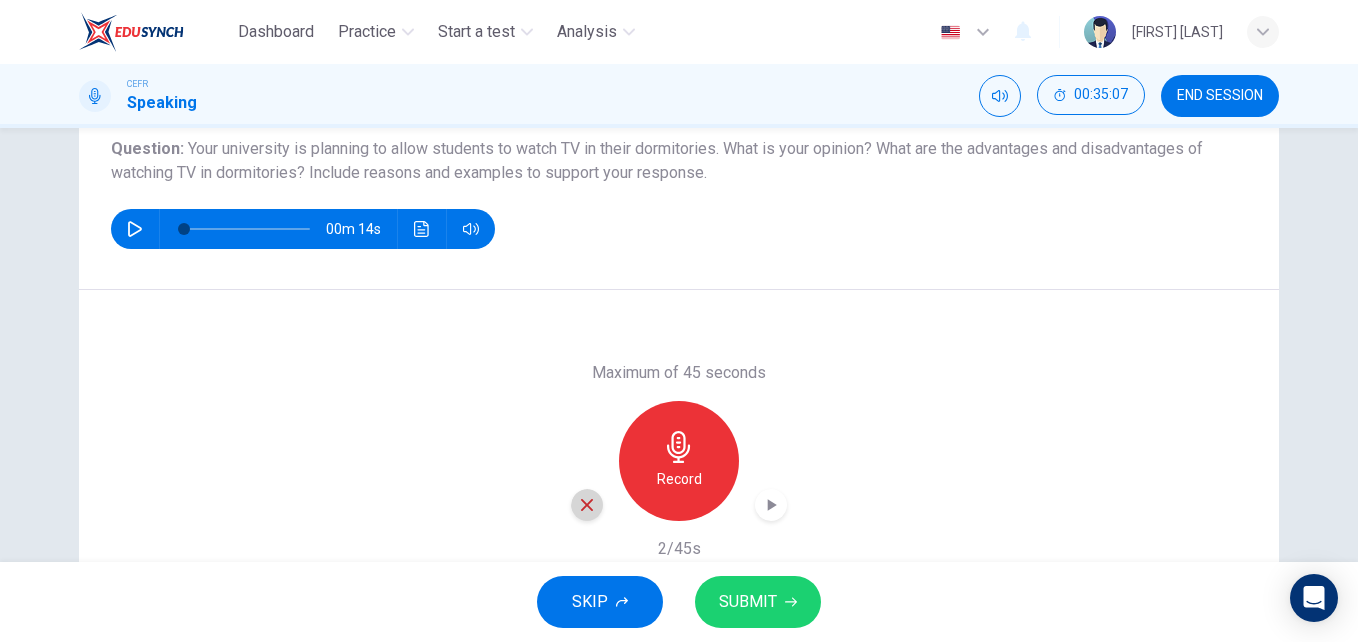 click at bounding box center (587, 505) 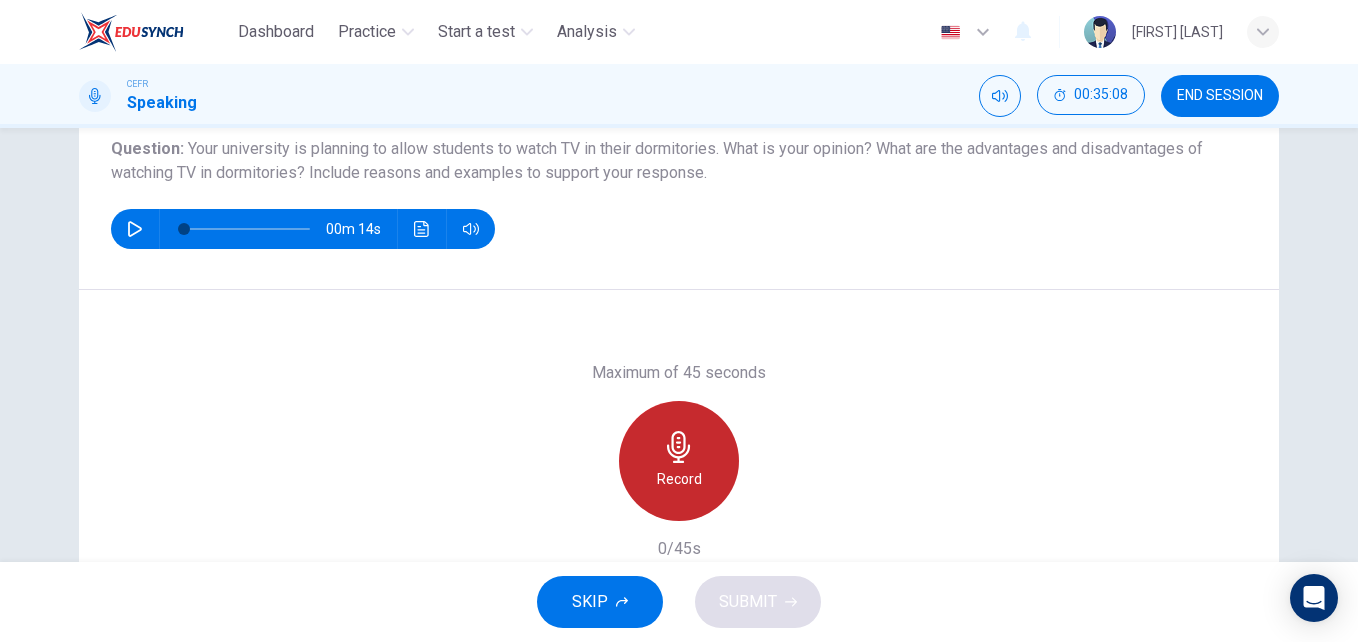 click on "Record" at bounding box center [679, 461] 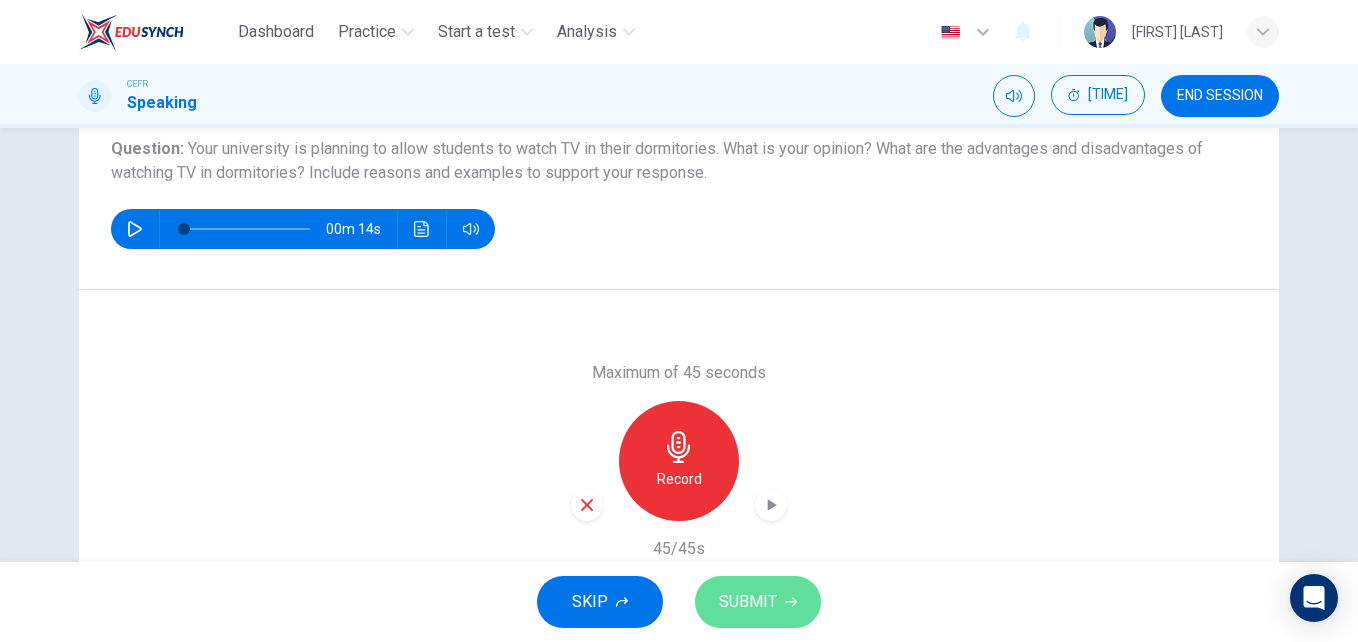 click on "SUBMIT" at bounding box center (758, 602) 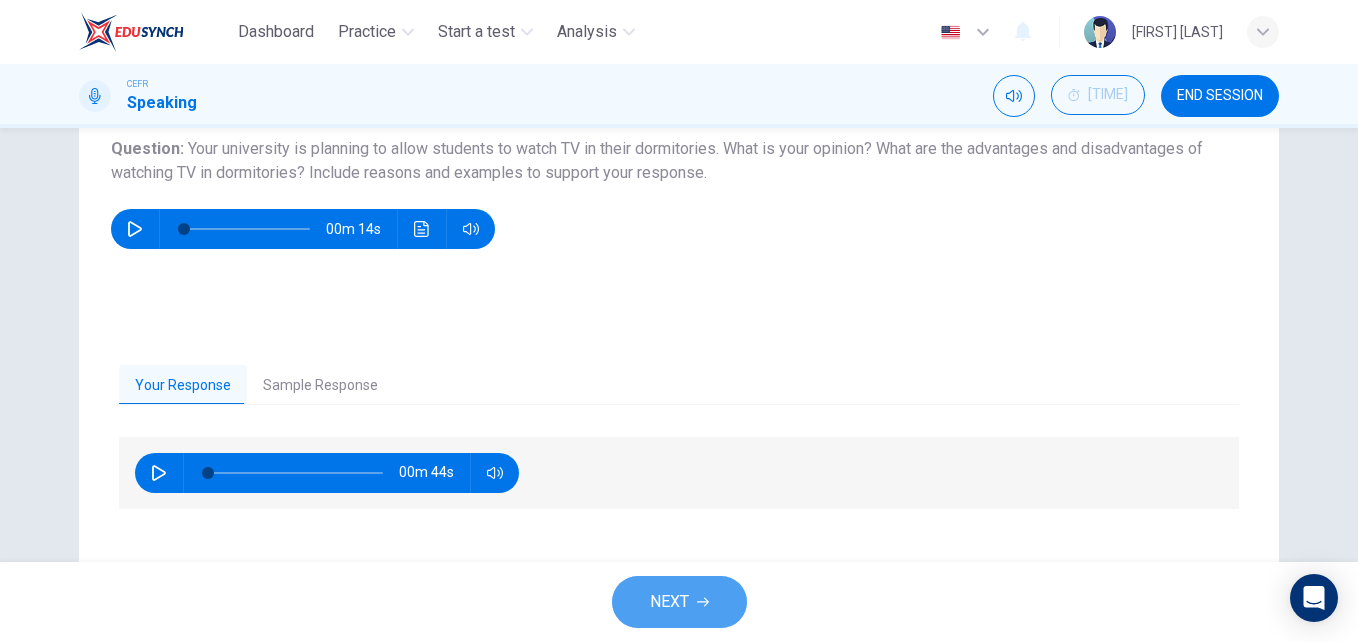 click on "NEXT" at bounding box center (679, 602) 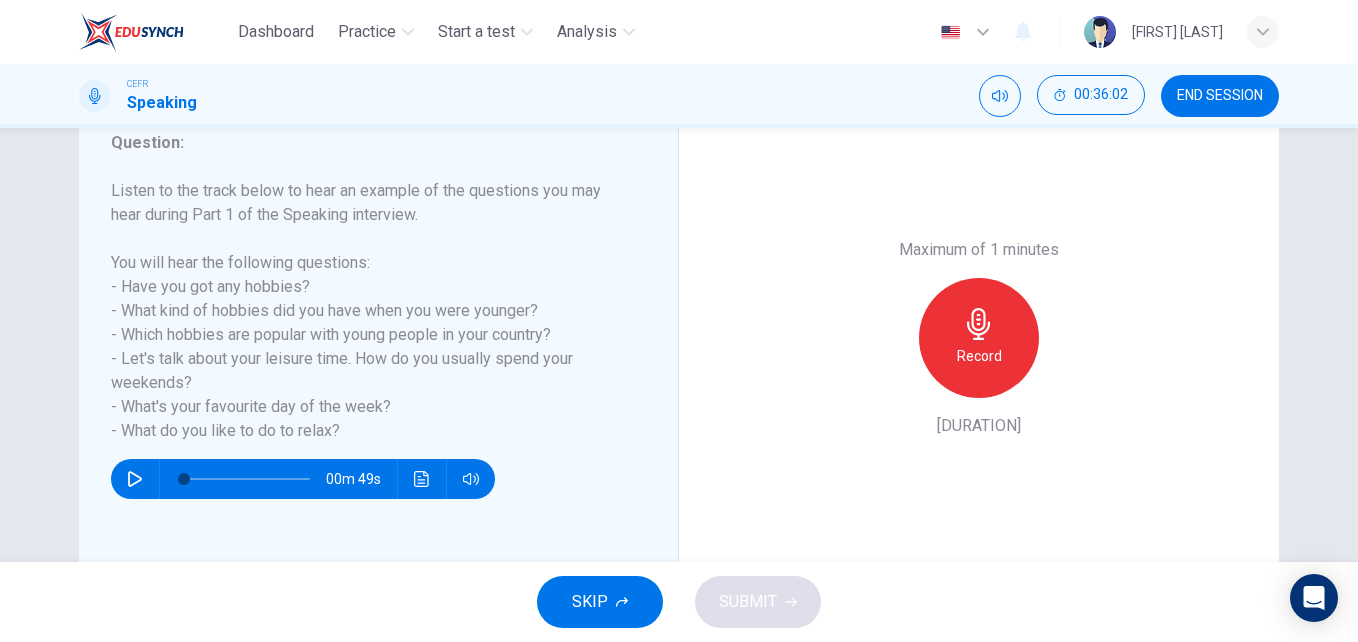 scroll, scrollTop: 280, scrollLeft: 0, axis: vertical 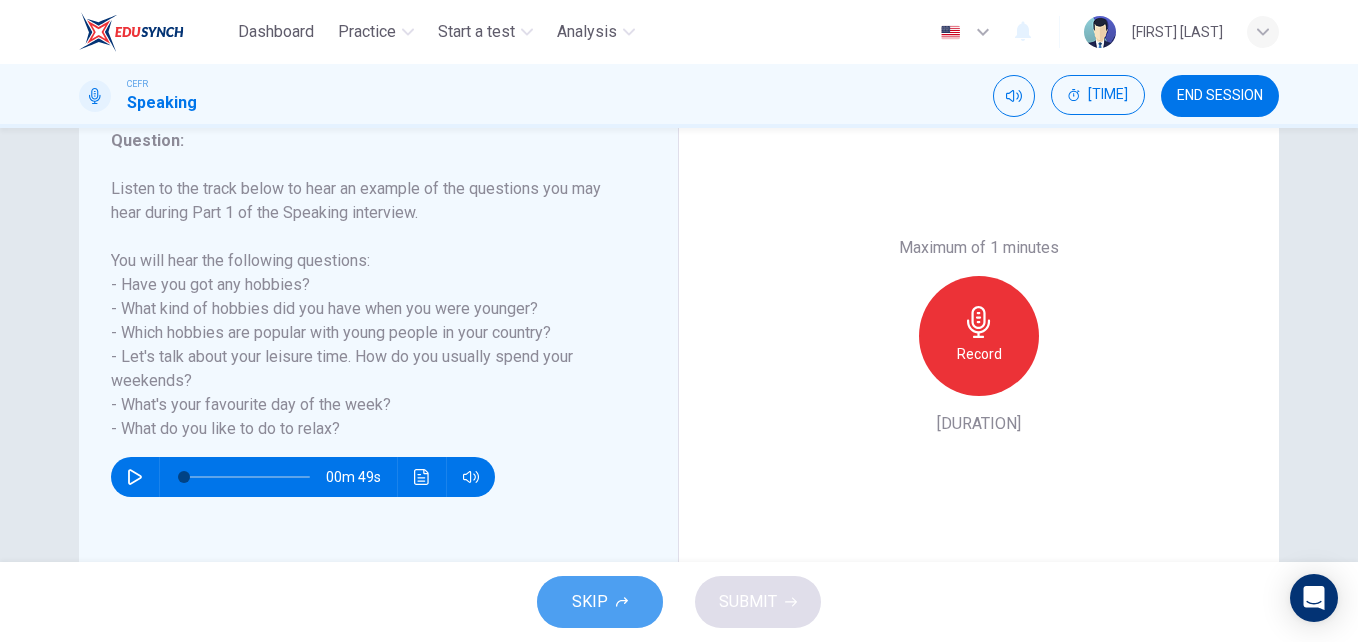 click on "SKIP" at bounding box center [590, 602] 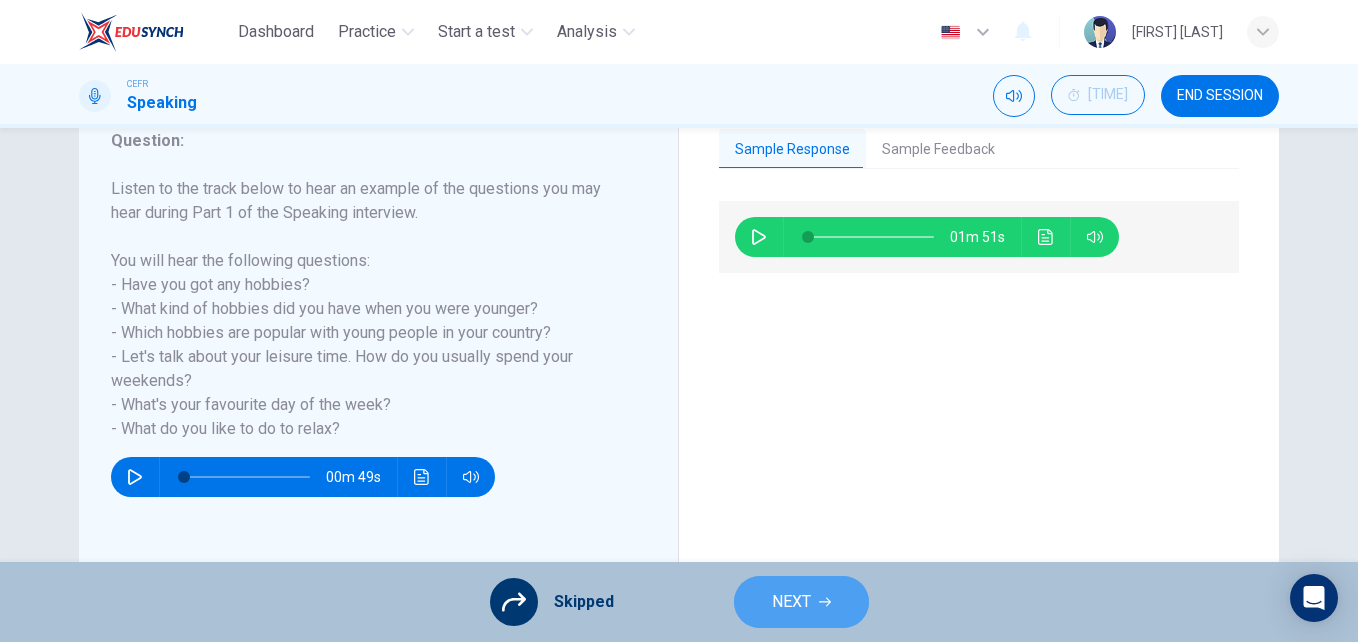 click on "NEXT" at bounding box center (791, 602) 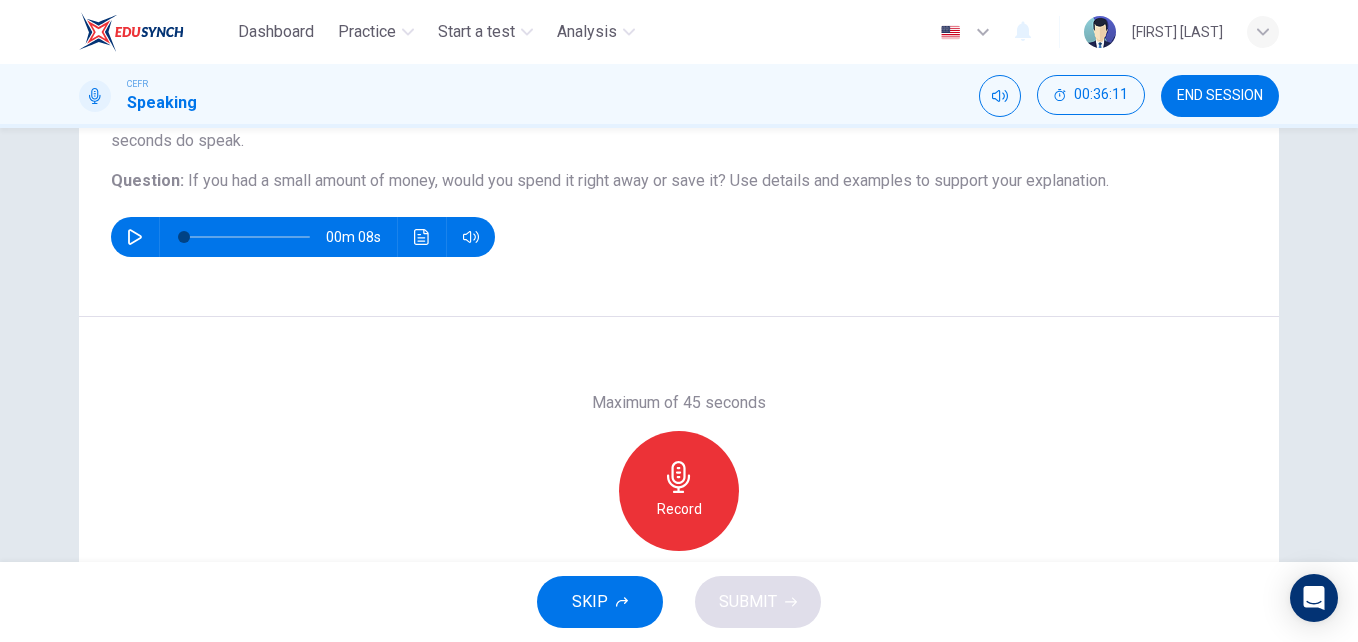 scroll, scrollTop: 200, scrollLeft: 0, axis: vertical 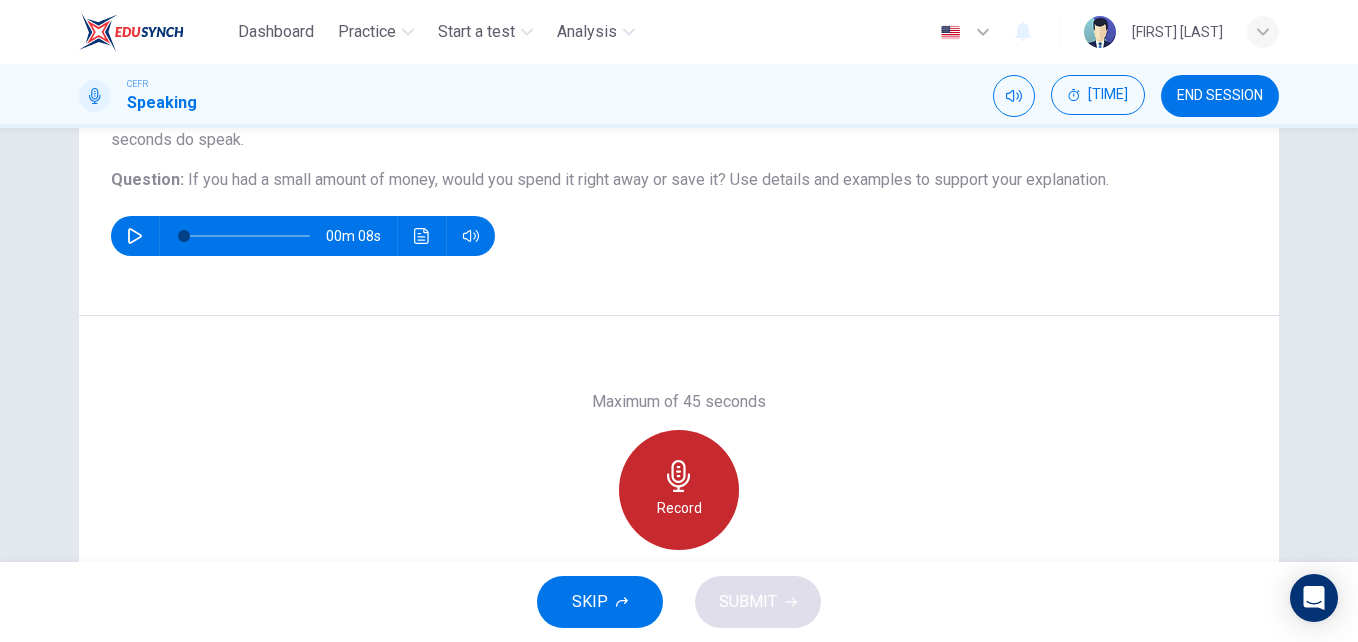 click at bounding box center [679, 476] 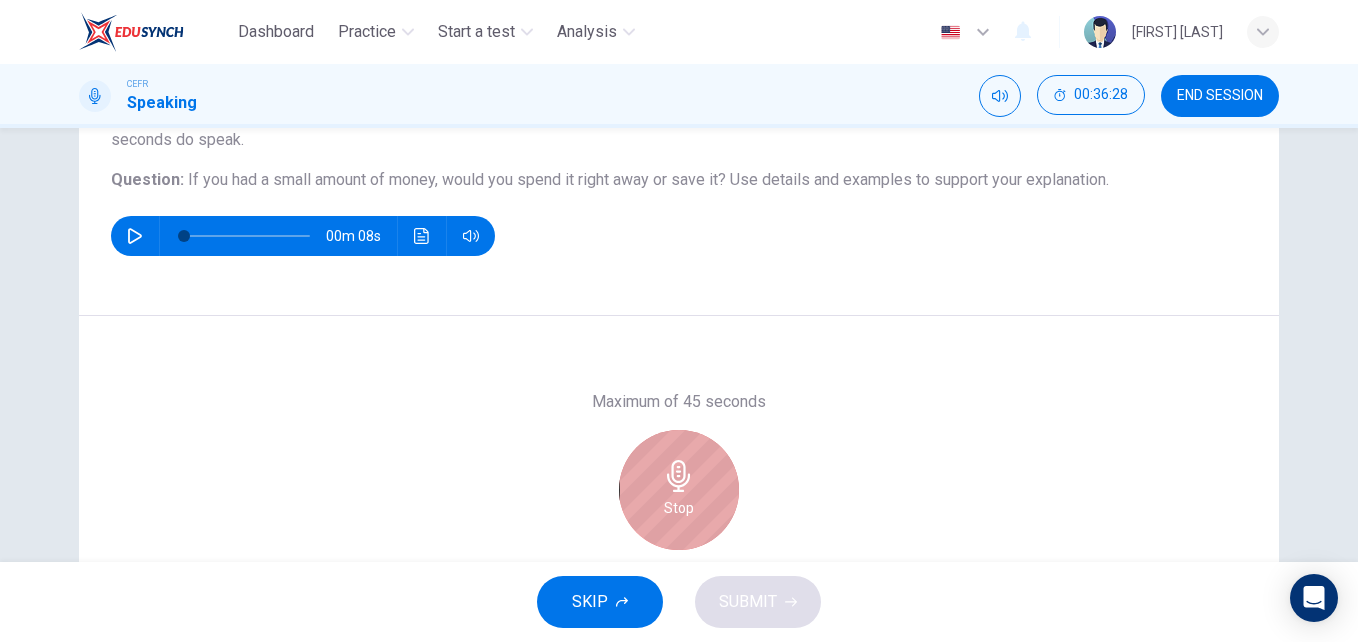 click at bounding box center (679, 476) 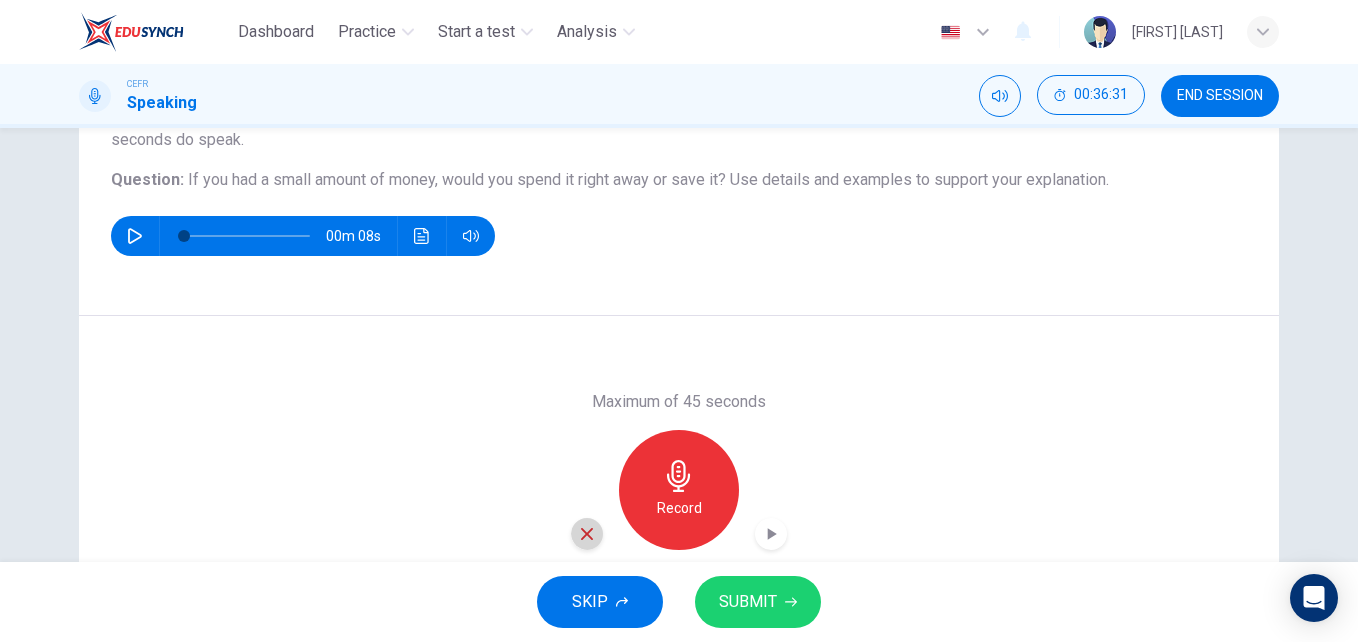 click at bounding box center [587, 534] 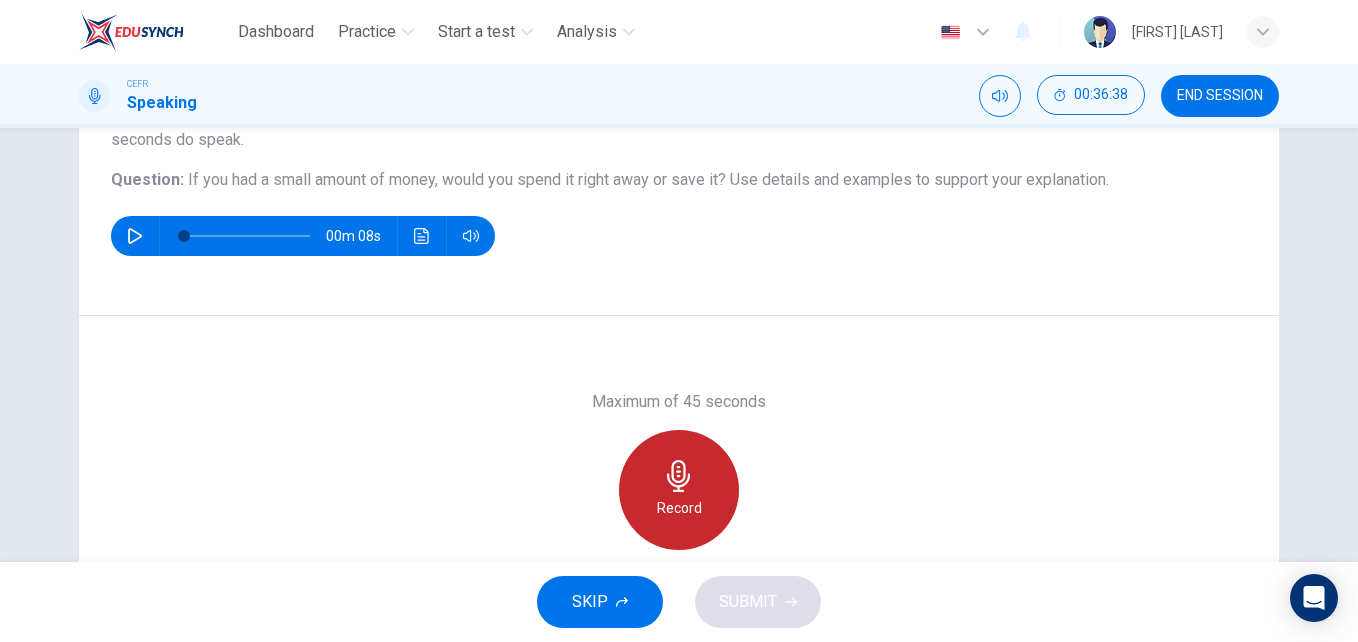 click on "Record" at bounding box center (679, 508) 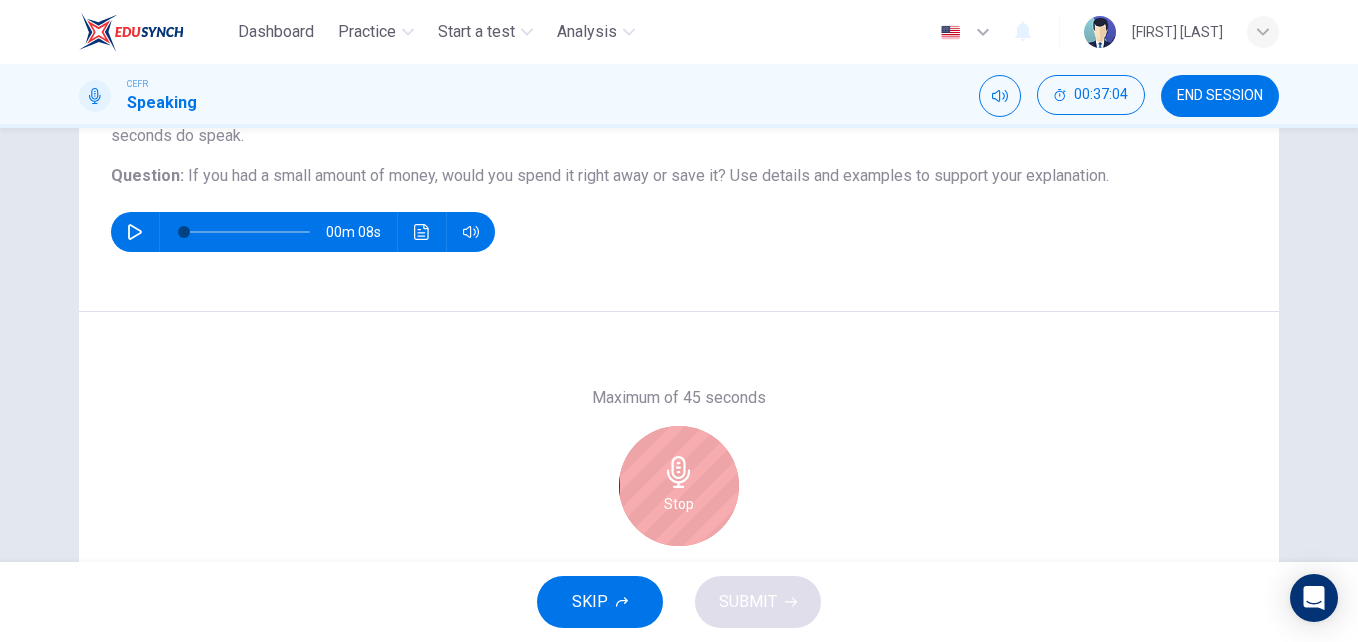 scroll, scrollTop: 209, scrollLeft: 0, axis: vertical 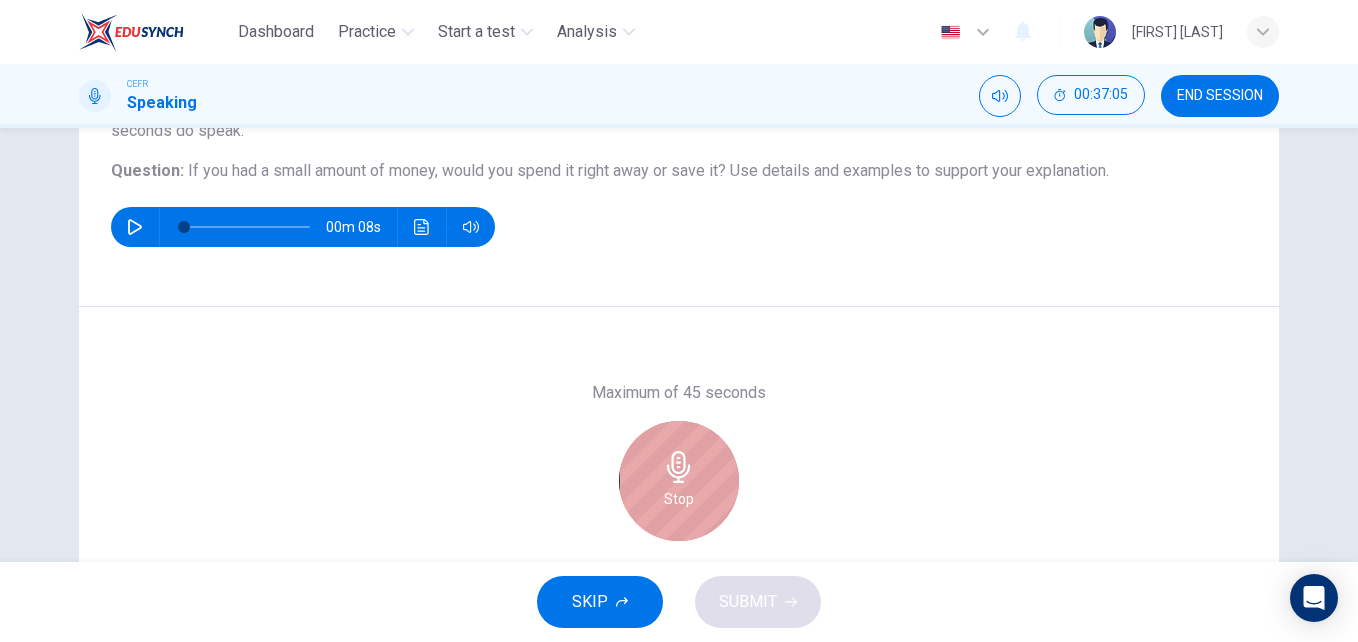 click on "Stop" at bounding box center [679, 499] 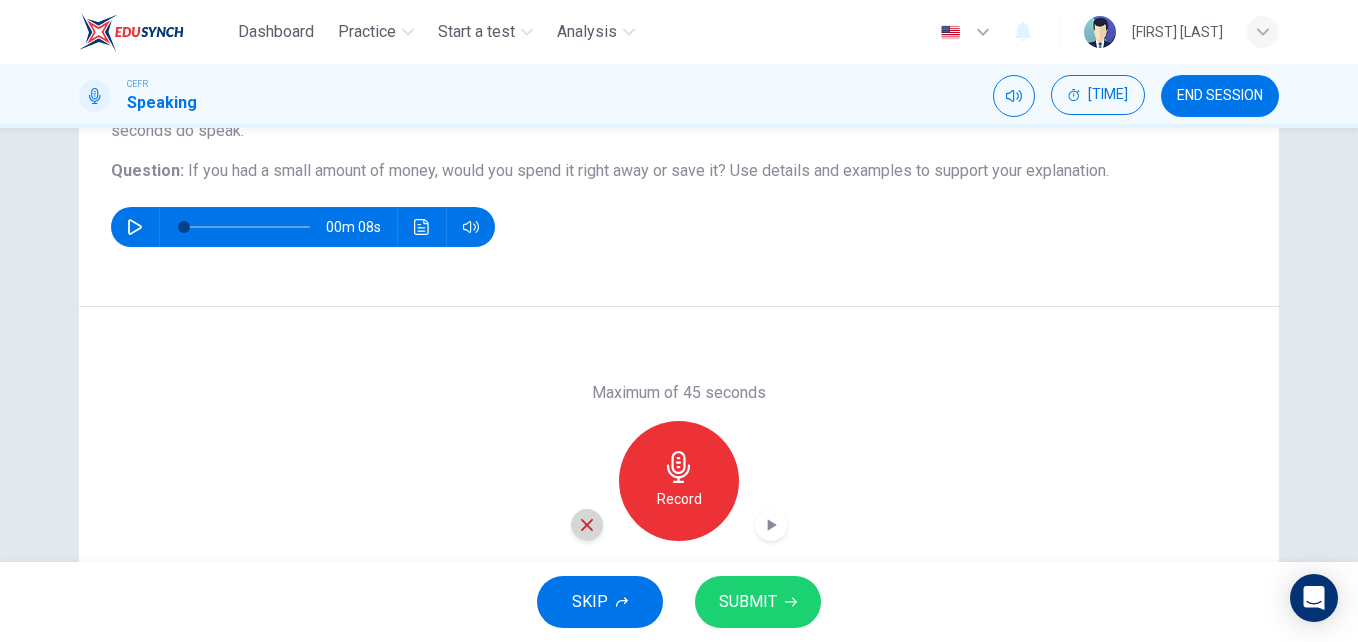click at bounding box center [587, 525] 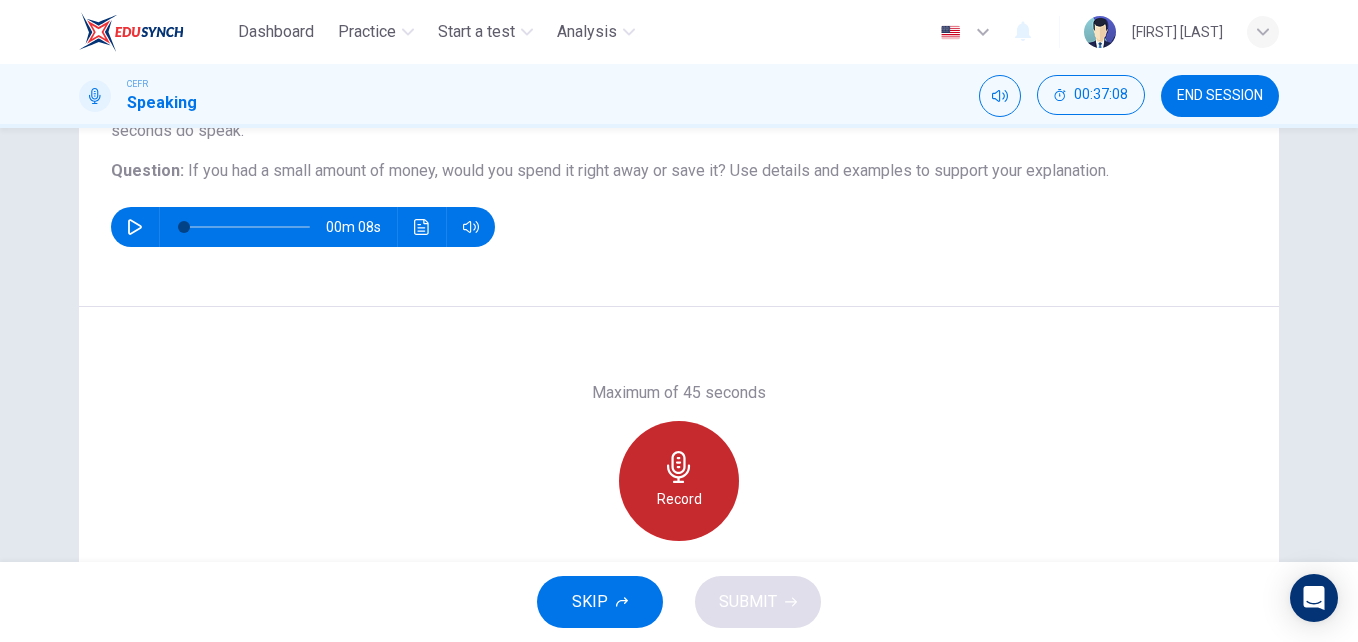 click at bounding box center [679, 467] 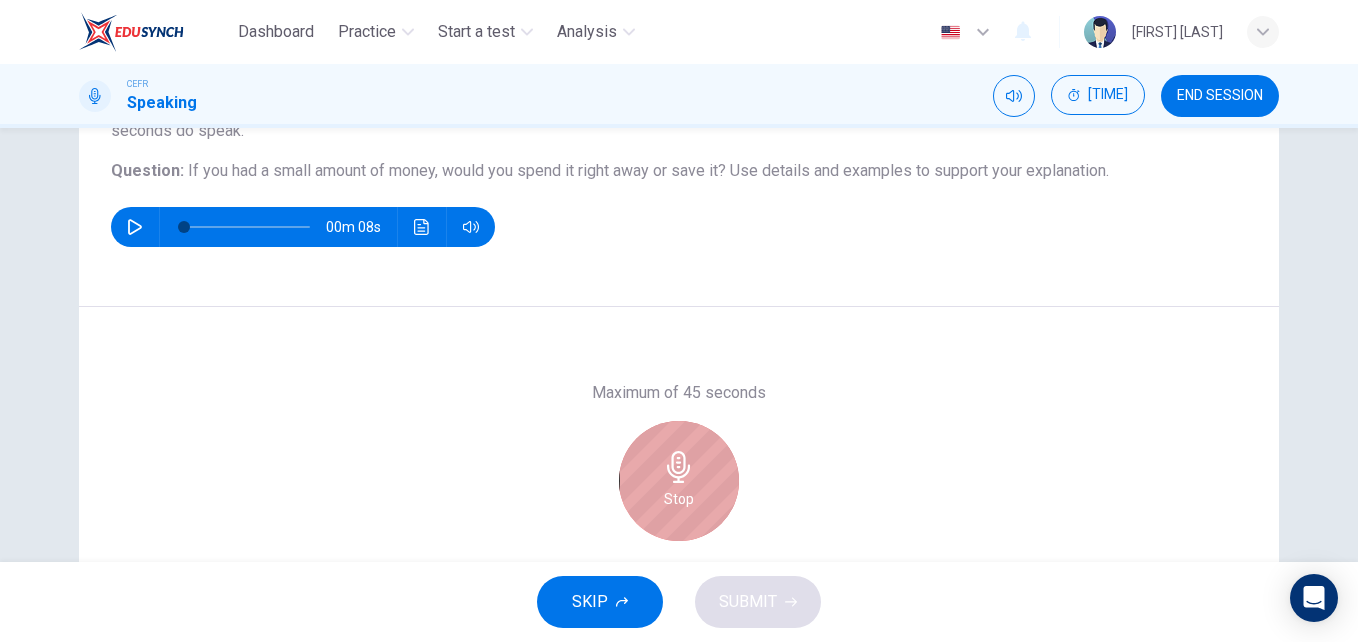 click at bounding box center (679, 467) 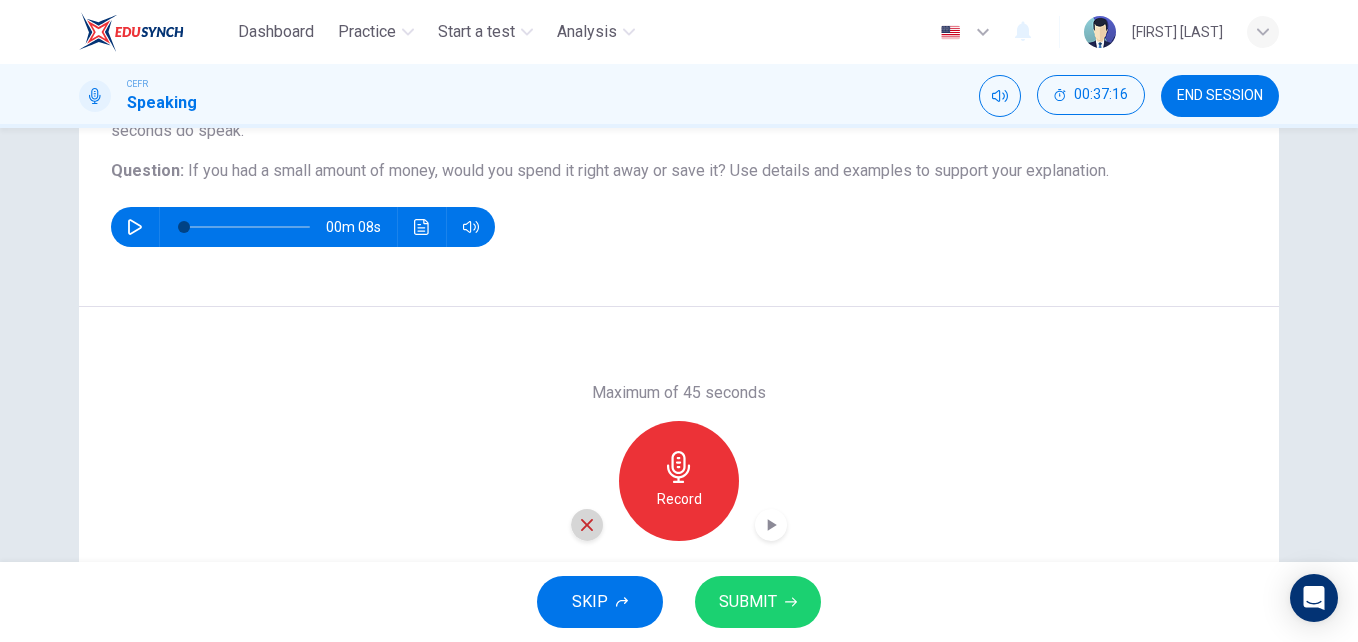 click at bounding box center (587, 525) 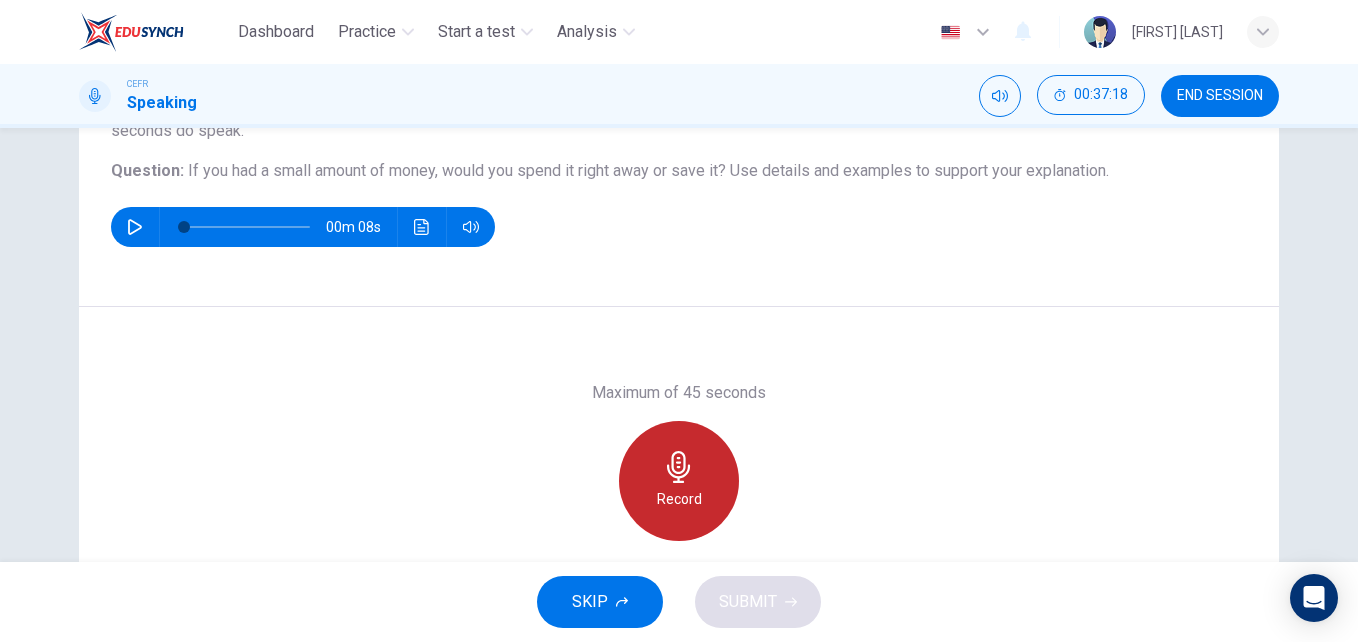 click on "Record" at bounding box center [679, 481] 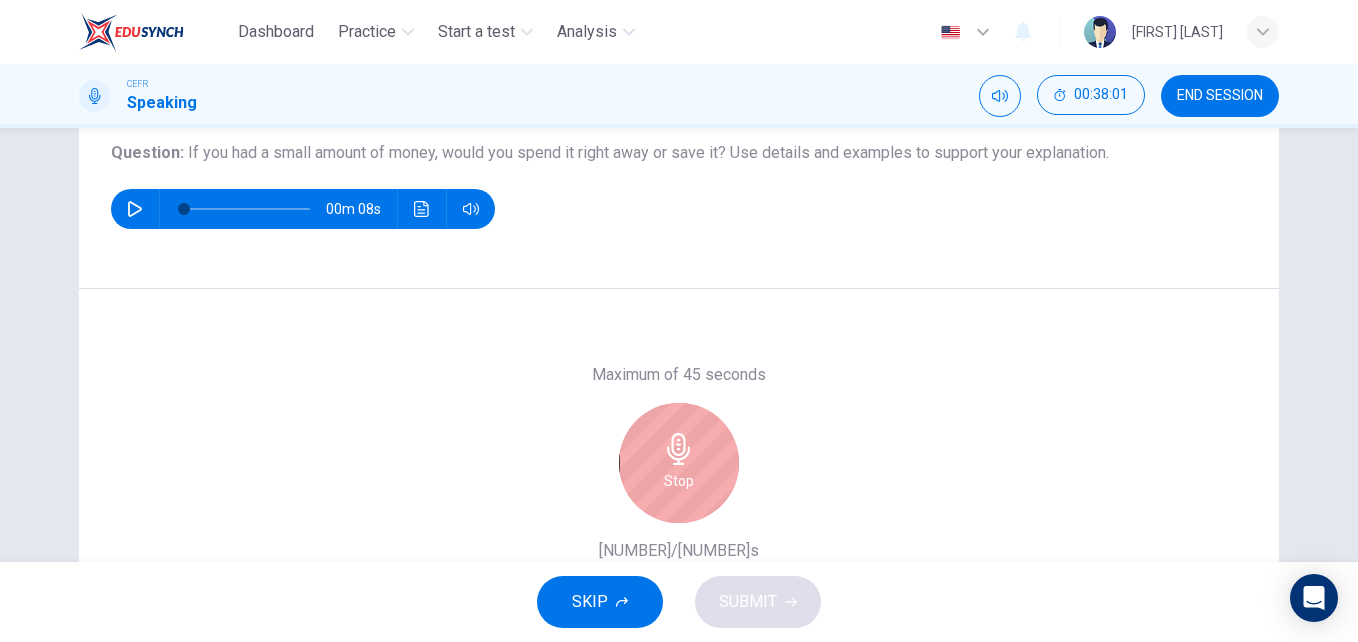 scroll, scrollTop: 225, scrollLeft: 0, axis: vertical 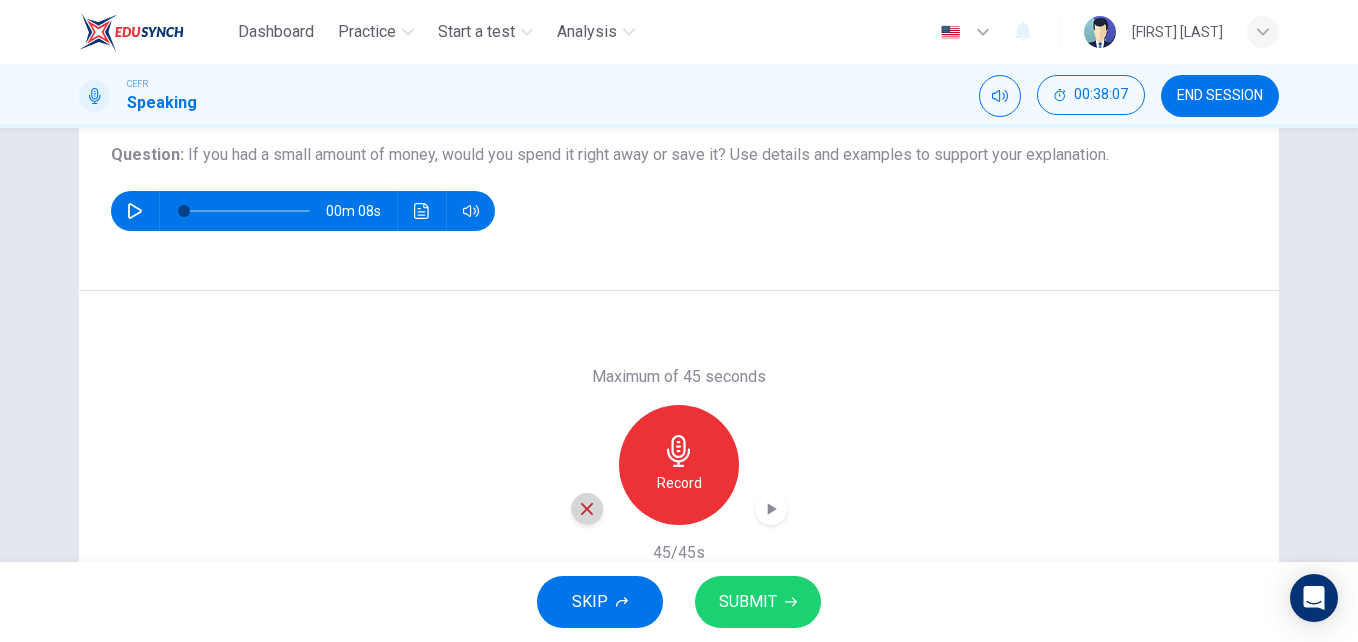click at bounding box center [587, 509] 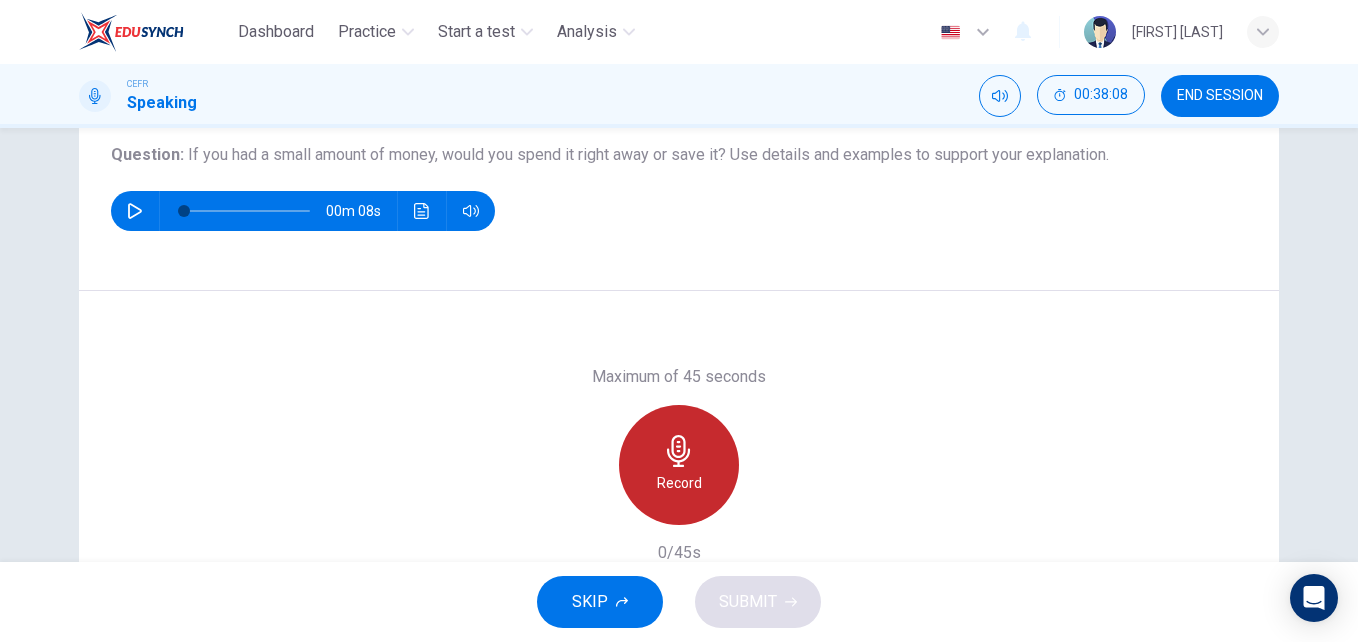 click at bounding box center [679, 451] 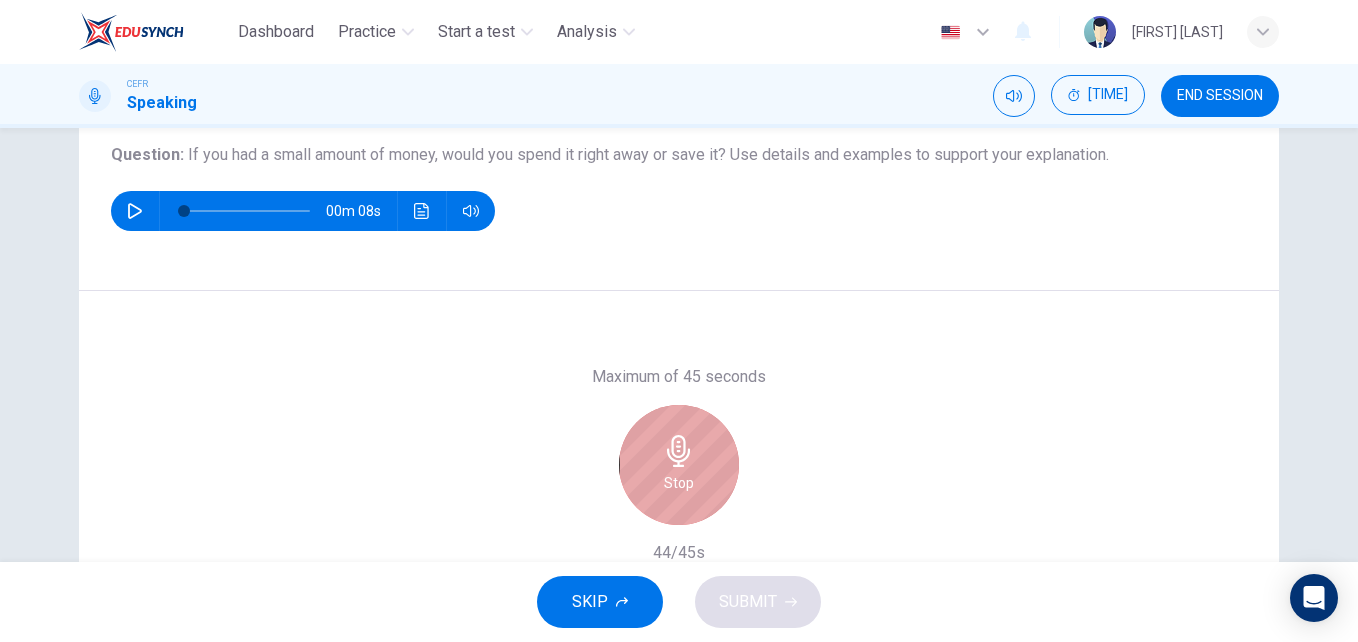 click at bounding box center [679, 451] 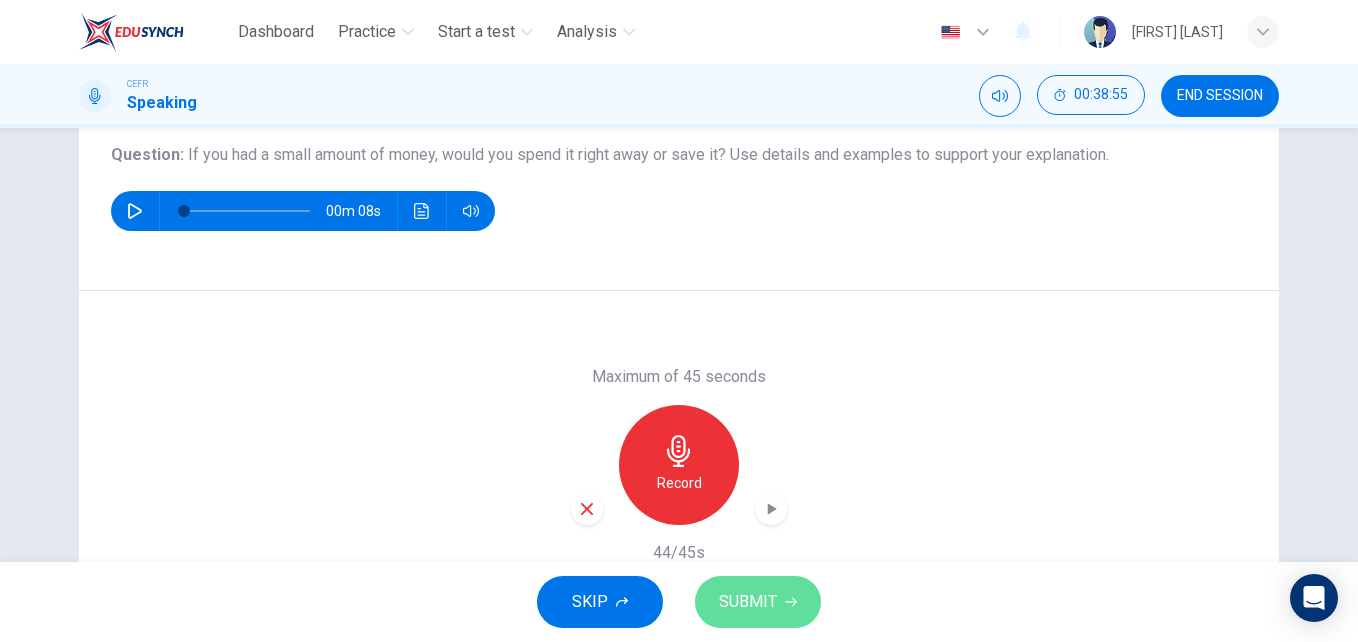click on "SUBMIT" at bounding box center [758, 602] 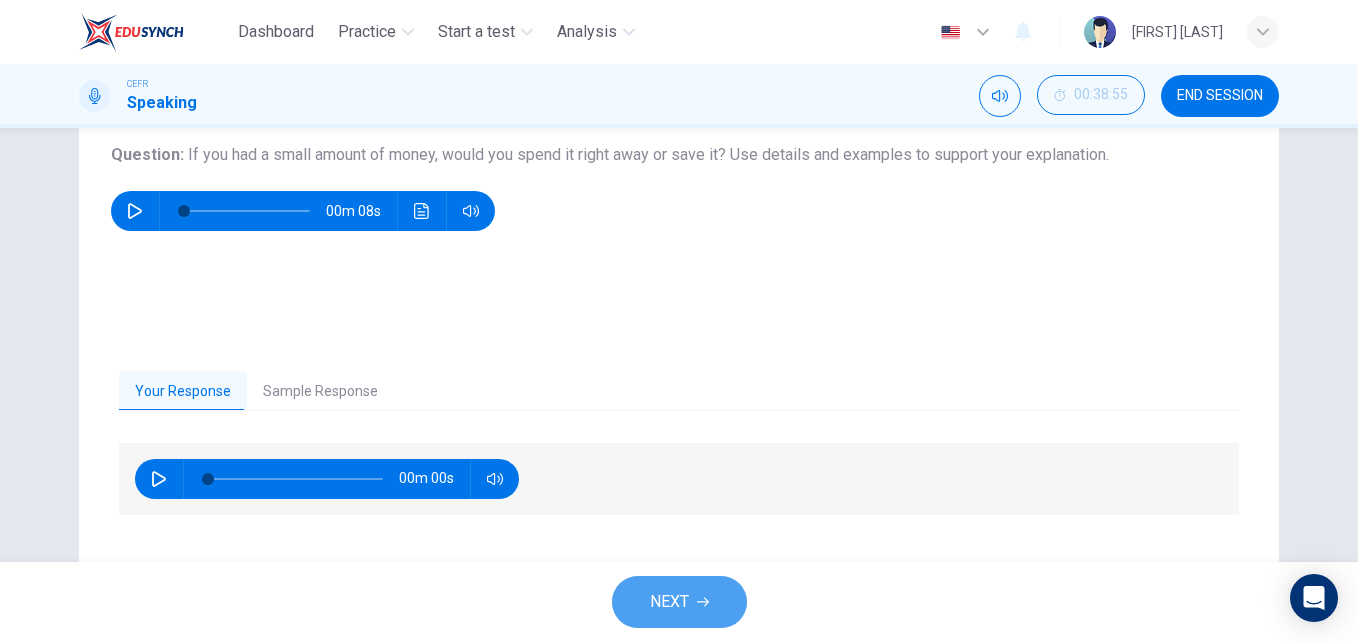 click on "NEXT" at bounding box center (679, 602) 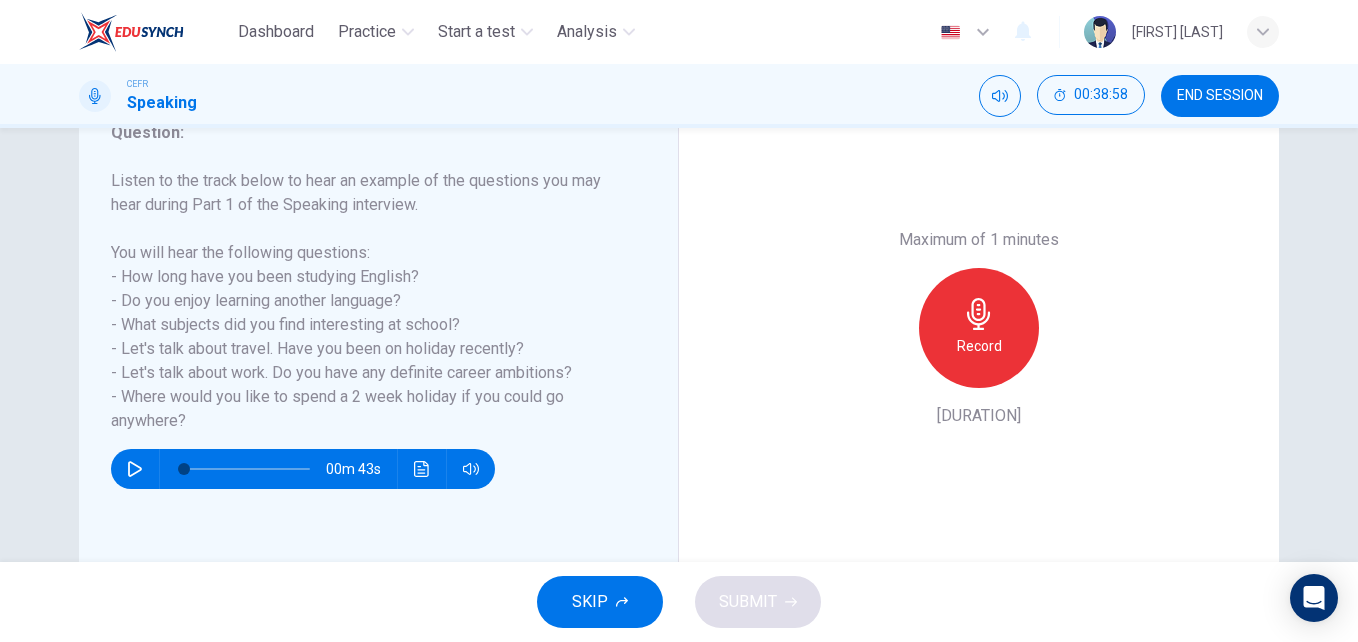 scroll, scrollTop: 289, scrollLeft: 0, axis: vertical 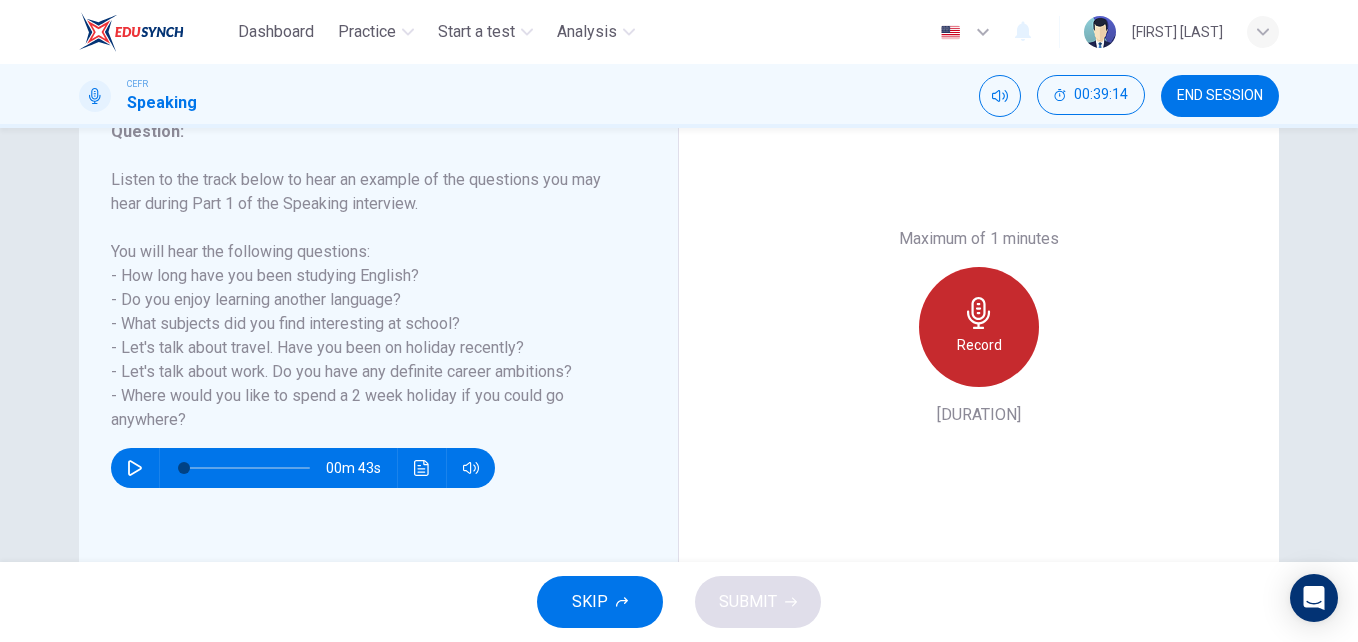 click on "Record" at bounding box center (979, 345) 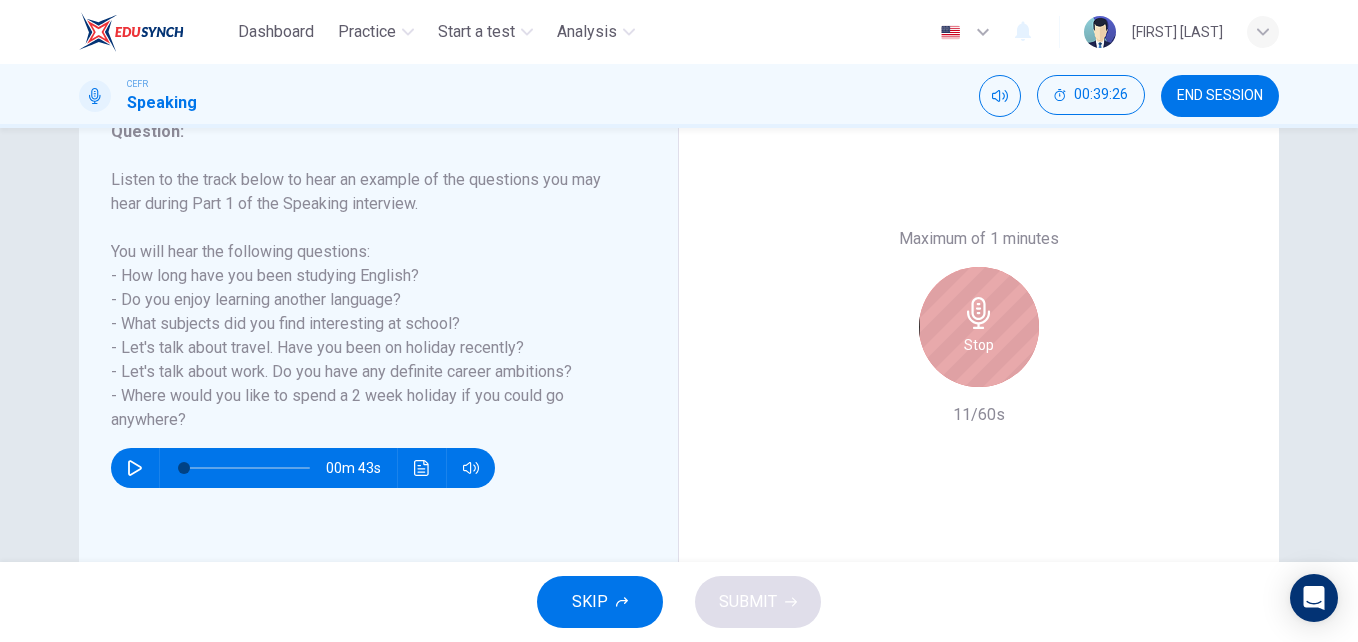 click on "Stop" at bounding box center (979, 345) 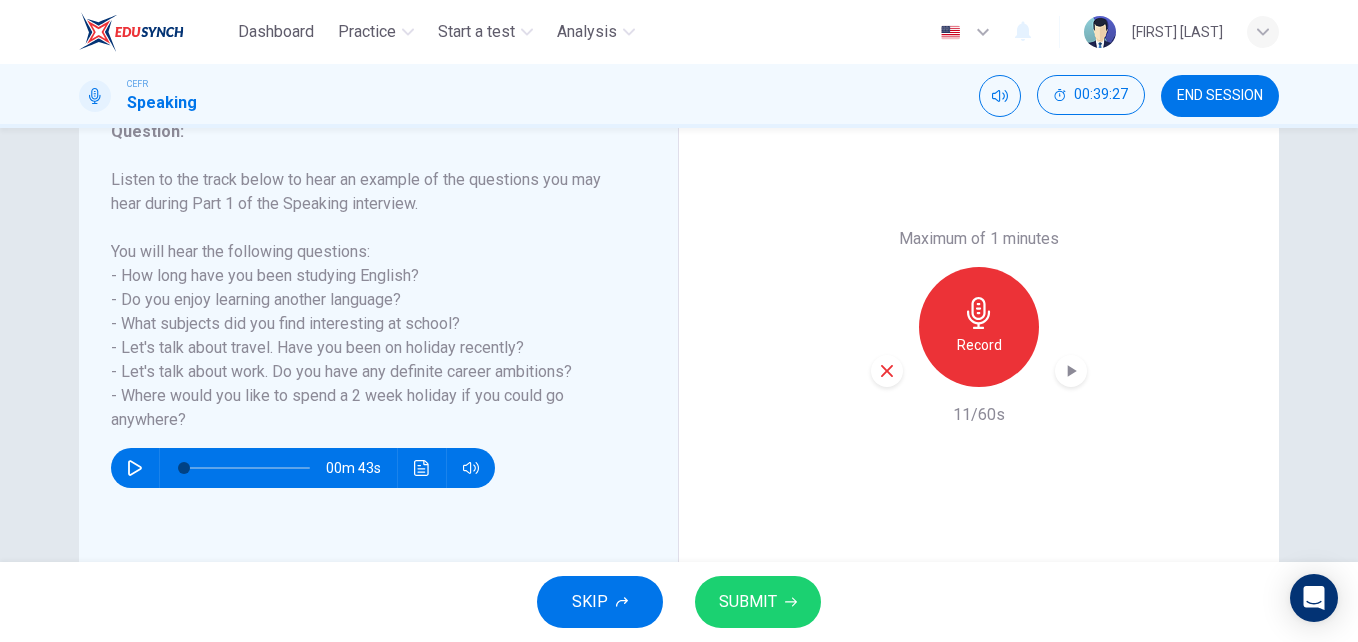 click at bounding box center (887, 371) 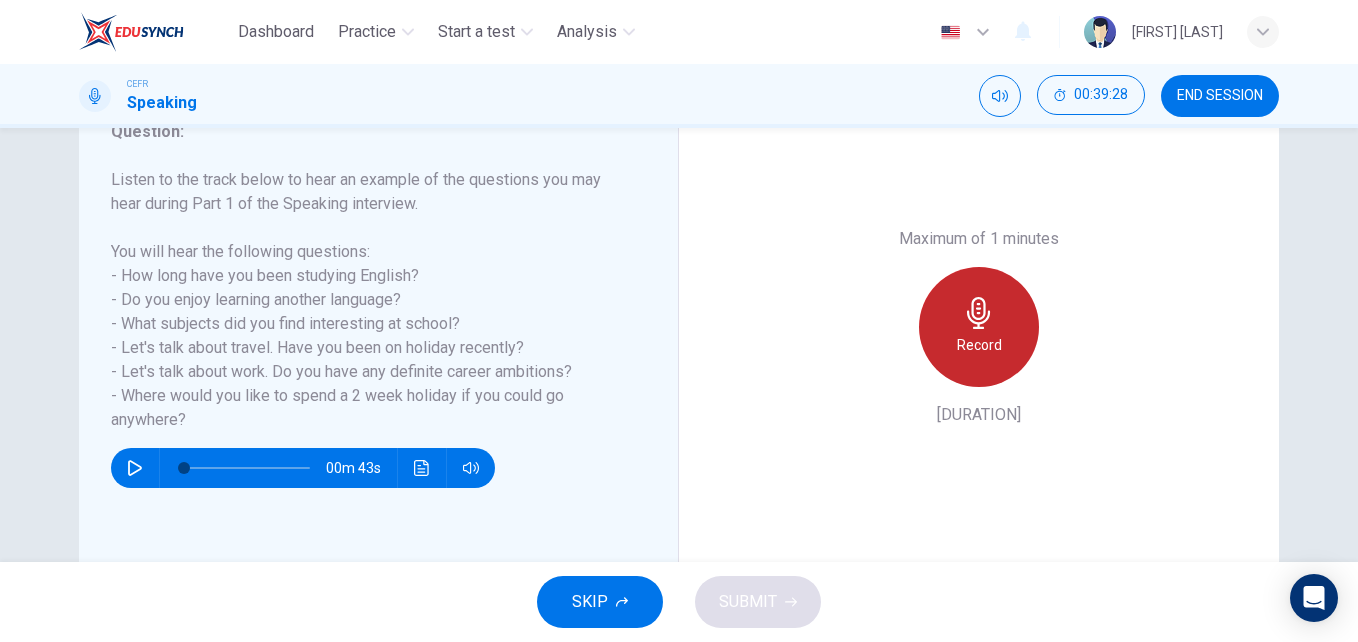 click on "Record" at bounding box center [979, 327] 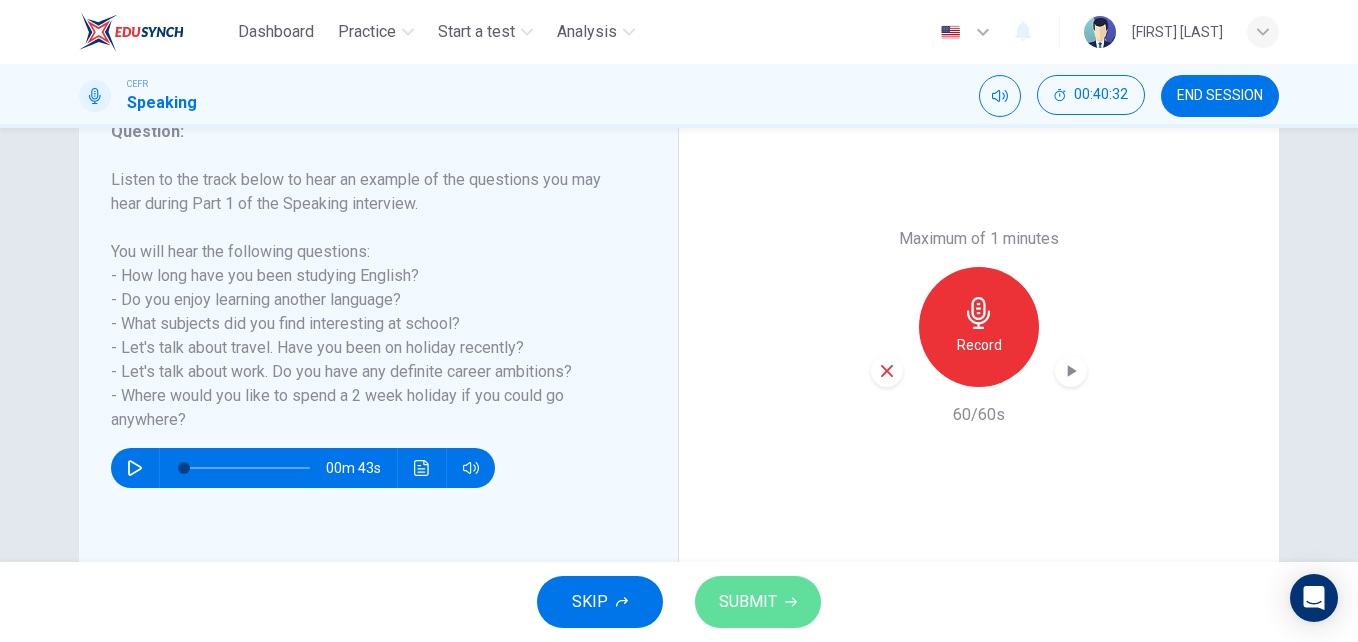 click on "SUBMIT" at bounding box center (748, 602) 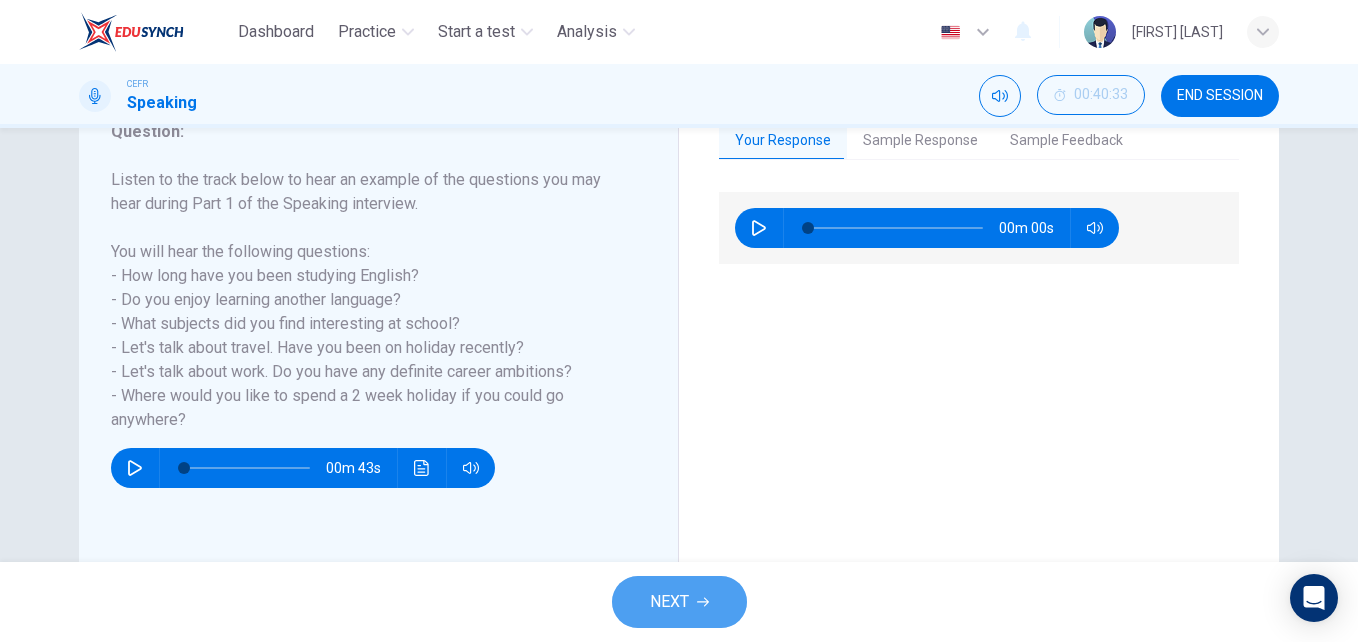 click on "NEXT" at bounding box center [669, 602] 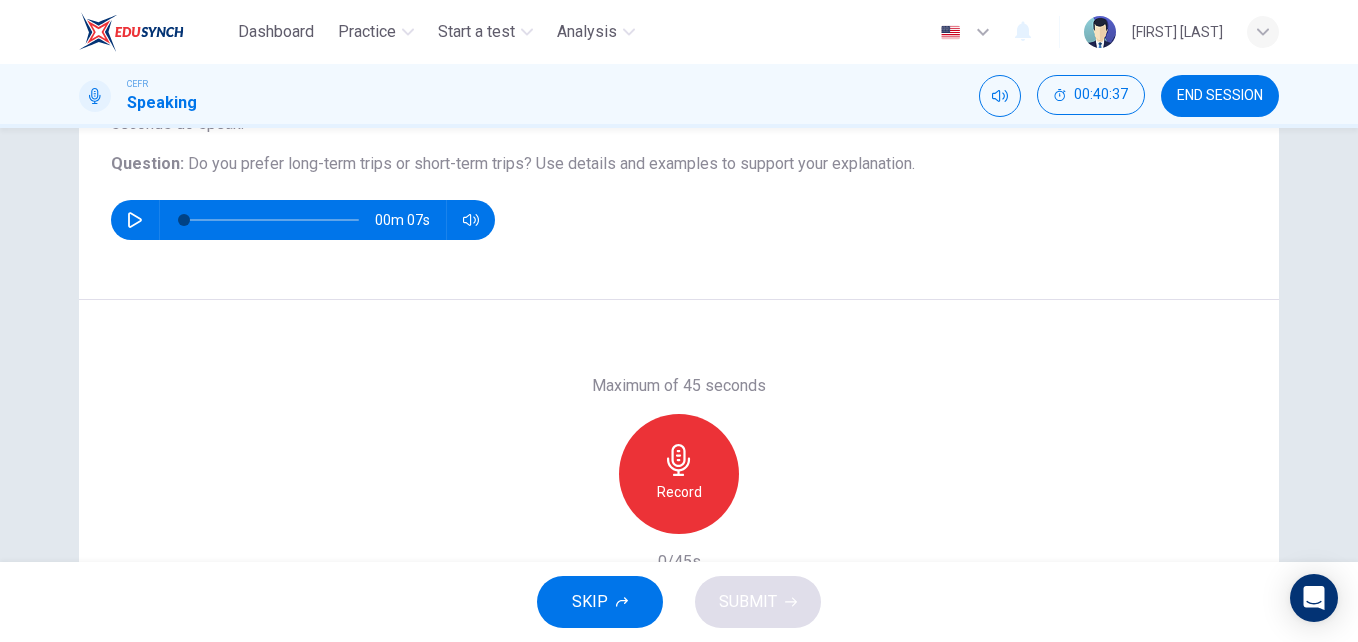scroll, scrollTop: 188, scrollLeft: 0, axis: vertical 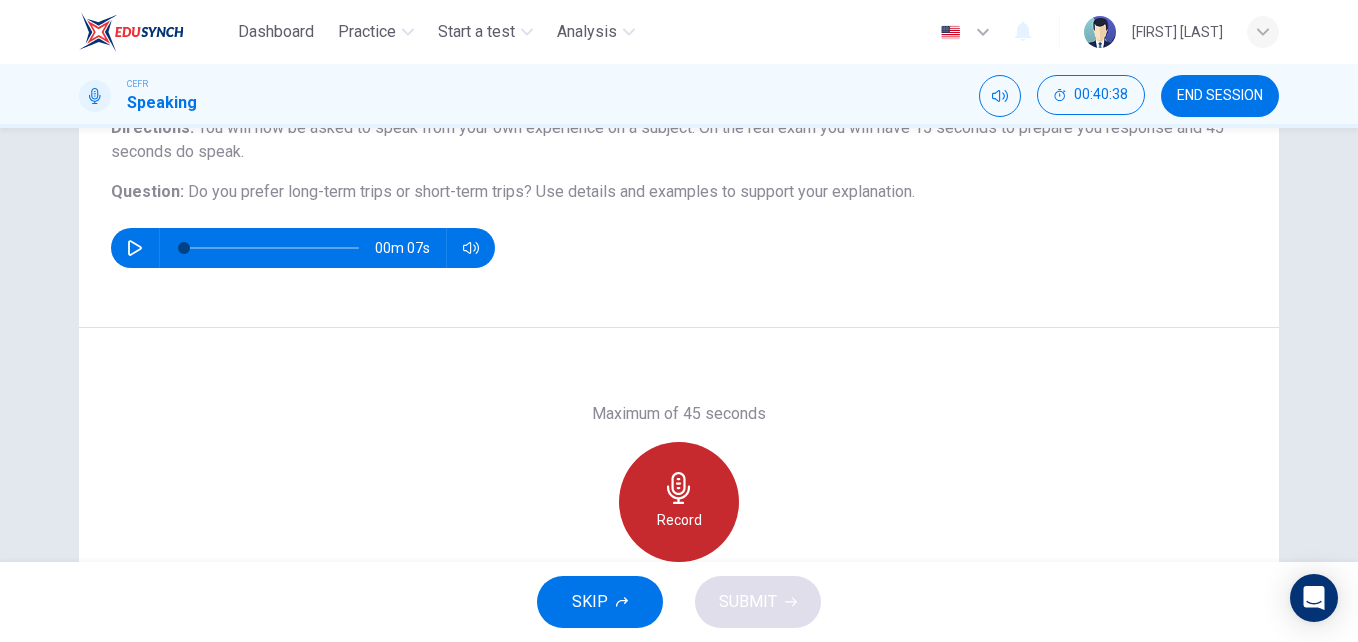 click on "Record" at bounding box center (679, 502) 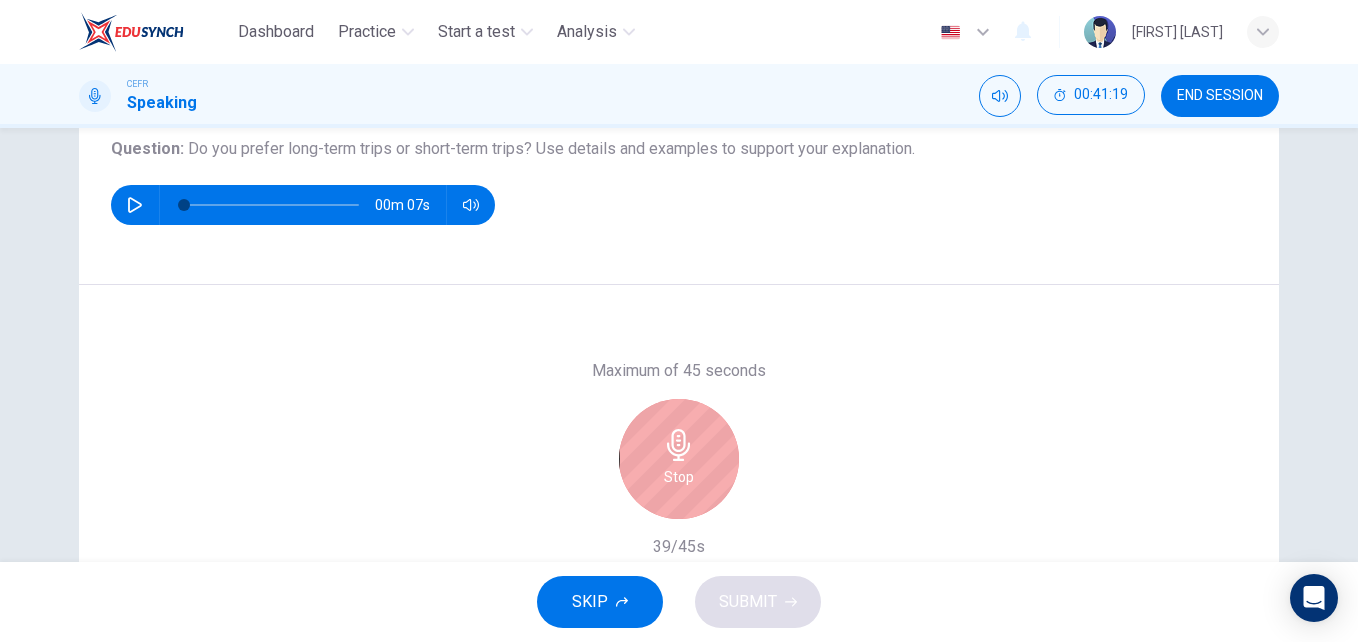 scroll, scrollTop: 232, scrollLeft: 0, axis: vertical 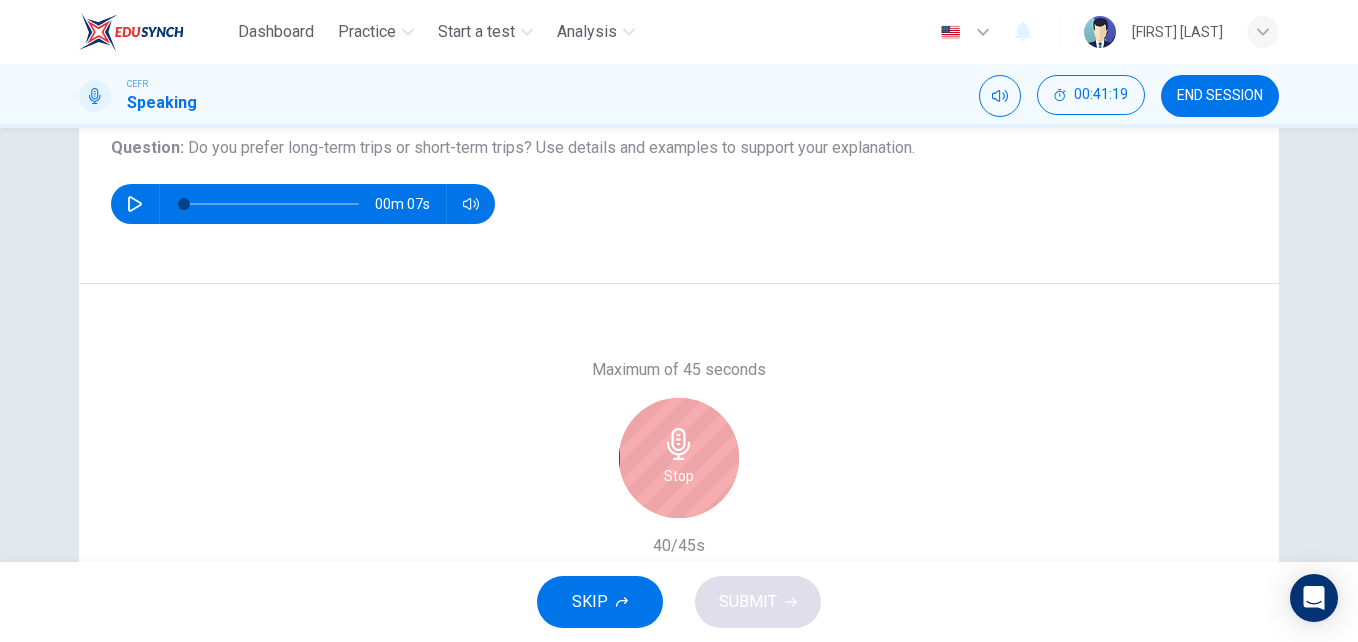click on "Stop" at bounding box center (679, 458) 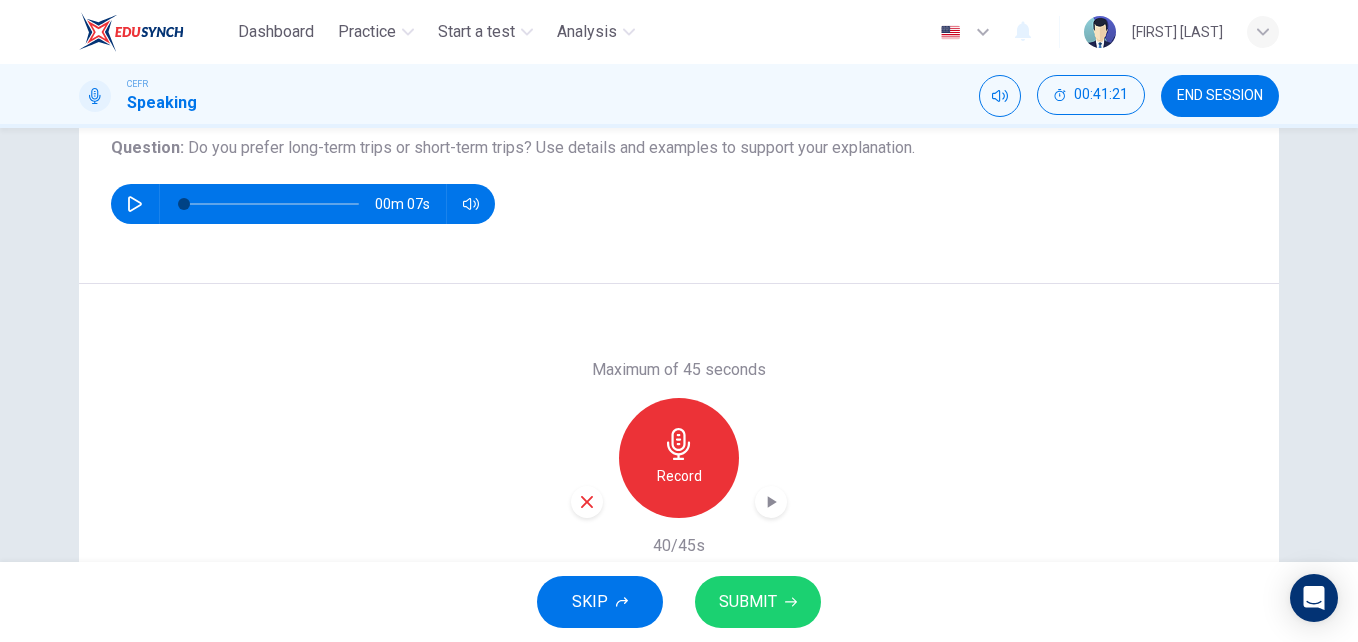 click at bounding box center [771, 502] 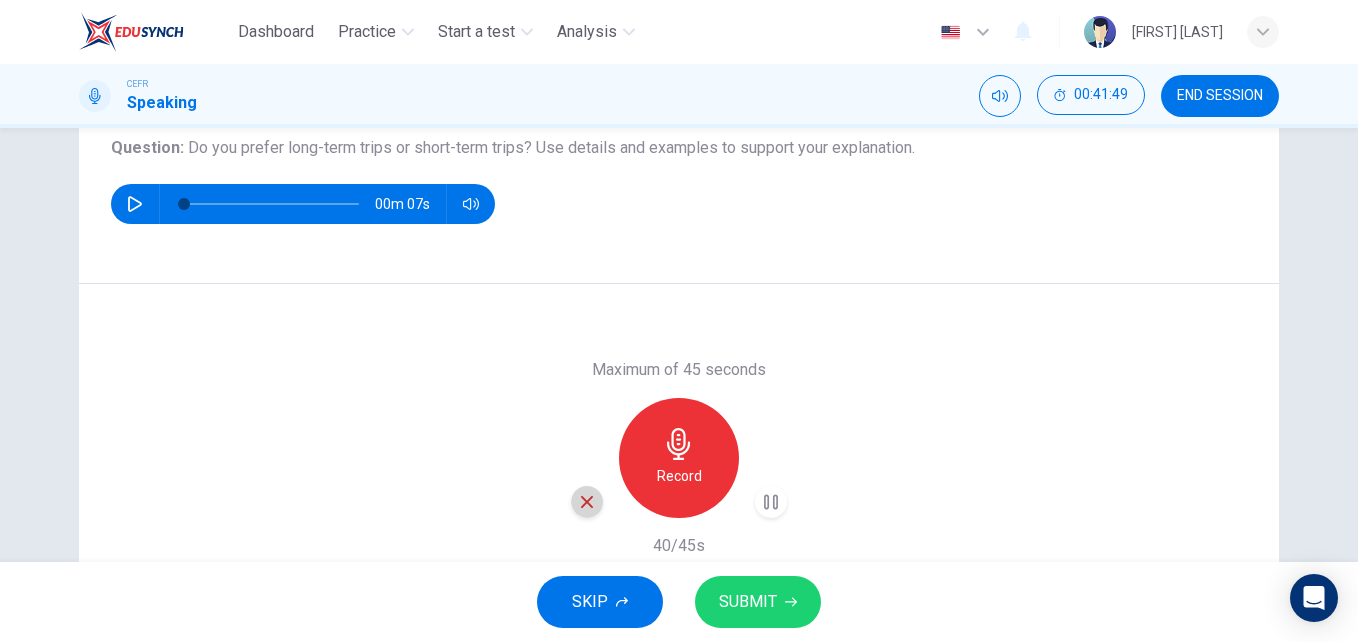 click at bounding box center (587, 502) 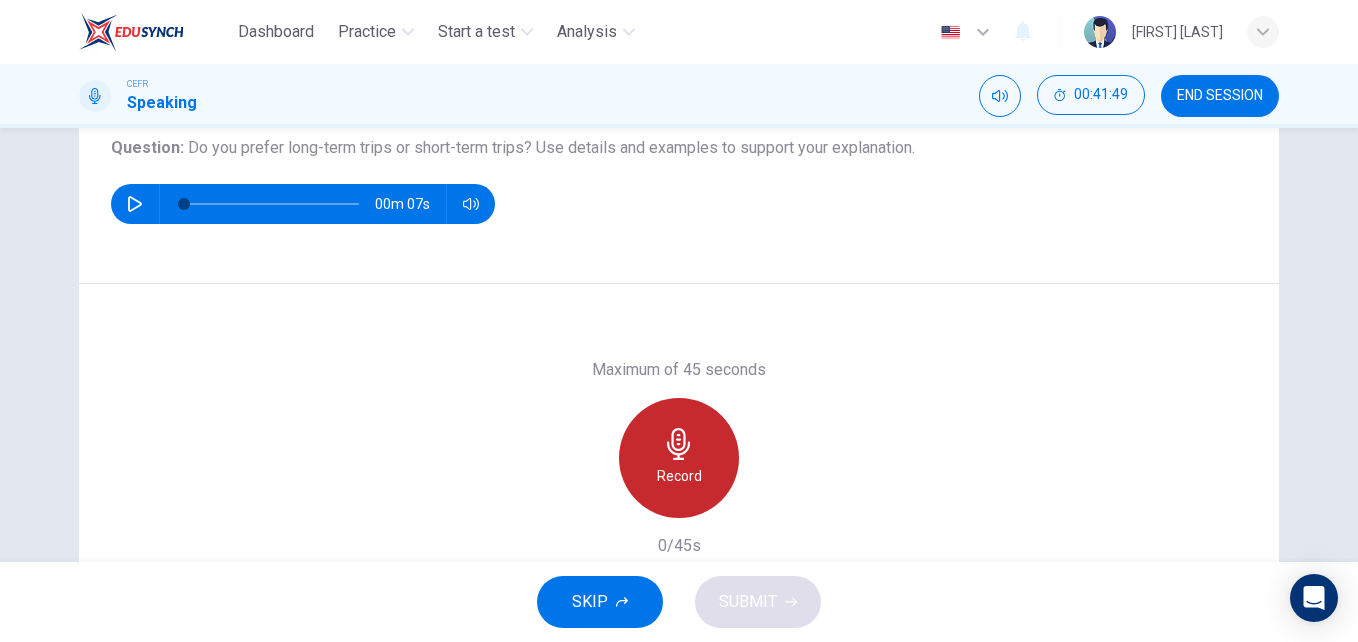 click on "Record" at bounding box center [679, 476] 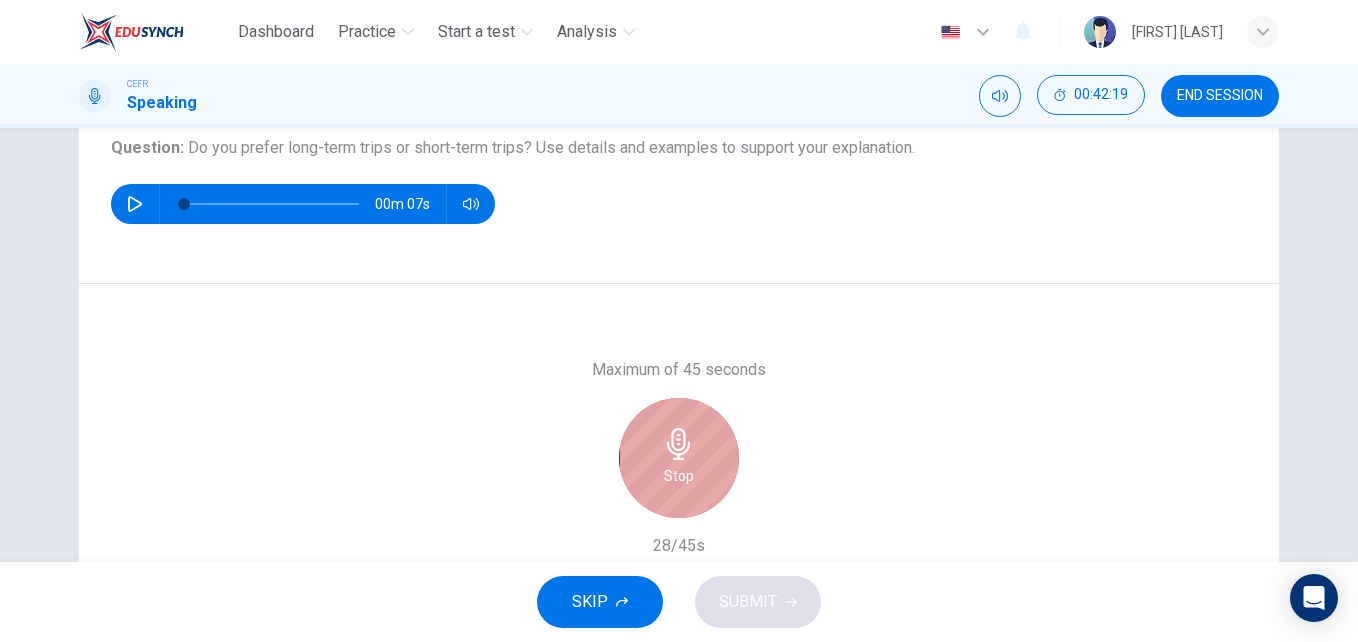 click on "Stop" at bounding box center [679, 476] 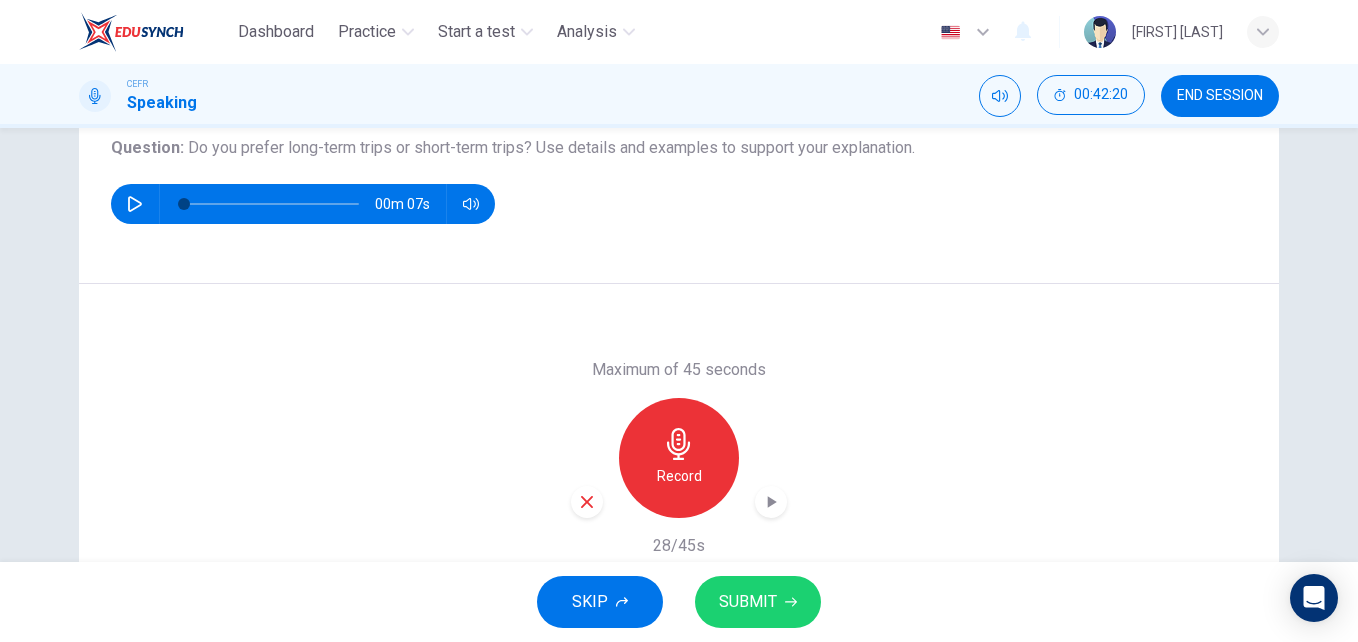 click at bounding box center (587, 502) 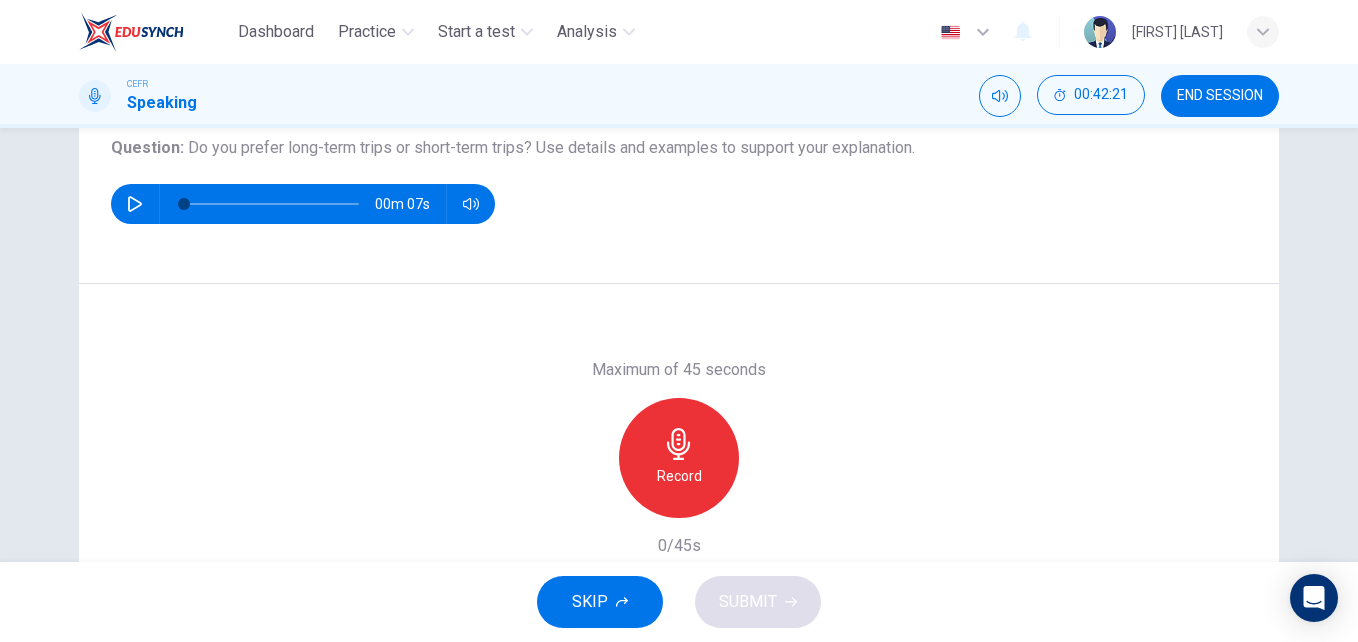 click on "Record" at bounding box center [679, 476] 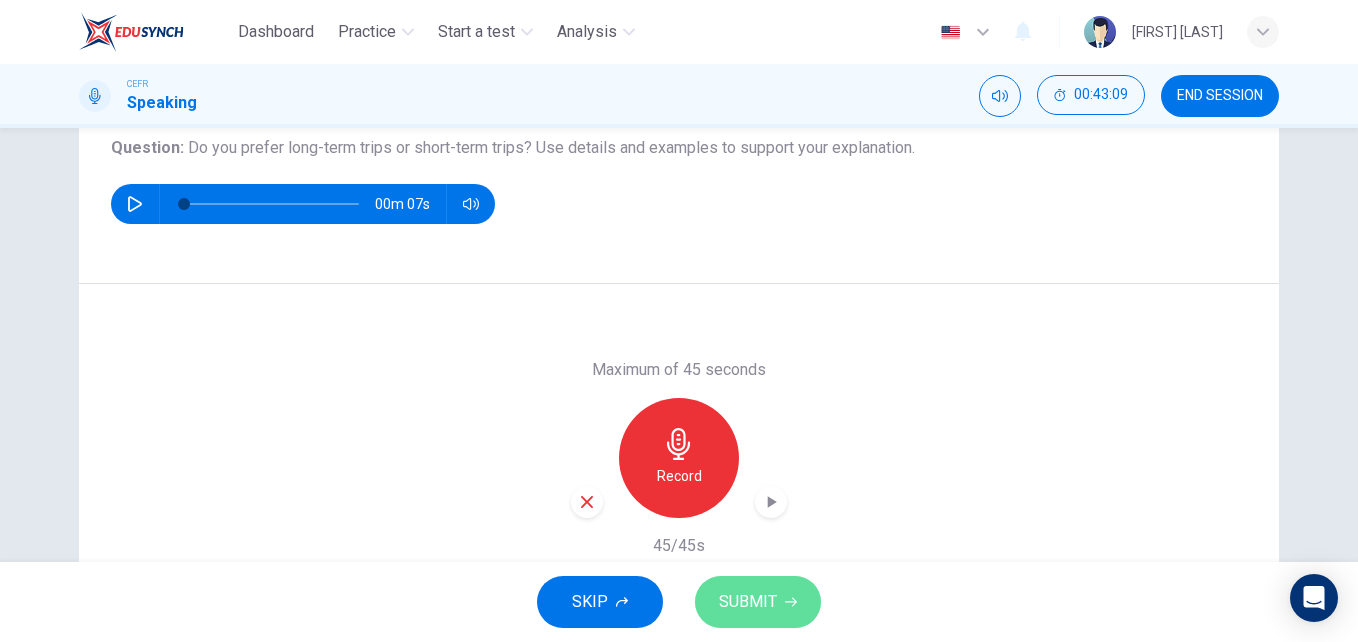 click on "SUBMIT" at bounding box center (748, 602) 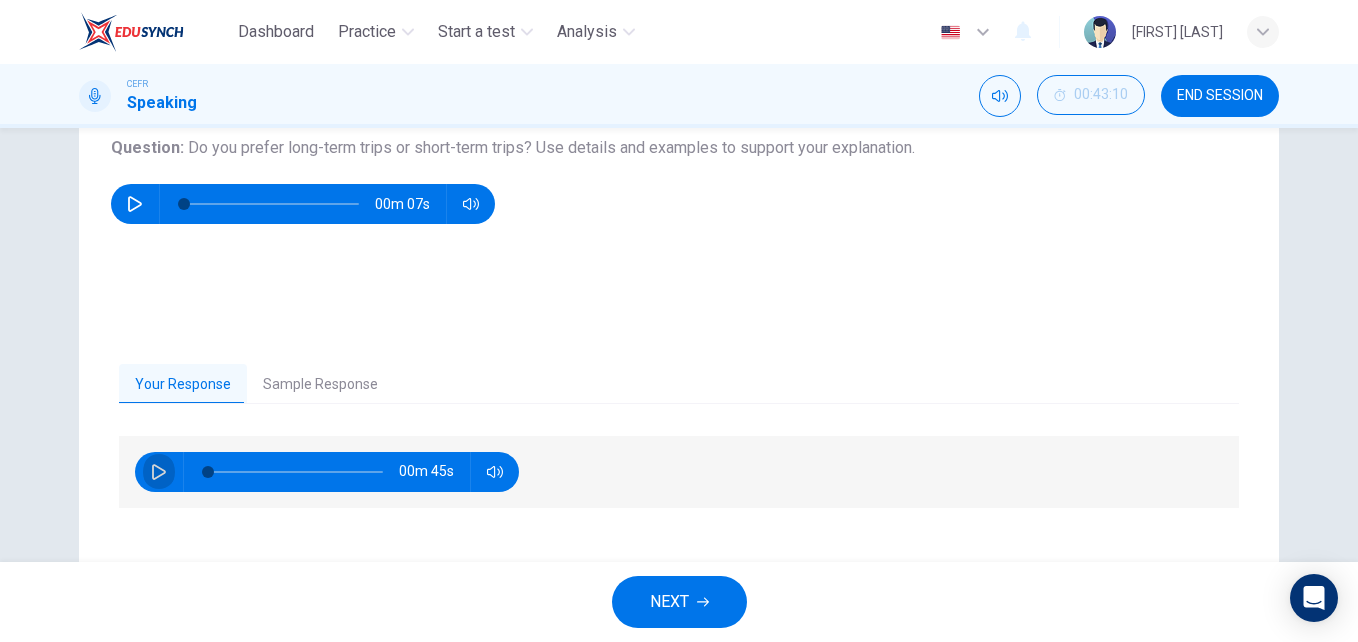 click at bounding box center (159, 472) 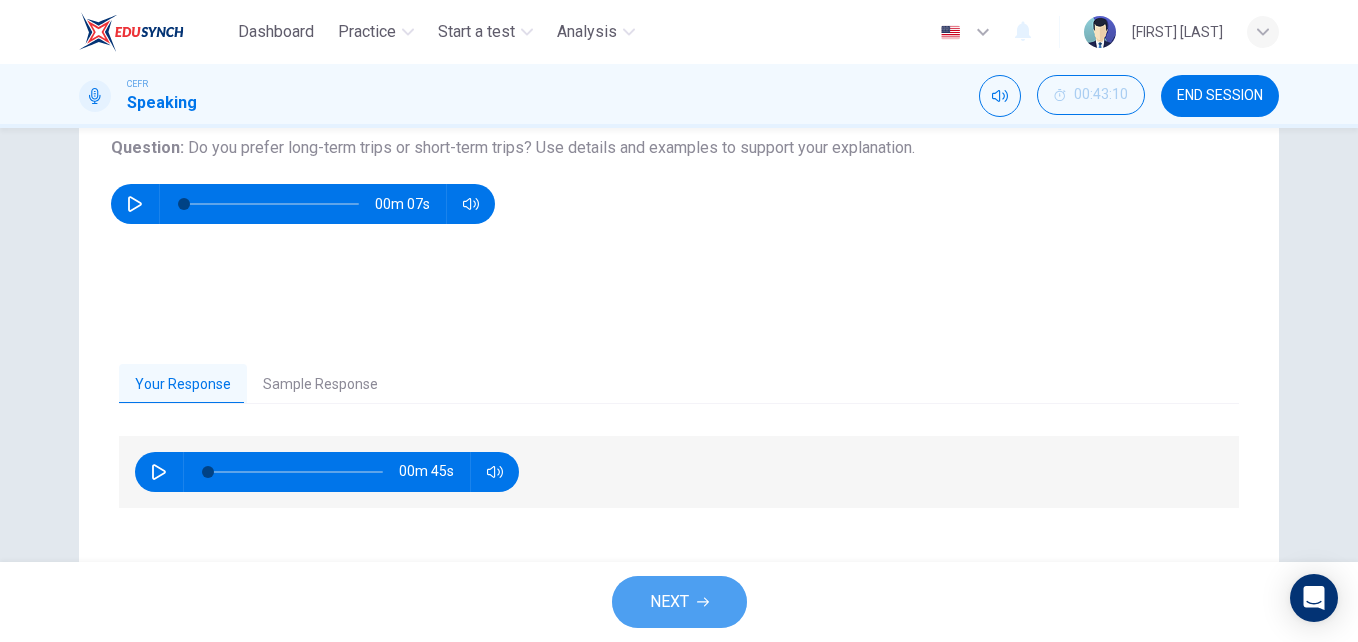 click on "NEXT" at bounding box center (679, 602) 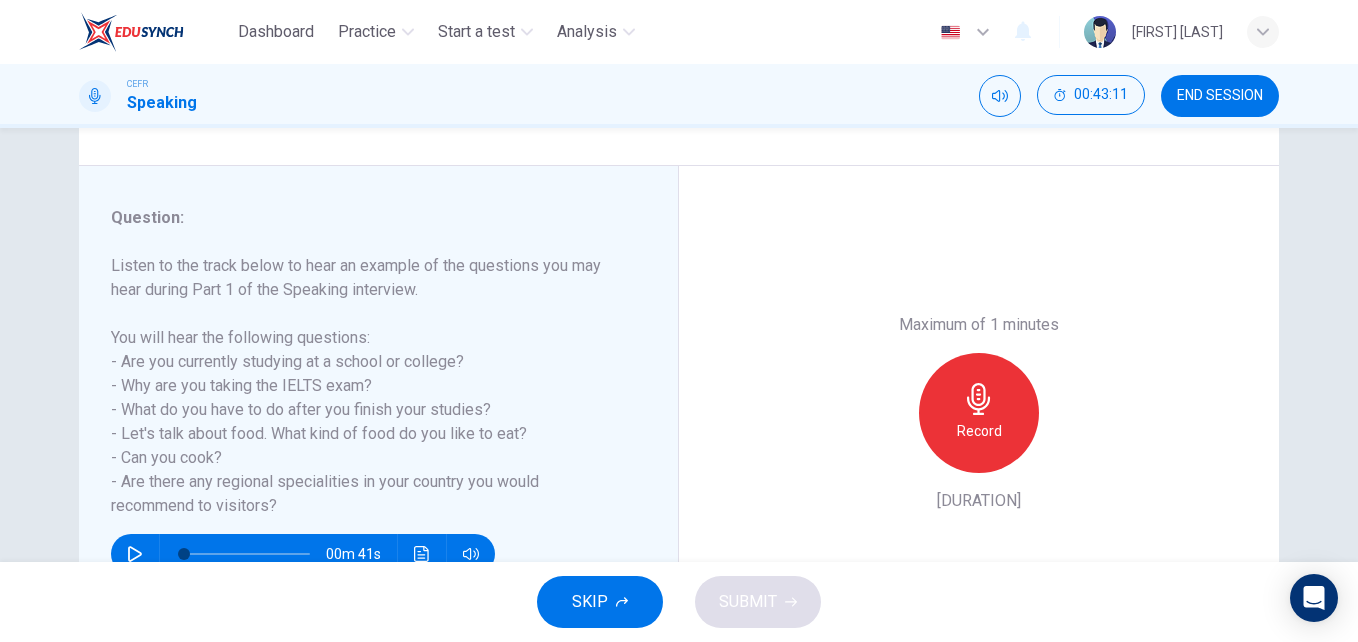 scroll, scrollTop: 341, scrollLeft: 0, axis: vertical 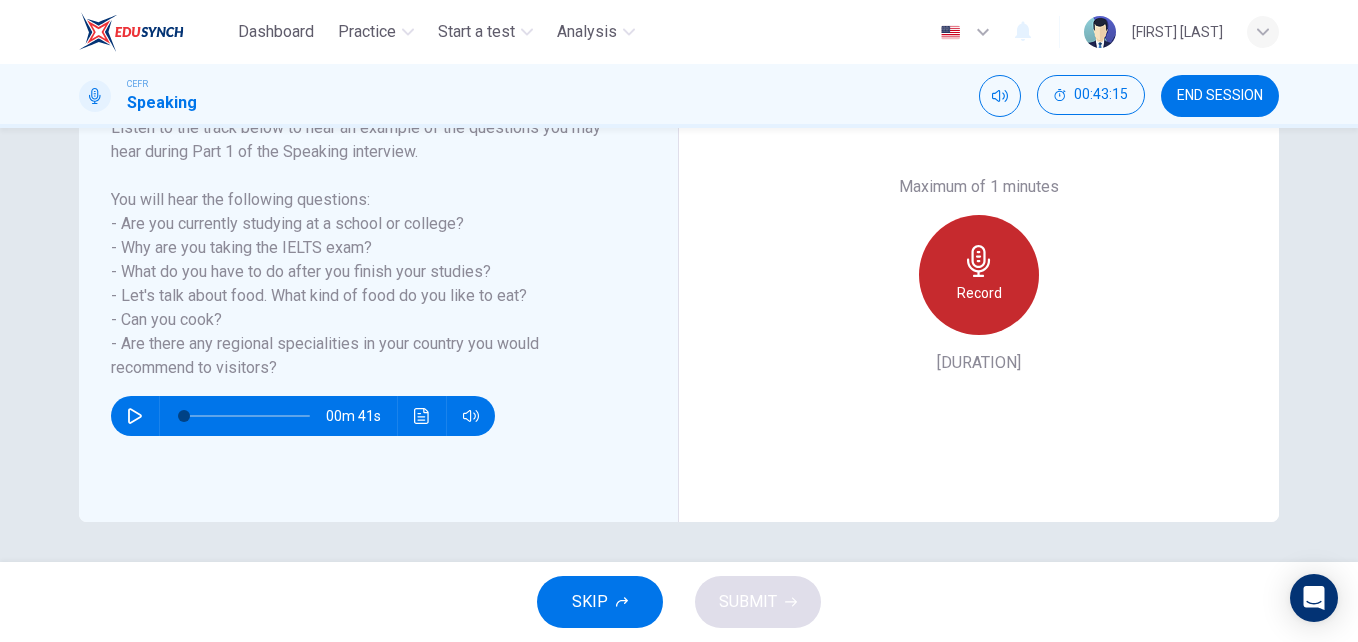 click on "Record" at bounding box center [979, 293] 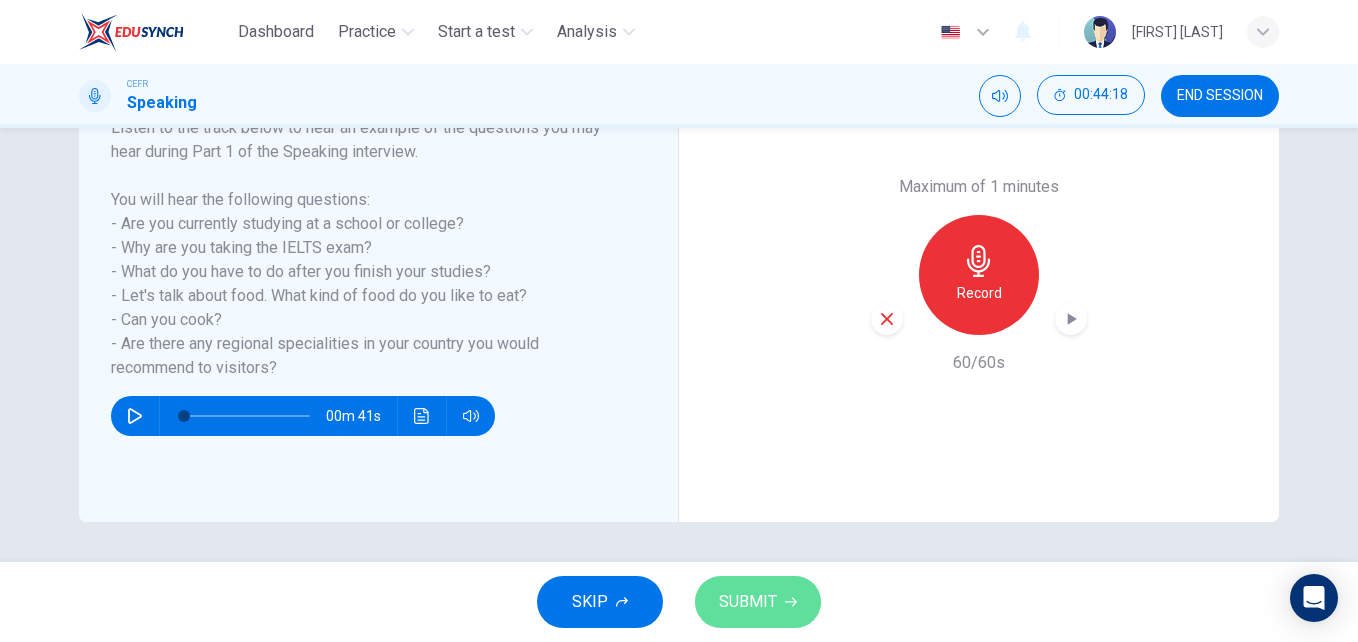 click on "SUBMIT" at bounding box center (758, 602) 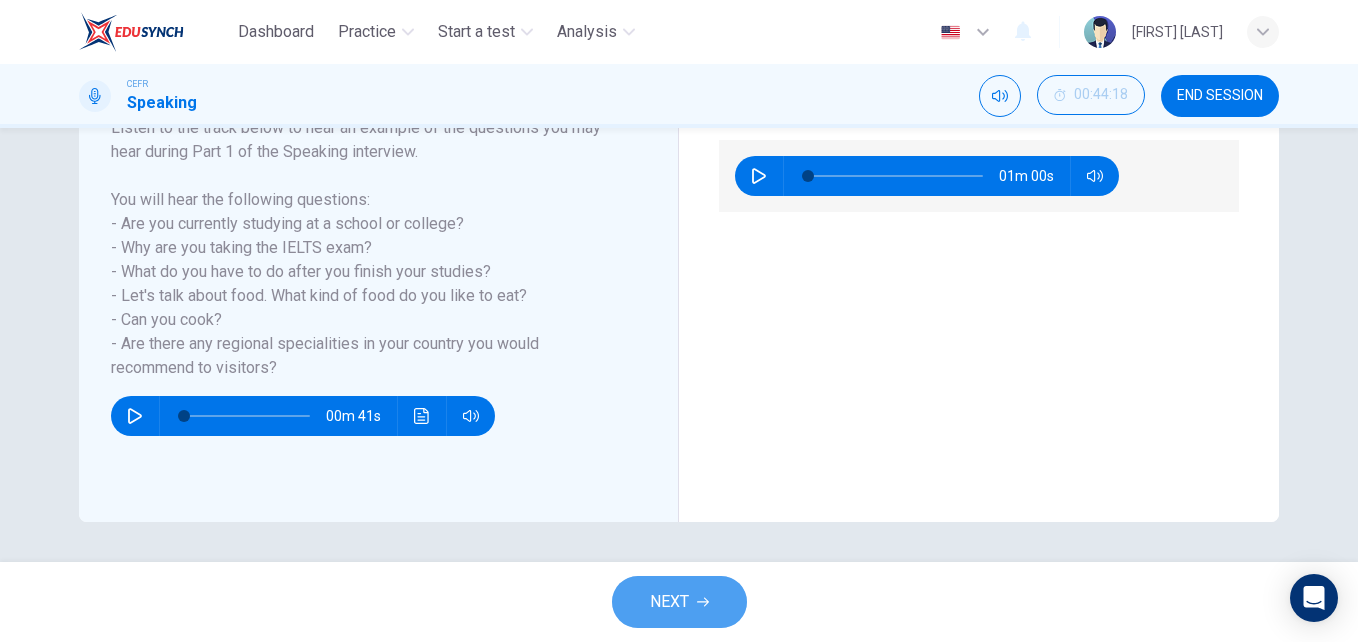 click on "NEXT" at bounding box center (679, 602) 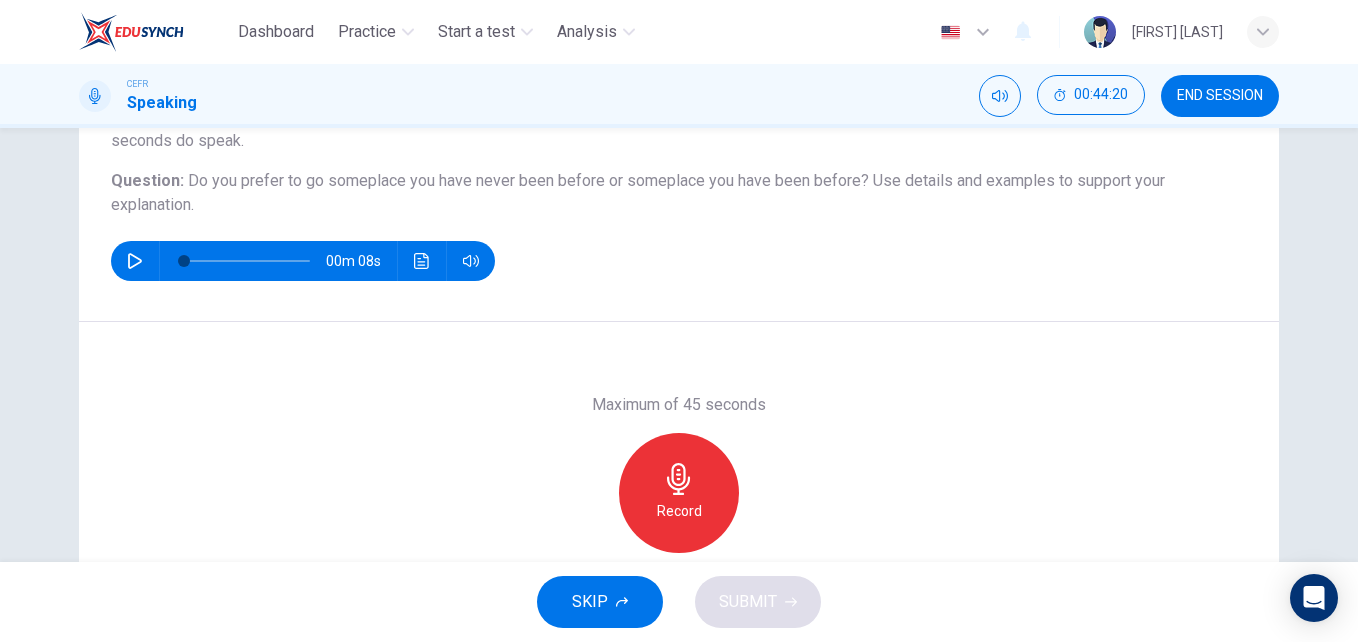 scroll, scrollTop: 199, scrollLeft: 0, axis: vertical 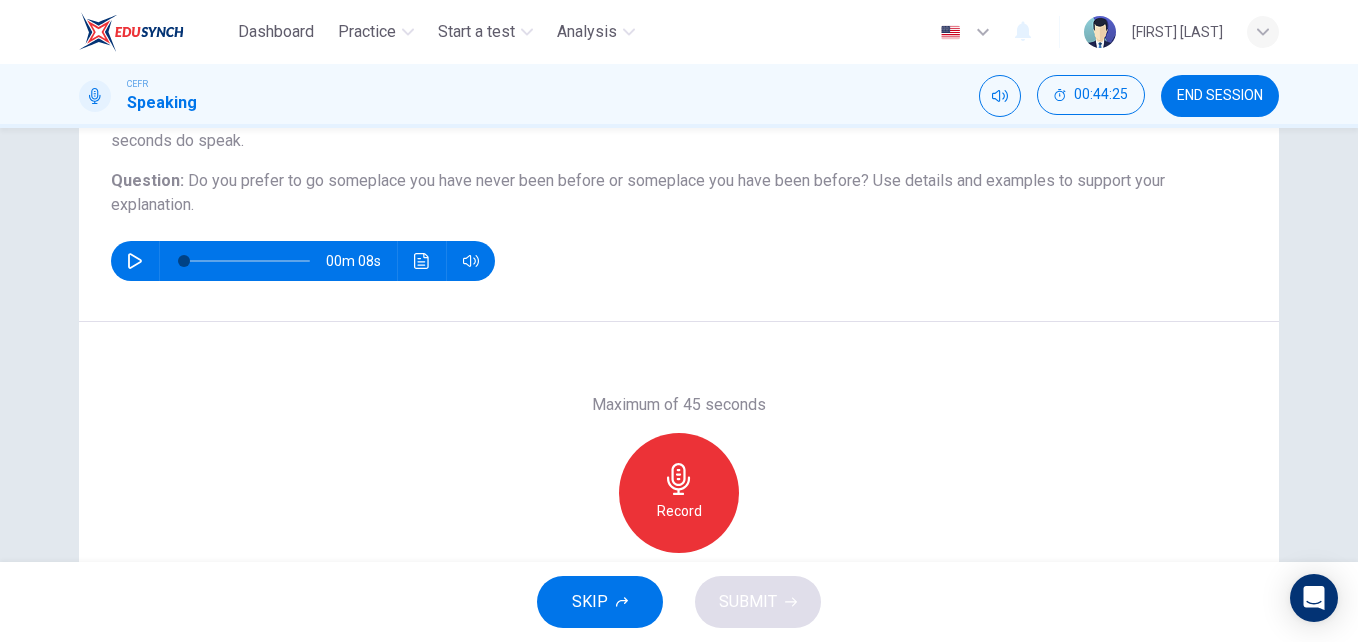 click at bounding box center (678, 479) 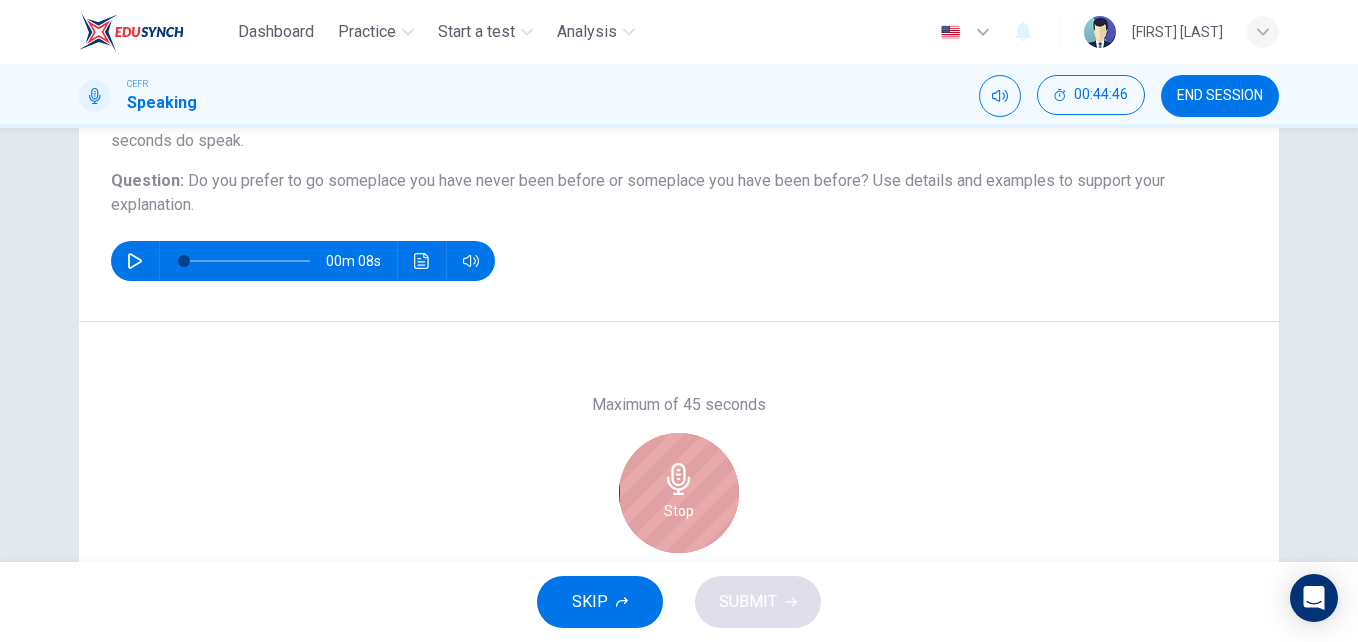 click at bounding box center [678, 479] 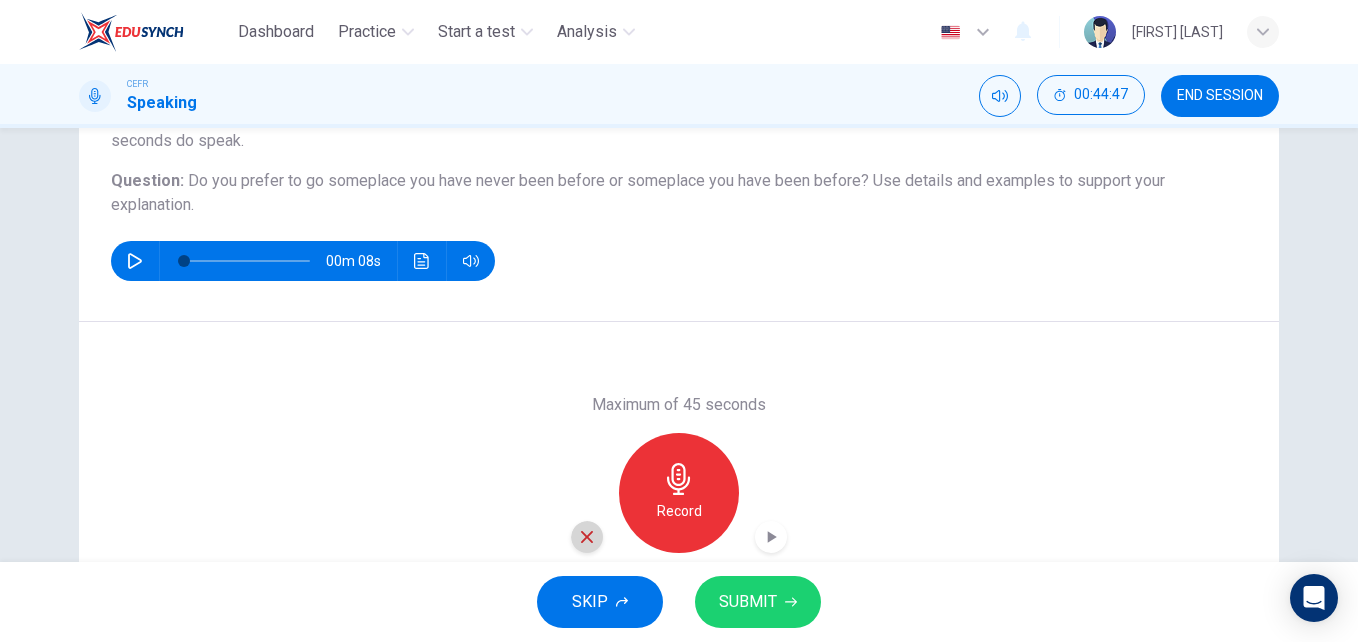 click at bounding box center (587, 537) 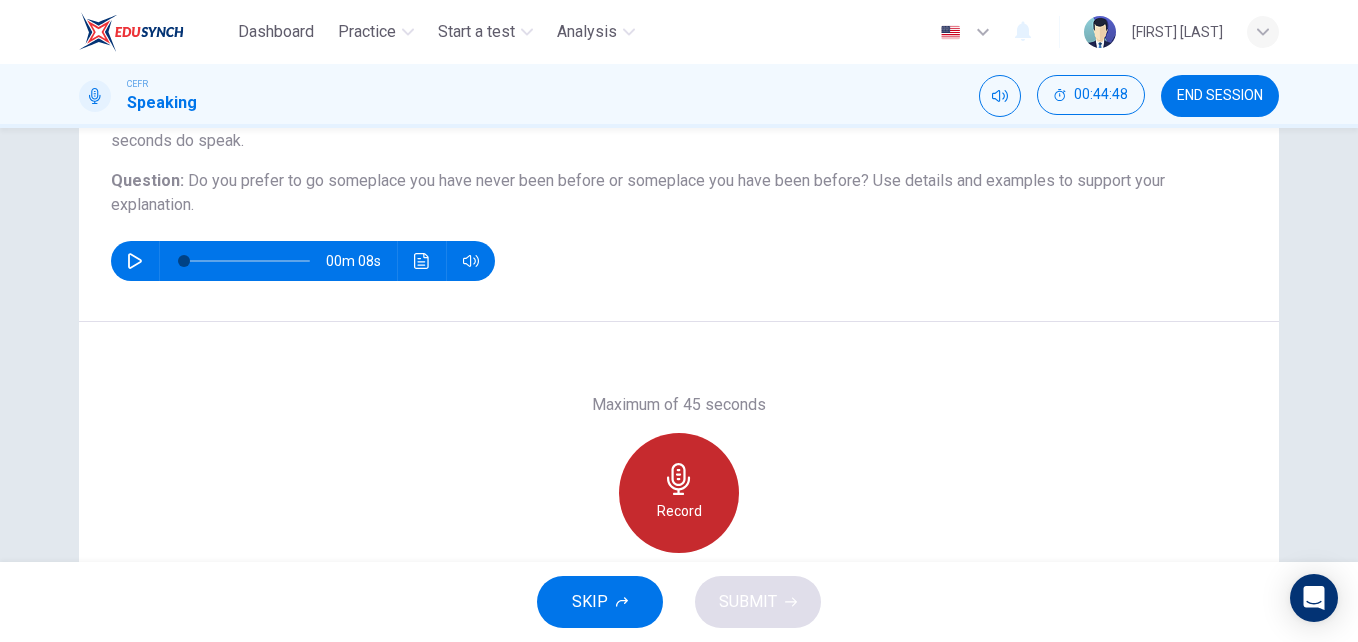 click on "Record" at bounding box center (679, 493) 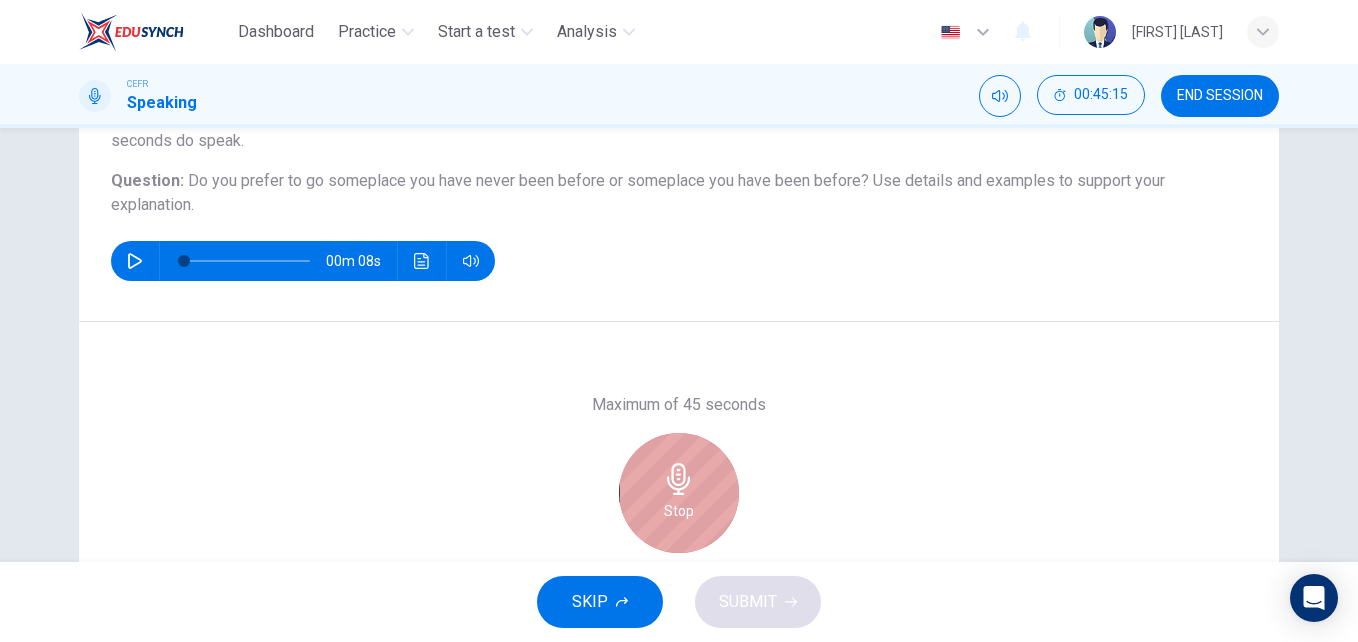 click on "Stop" at bounding box center [679, 493] 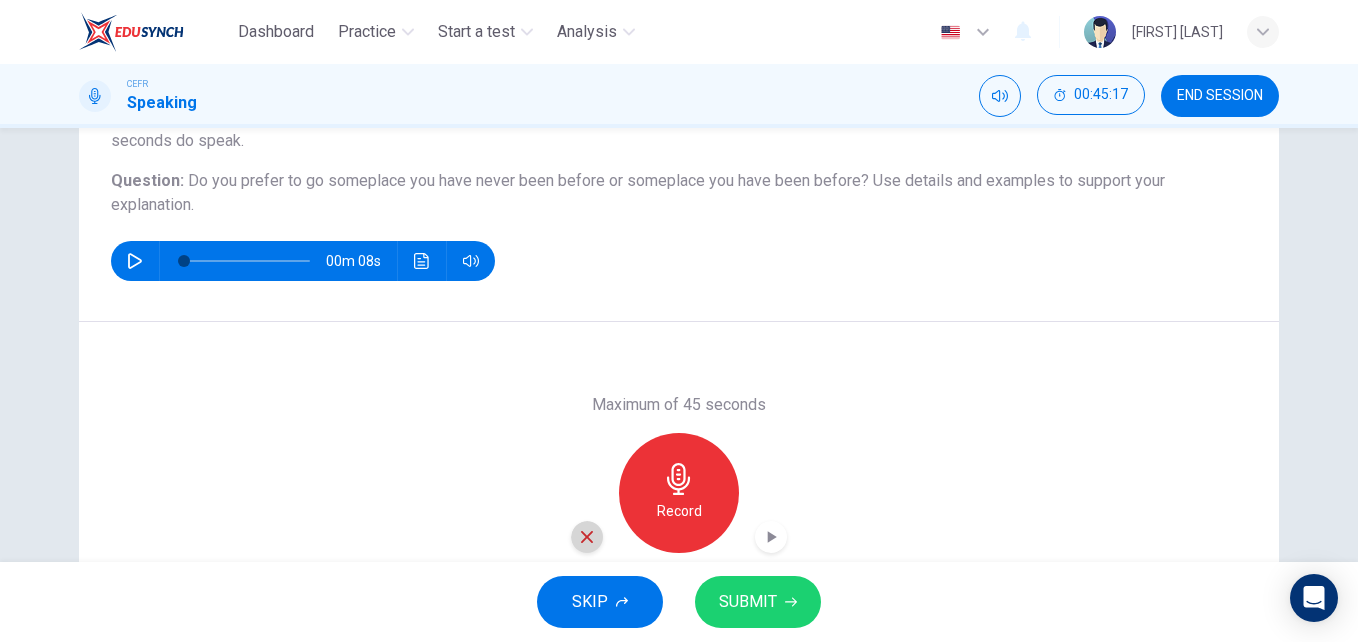 click at bounding box center (587, 537) 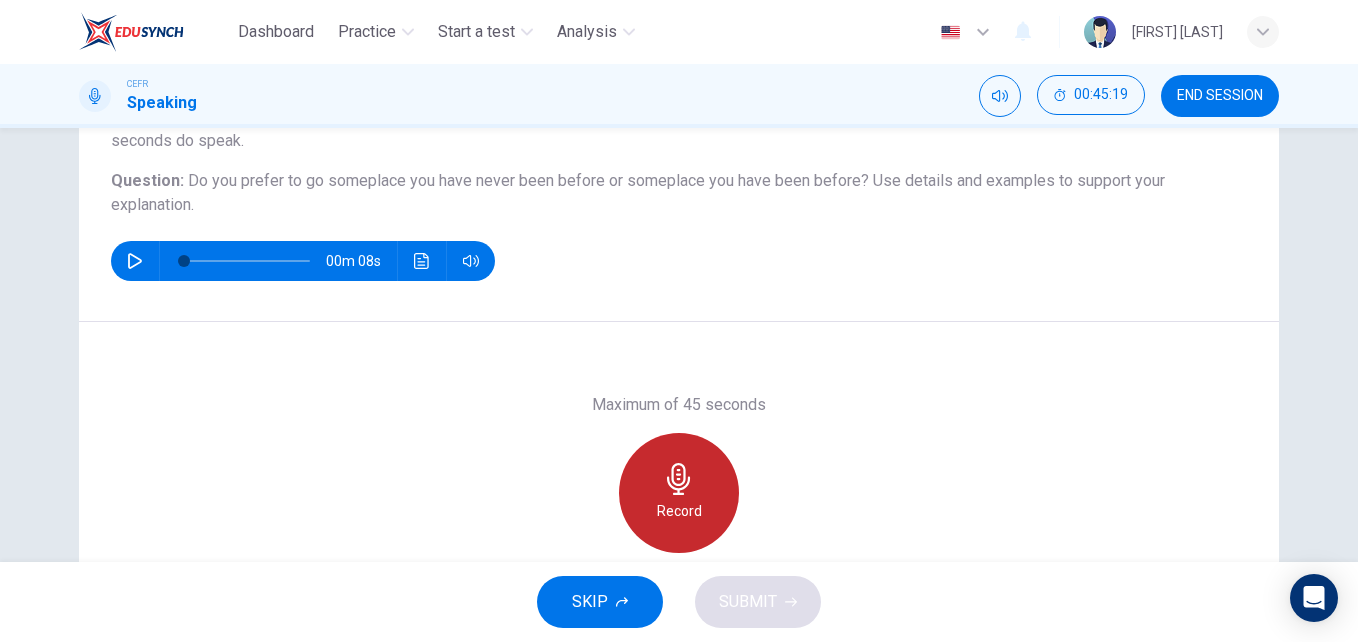 click at bounding box center (679, 479) 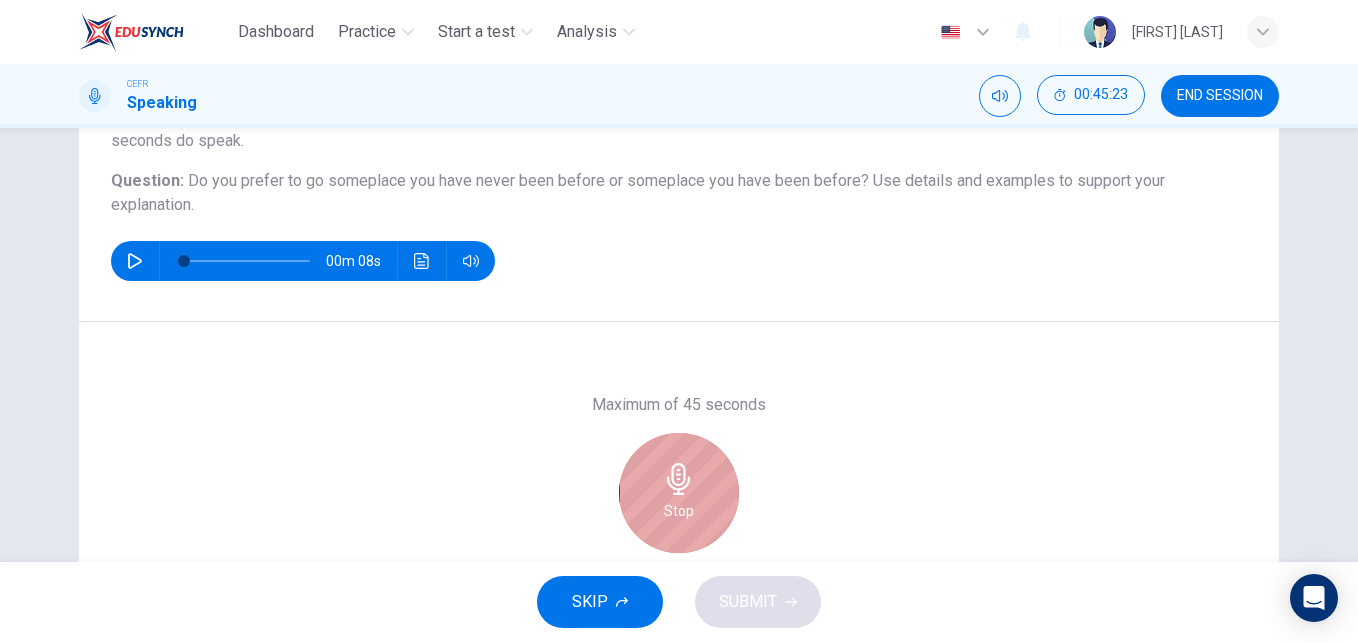 click at bounding box center (679, 479) 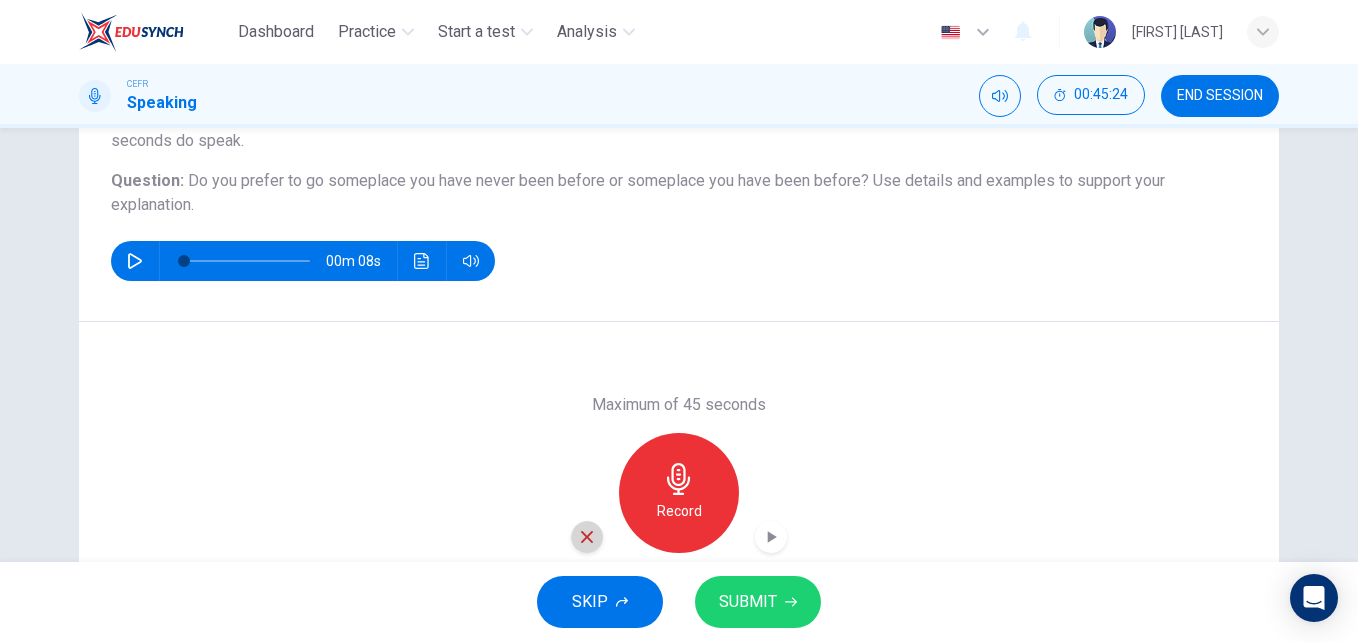 click at bounding box center (587, 537) 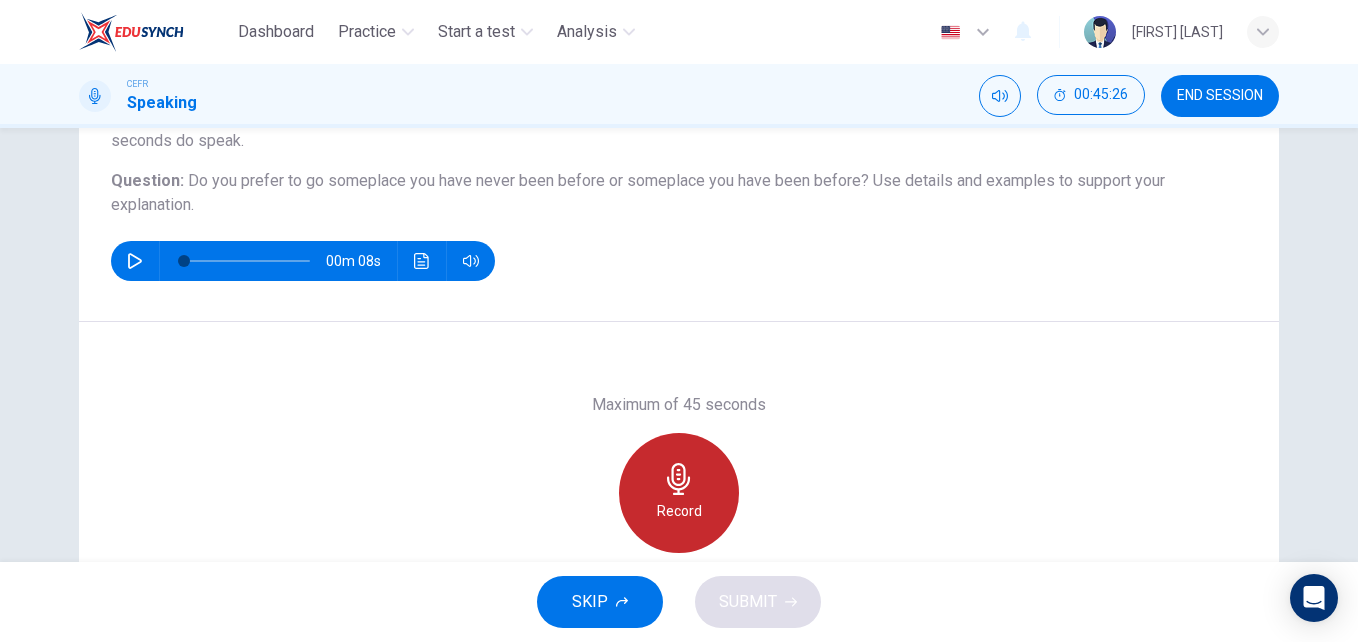 click on "Record" at bounding box center (679, 511) 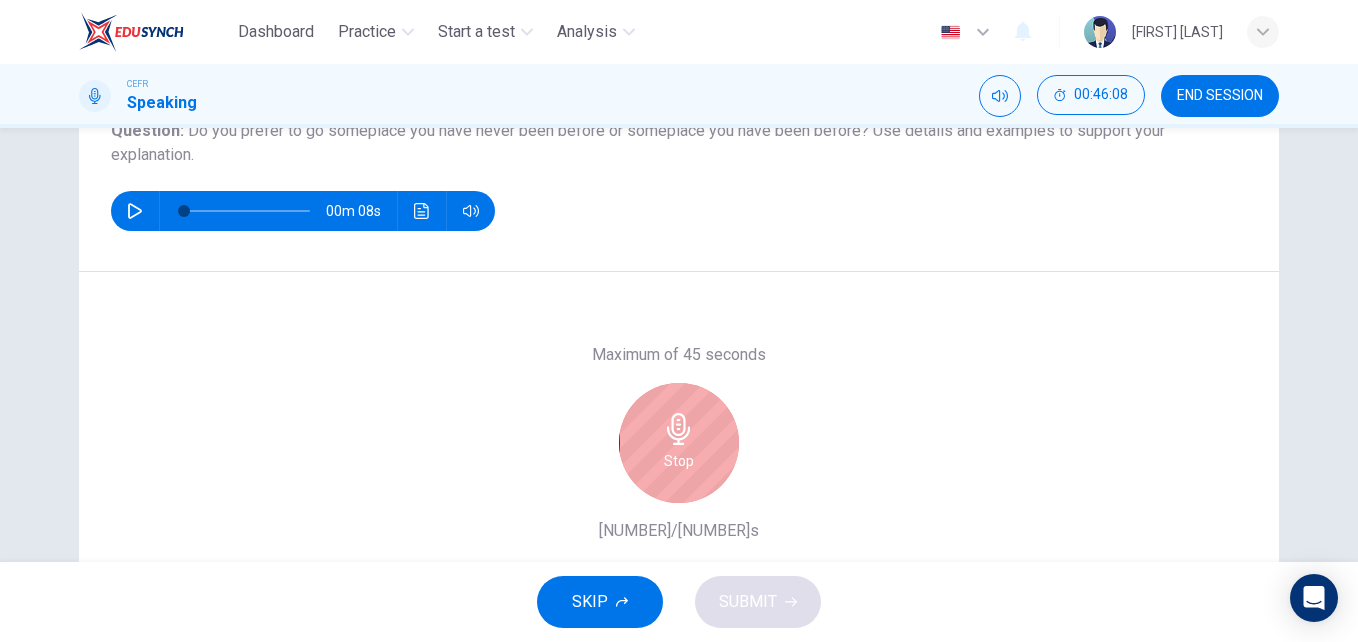 scroll, scrollTop: 250, scrollLeft: 0, axis: vertical 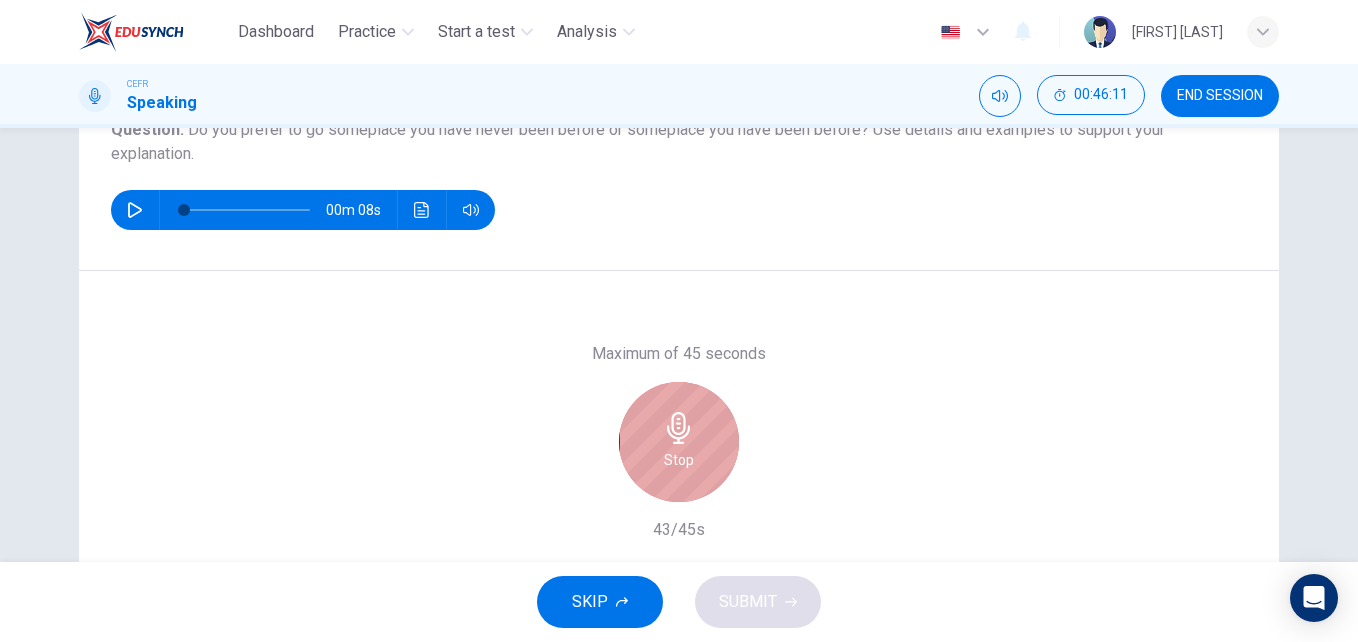 click on "Stop" at bounding box center [679, 460] 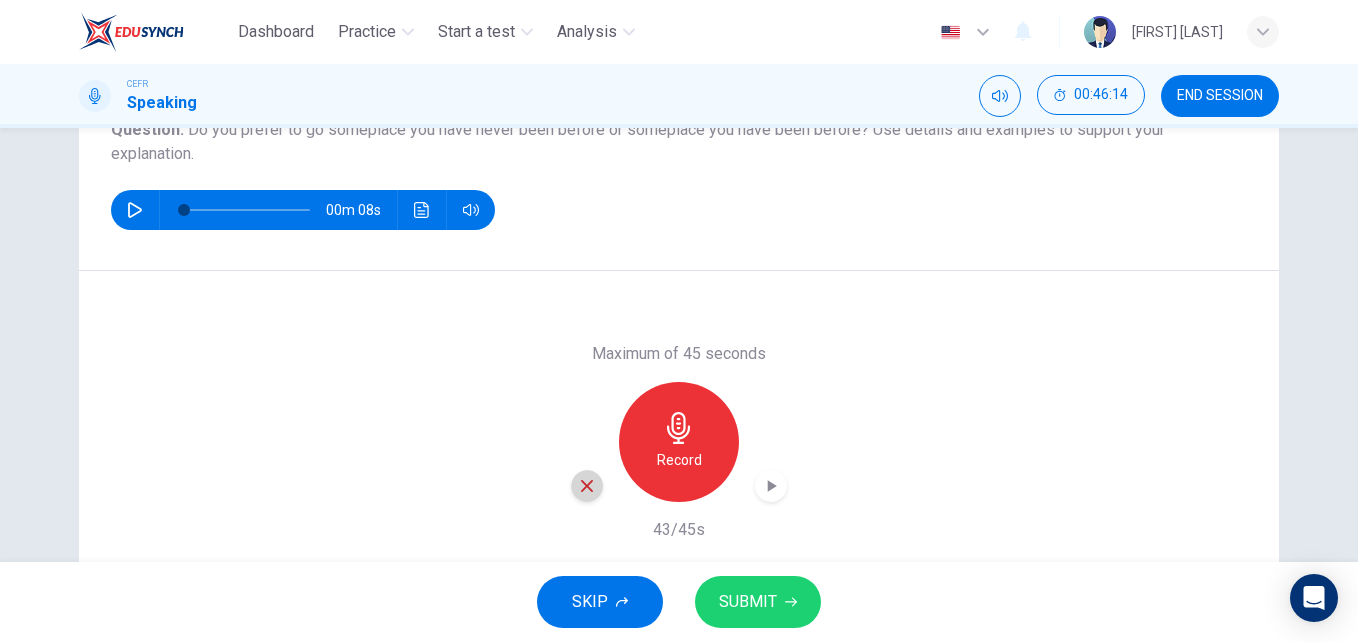 click at bounding box center (587, 486) 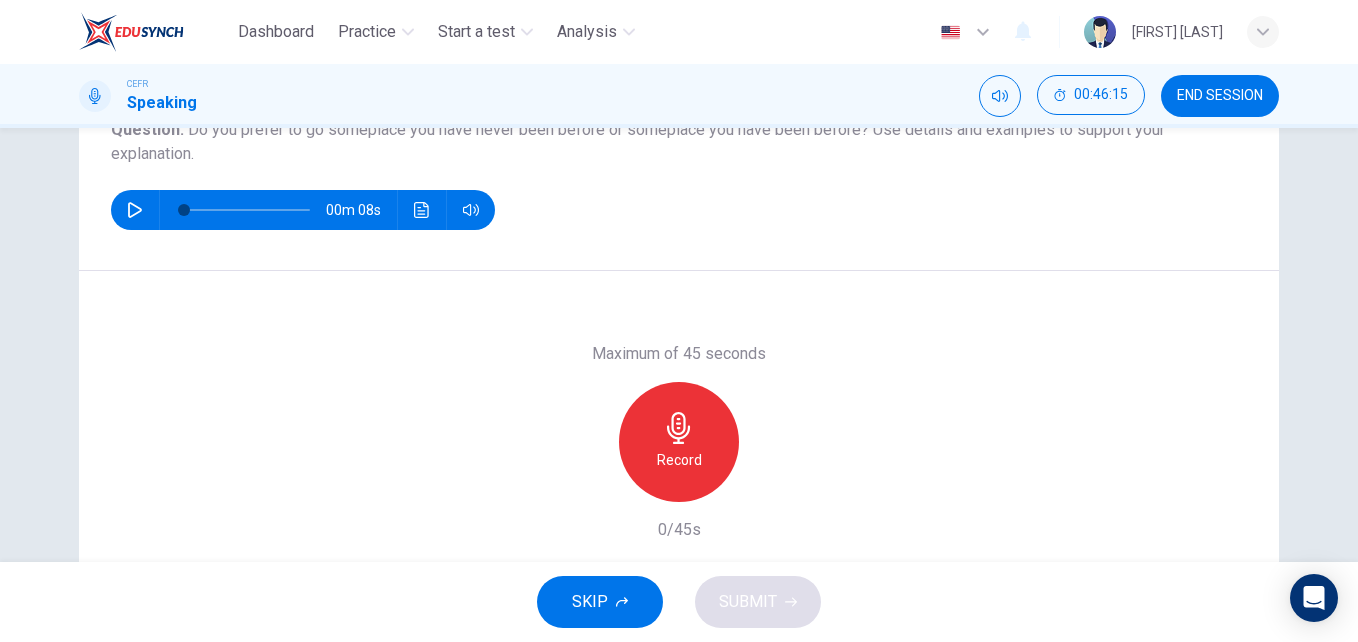 click on "Record" at bounding box center (679, 442) 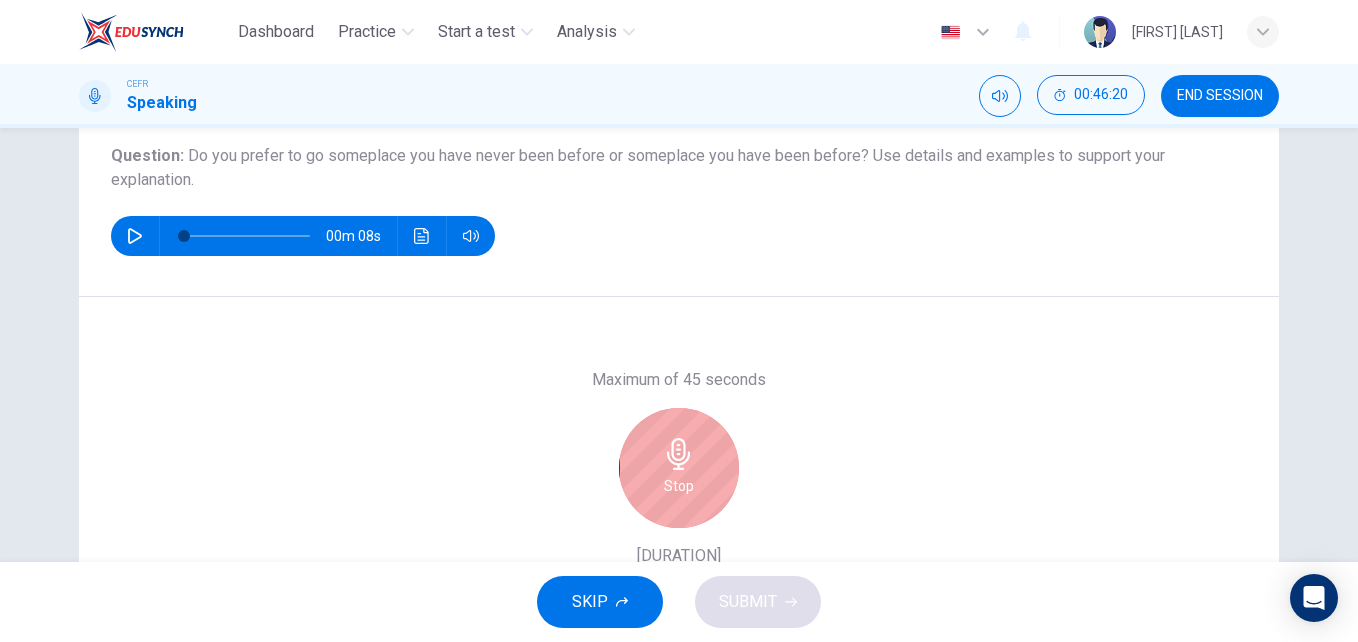 scroll, scrollTop: 223, scrollLeft: 0, axis: vertical 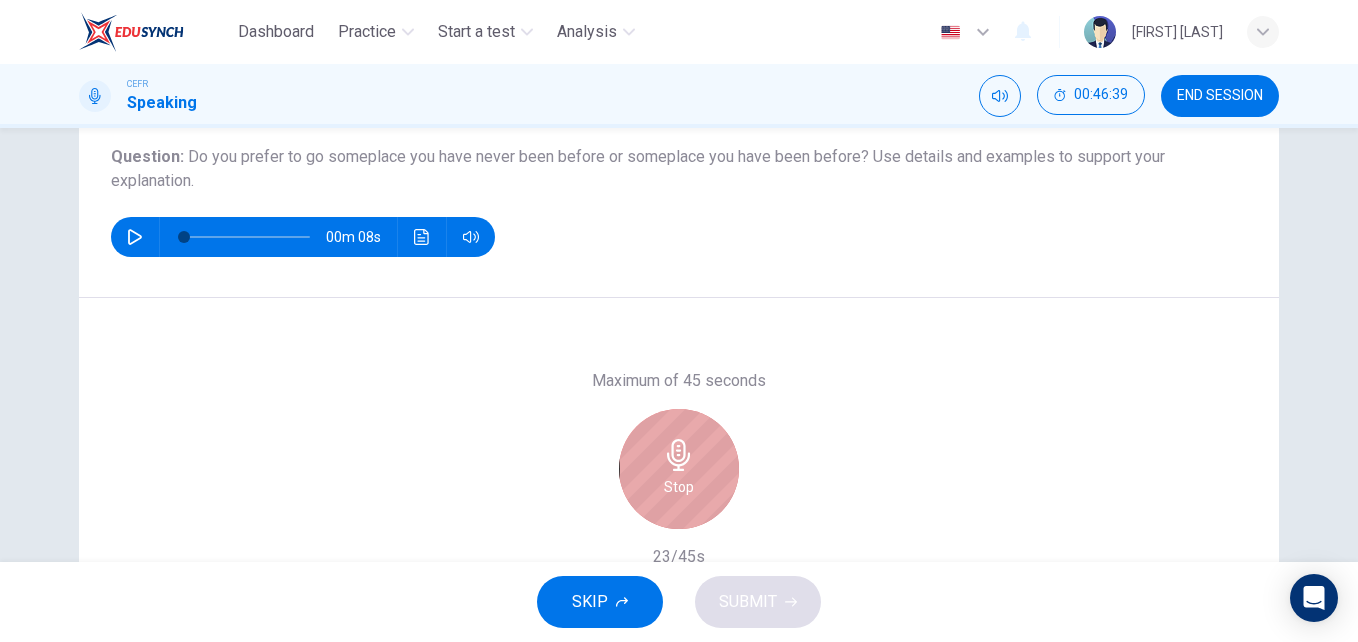 click on "Stop" at bounding box center (679, 469) 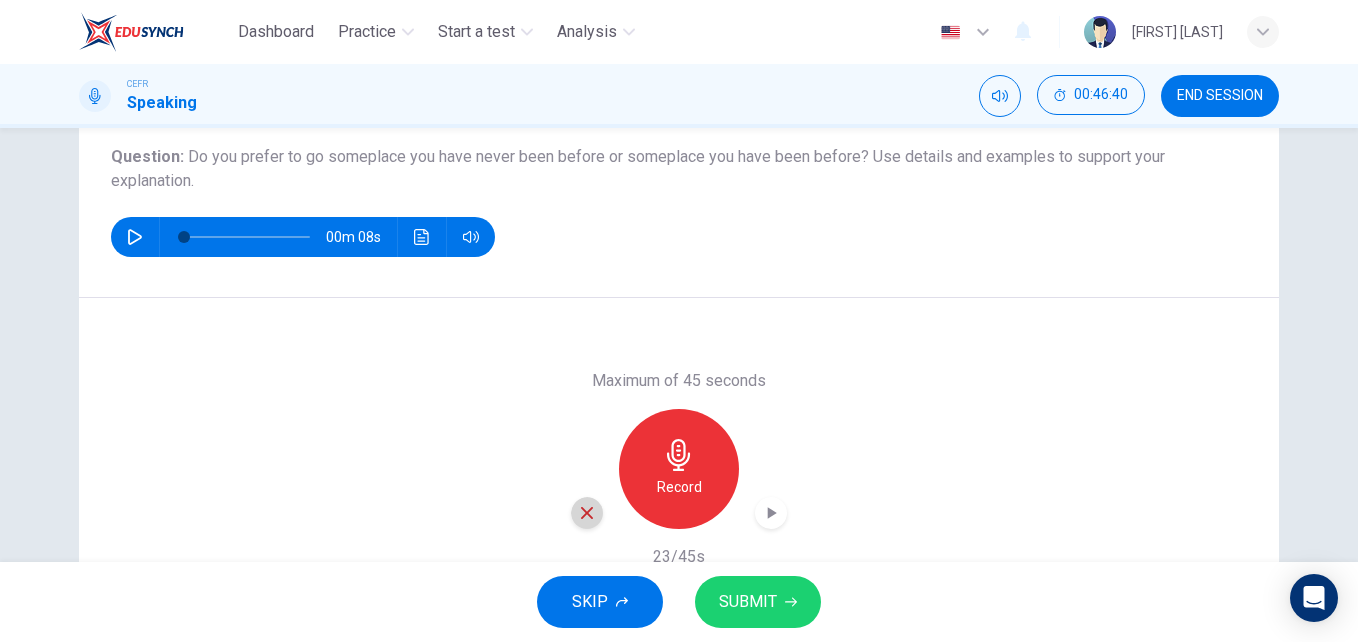 click at bounding box center [587, 513] 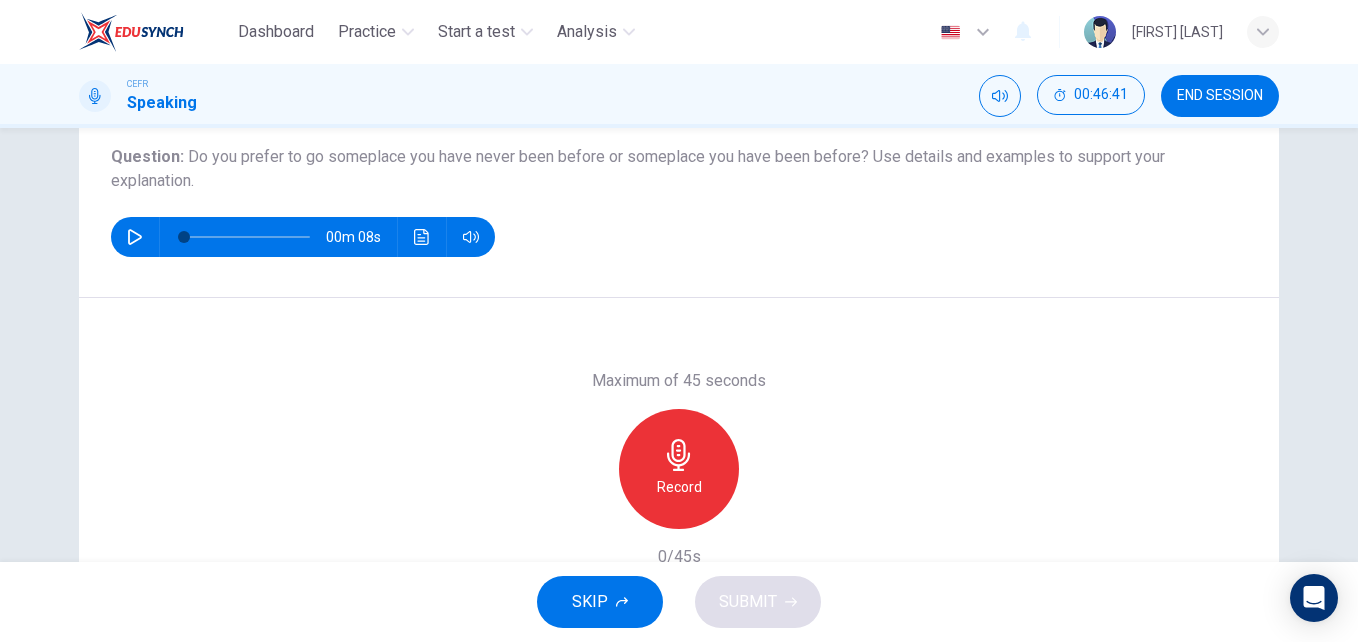 click on "Record" at bounding box center [679, 469] 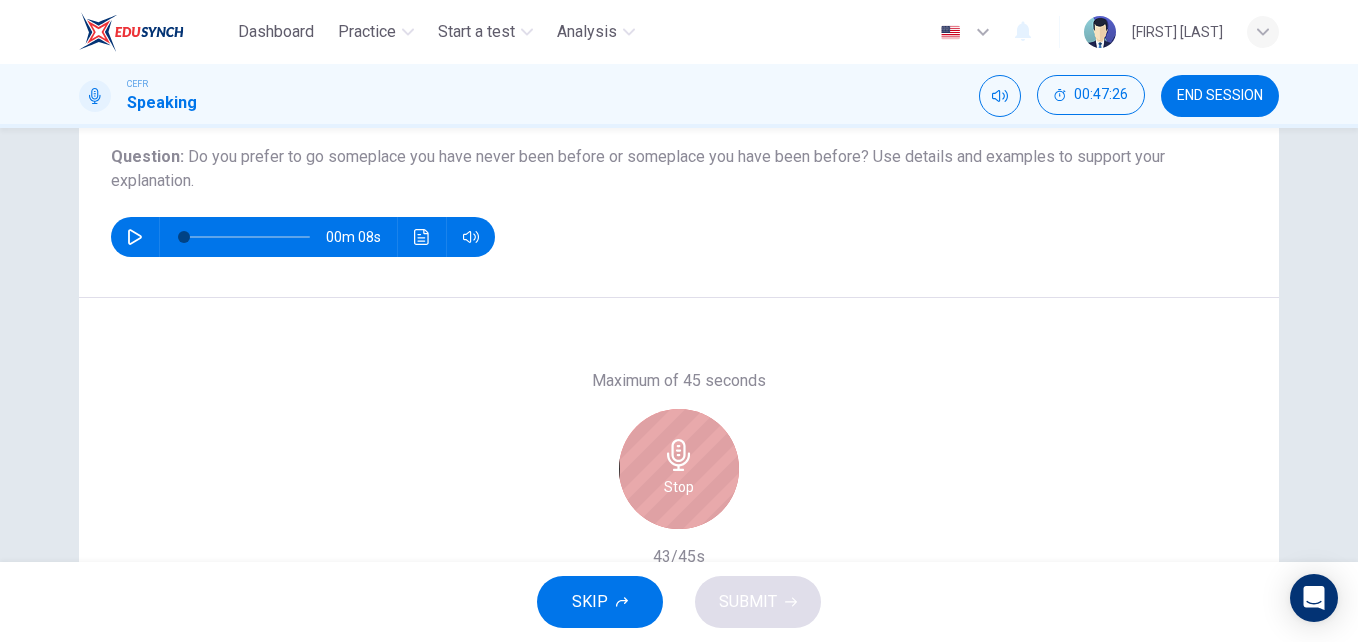 click on "Stop" at bounding box center (679, 469) 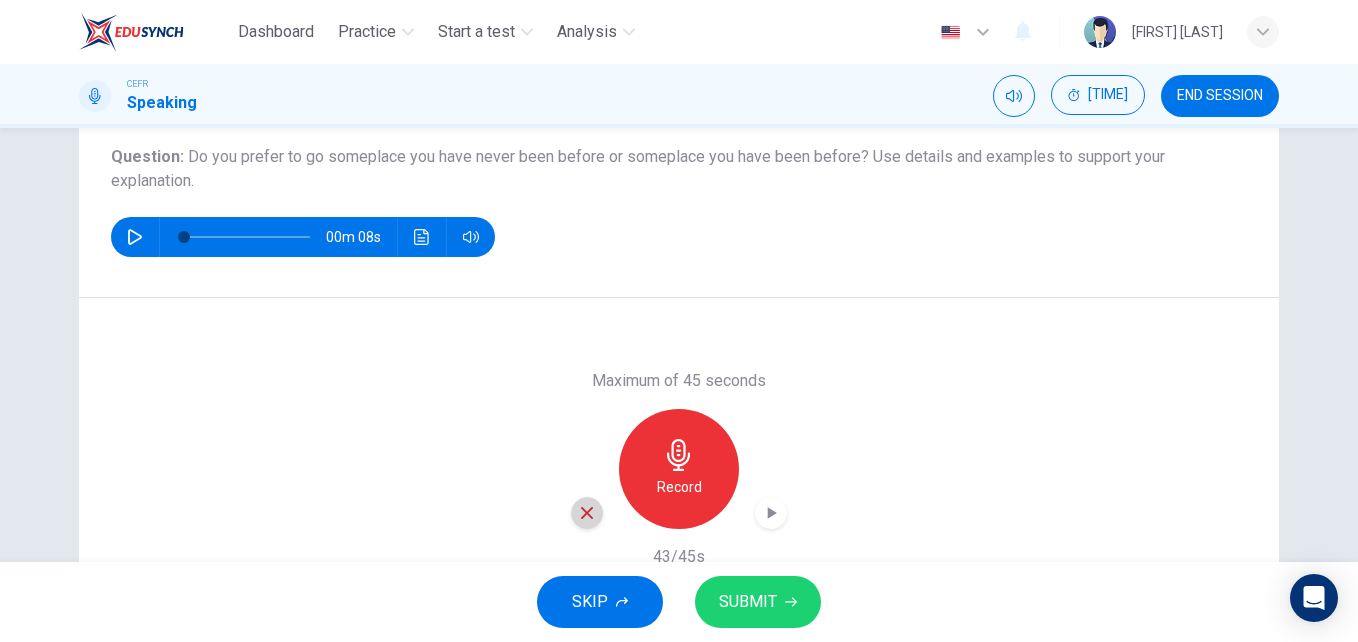 click at bounding box center [587, 513] 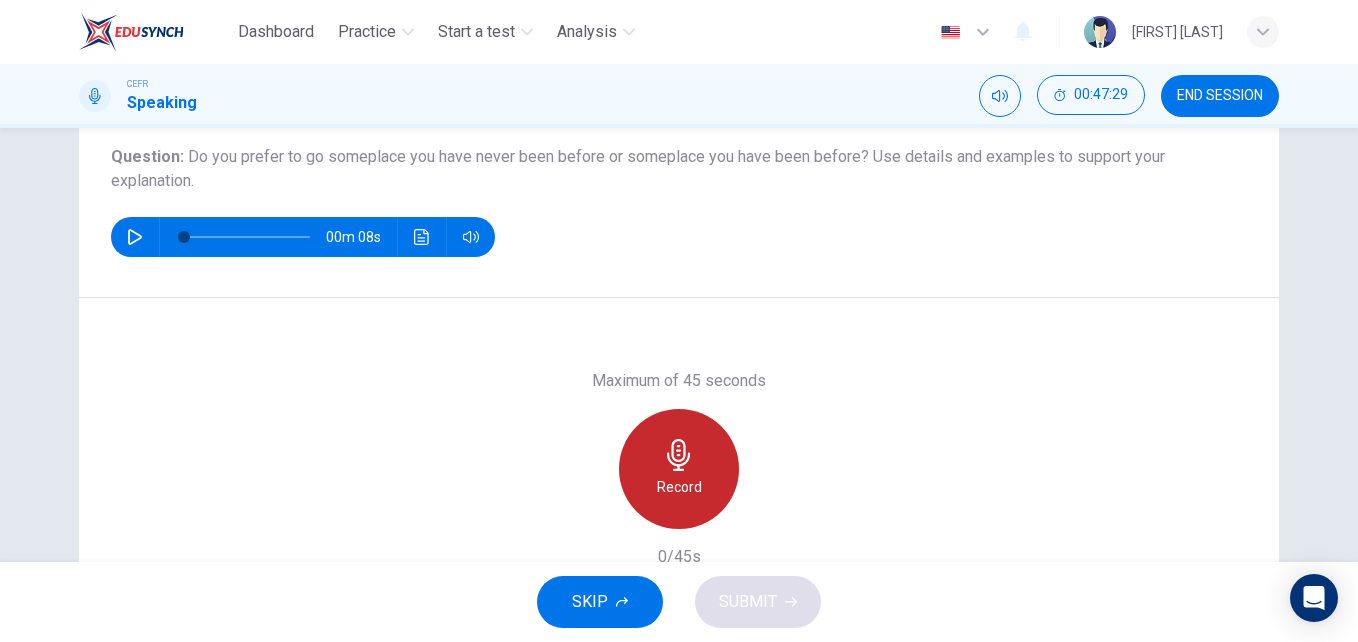 click on "Record" at bounding box center (679, 487) 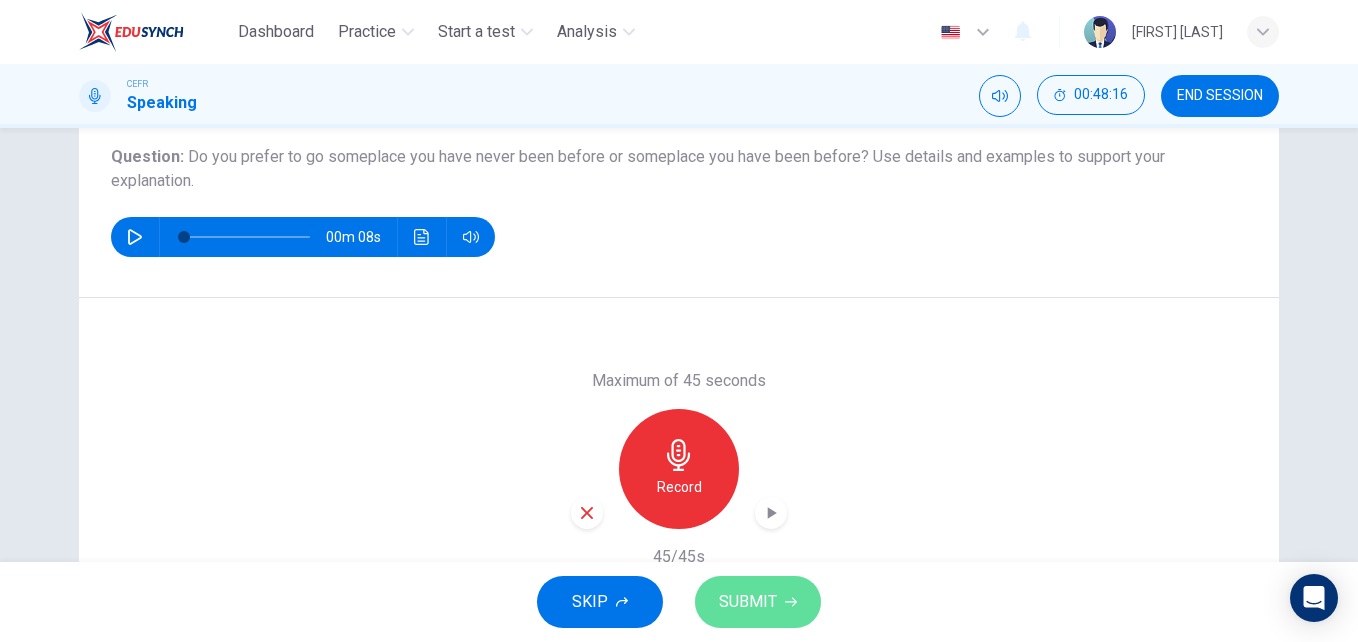 click on "SUBMIT" at bounding box center [748, 602] 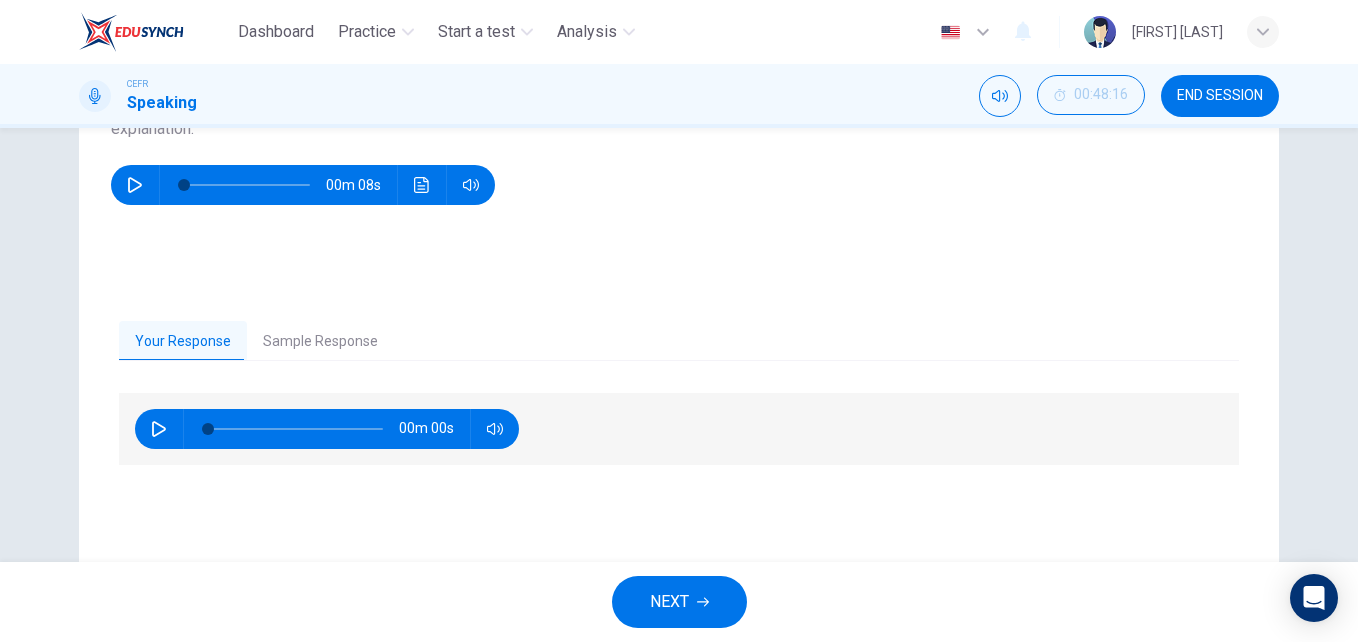 scroll, scrollTop: 341, scrollLeft: 0, axis: vertical 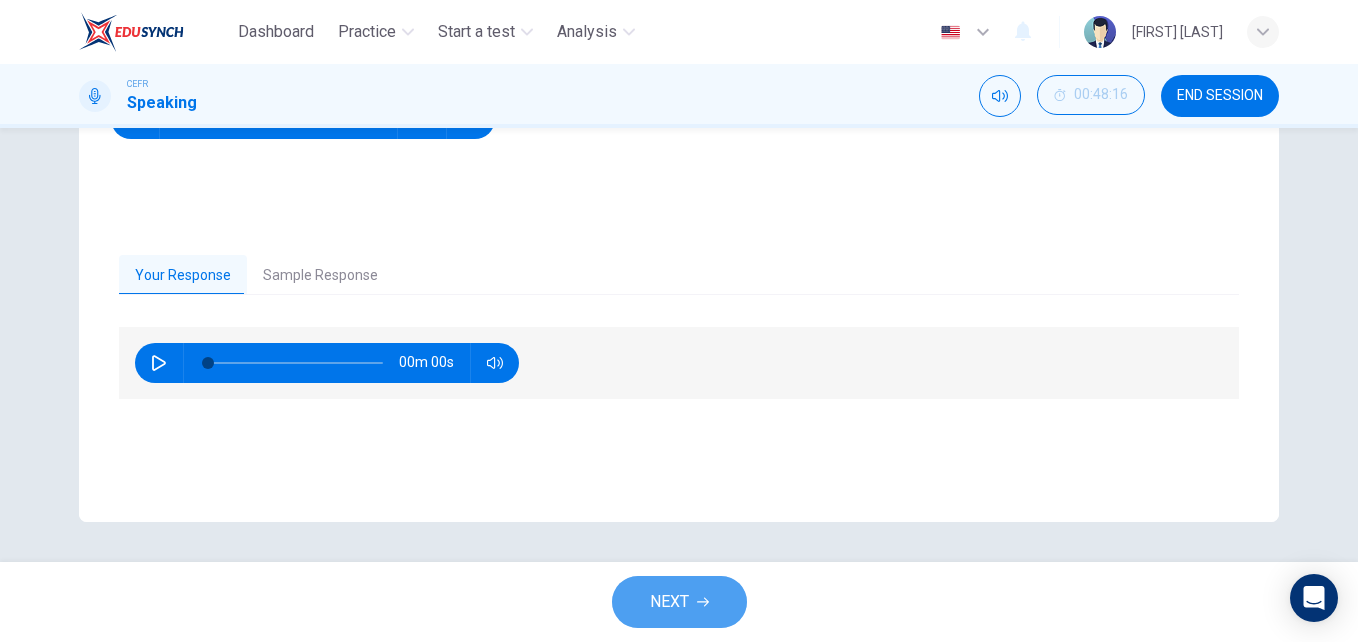 click on "NEXT" at bounding box center [679, 602] 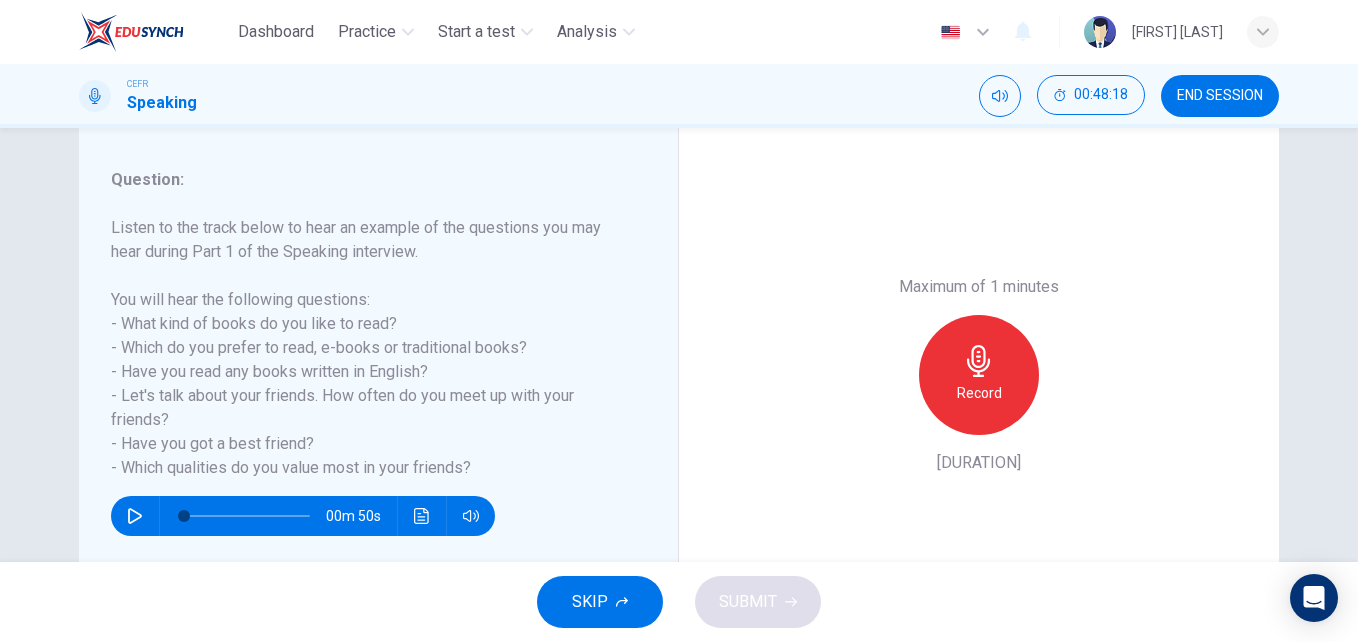 scroll, scrollTop: 242, scrollLeft: 0, axis: vertical 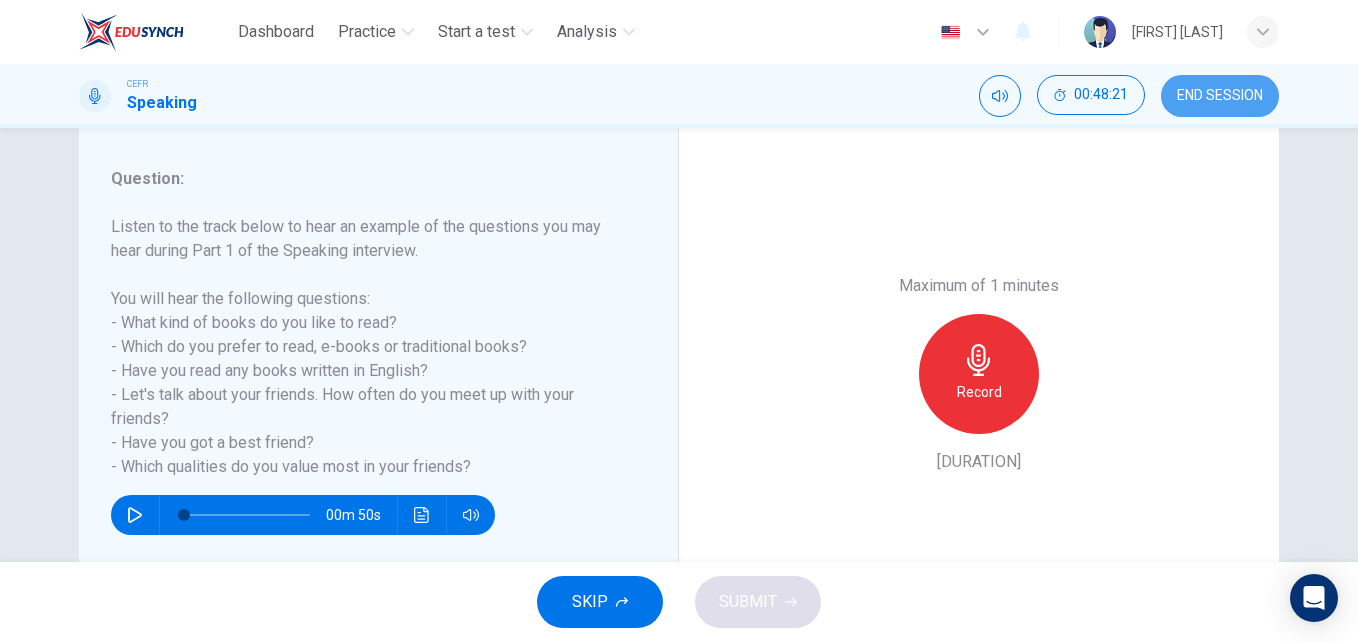 click on "END SESSION" at bounding box center [1220, 96] 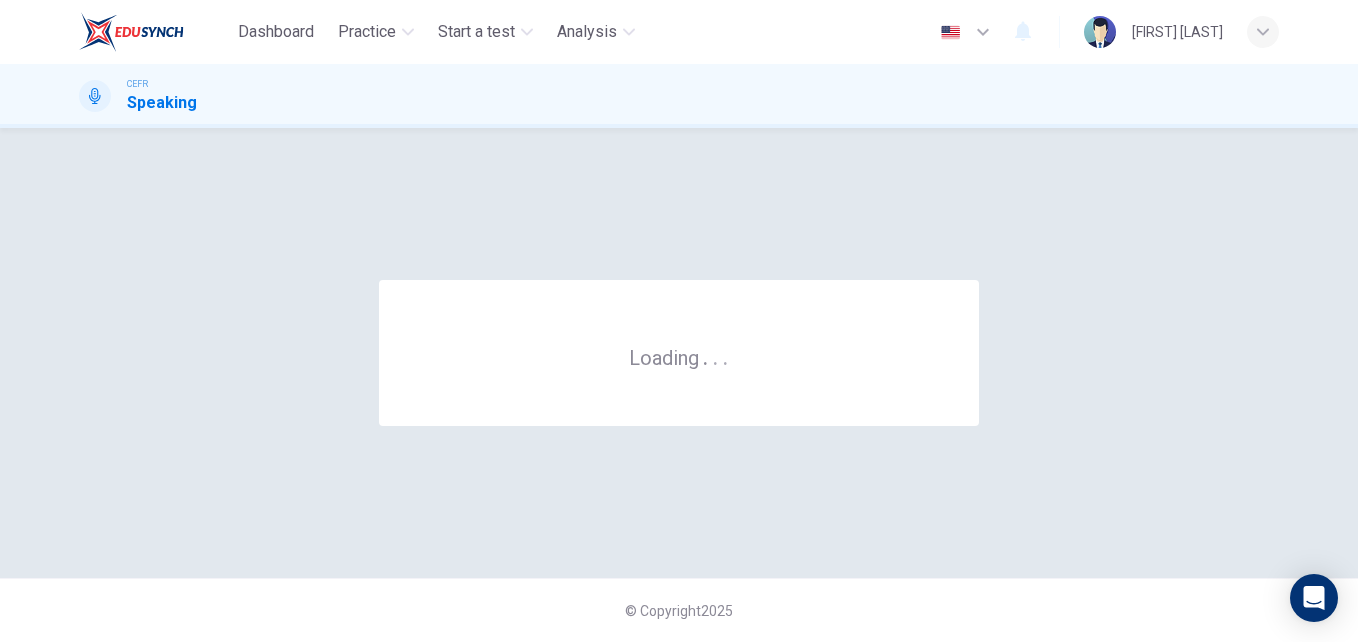 scroll, scrollTop: 0, scrollLeft: 0, axis: both 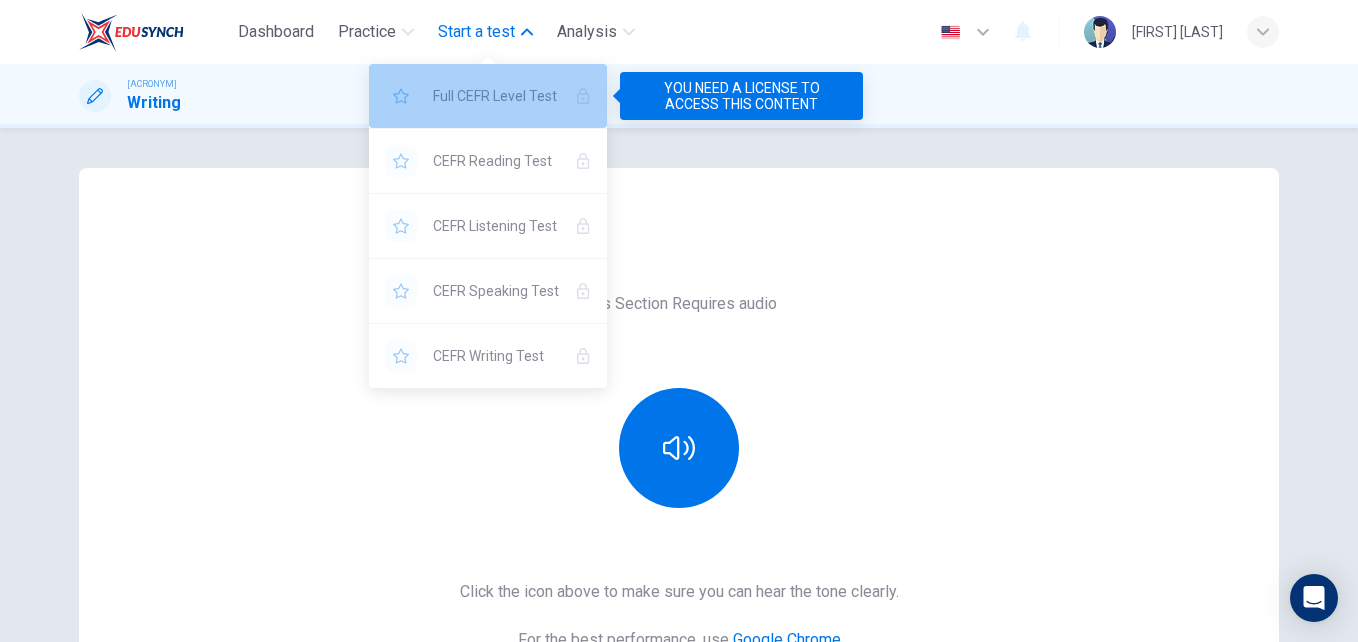 click on "Full CEFR Level Test" at bounding box center [496, 96] 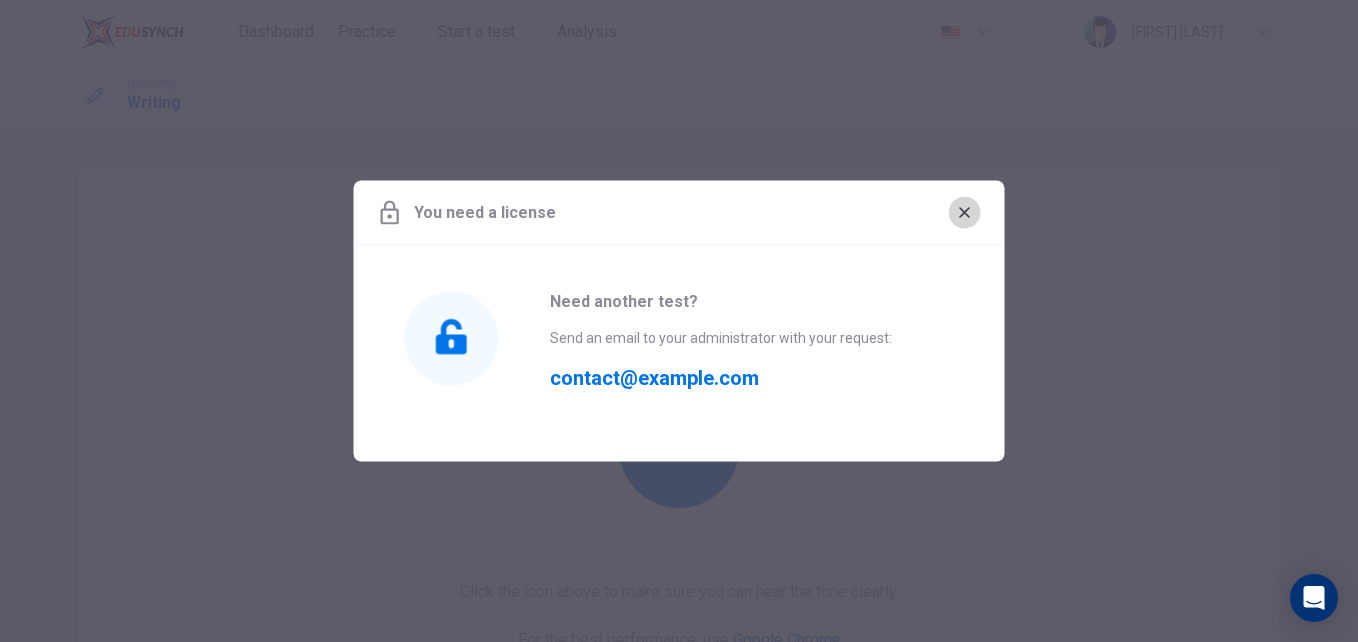 click at bounding box center (964, 212) 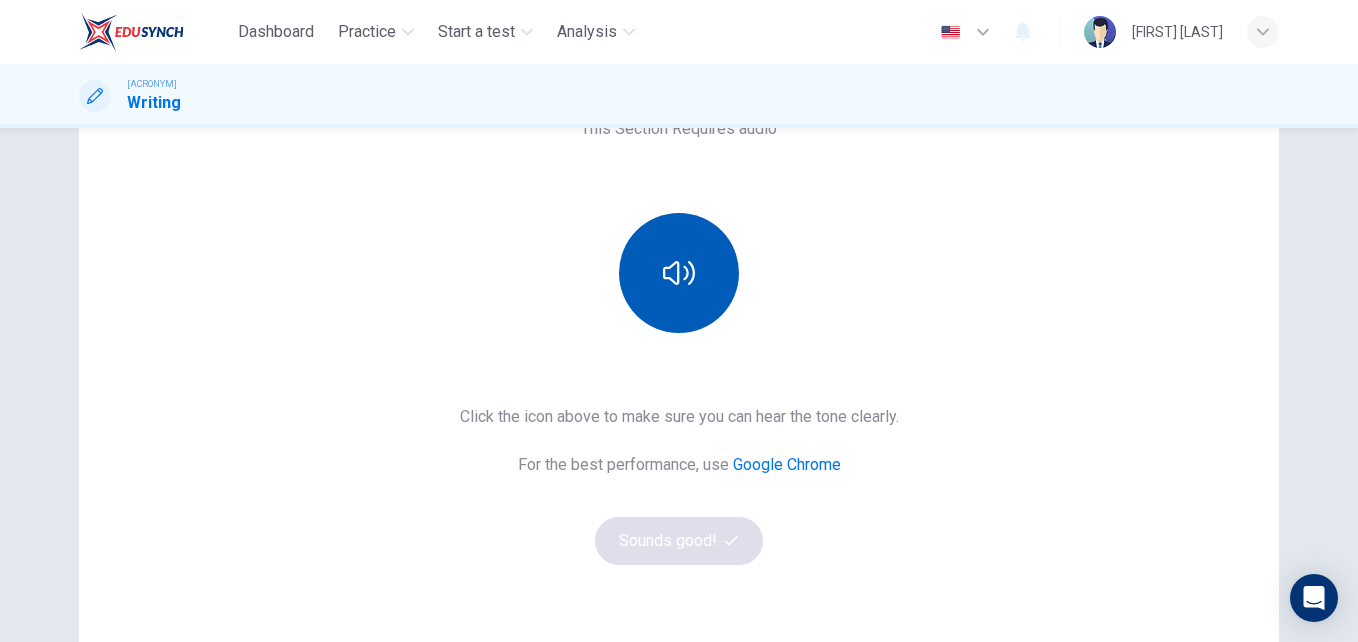 scroll, scrollTop: 176, scrollLeft: 0, axis: vertical 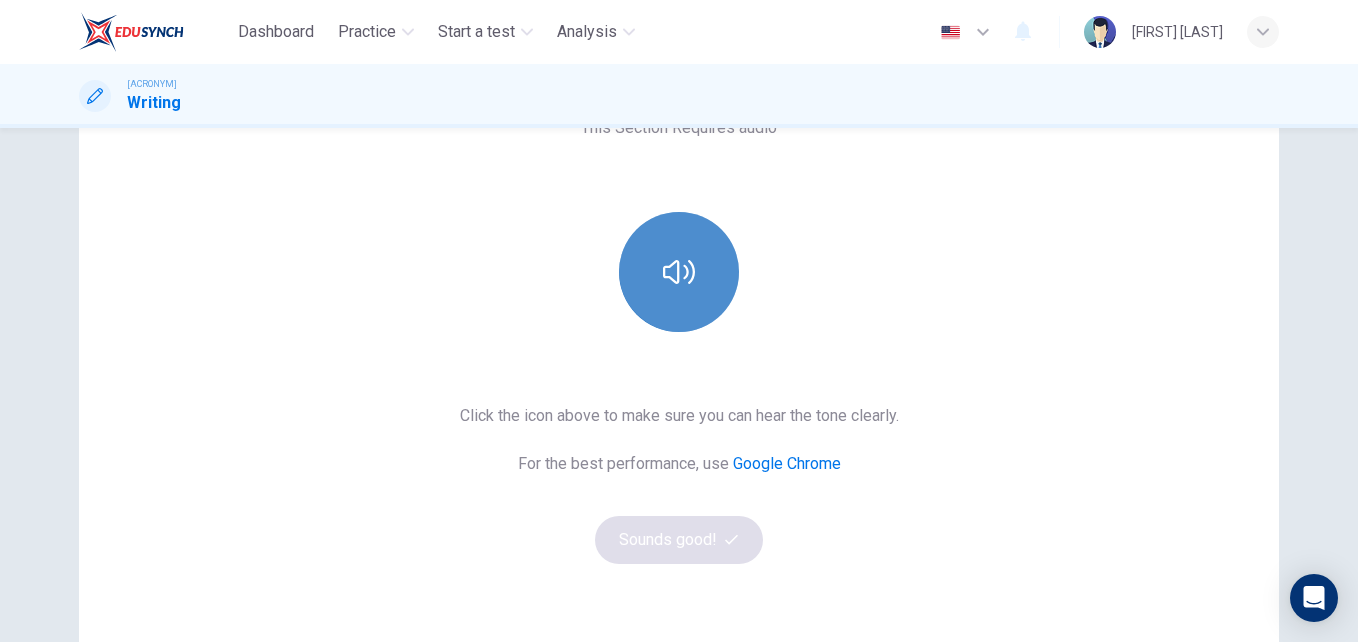 click at bounding box center [679, 272] 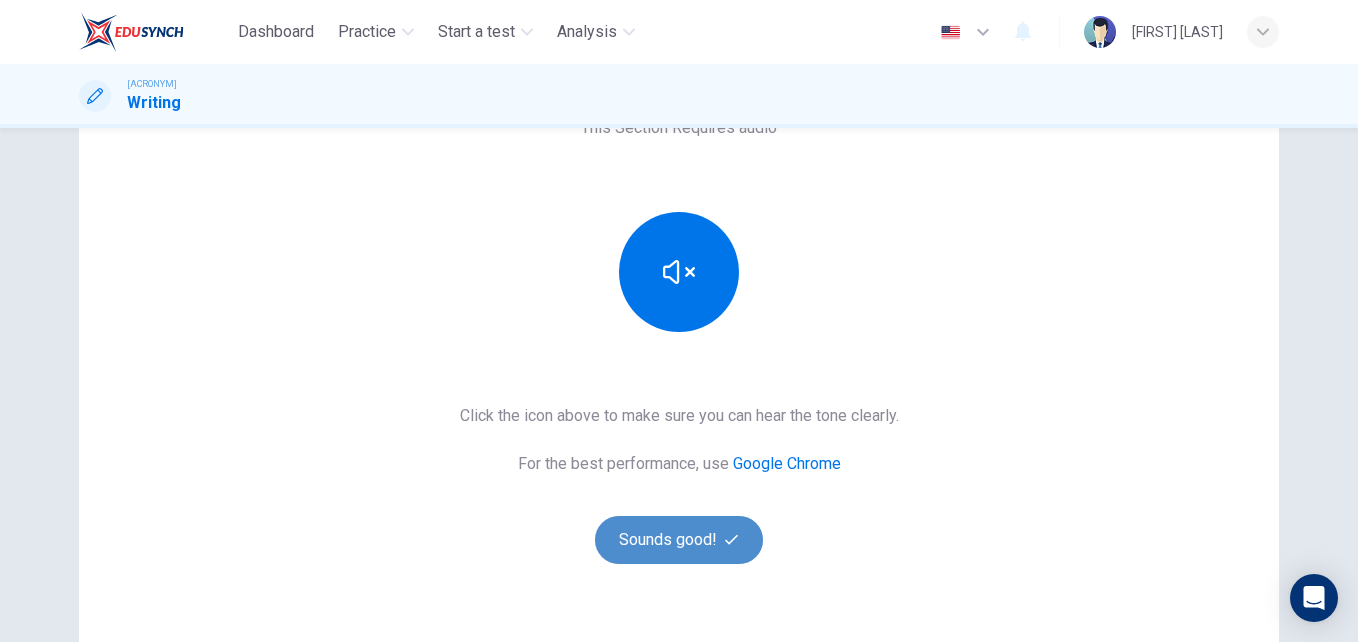 click on "Sounds good!" at bounding box center [679, 540] 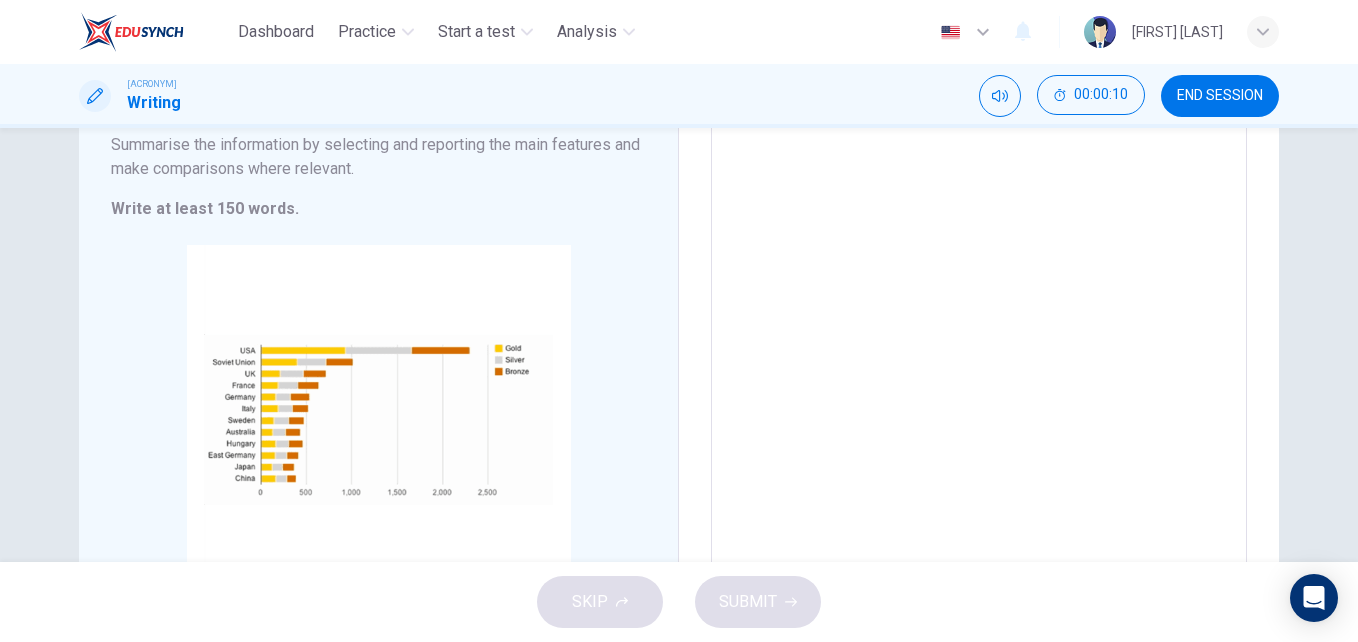 scroll, scrollTop: 300, scrollLeft: 0, axis: vertical 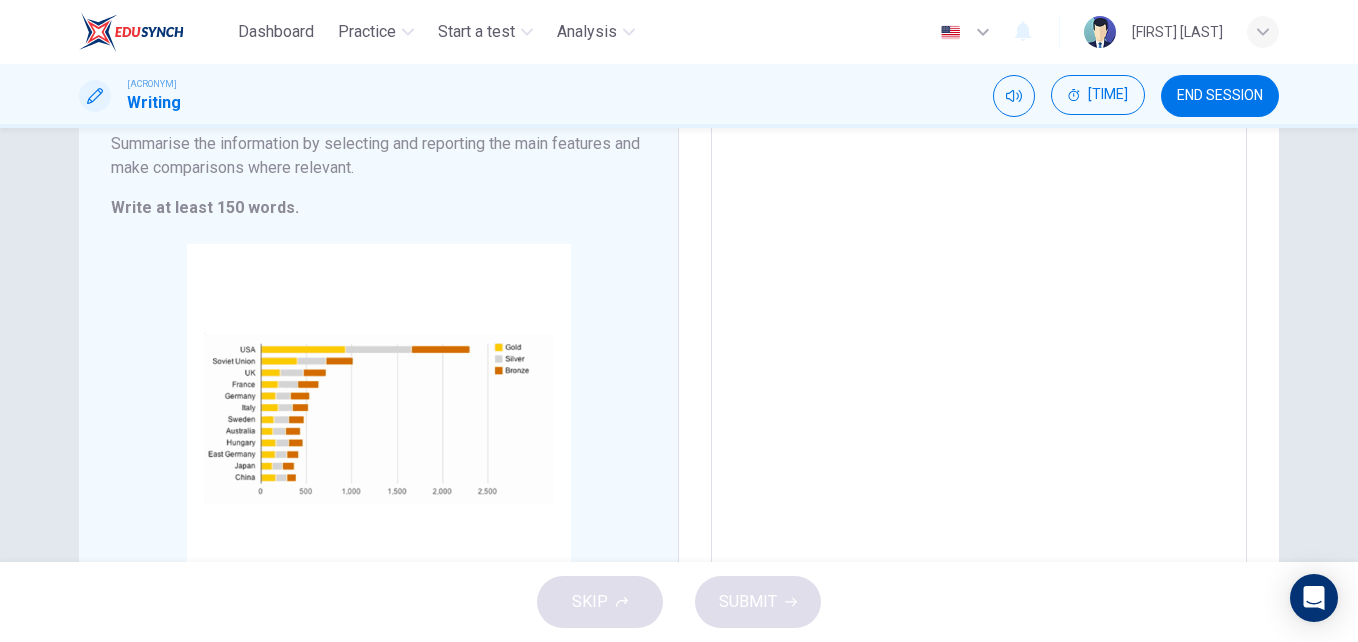 click at bounding box center (979, 266) 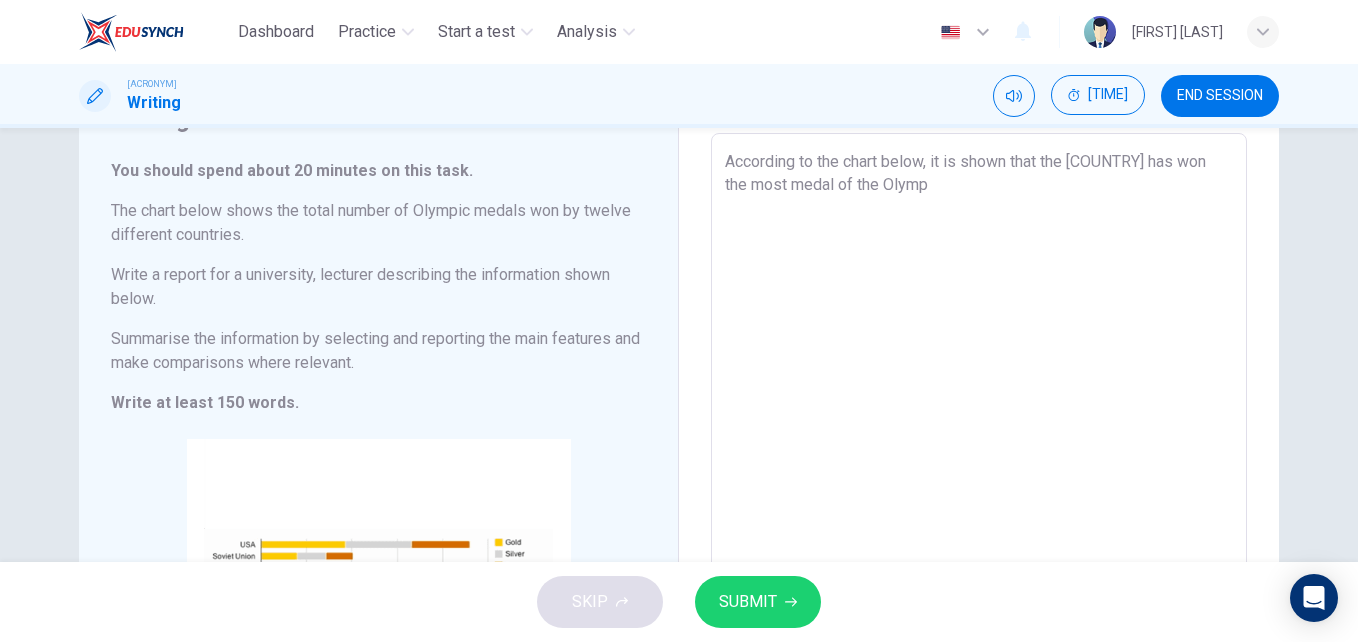 scroll, scrollTop: 95, scrollLeft: 0, axis: vertical 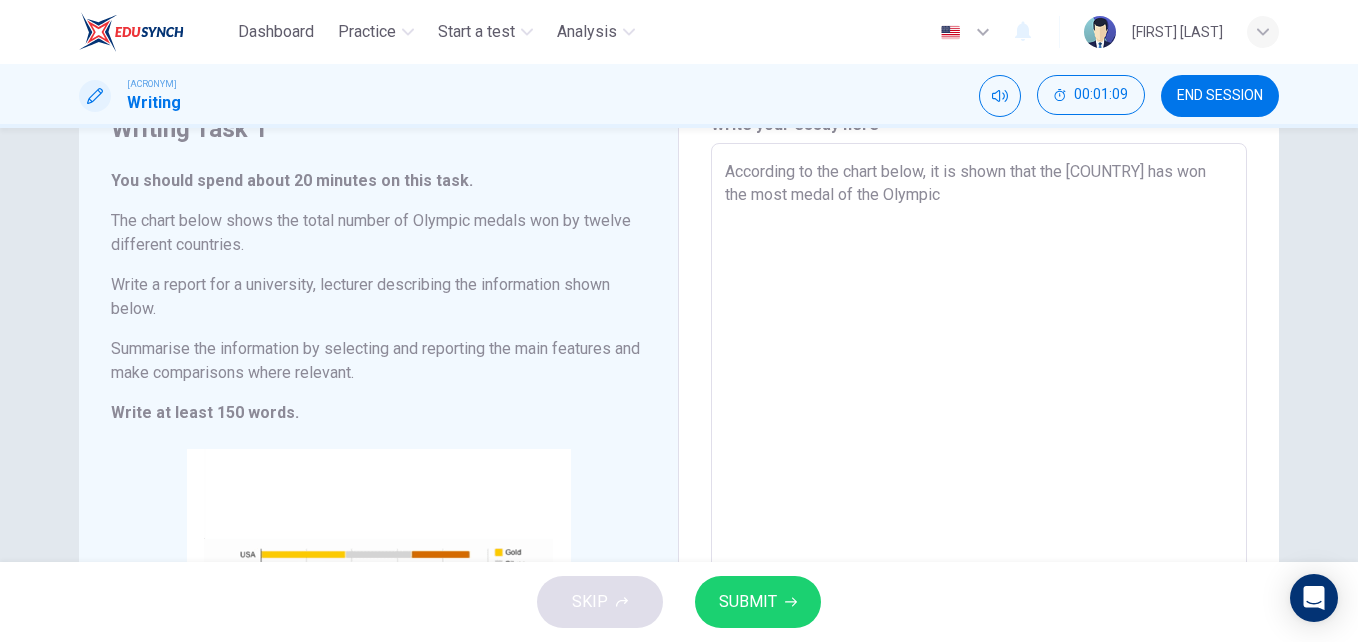 click on "According to the chart below, it is shown that the [COUNTRY] has won the most medal of the Olympic" at bounding box center [979, 471] 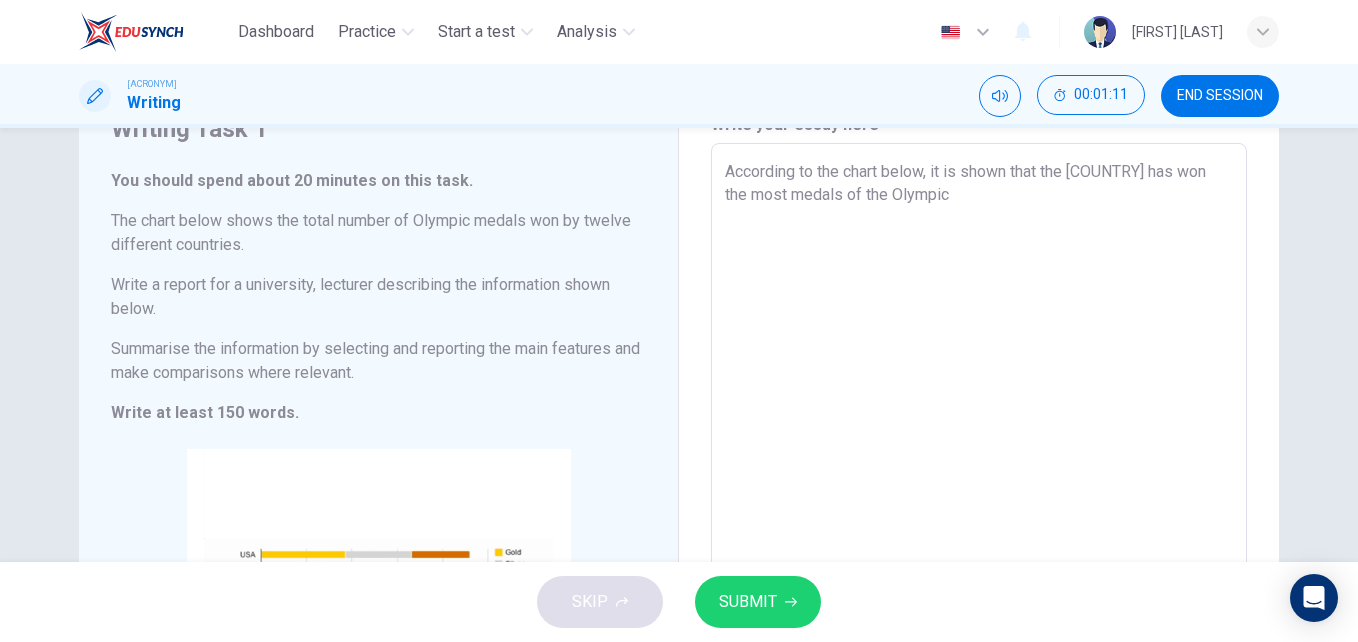 click on "According to the chart below, it is shown that the [COUNTRY] has won the most medals of the Olympic" at bounding box center [979, 471] 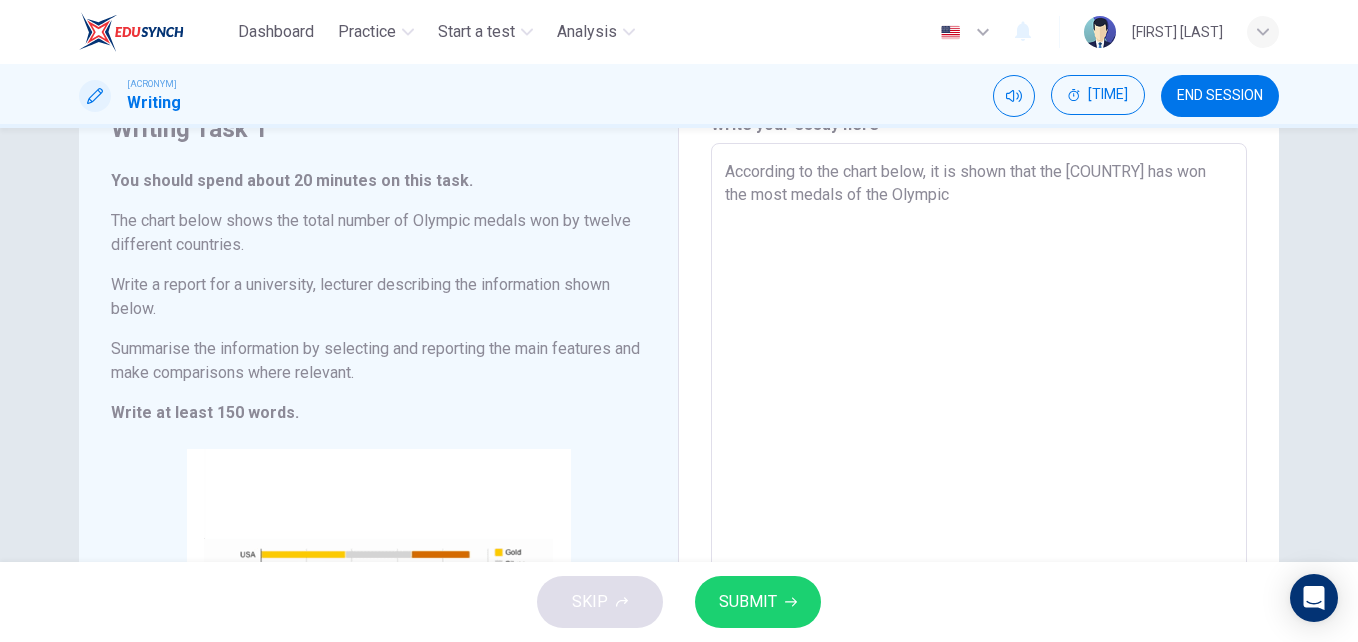 click on "According to the chart below, it is shown that the [COUNTRY] has won the most medals of the Olympic" at bounding box center (979, 471) 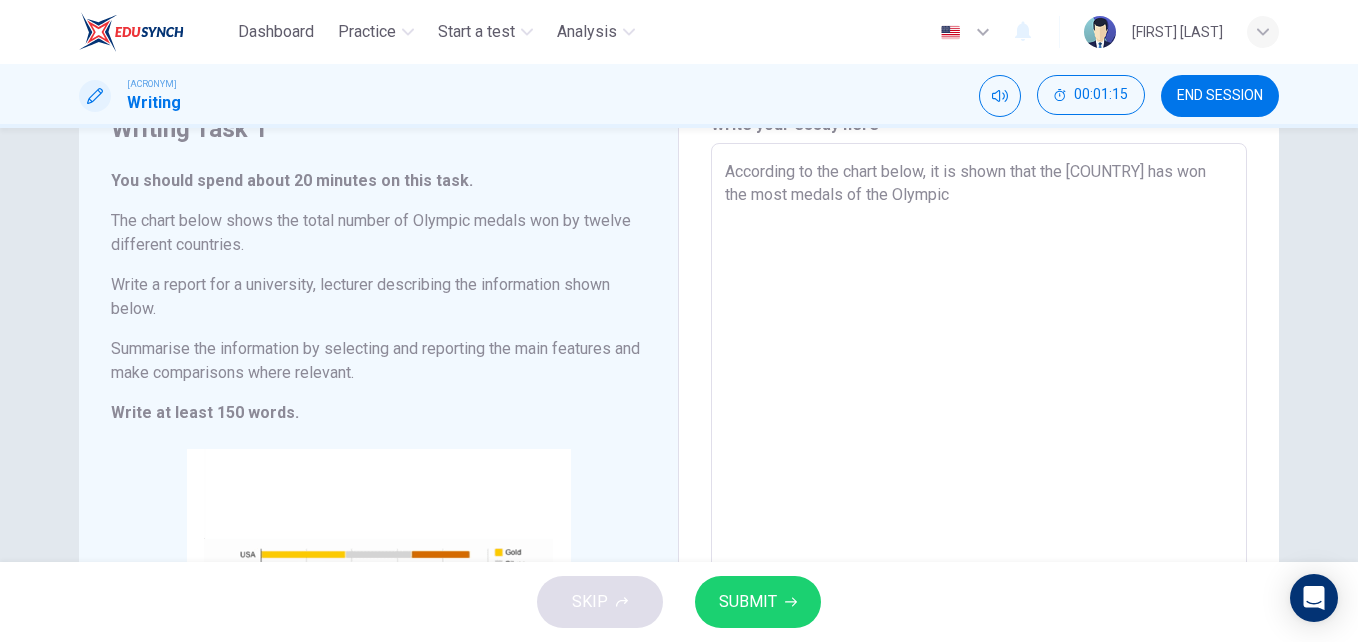 drag, startPoint x: 935, startPoint y: 199, endPoint x: 819, endPoint y: 202, distance: 116.03879 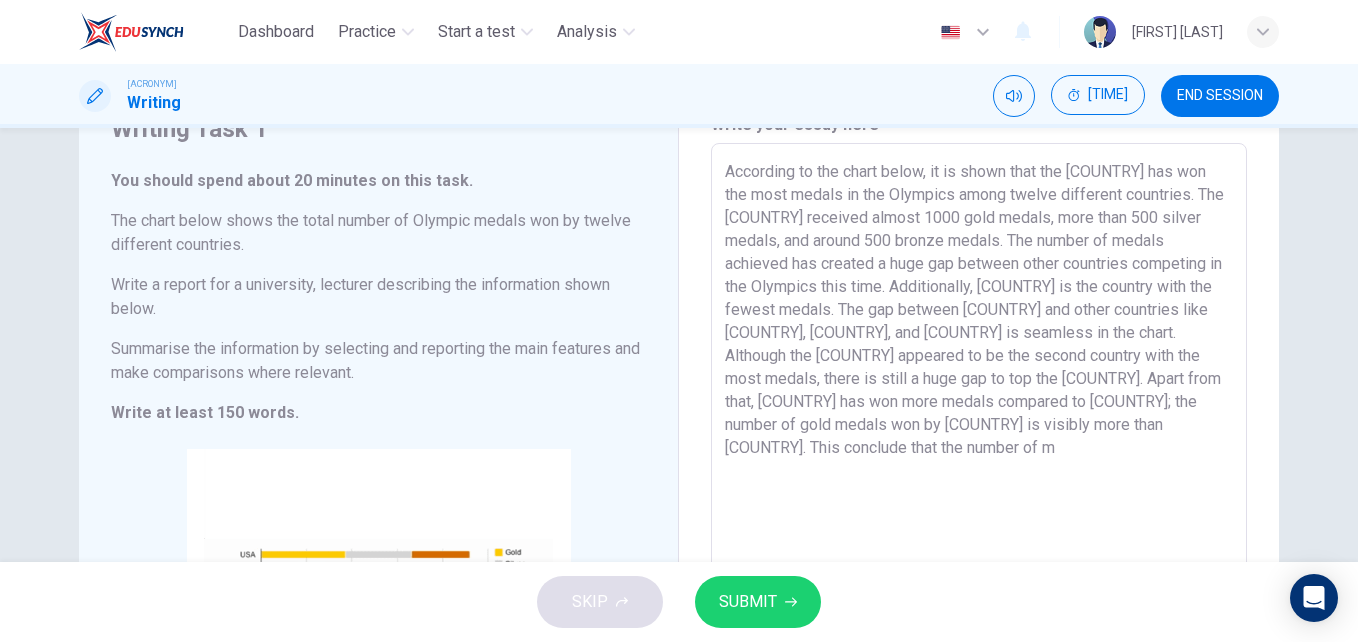 drag, startPoint x: 1038, startPoint y: 172, endPoint x: 929, endPoint y: 194, distance: 111.19802 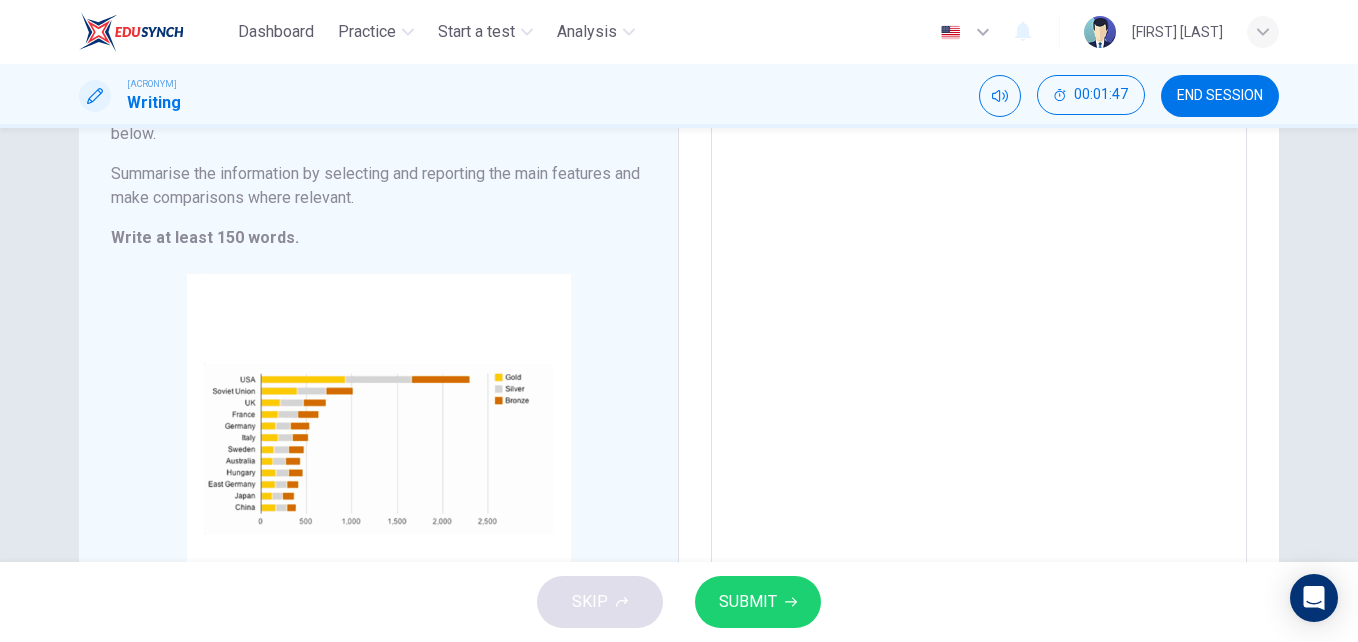 scroll, scrollTop: 279, scrollLeft: 0, axis: vertical 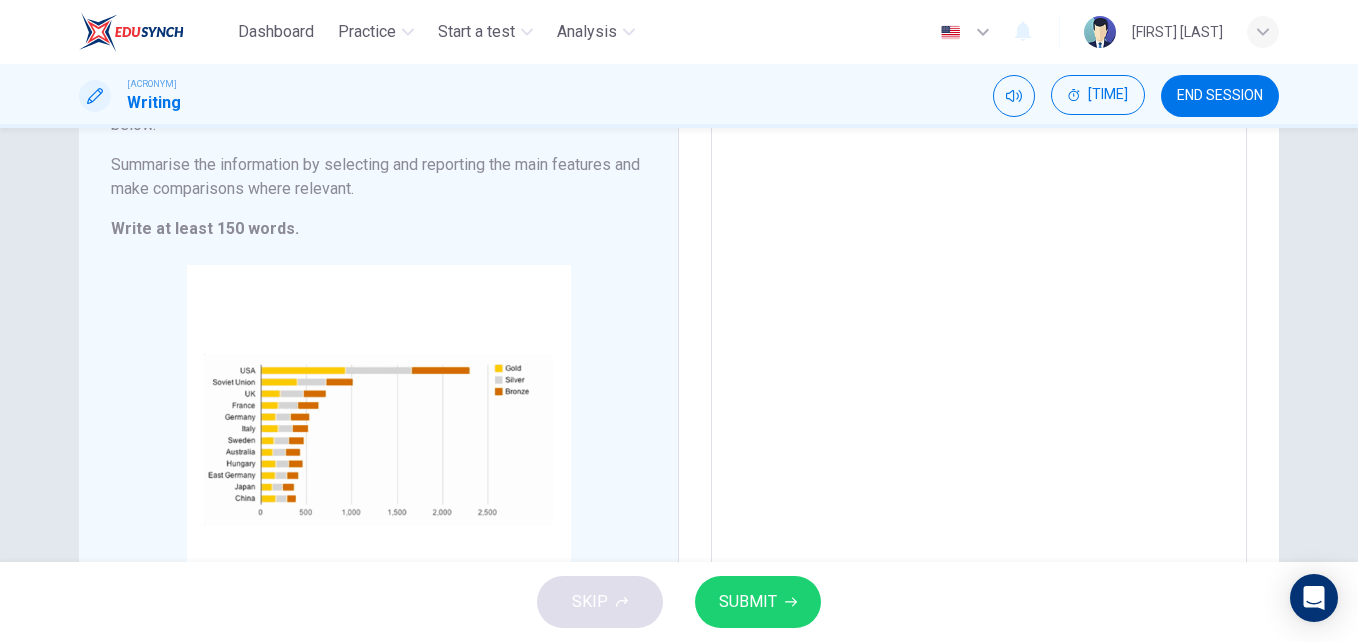 click on "According to the chart below, it is shown that the [COUNTRY] has won the most medals in the Olympics among twelve different countries." at bounding box center (979, 287) 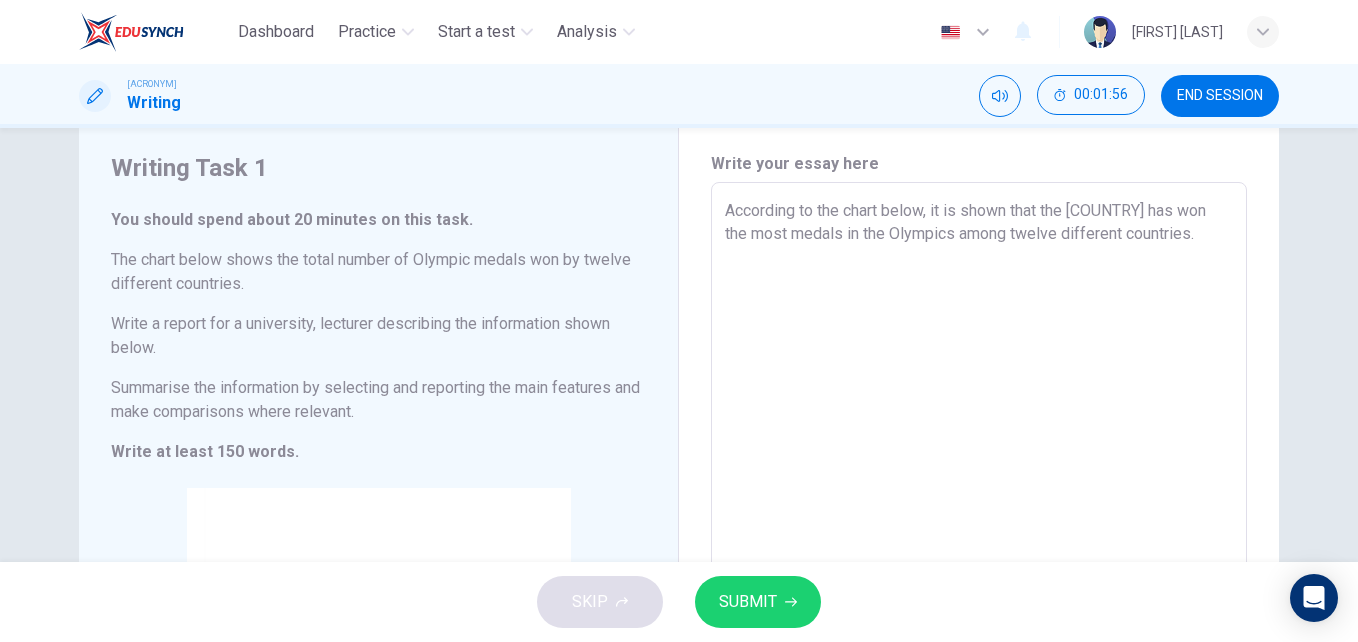 scroll, scrollTop: 83, scrollLeft: 0, axis: vertical 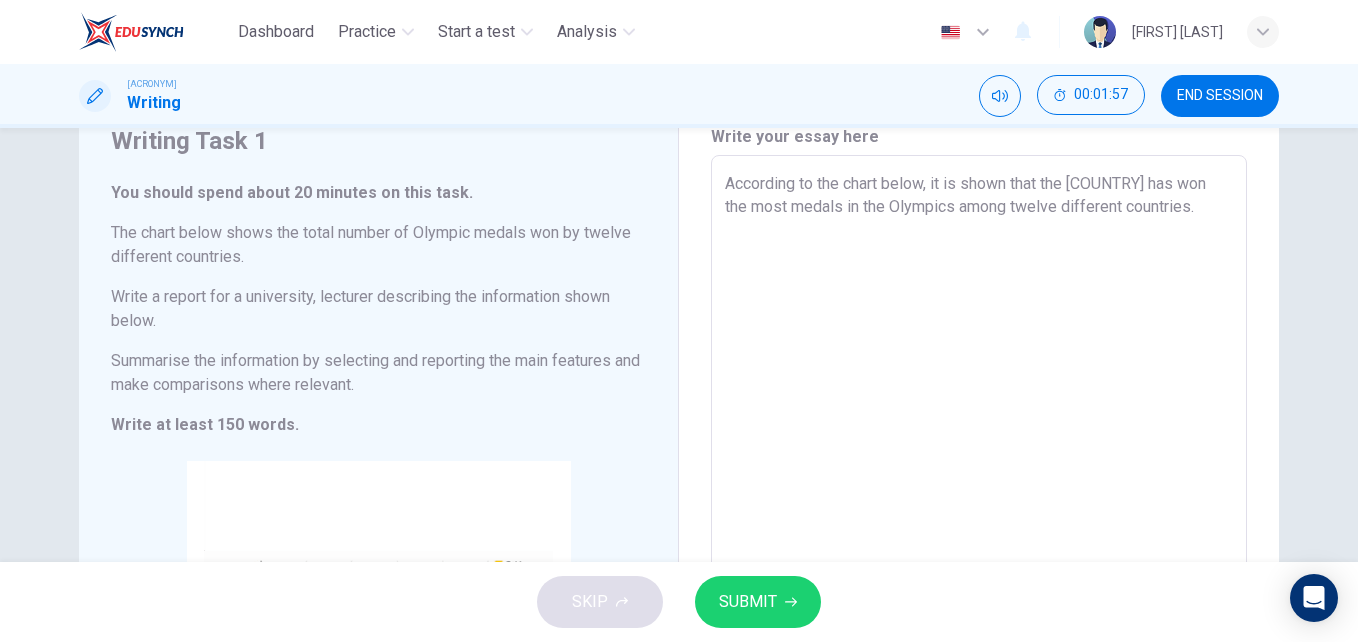 click on "According to the chart below, it is shown that the [COUNTRY] has won the most medals in the Olympics among twelve different countries." at bounding box center (979, 483) 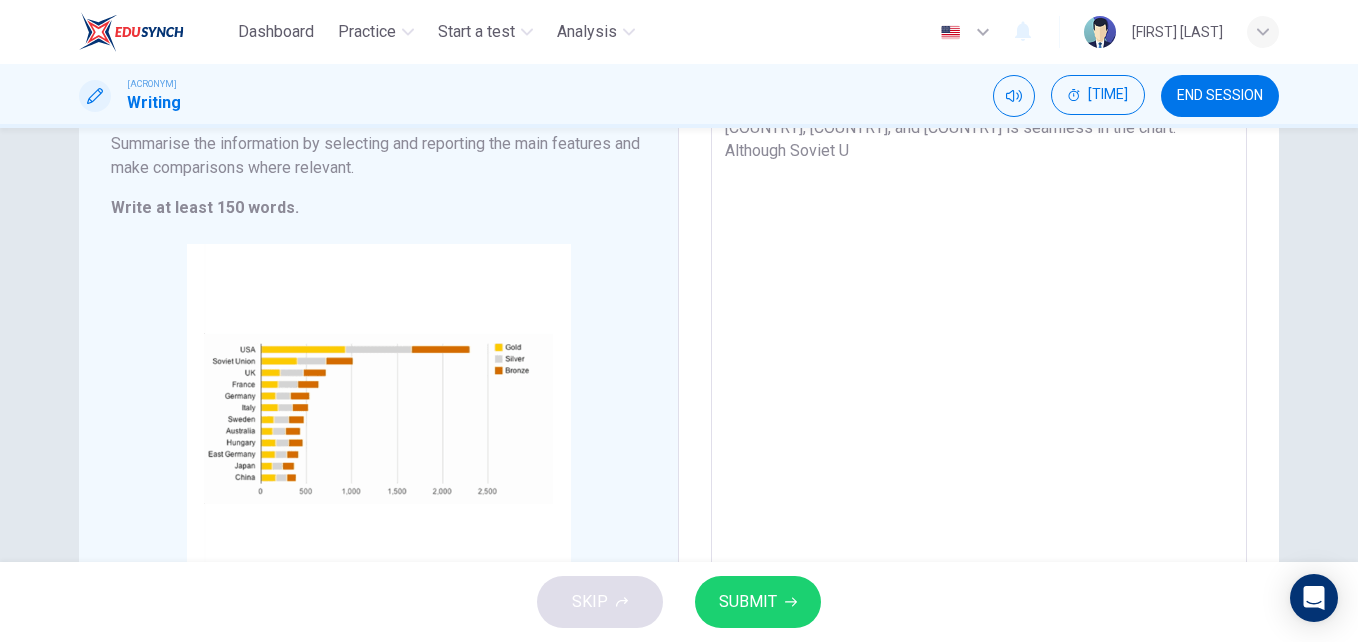scroll, scrollTop: 174, scrollLeft: 0, axis: vertical 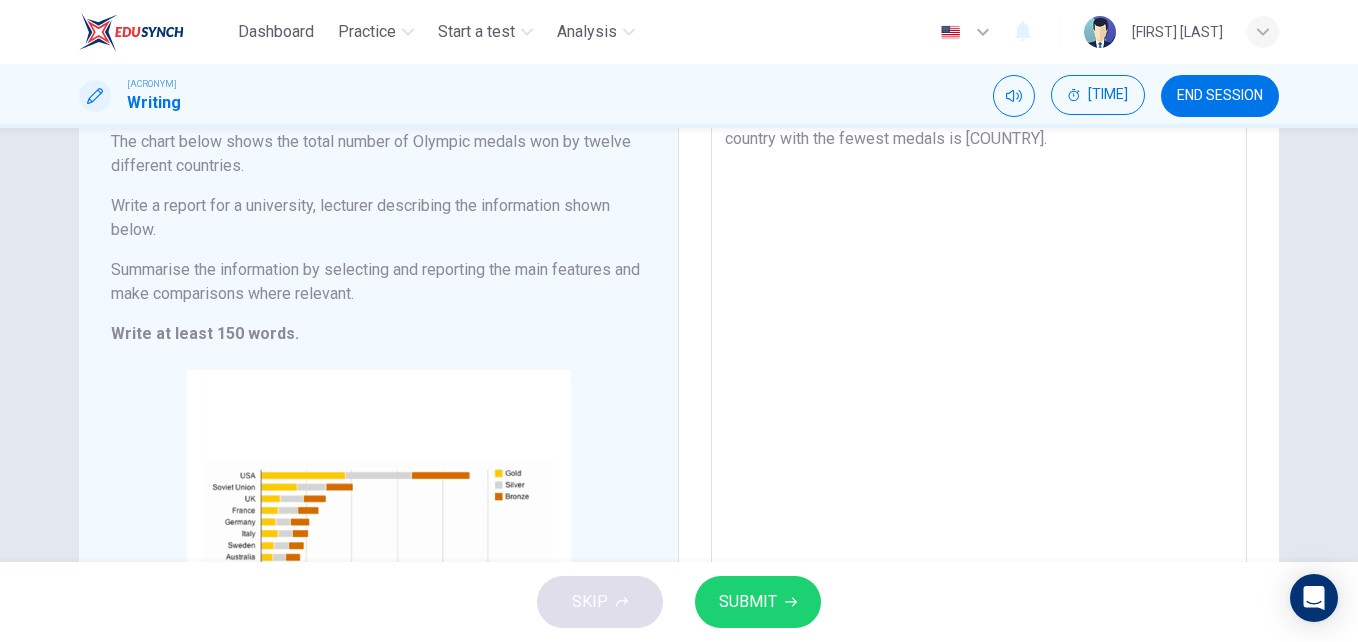 click on "According to the chart below, it is shown that the [COUNTRY] has won the most medals in the Olympics among twelve different countries. The country with the fewest medals is [COUNTRY]." at bounding box center (979, 392) 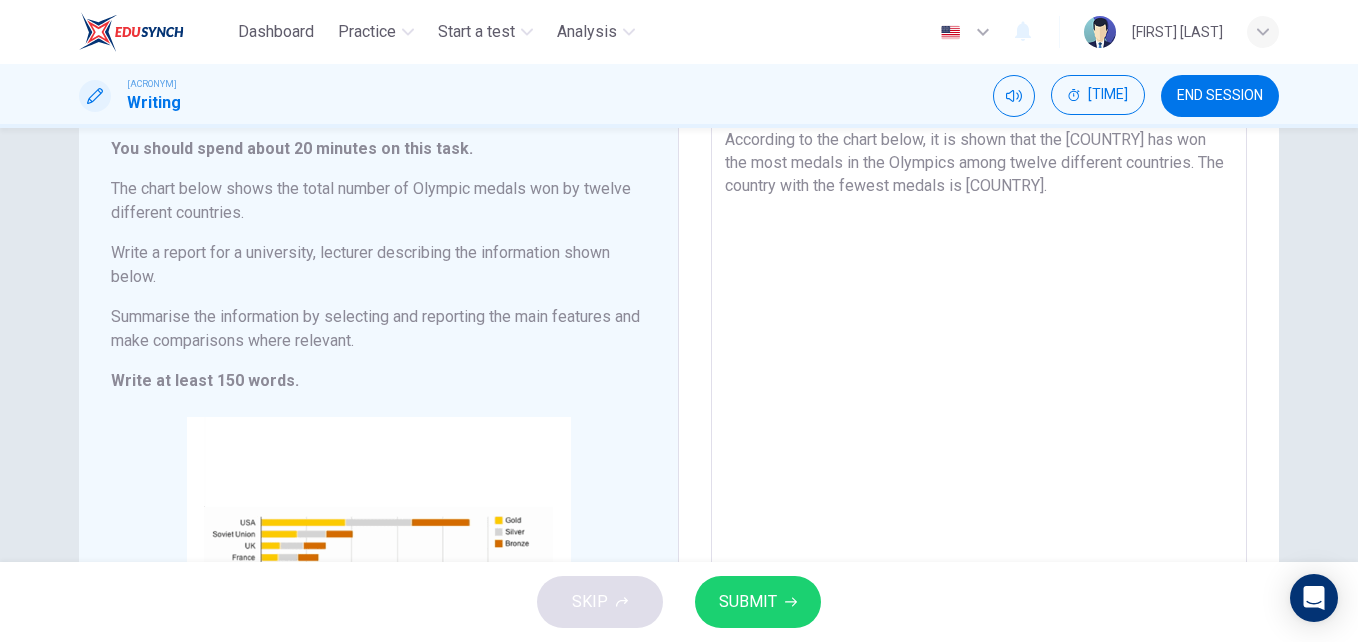 scroll, scrollTop: 126, scrollLeft: 0, axis: vertical 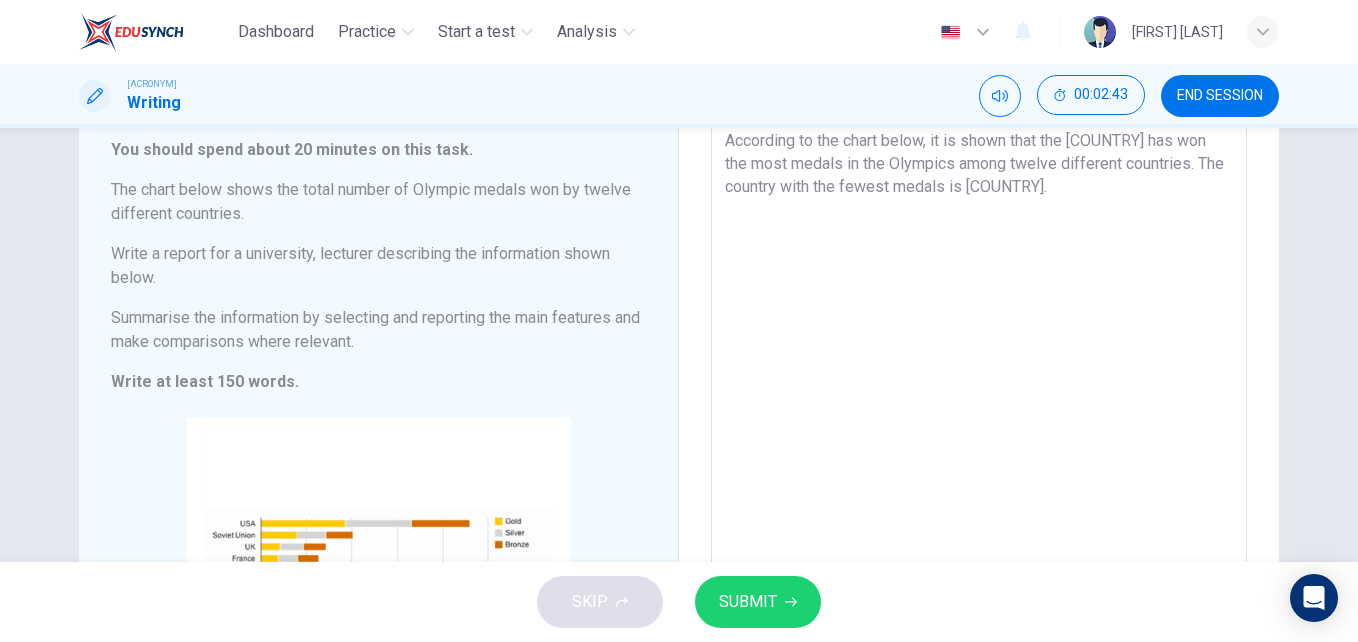 click on "According to the chart below, it is shown that the [COUNTRY] has won the most medals in the Olympics among twelve different countries. The country with the fewest medals is [COUNTRY]." at bounding box center [979, 440] 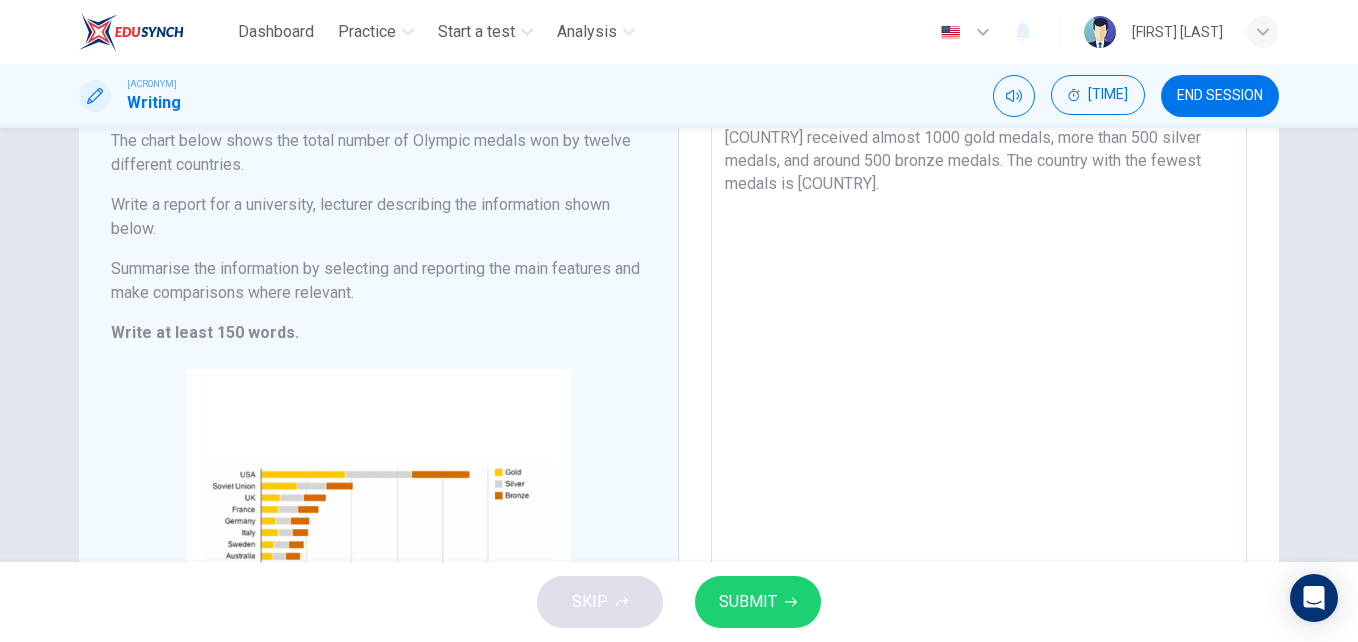scroll, scrollTop: 161, scrollLeft: 0, axis: vertical 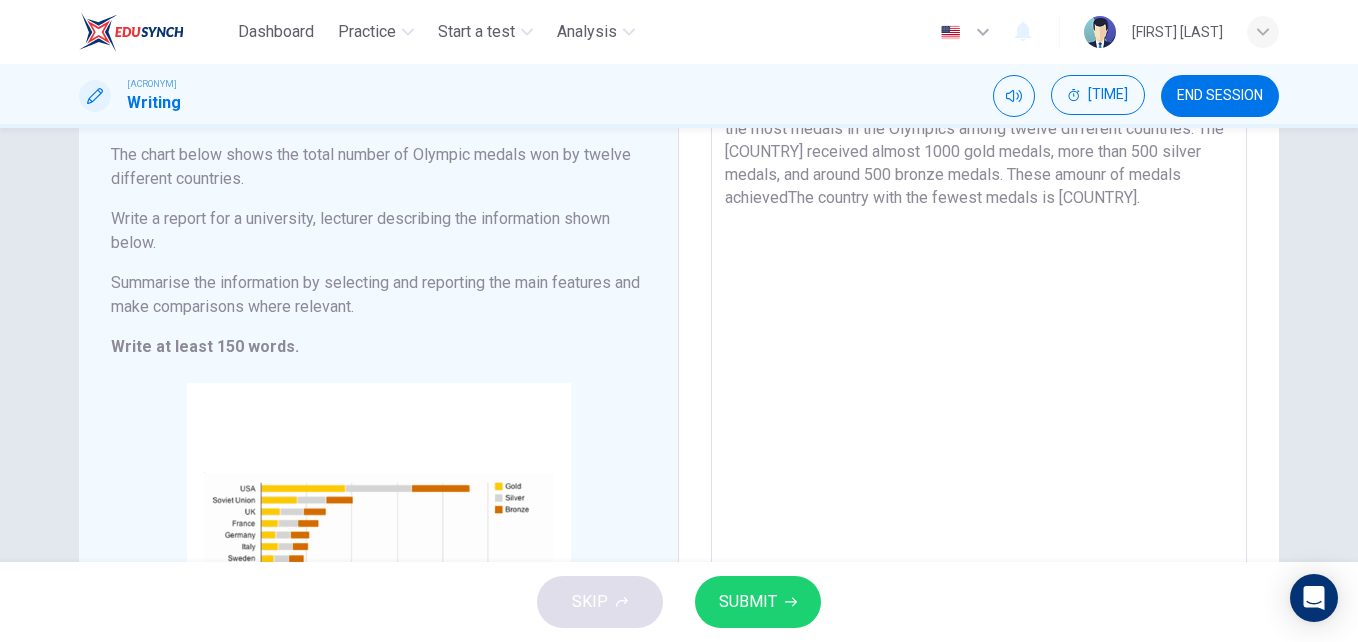 click on "According to the chart below, it is shown that the [COUNTRY] has won the most medals in the Olympics among twelve different countries. The [COUNTRY] received almost 1000 gold medals, more than 500 silver medals, and around 500 bronze medals. These amounr of medals achievedThe country with the fewest medals is [COUNTRY]." at bounding box center [979, 405] 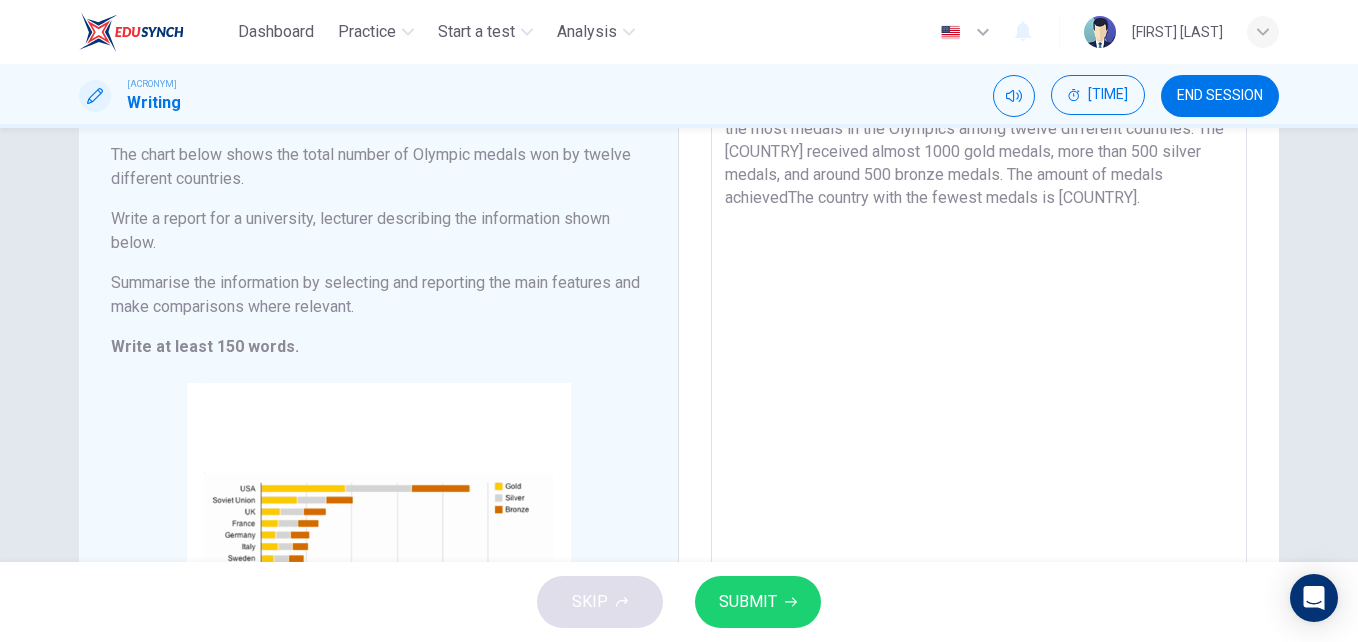 click on "According to the chart below, it is shown that the [COUNTRY] has won the most medals in the Olympics among twelve different countries. The [COUNTRY] received almost 1000 gold medals, more than 500 silver medals, and around 500 bronze medals. The amount of medals achievedThe country with the fewest medals is [COUNTRY]." at bounding box center [979, 405] 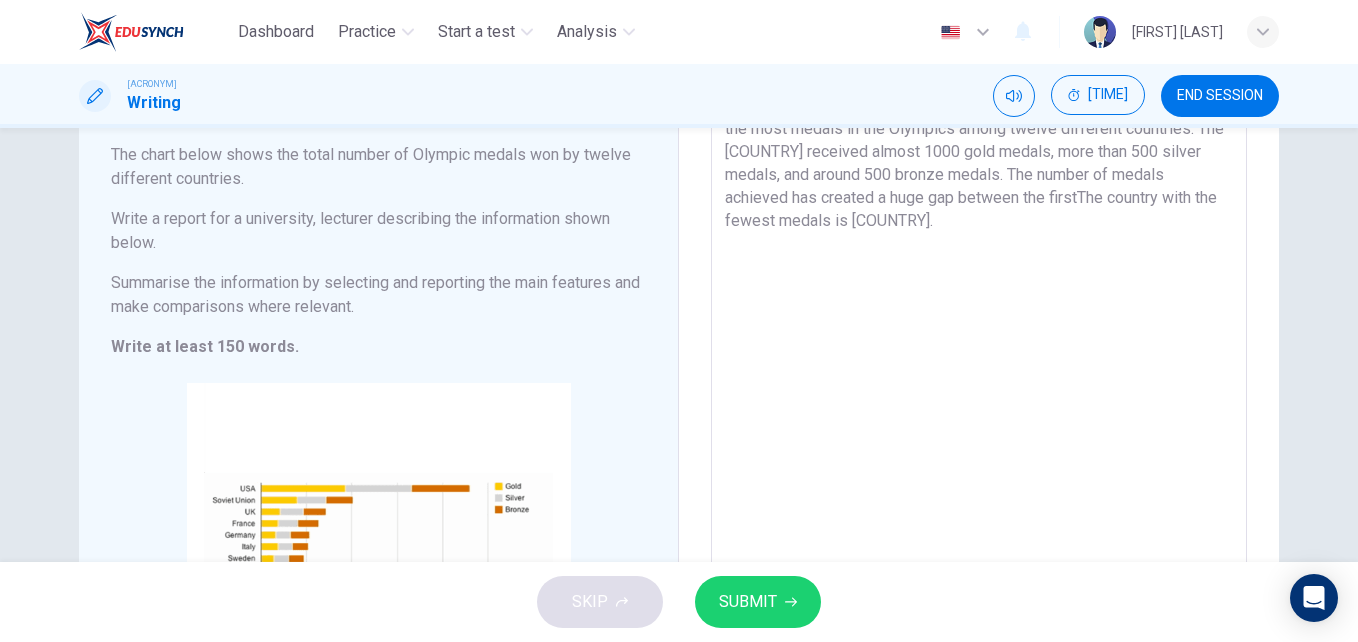 click on "According to the chart below, it is shown that the [COUNTRY] has won the most medals in the Olympics among twelve different countries. The [COUNTRY] received almost 1000 gold medals, more than 500 silver medals, and around 500 bronze medals. The number of medals achieved has created a huge gap between the firstThe country with the fewest medals is [COUNTRY]." at bounding box center [979, 405] 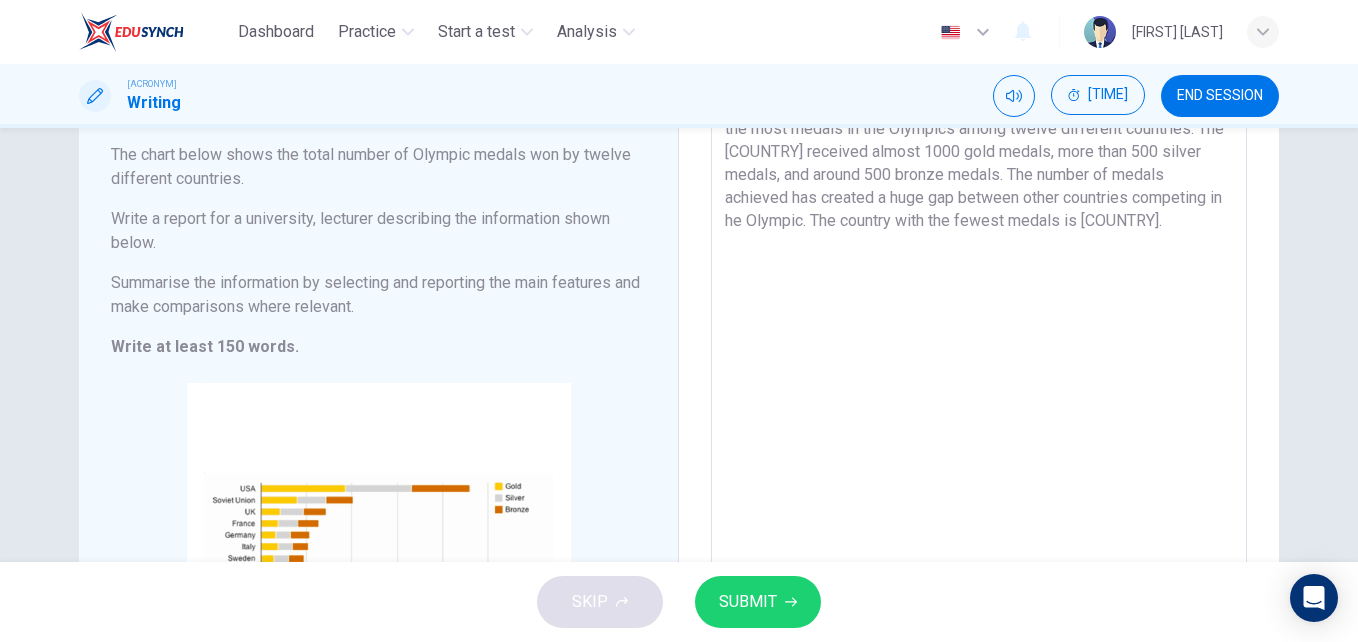 click on "According to the chart below, it is shown that the [COUNTRY] has won the most medals in the Olympics among twelve different countries. The [COUNTRY] received almost 1000 gold medals, more than 500 silver medals, and around 500 bronze medals. The number of medals achieved has created a huge gap between other countries competing in he Olympic. The country with the fewest medals is [COUNTRY]." at bounding box center [979, 405] 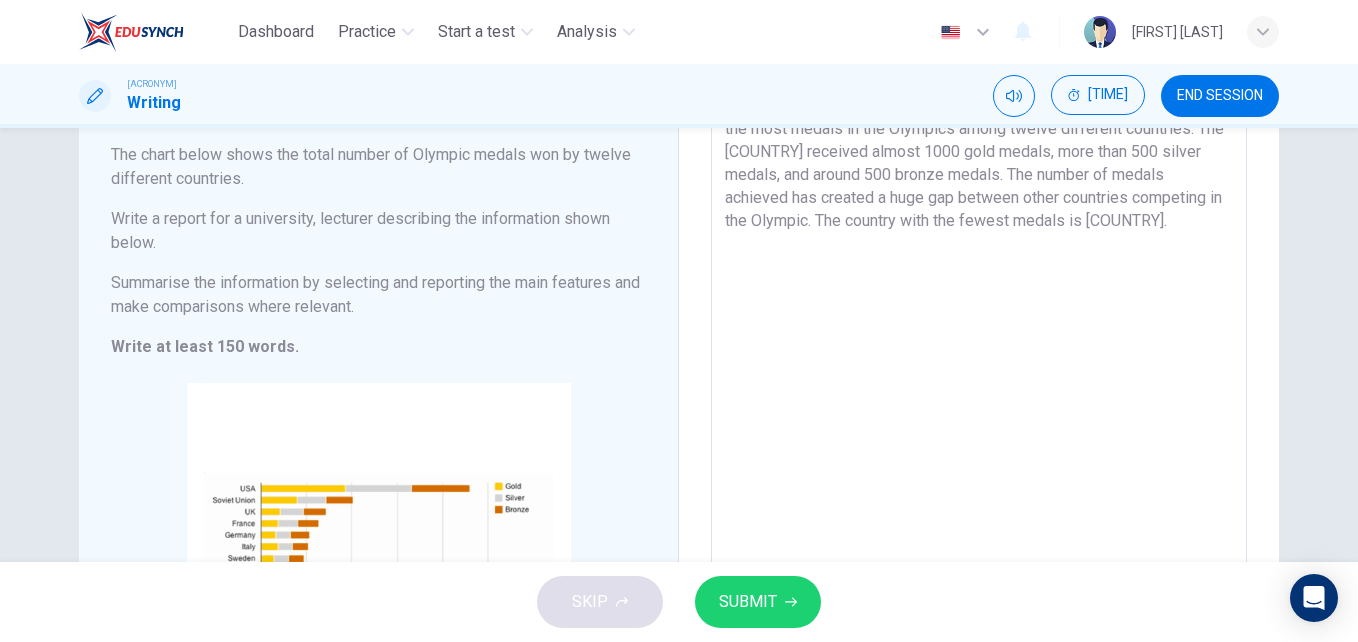 click on "According to the chart below, it is shown that the [COUNTRY] has won the most medals in the Olympics among twelve different countries. The [COUNTRY] received almost 1000 gold medals, more than 500 silver medals, and around 500 bronze medals. The number of medals achieved has created a huge gap between other countries competing in the Olympic. The country with the fewest medals is [COUNTRY]." at bounding box center [979, 405] 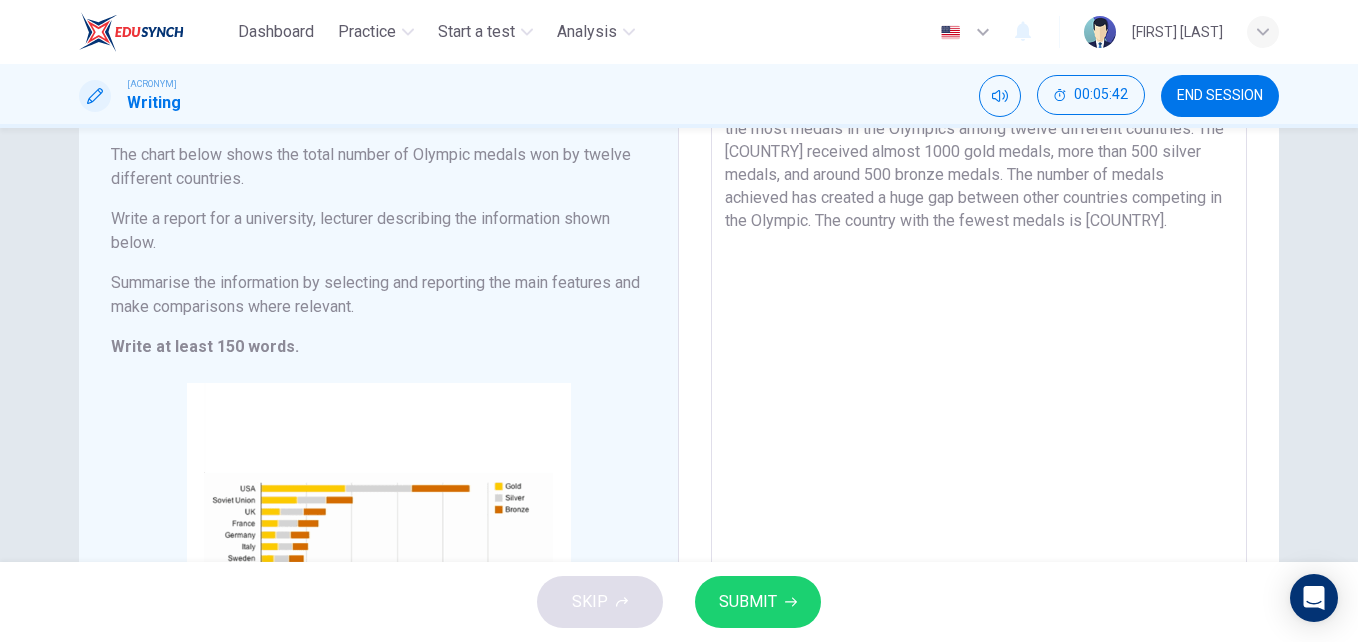 click on "According to the chart below, it is shown that the [COUNTRY] has won the most medals in the Olympics among twelve different countries. The [COUNTRY] received almost 1000 gold medals, more than 500 silver medals, and around 500 bronze medals. The number of medals achieved has created a huge gap between other countries competing in the Olympic. The country with the fewest medals is [COUNTRY]." at bounding box center (979, 405) 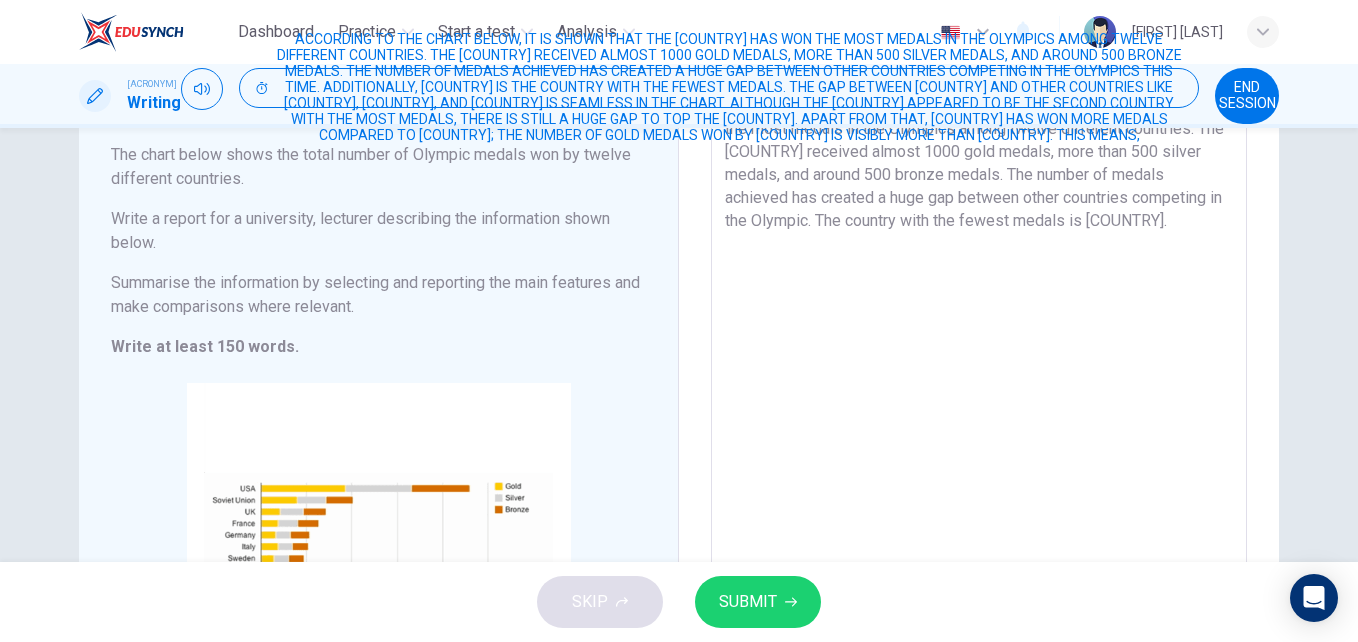 click on "According to the chart below, it is shown that the [COUNTRY] has won the most medals in the Olympics among twelve different countries. The [COUNTRY] received almost 1000 gold medals, more than 500 silver medals, and around 500 bronze medals. The number of medals achieved has created a huge gap between other countries competing in the Olympic. The country with the fewest medals is [COUNTRY]." at bounding box center [979, 405] 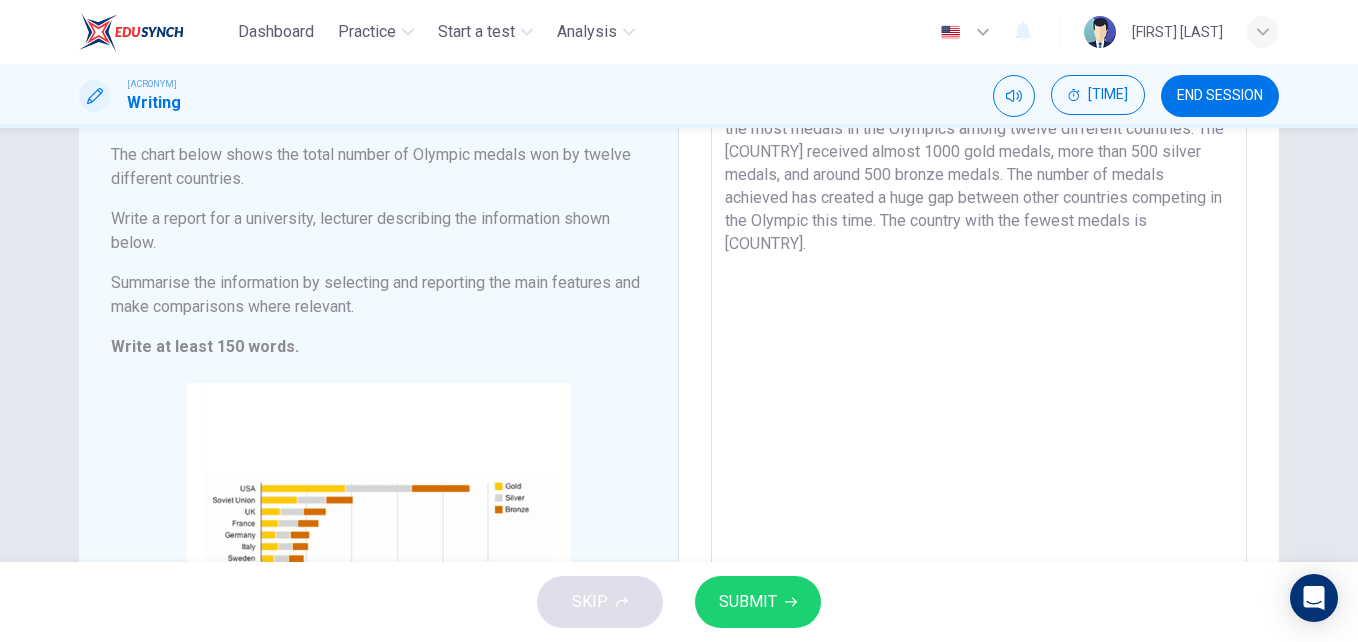 click on "According to the chart below, it is shown that the [COUNTRY] has won the most medals in the Olympics among twelve different countries. The [COUNTRY] received almost 1000 gold medals, more than 500 silver medals, and around 500 bronze medals. The number of medals achieved has created a huge gap between other countries competing in the Olympic this time. The country with the fewest medals is [COUNTRY]." at bounding box center [979, 405] 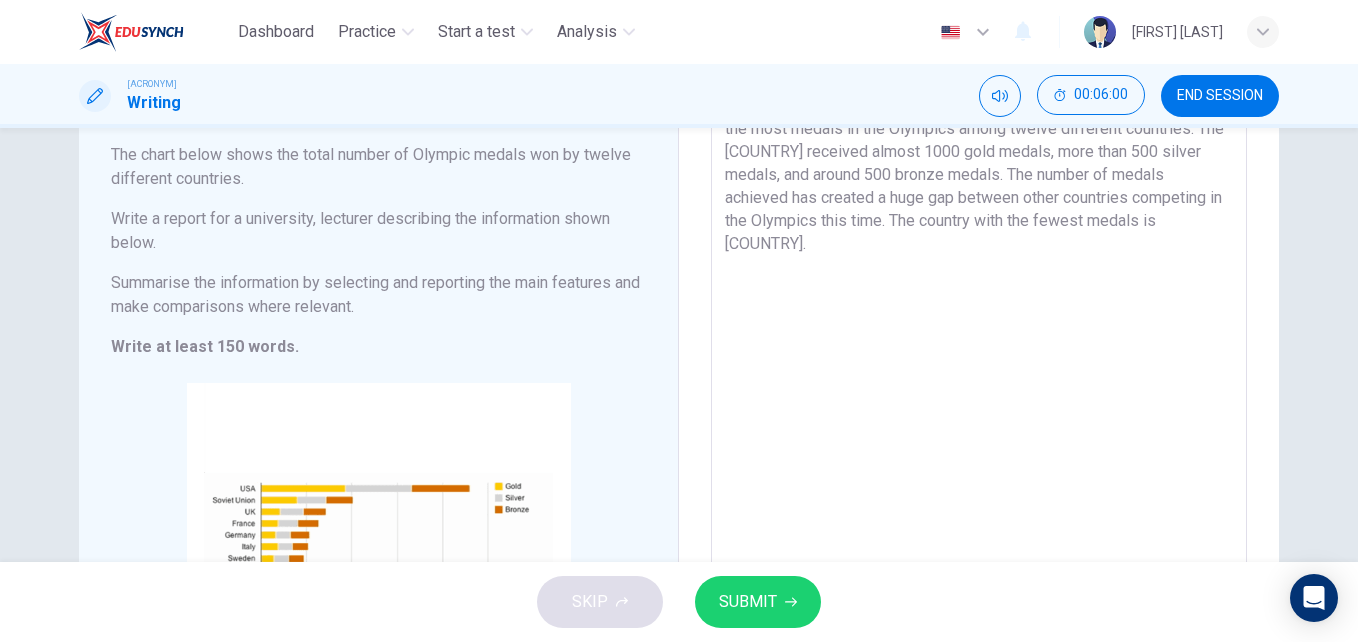 click on "According to the chart below, it is shown that the [COUNTRY] has won the most medals in the Olympics among twelve different countries. The [COUNTRY] received almost 1000 gold medals, more than 500 silver medals, and around 500 bronze medals. The number of medals achieved has created a huge gap between other countries competing in the Olympics this time. The country with the fewest medals is [COUNTRY]." at bounding box center [979, 405] 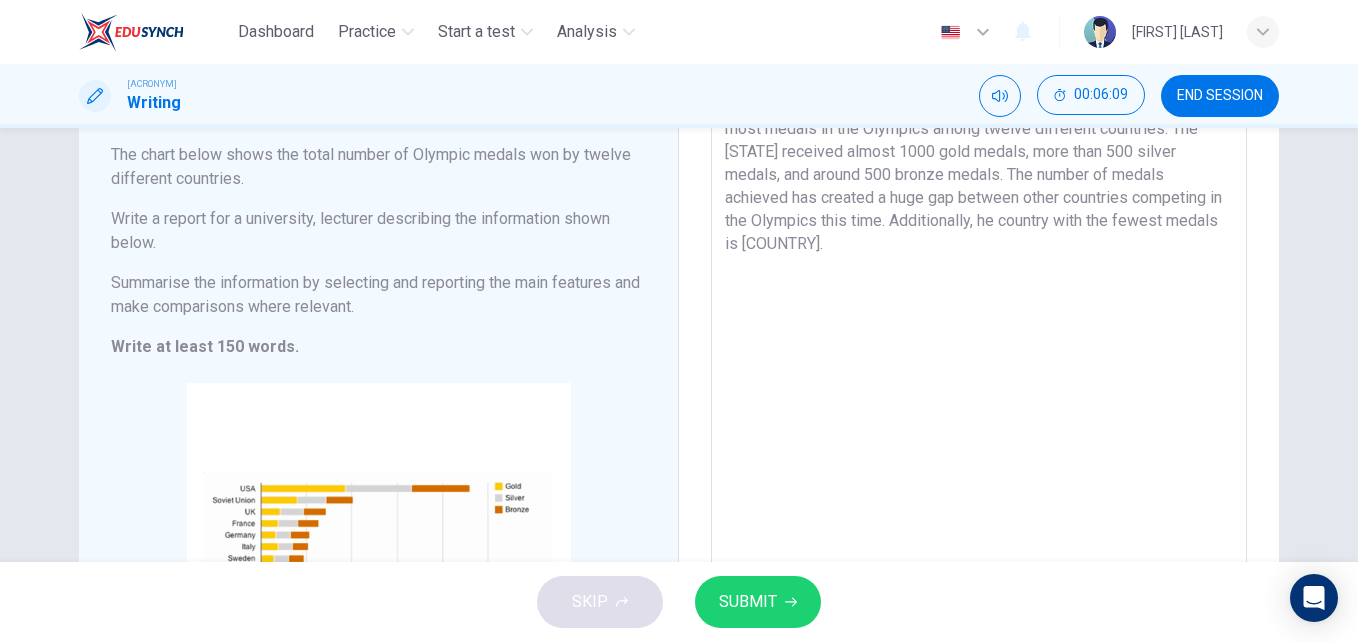 drag, startPoint x: 924, startPoint y: 271, endPoint x: 953, endPoint y: 218, distance: 60.41523 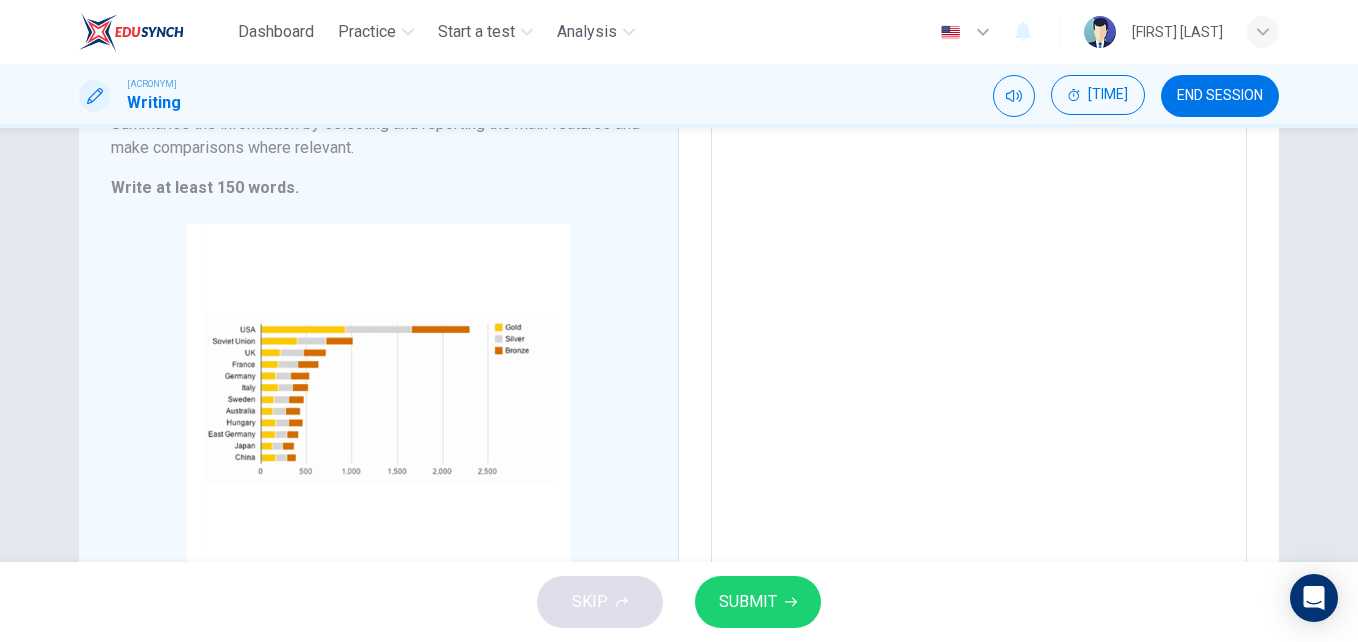 scroll, scrollTop: 146, scrollLeft: 0, axis: vertical 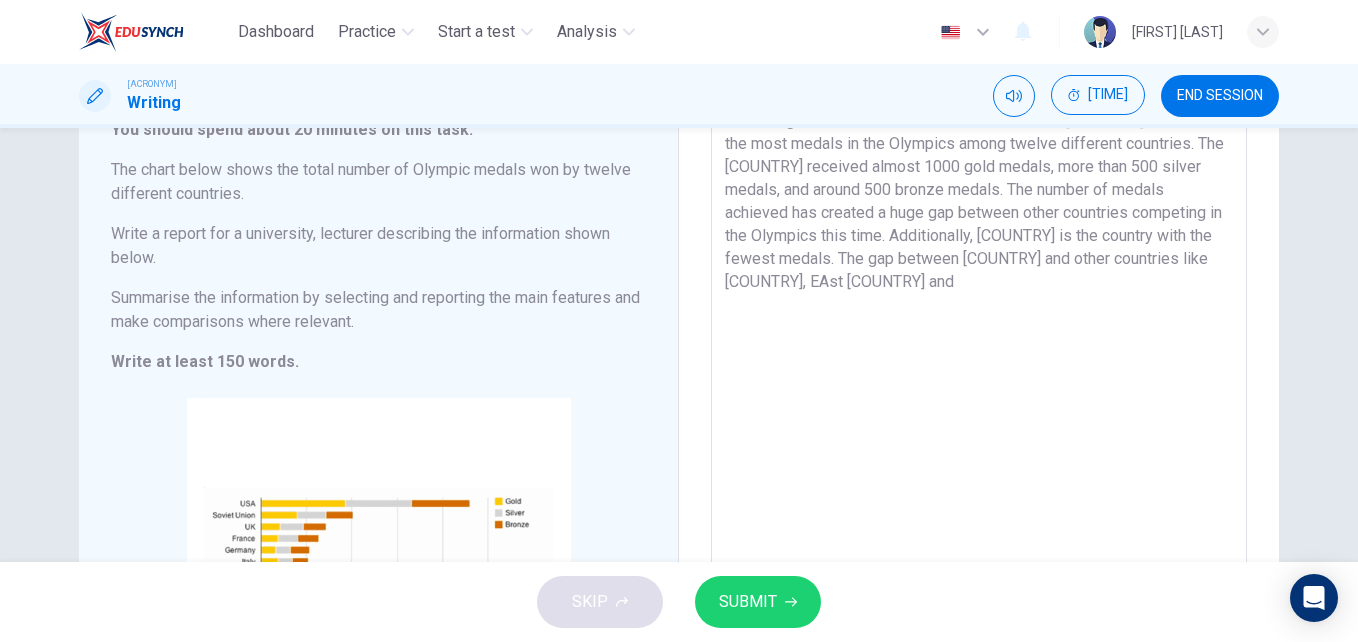 click on "According to the chart below, it is shown that the [COUNTRY] has won the most medals in the Olympics among twelve different countries. The [COUNTRY] received almost 1000 gold medals, more than 500 silver medals, and around 500 bronze medals. The number of medals achieved has created a huge gap between other countries competing in the Olympics this time. Additionally, [COUNTRY] is the country with the fewest medals. The gap between [COUNTRY] and other countries like [COUNTRY], EAst [COUNTRY] and" at bounding box center [979, 420] 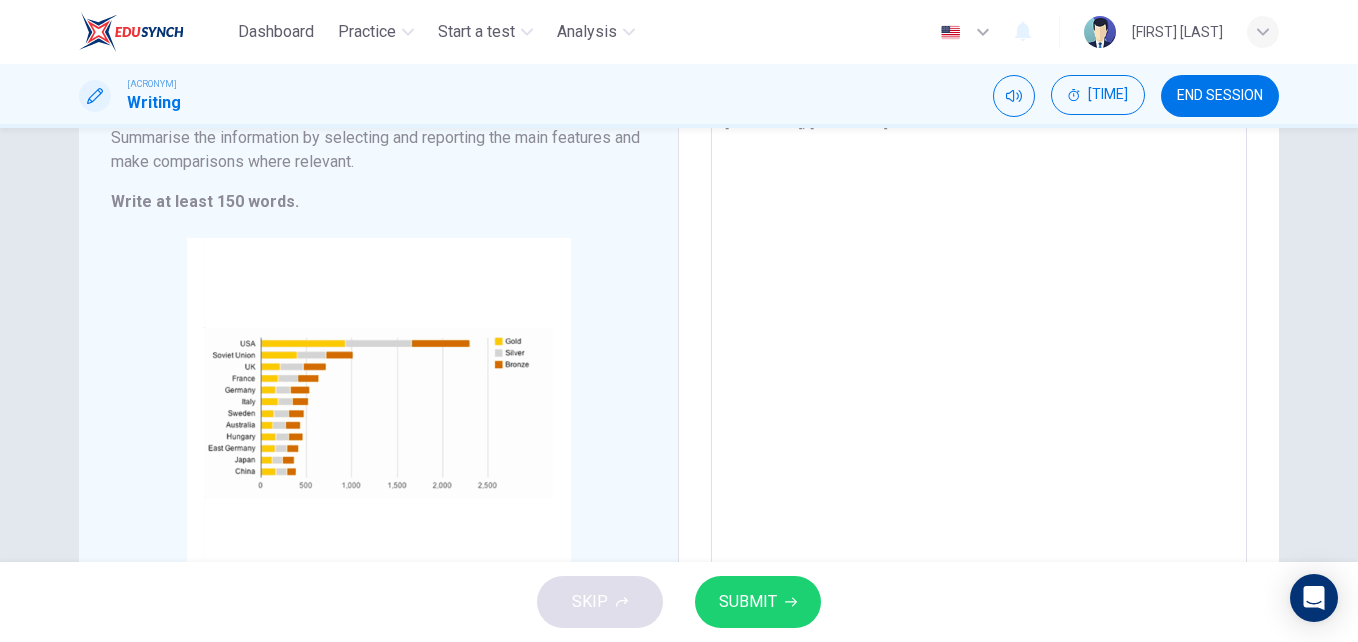 scroll, scrollTop: 254, scrollLeft: 0, axis: vertical 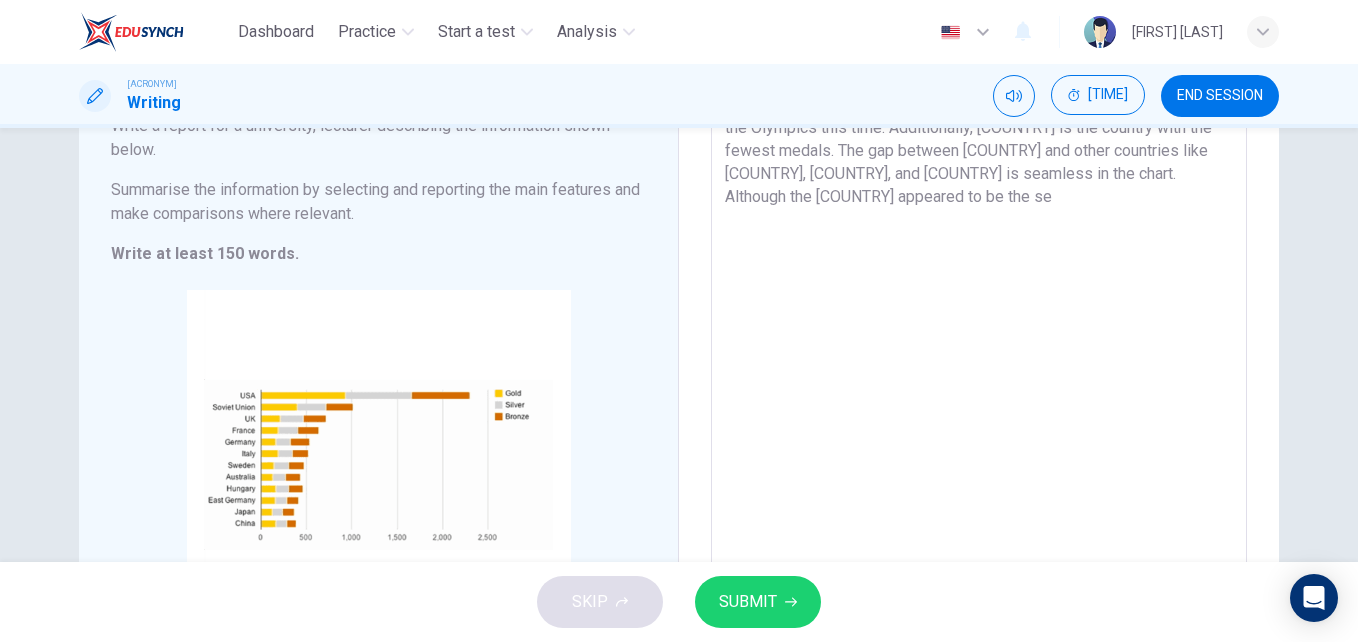 click on "According to the chart below, it is shown that the [COUNTRY] has won the most medals in the Olympics among twelve different countries. The [COUNTRY] received almost 1000 gold medals, more than 500 silver medals, and around 500 bronze medals. The number of medals achieved has created a huge gap between other countries competing in the Olympics this time. Additionally, [COUNTRY] is the country with the fewest medals. The gap between [COUNTRY] and other countries like [COUNTRY], [COUNTRY], and [COUNTRY] is seamless in the chart. Although the [COUNTRY] appeared to be the se" at bounding box center (979, 312) 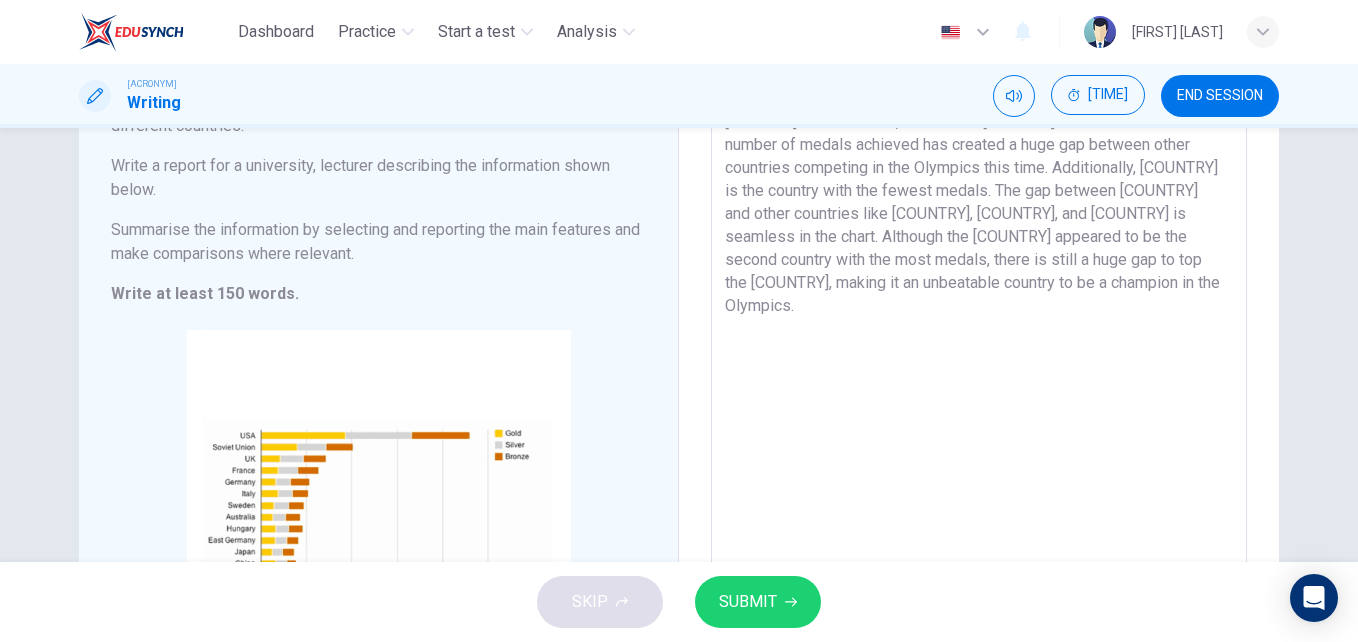 scroll, scrollTop: 146, scrollLeft: 0, axis: vertical 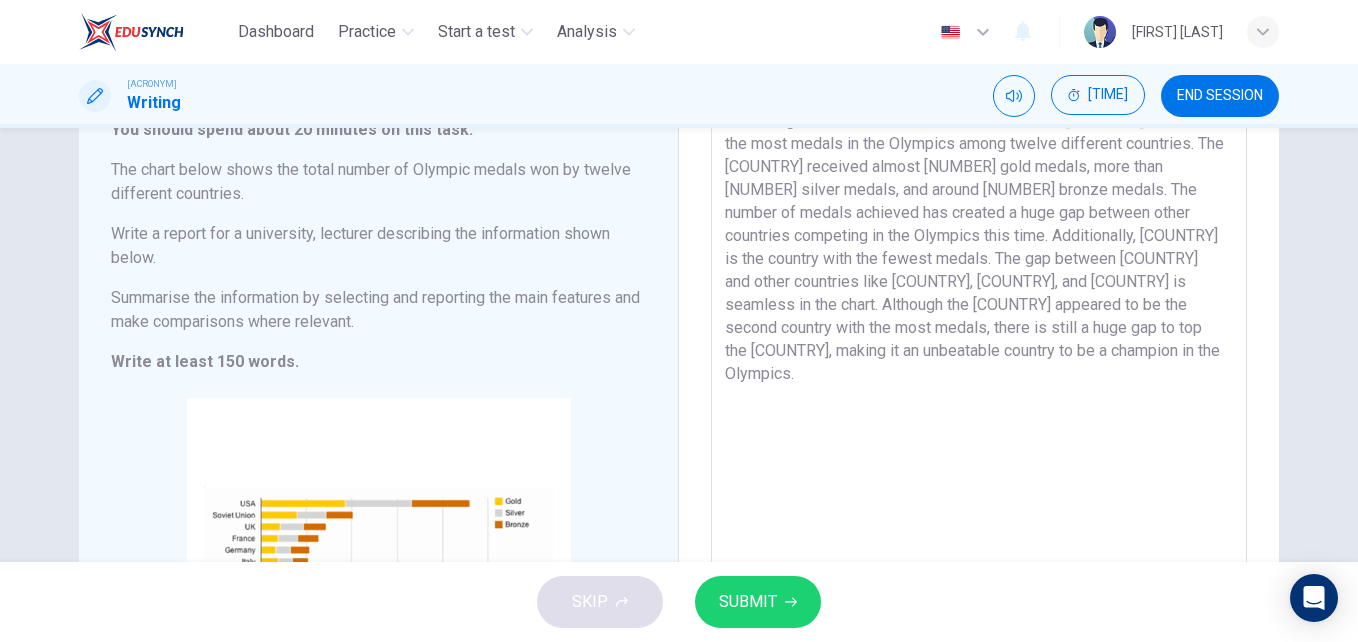 drag, startPoint x: 1001, startPoint y: 354, endPoint x: 950, endPoint y: 330, distance: 56.364883 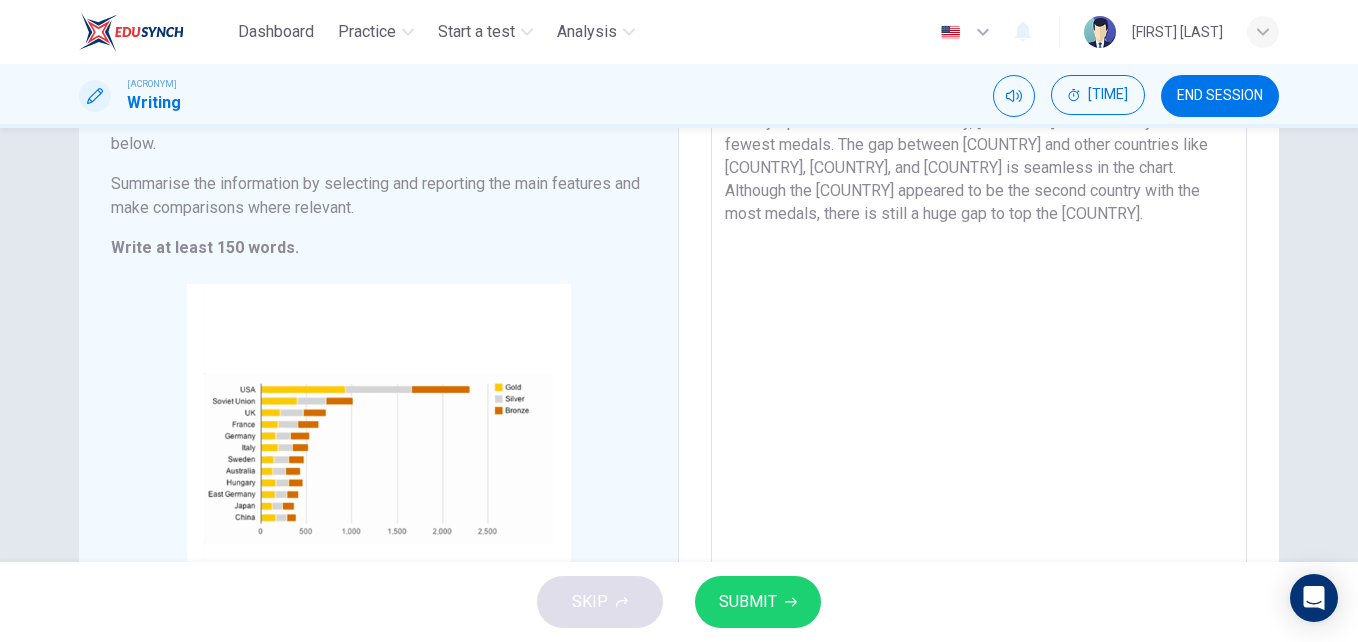 scroll, scrollTop: 260, scrollLeft: 0, axis: vertical 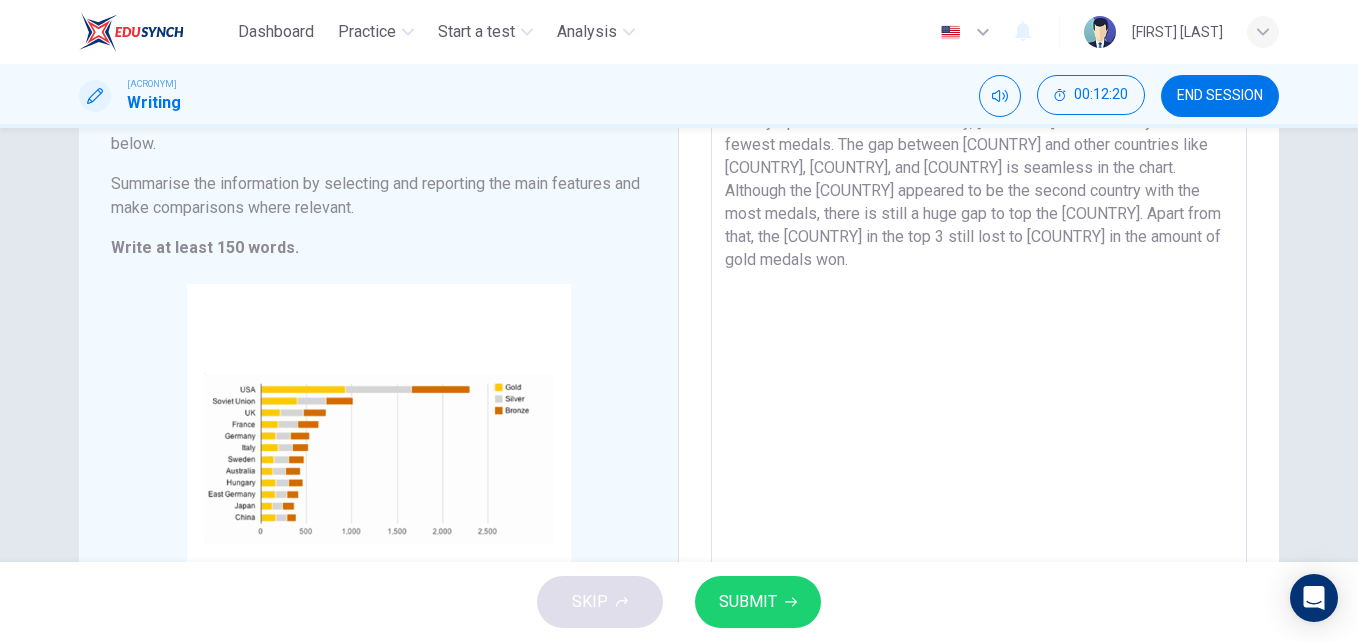 click on "According to the chart below, it is shown that the [COUNTRY] has won the most medals in the Olympics among twelve different countries. The [COUNTRY] received almost 1000 gold medals, more than 500 silver medals, and around 500 bronze medals. The number of medals achieved has created a huge gap between other countries competing in the Olympics this time. Additionally, [COUNTRY] is the country with the fewest medals. The gap between [COUNTRY] and other countries like [COUNTRY], [COUNTRY], and [COUNTRY] is seamless in the chart. Although the [COUNTRY] appeared to be the second country with the most medals, there is still a huge gap to top the [COUNTRY]. Apart from that, the [COUNTRY] in the top 3 still lost to [COUNTRY] in the amount of gold medals won." at bounding box center (979, 306) 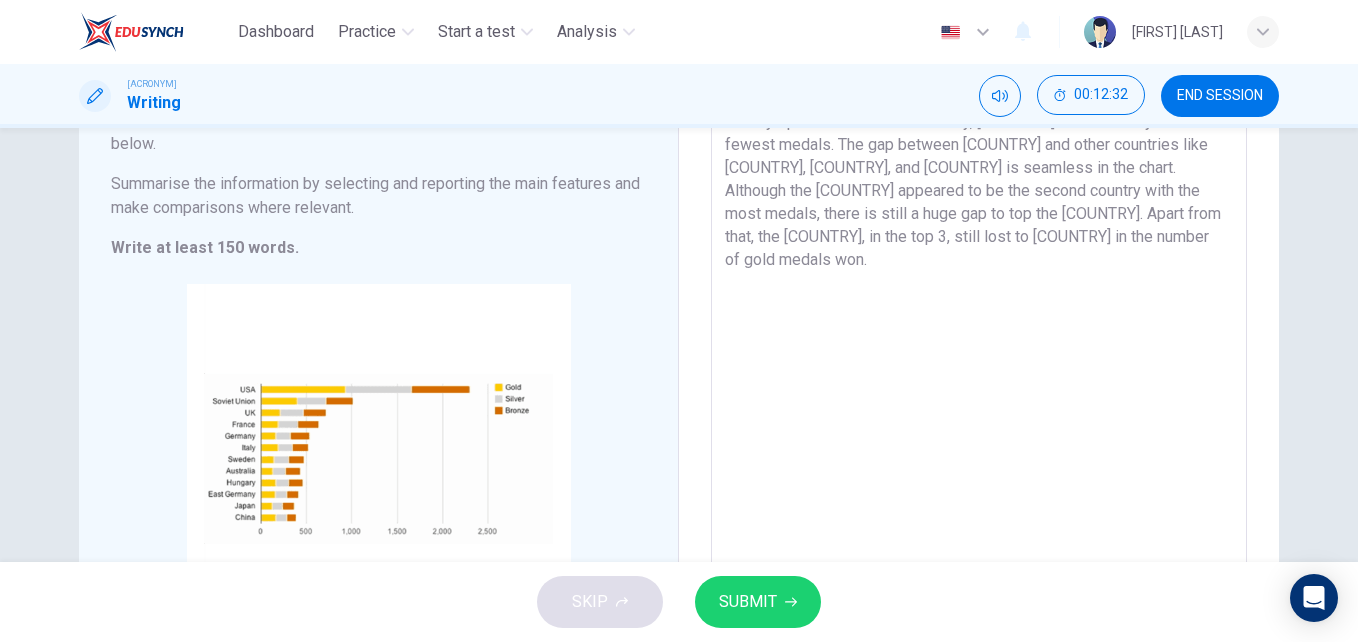 click on "According to the chart below, it is shown that the [COUNTRY] has won the most medals in the Olympics among twelve different countries. The [COUNTRY] received almost 1000 gold medals, more than 500 silver medals, and around 500 bronze medals. The number of medals achieved has created a huge gap between other countries competing in the Olympics this time. Additionally, [COUNTRY] is the country with the fewest medals. The gap between [COUNTRY] and other countries like [COUNTRY], [COUNTRY], and [COUNTRY] is seamless in the chart. Although the [COUNTRY] appeared to be the second country with the most medals, there is still a huge gap to top the [COUNTRY]. Apart from that, the [COUNTRY], in the top 3, still lost to [COUNTRY] in the number of gold medals won." at bounding box center (979, 306) 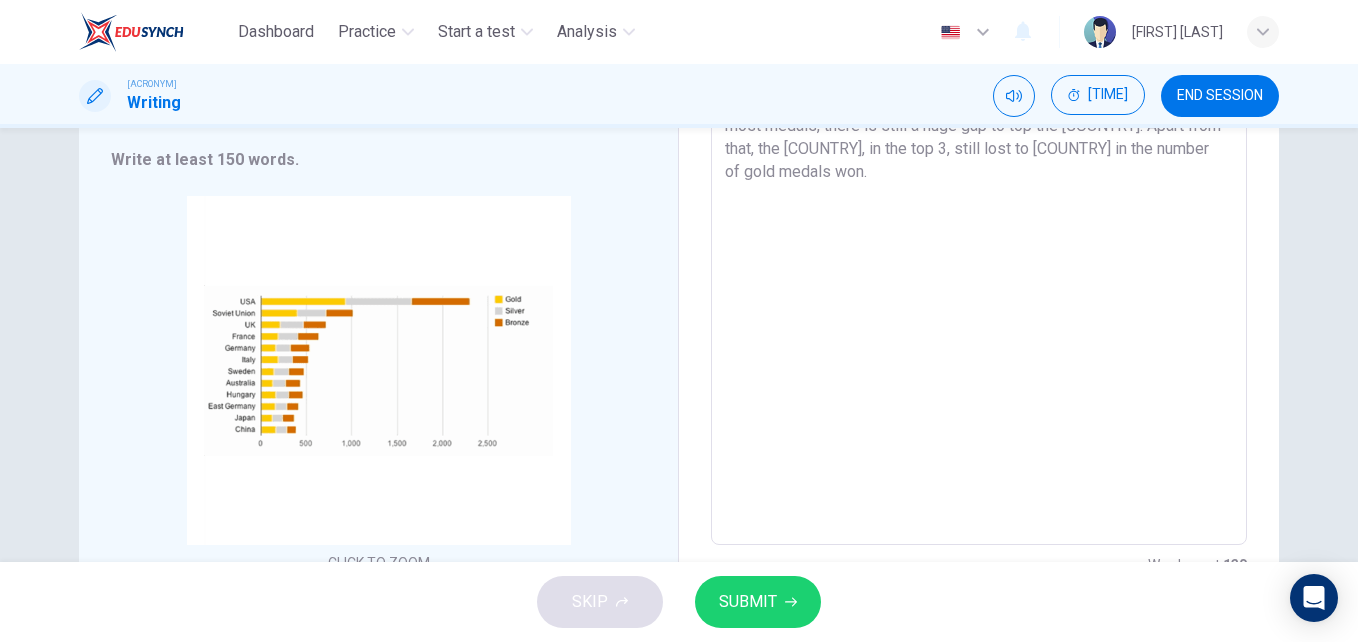 scroll, scrollTop: 262, scrollLeft: 0, axis: vertical 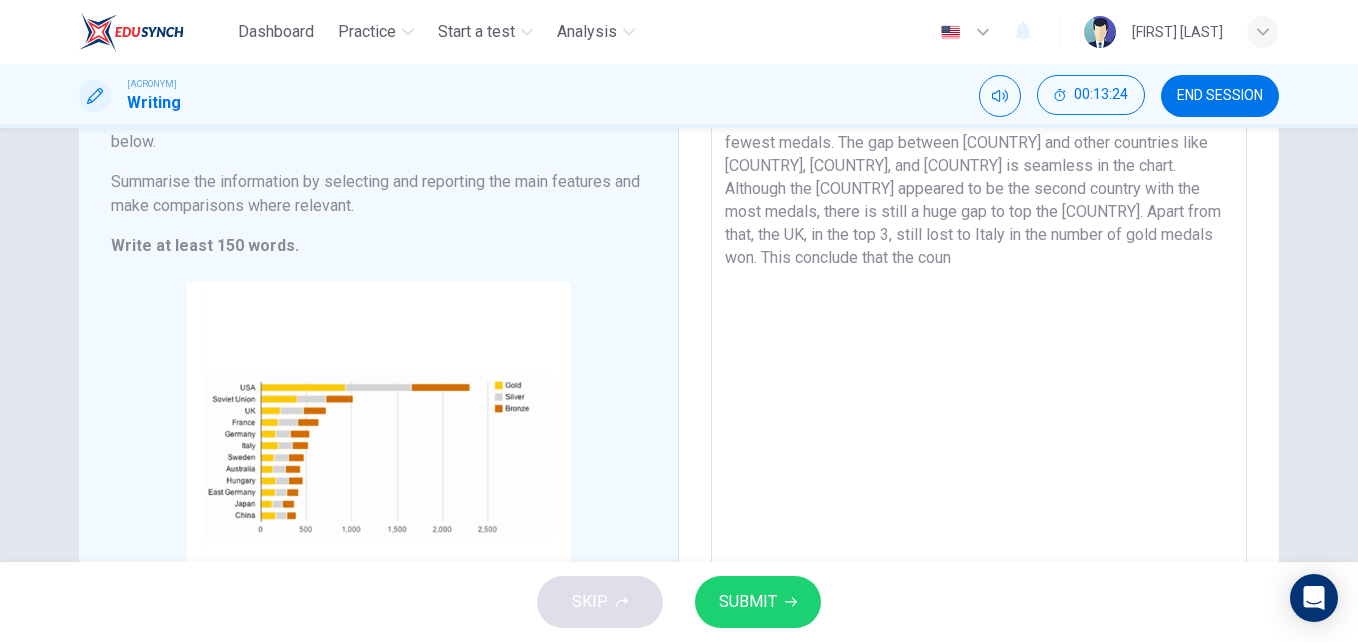 click on "According to the chart below, it is shown that the [COUNTRY] has won the most medals in the Olympics among twelve different countries. The [COUNTRY] received almost 1000 gold medals, more than 500 silver medals, and around 500 bronze medals. The number of medals achieved has created a huge gap between other countries competing in the Olympics this time. Additionally, [COUNTRY] is the country with the fewest medals. The gap between [COUNTRY] and other countries like [COUNTRY], [COUNTRY], and [COUNTRY] is seamless in the chart. Although the [COUNTRY] appeared to be the second country with the most medals, there is still a huge gap to top the [COUNTRY]. Apart from that, the UK, in the top 3, still lost to Italy in the number of gold medals won. This conclude that the coun" at bounding box center (979, 304) 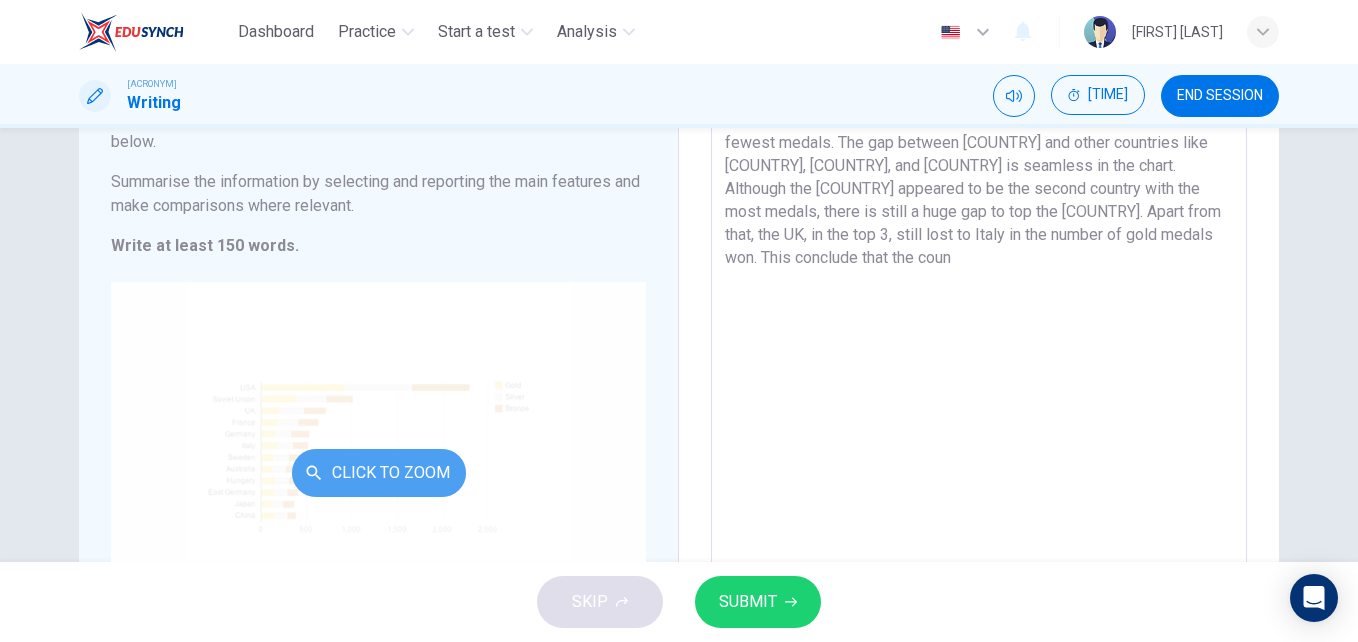 click on "Click to Zoom" at bounding box center [379, 473] 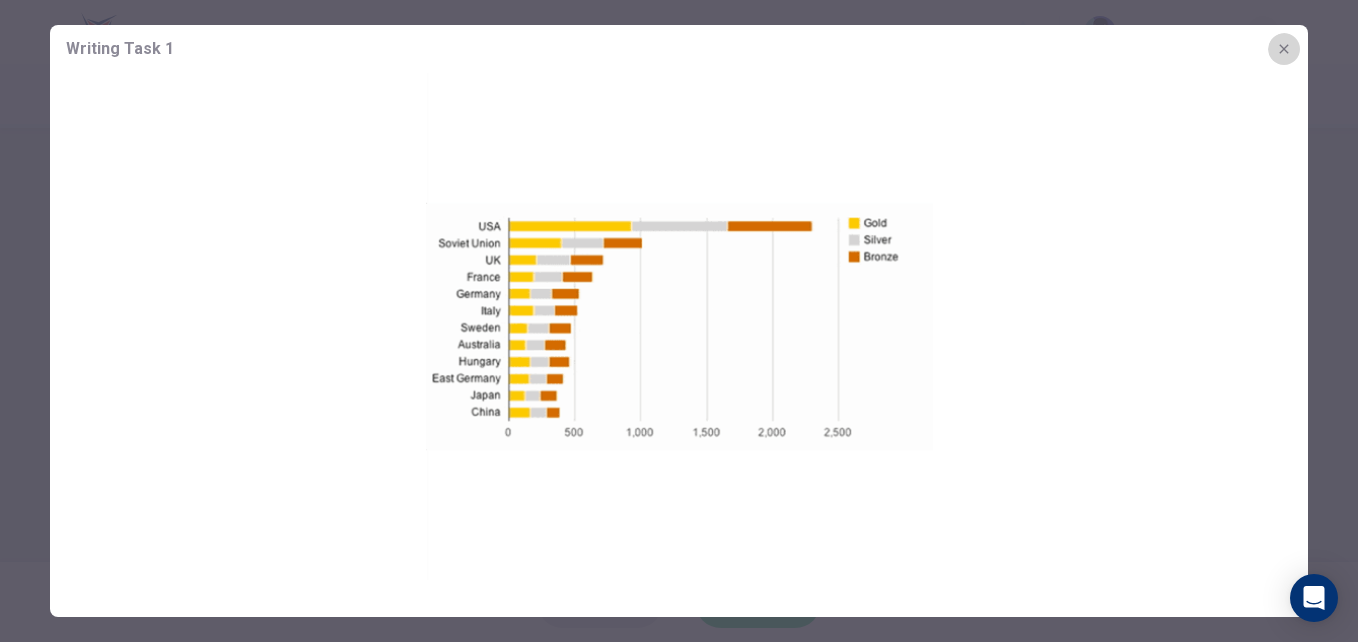 click at bounding box center [1284, 49] 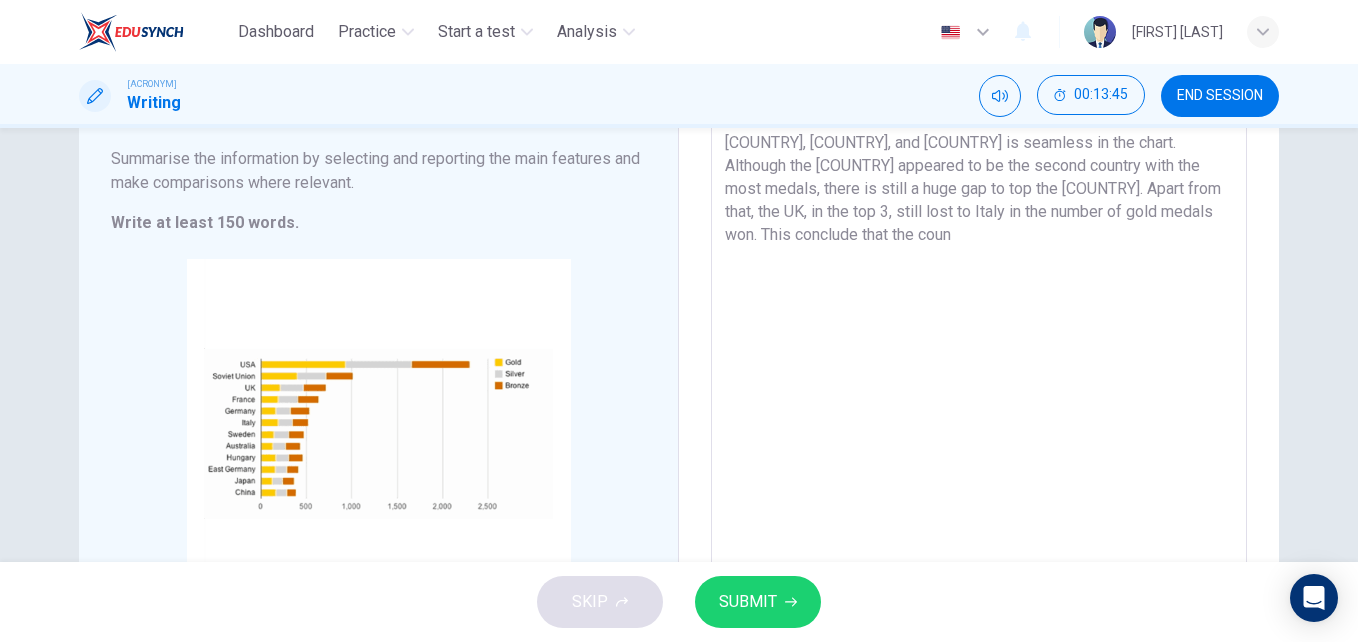scroll, scrollTop: 286, scrollLeft: 0, axis: vertical 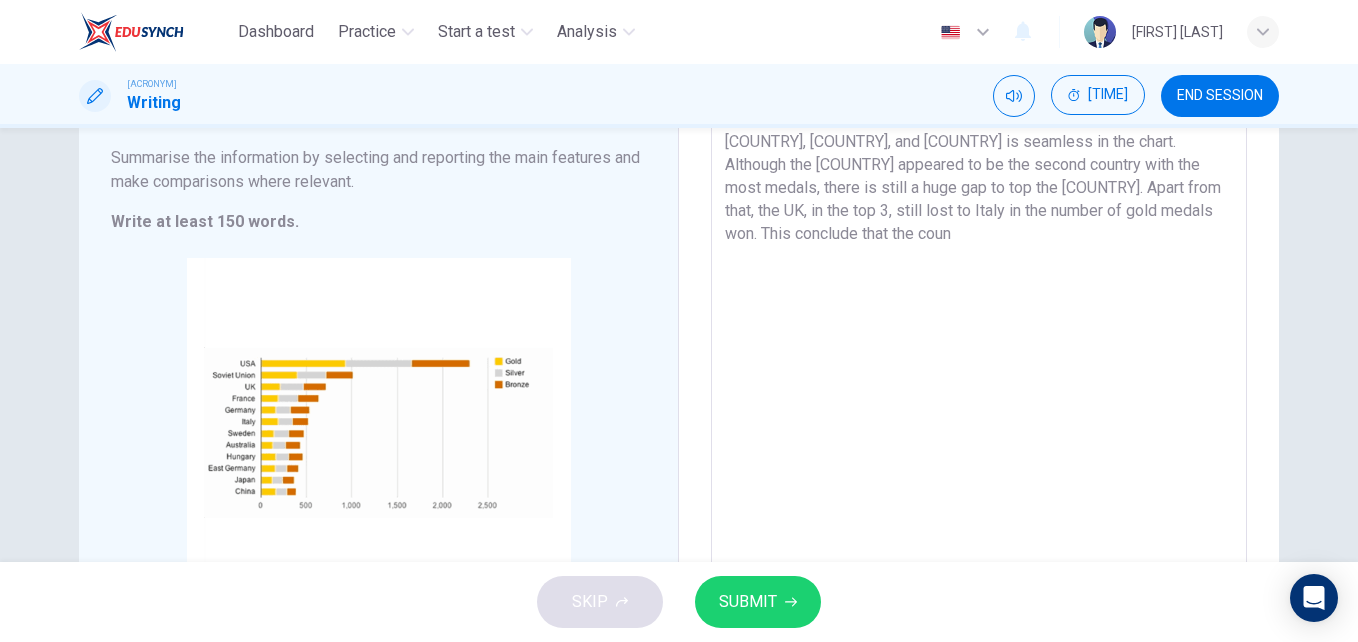 drag, startPoint x: 1121, startPoint y: 189, endPoint x: 1076, endPoint y: 188, distance: 45.01111 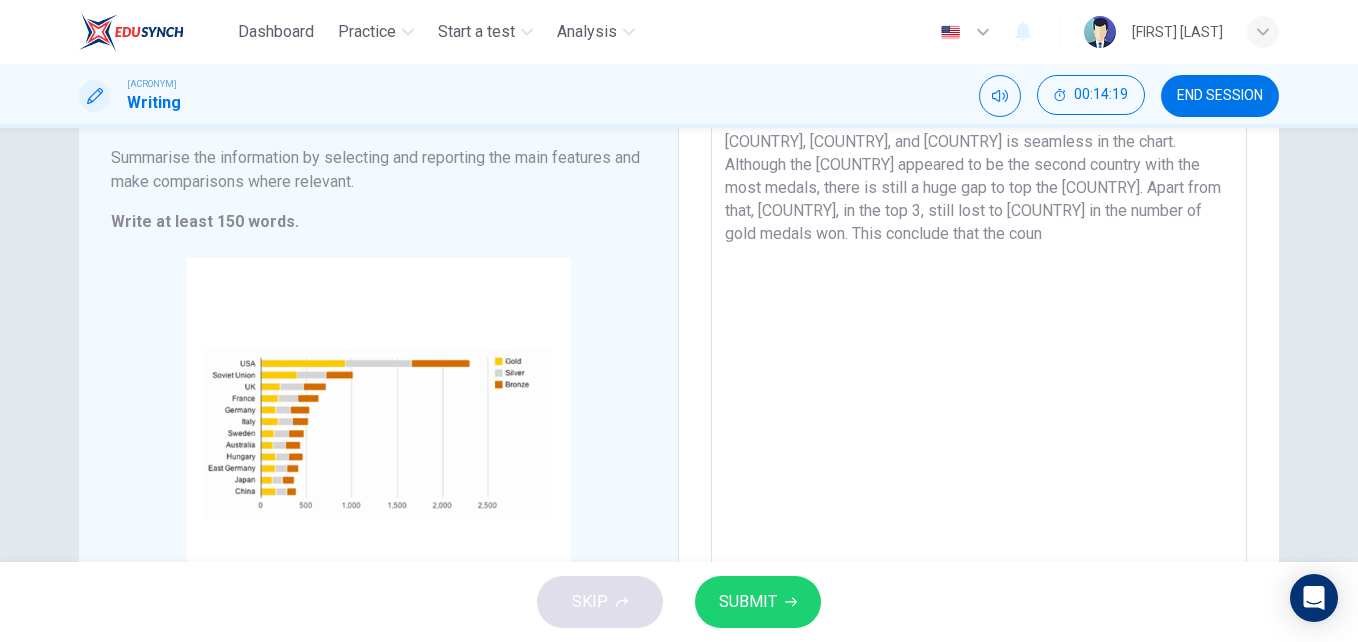 drag, startPoint x: 979, startPoint y: 227, endPoint x: 1123, endPoint y: 187, distance: 149.45233 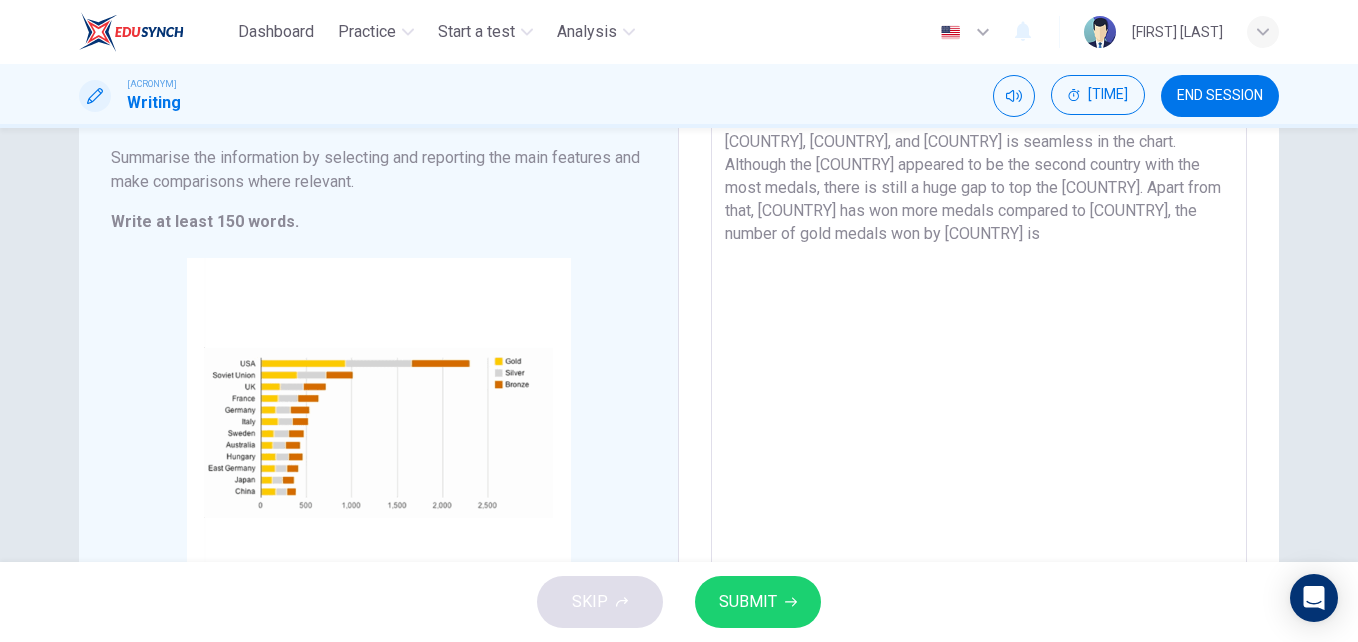 click on "According to the chart below, it is shown that the [COUNTRY] has won the most medals in the Olympics among twelve different countries. The [COUNTRY] received almost 1000 gold medals, more than 500 silver medals, and around 500 bronze medals. The number of medals achieved has created a huge gap between other countries competing in the Olympics this time. Additionally, [COUNTRY] is the country with the fewest medals. The gap between [COUNTRY] and other countries like [COUNTRY], [COUNTRY], and [COUNTRY] is seamless in the chart. Although the [COUNTRY] appeared to be the second country with the most medals, there is still a huge gap to top the [COUNTRY]. Apart from that, [COUNTRY] has won more medals compared to [COUNTRY], the number of gold medals won by [COUNTRY] is" at bounding box center [979, 280] 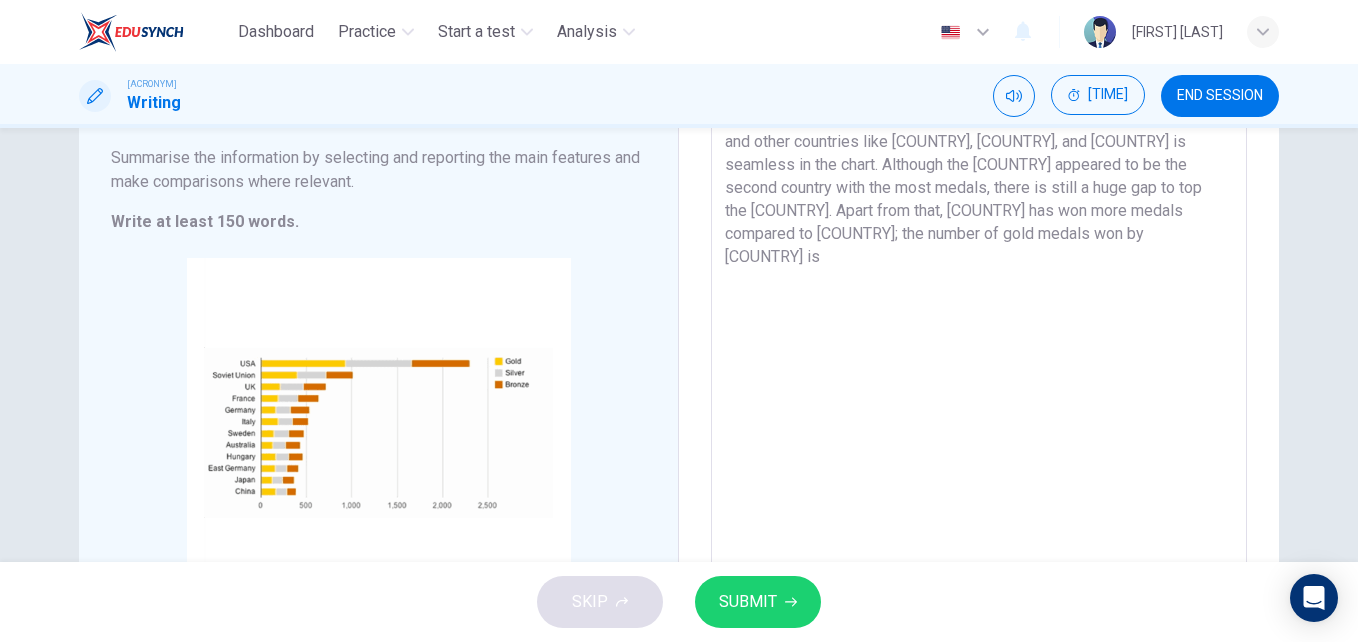 drag, startPoint x: 883, startPoint y: 244, endPoint x: 932, endPoint y: 239, distance: 49.25444 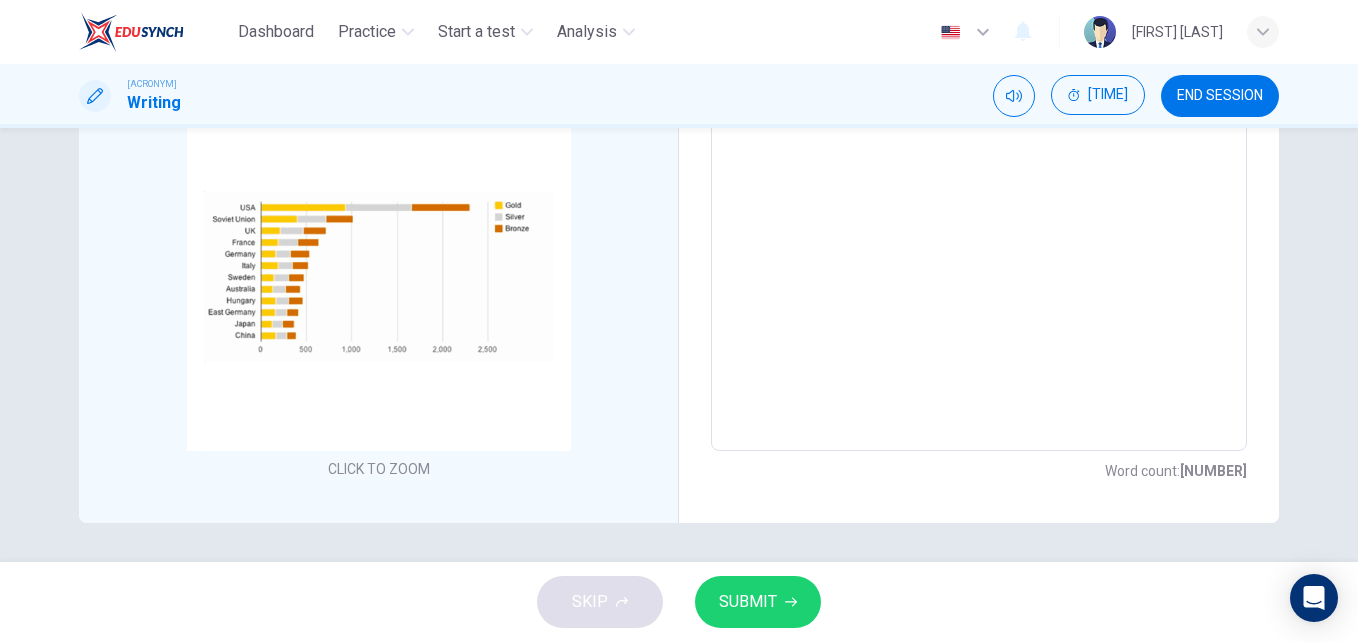 scroll, scrollTop: 283, scrollLeft: 0, axis: vertical 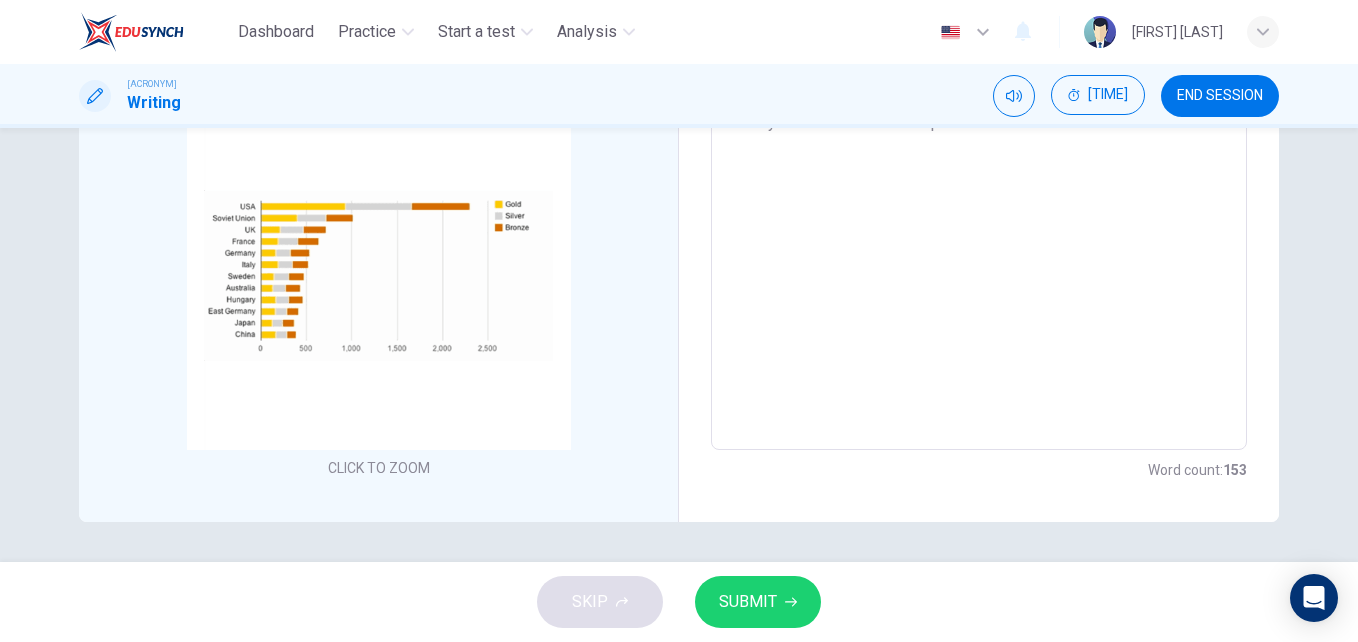 type on "According to the chart below, it is shown that the [COUNTRY] has won the most medals in the Olympics among twelve different countries. The [COUNTRY] received almost 1000 gold medals, more than 500 silver medals, and around 500 bronze medals. The number of medals achieved has created a huge gap between other countries competing in the Olympics this time. Additionally, [COUNTRY] is the country with the fewest medals. The gap between [COUNTRY] and other countries like [COUNTRY], [COUNTRY], and [COUNTRY] is seamless in the chart. Although the [COUNTRY] appeared to be the second country with the most medals, there is still a huge gap to top the [COUNTRY]. Apart from that, [COUNTRY] has won more medals compared to [COUNTRY]; the number of gold medals won by [COUNTRY] is visibly more than [COUNTRY]. This conclude that the number of medals gained by a country does not indicate the power of their athletes." 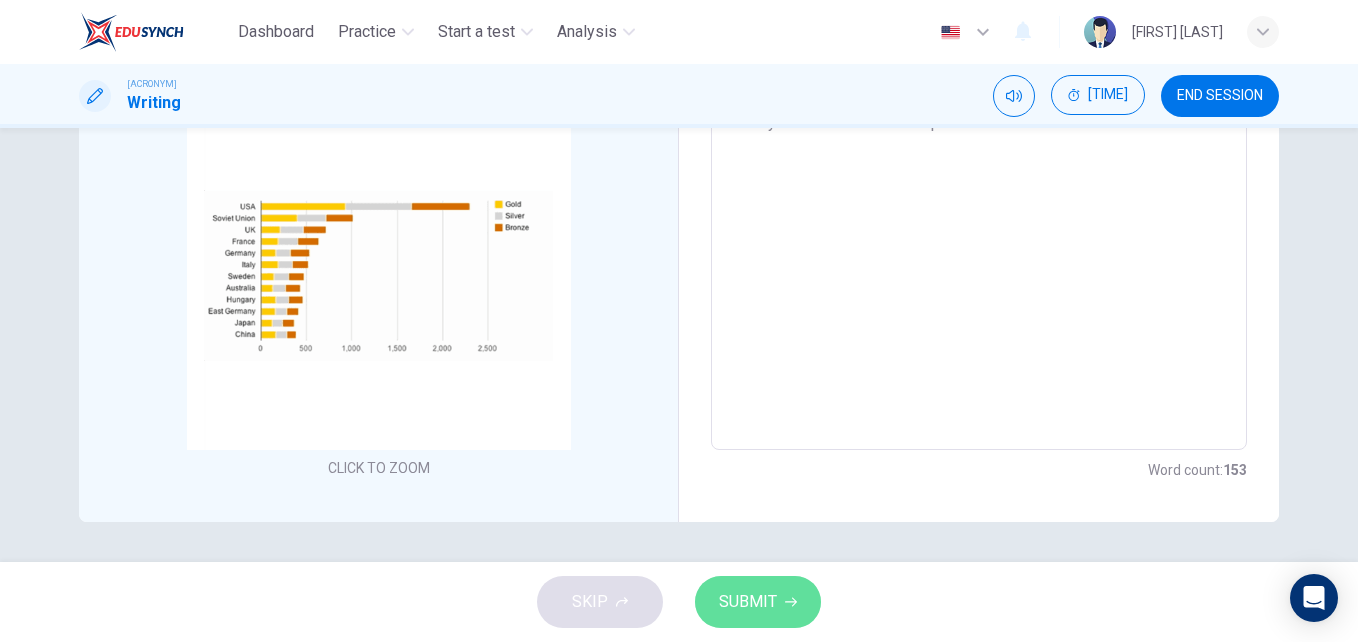 click on "SUBMIT" at bounding box center [748, 602] 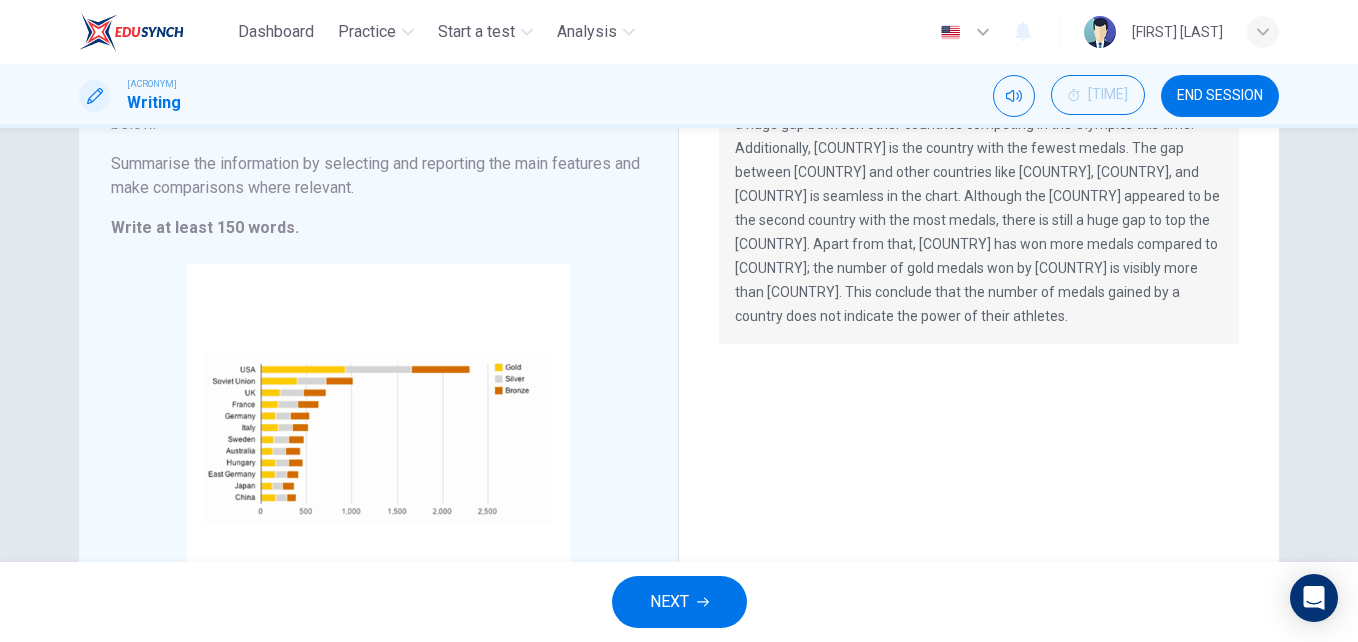 scroll, scrollTop: 443, scrollLeft: 0, axis: vertical 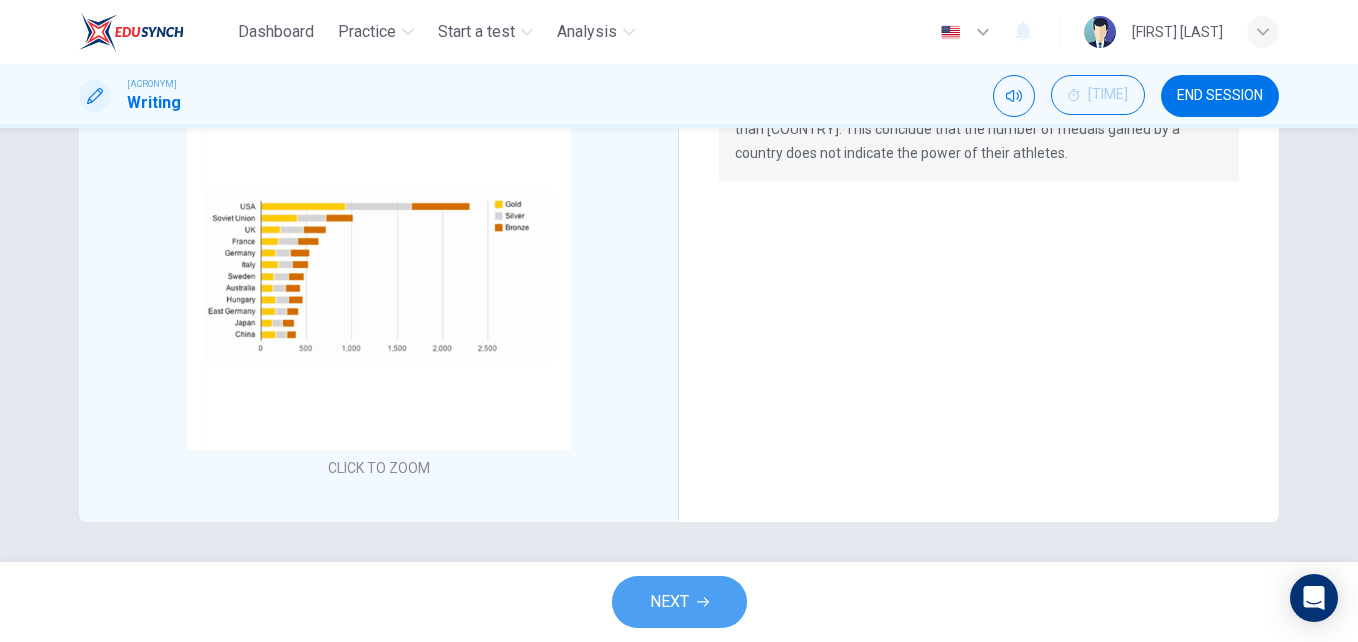 click on "NEXT" at bounding box center [669, 602] 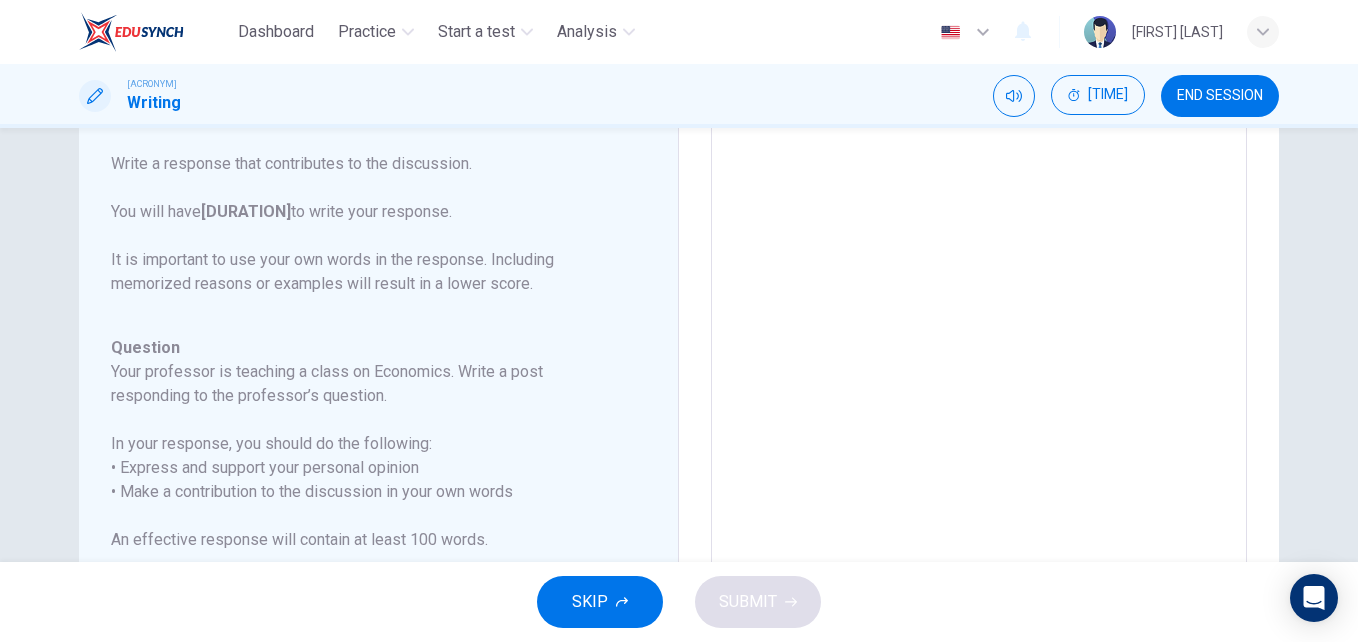 scroll, scrollTop: 456, scrollLeft: 0, axis: vertical 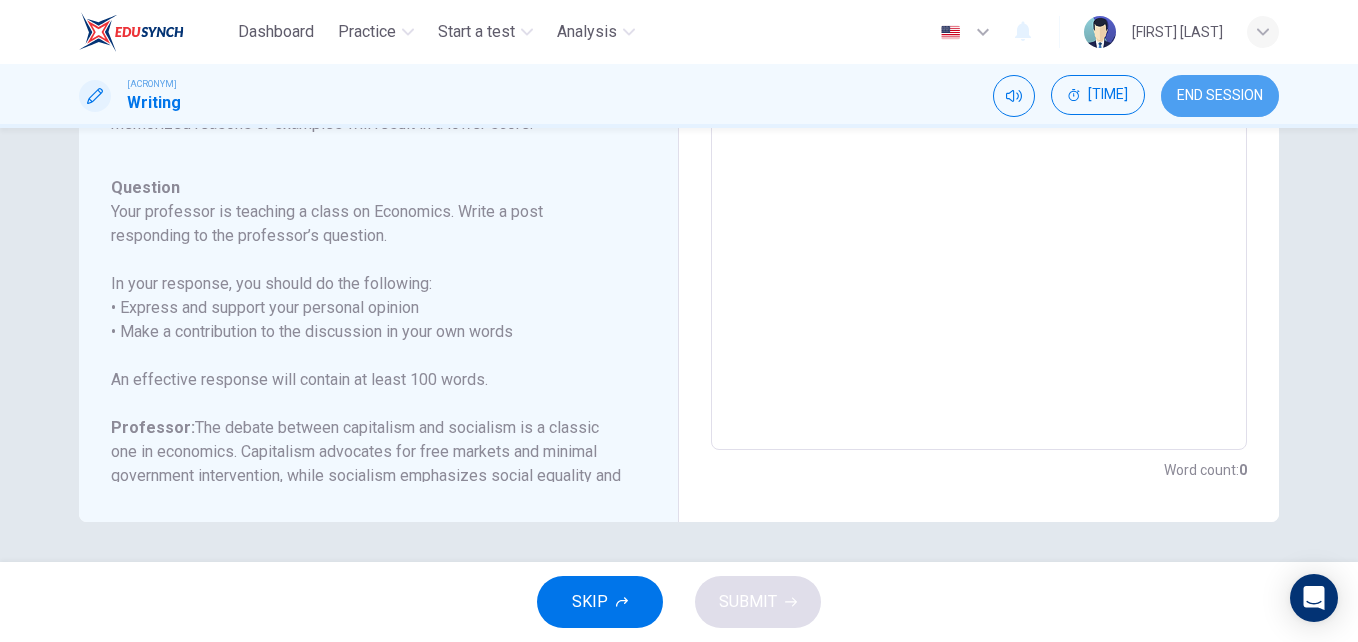 click on "END SESSION" at bounding box center [1220, 96] 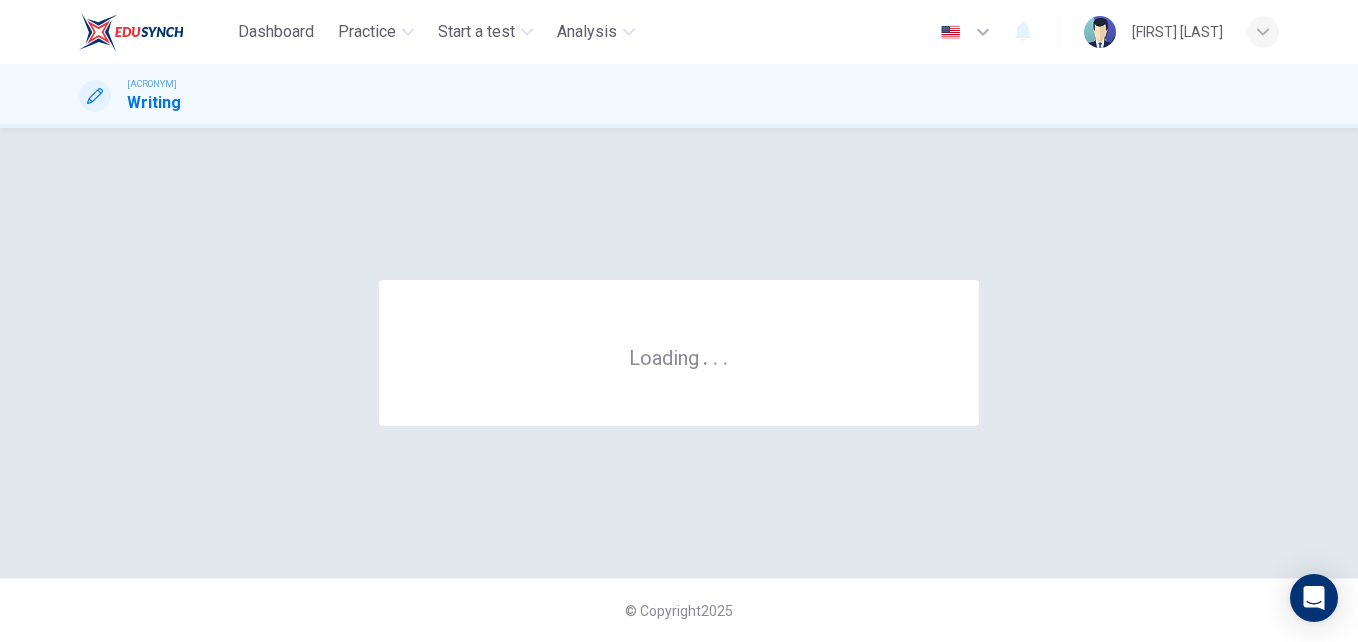 scroll, scrollTop: 0, scrollLeft: 0, axis: both 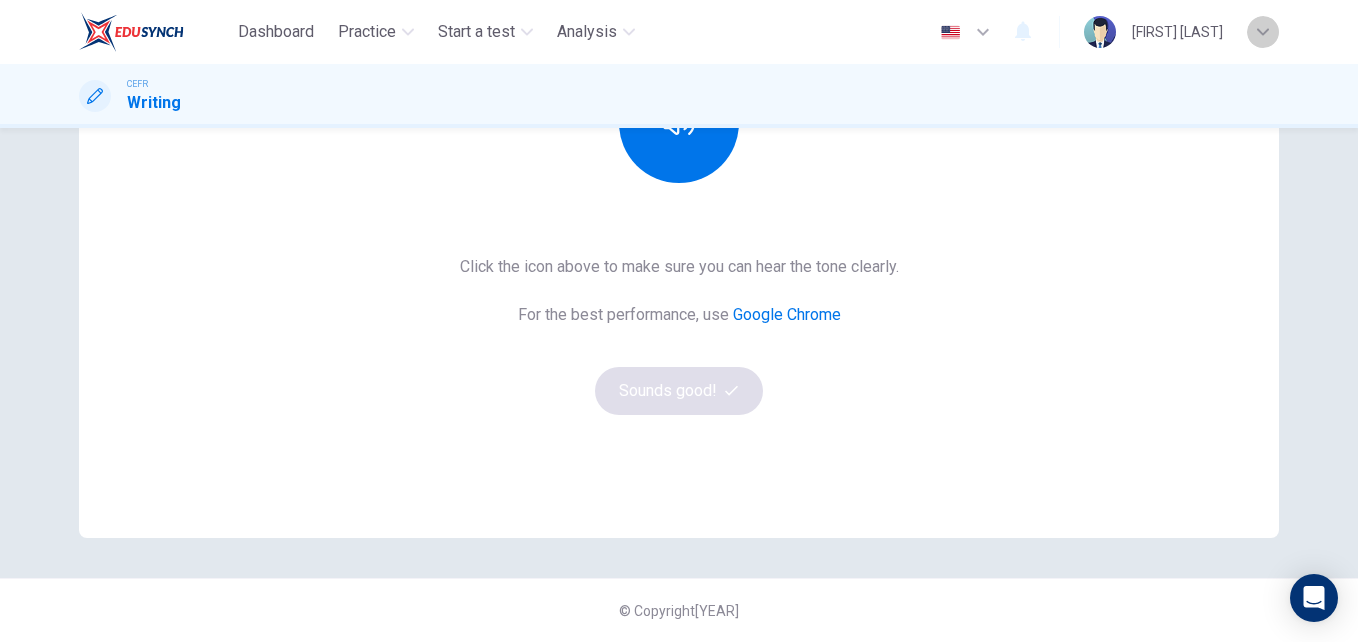 click at bounding box center [1263, 32] 